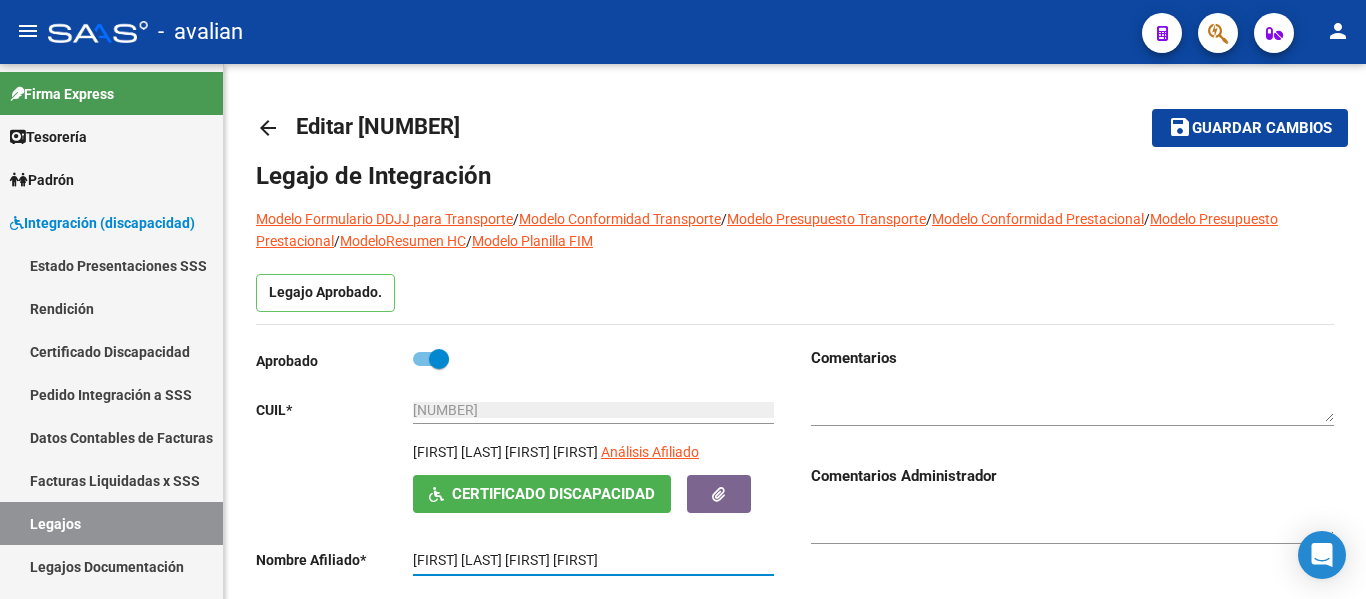 scroll, scrollTop: 0, scrollLeft: 0, axis: both 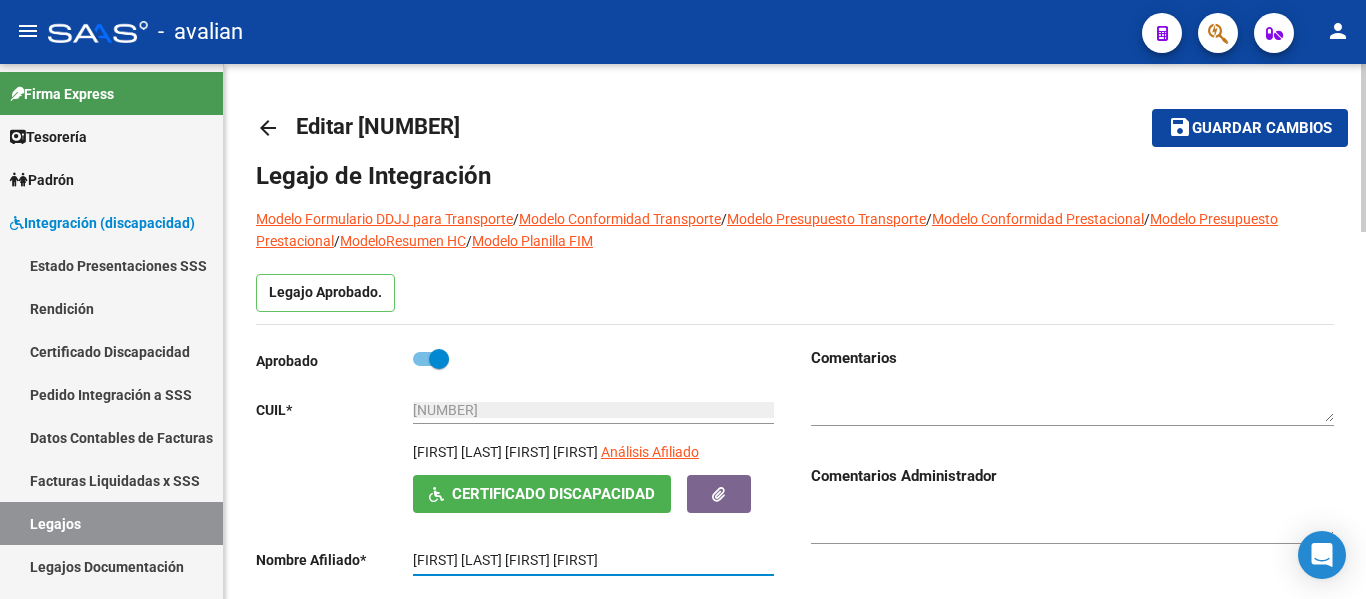 click on "arrow_back" 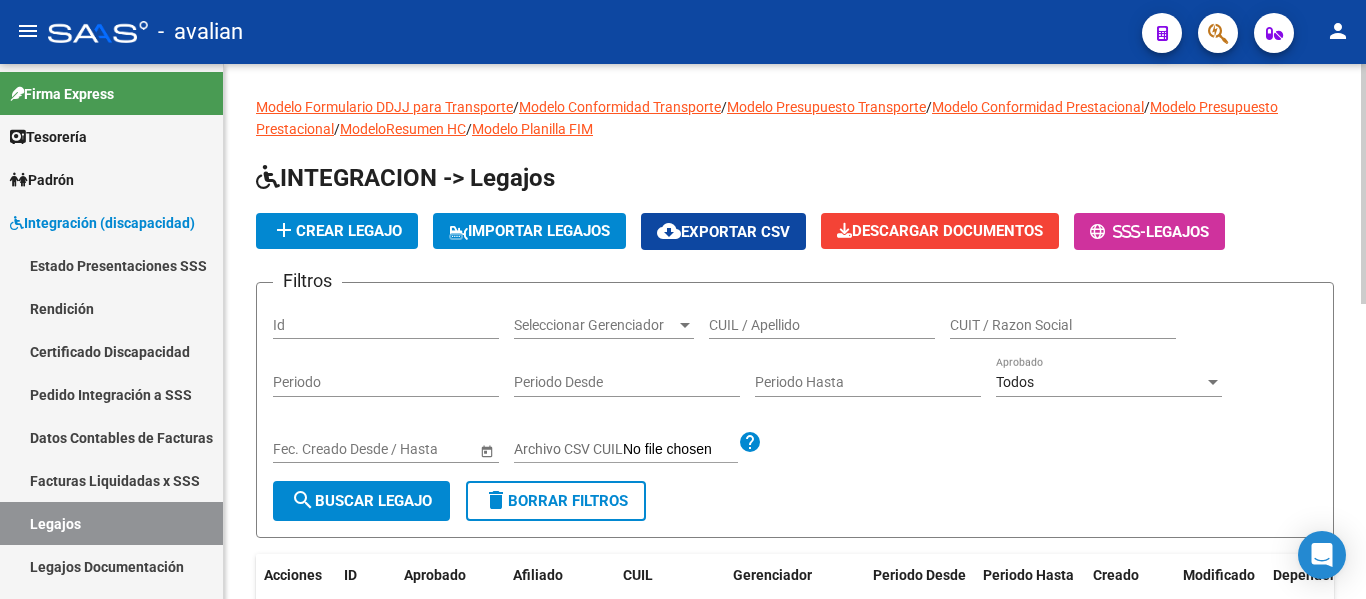 click on "CUIL / Apellido" at bounding box center [822, 325] 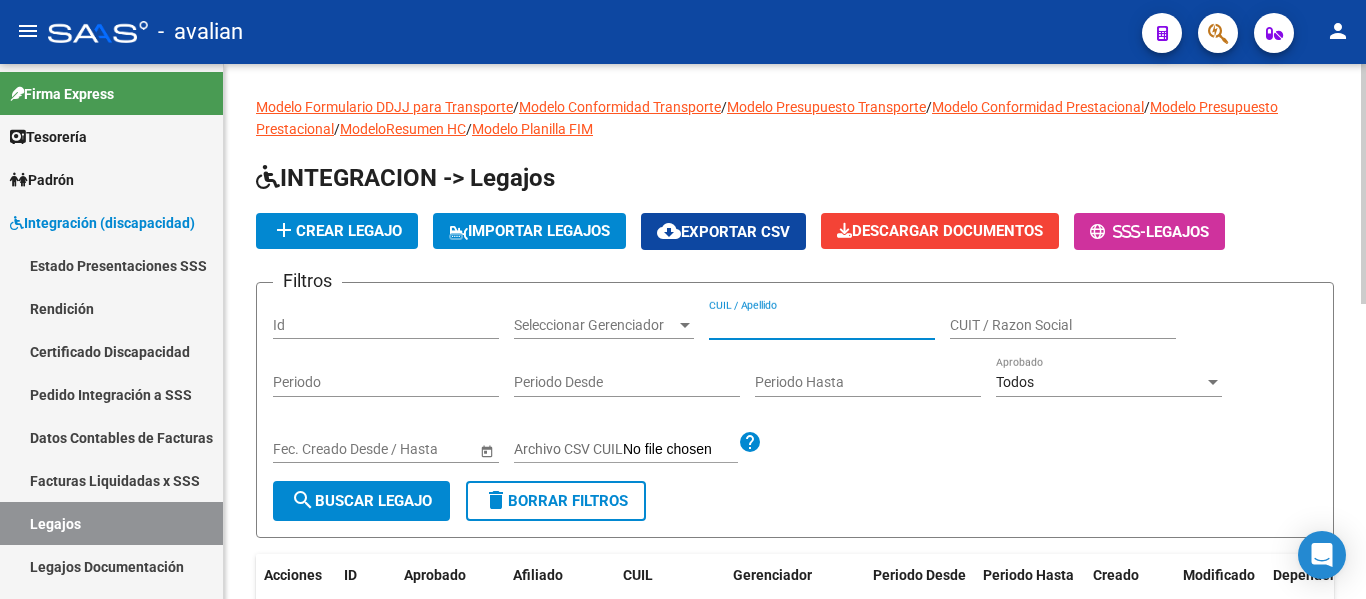 paste on "[NUMBER]" 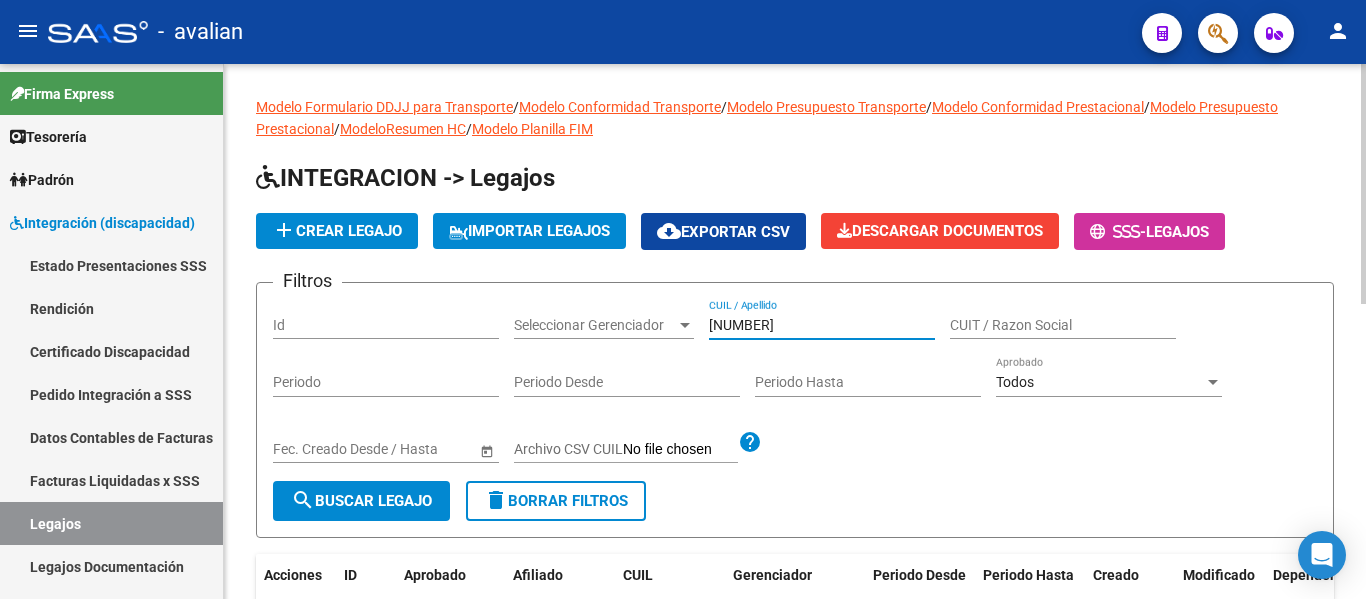 type on "[NUMBER]" 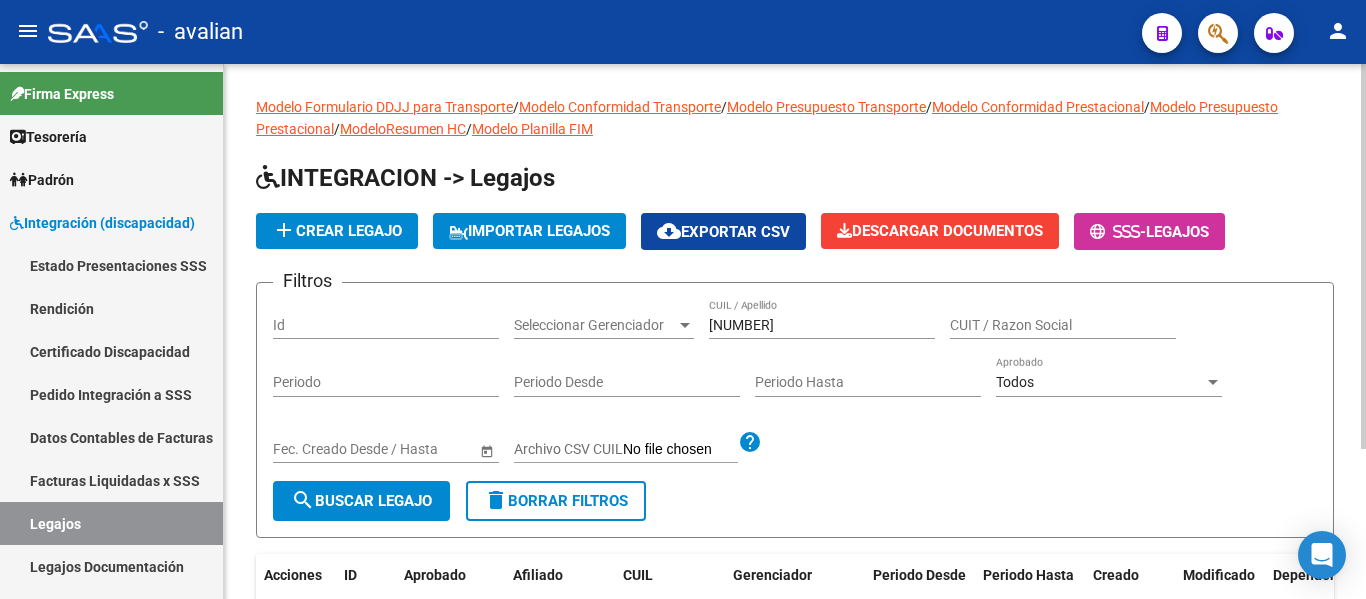 scroll, scrollTop: 200, scrollLeft: 0, axis: vertical 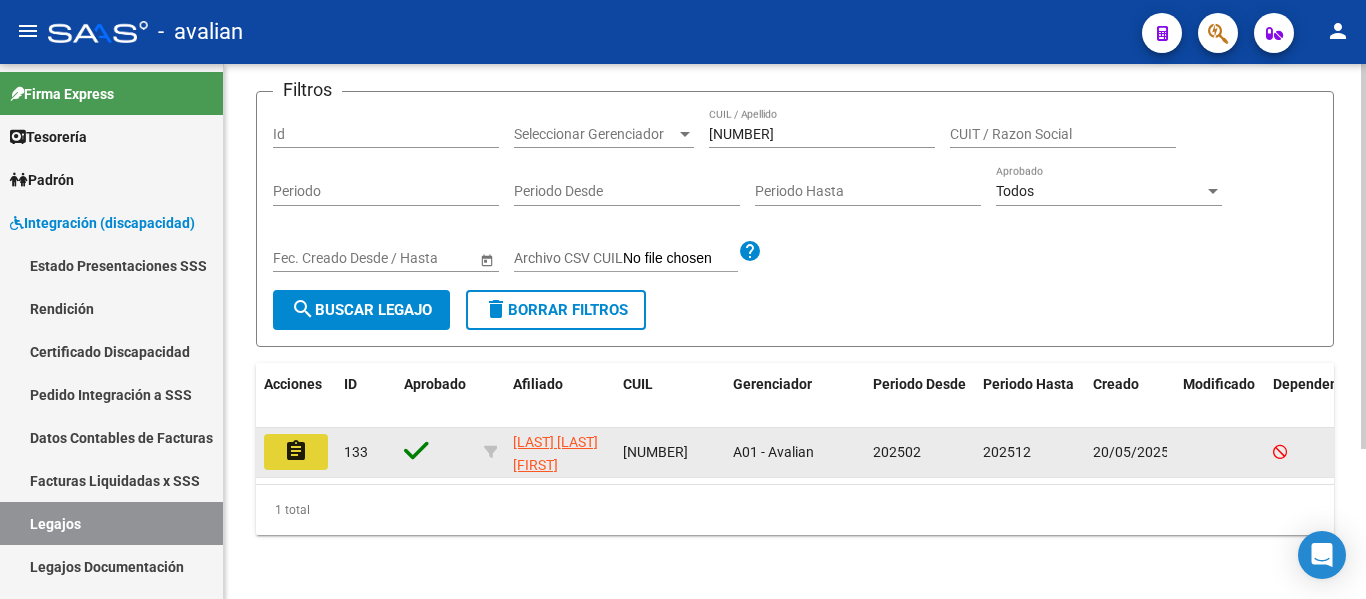 click on "assignment" 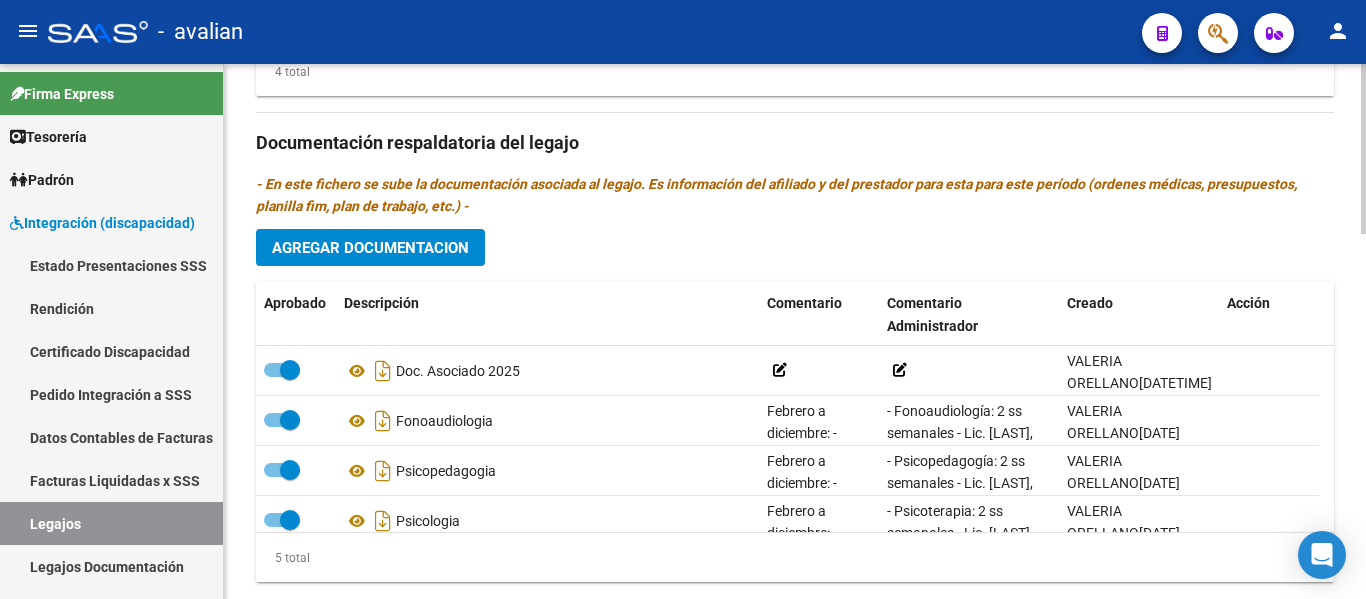 scroll, scrollTop: 1149, scrollLeft: 0, axis: vertical 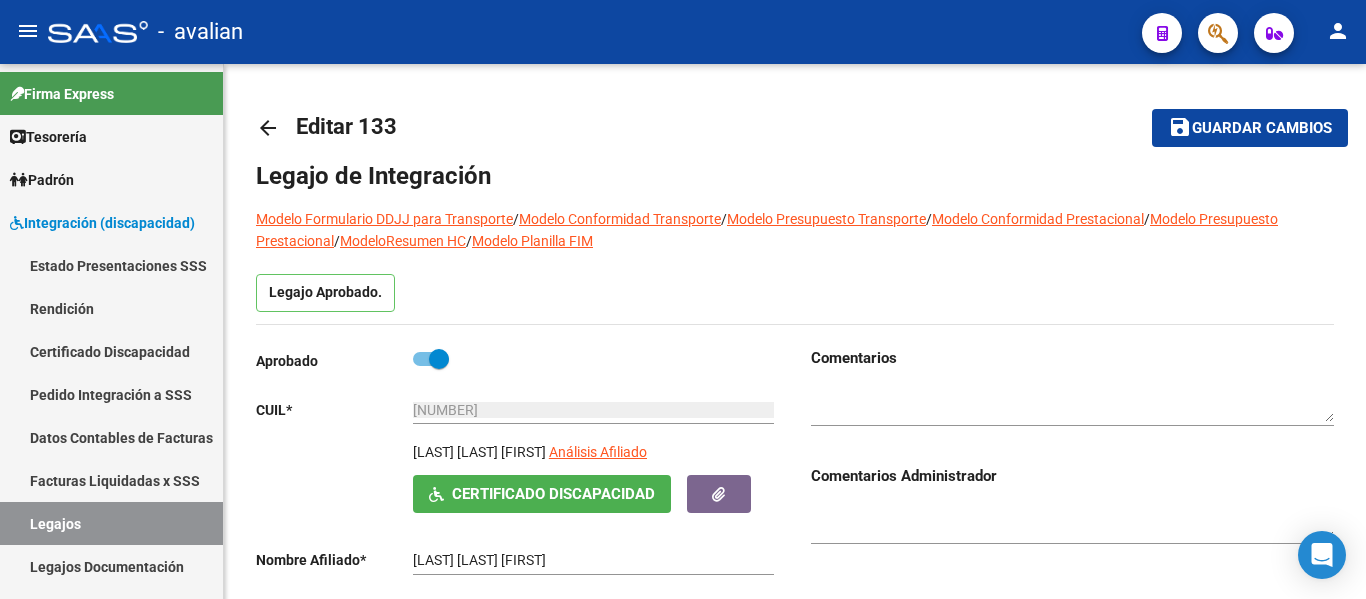 click on "save" 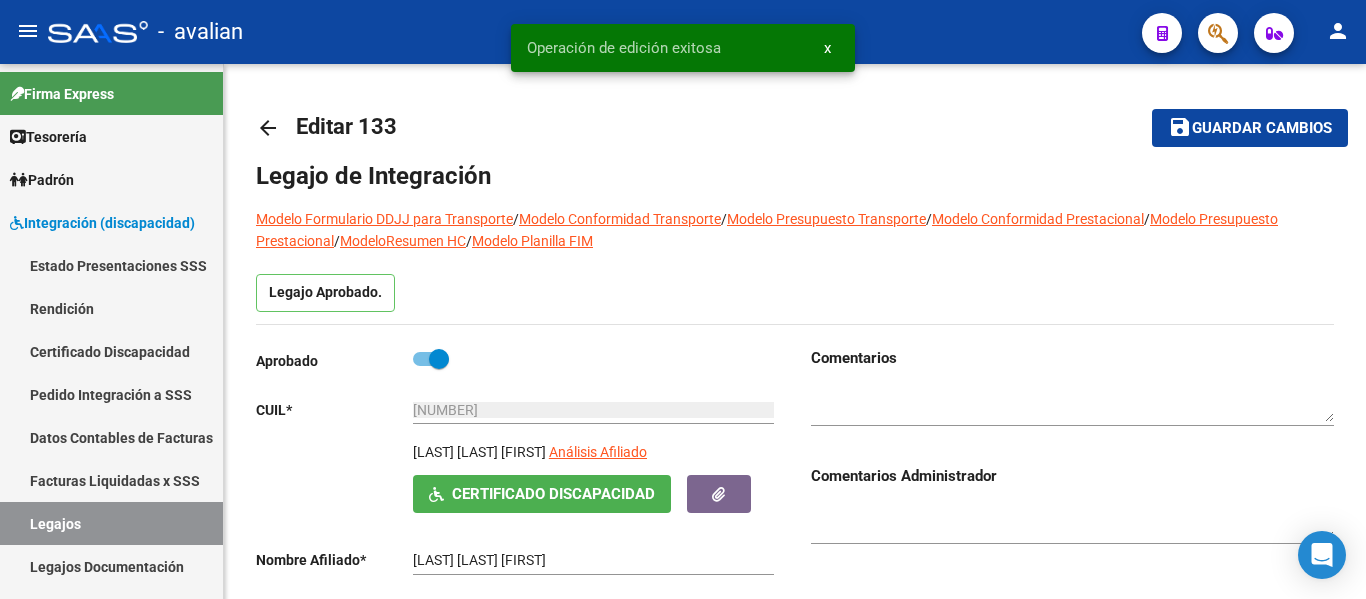 click on "arrow_back" 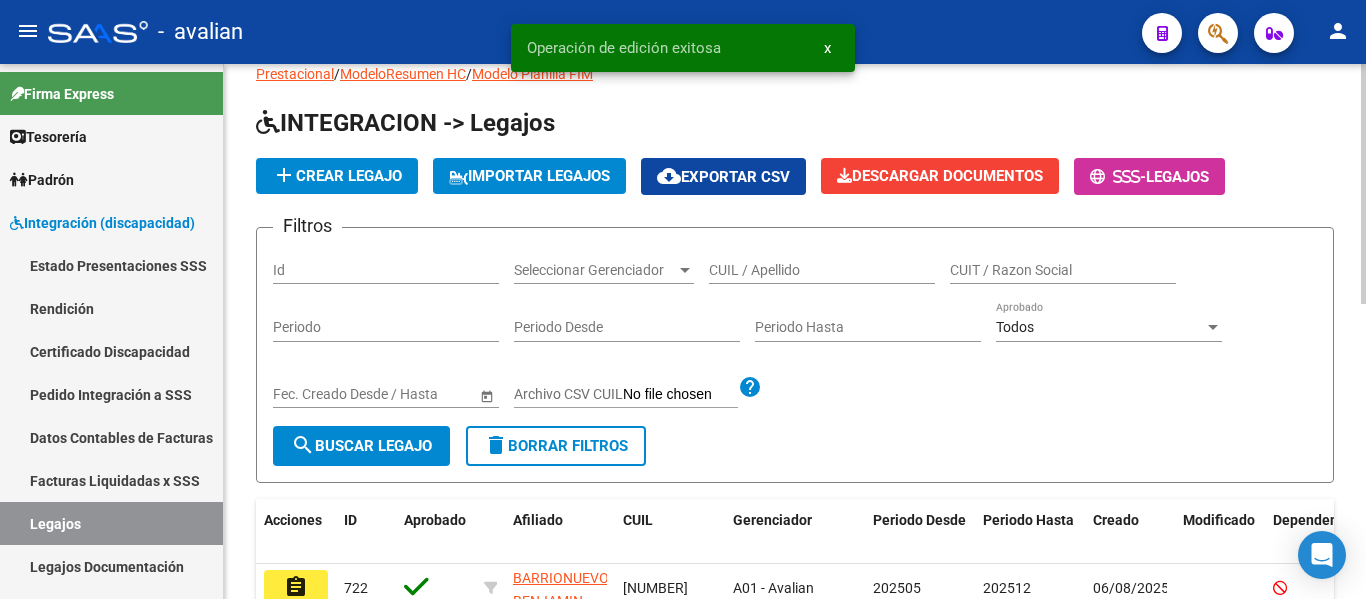 scroll, scrollTop: 100, scrollLeft: 0, axis: vertical 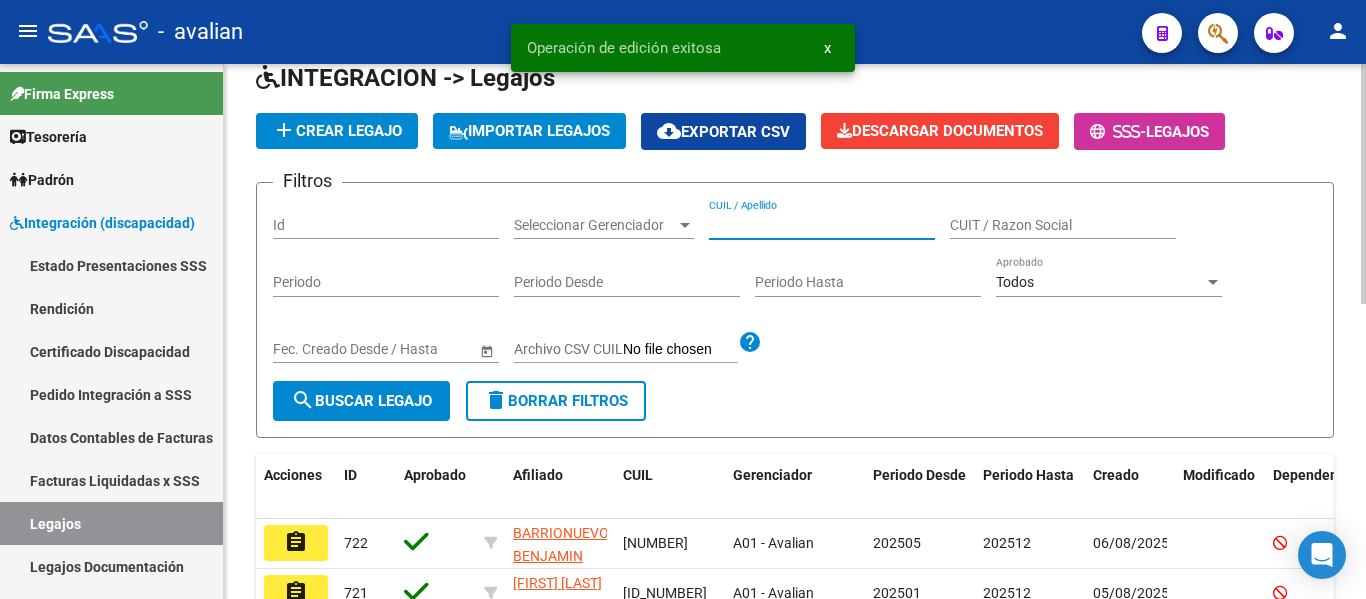 click on "CUIL / Apellido" at bounding box center (822, 225) 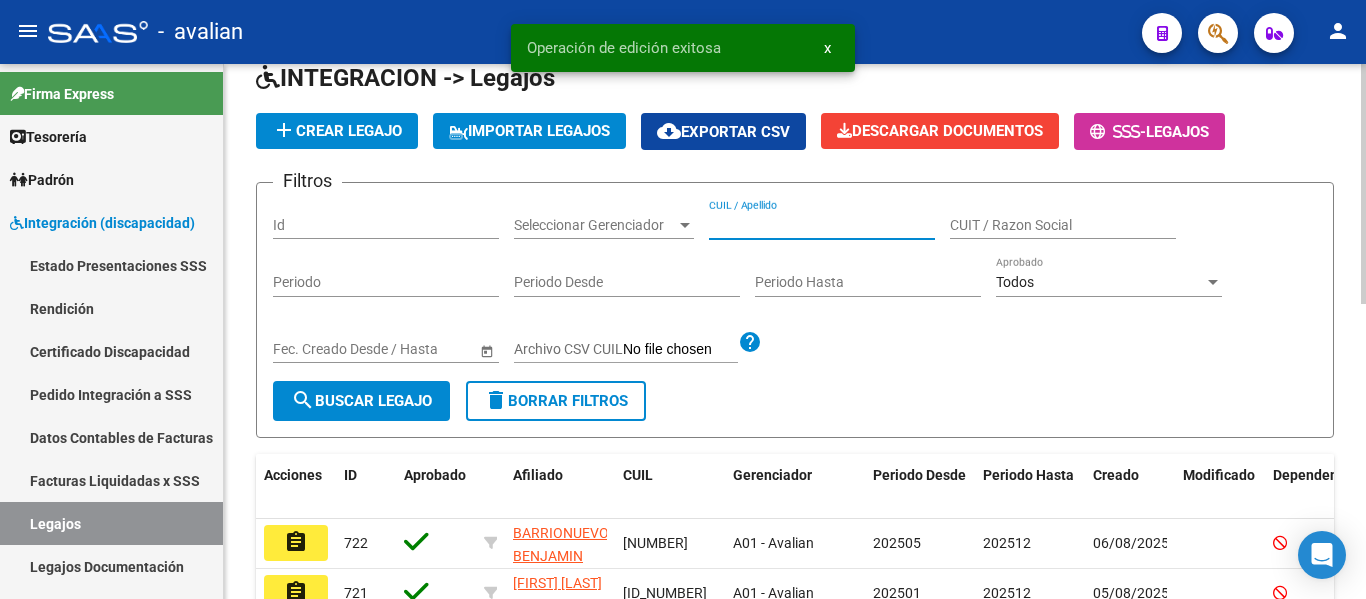 paste on "[NUMBER]" 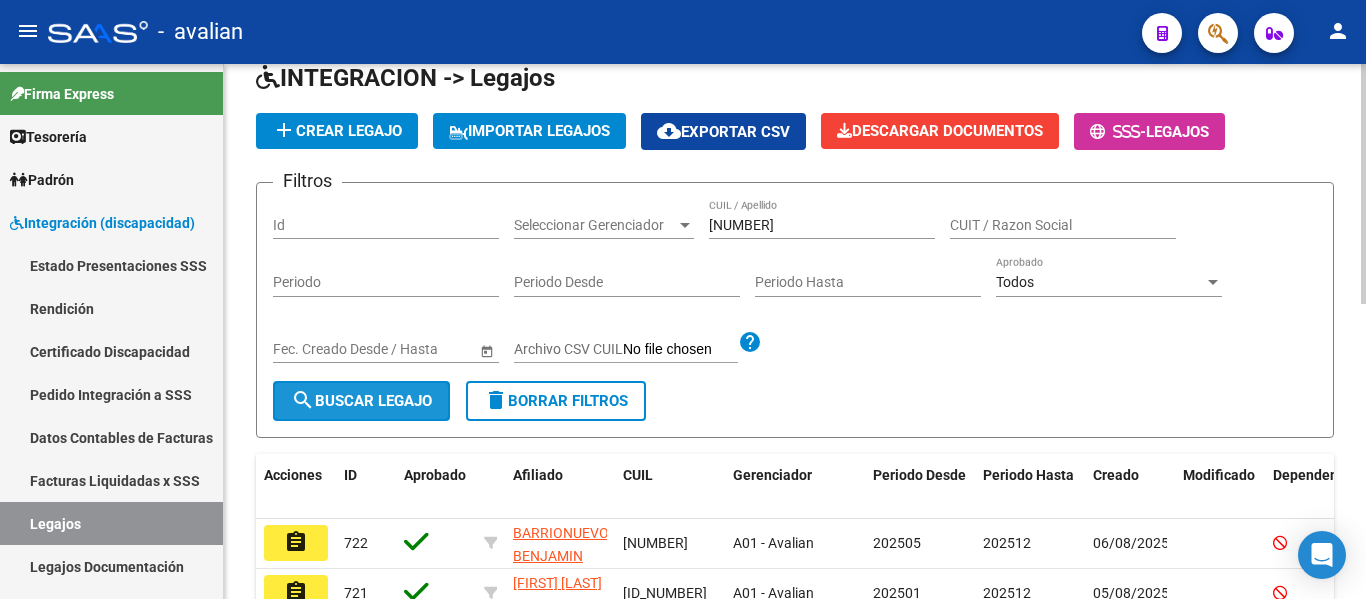 click on "search  Buscar Legajo" 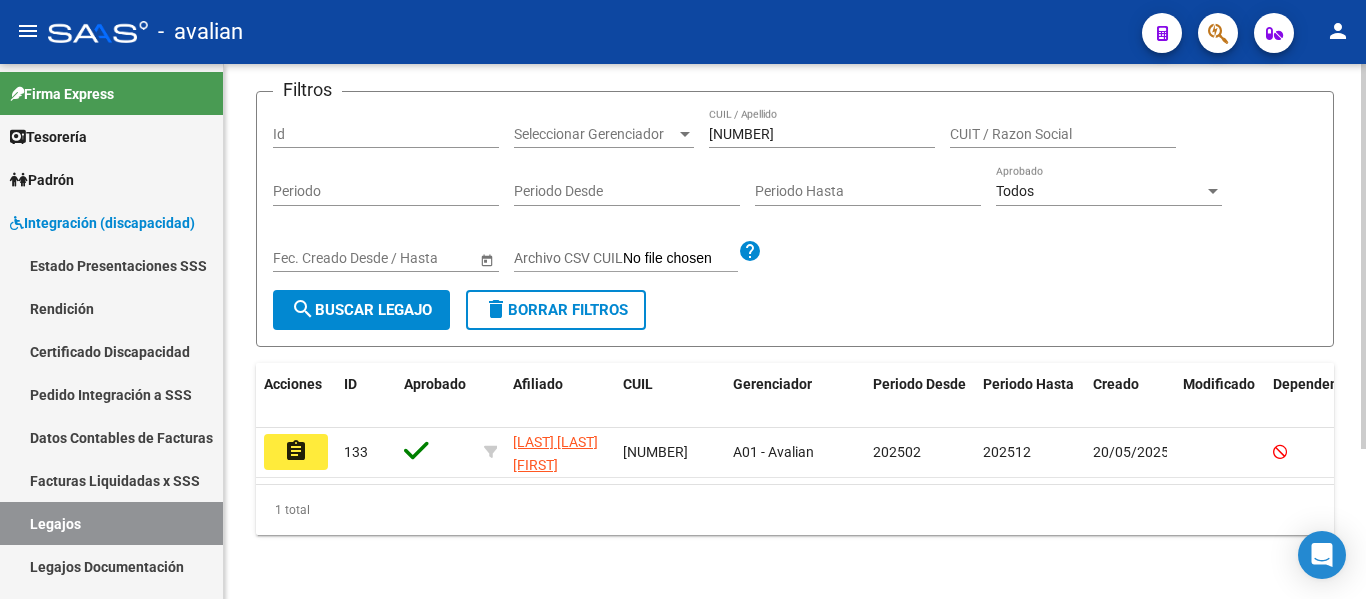 scroll, scrollTop: 100, scrollLeft: 0, axis: vertical 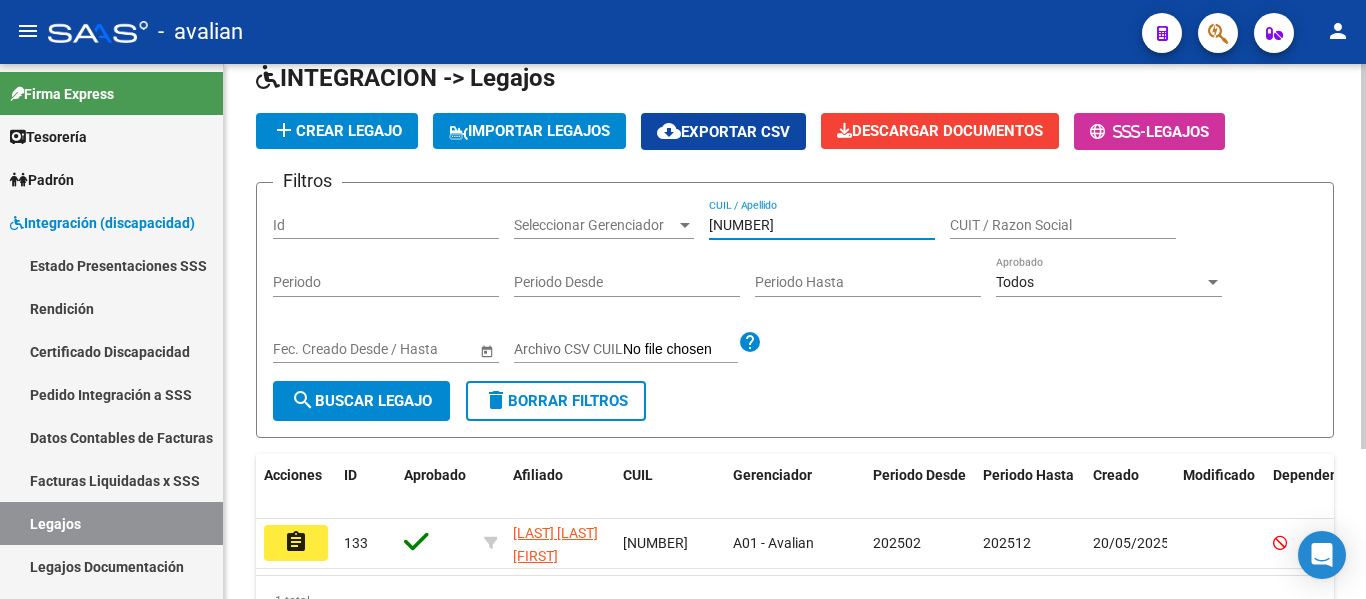 drag, startPoint x: 821, startPoint y: 221, endPoint x: 687, endPoint y: 223, distance: 134.01492 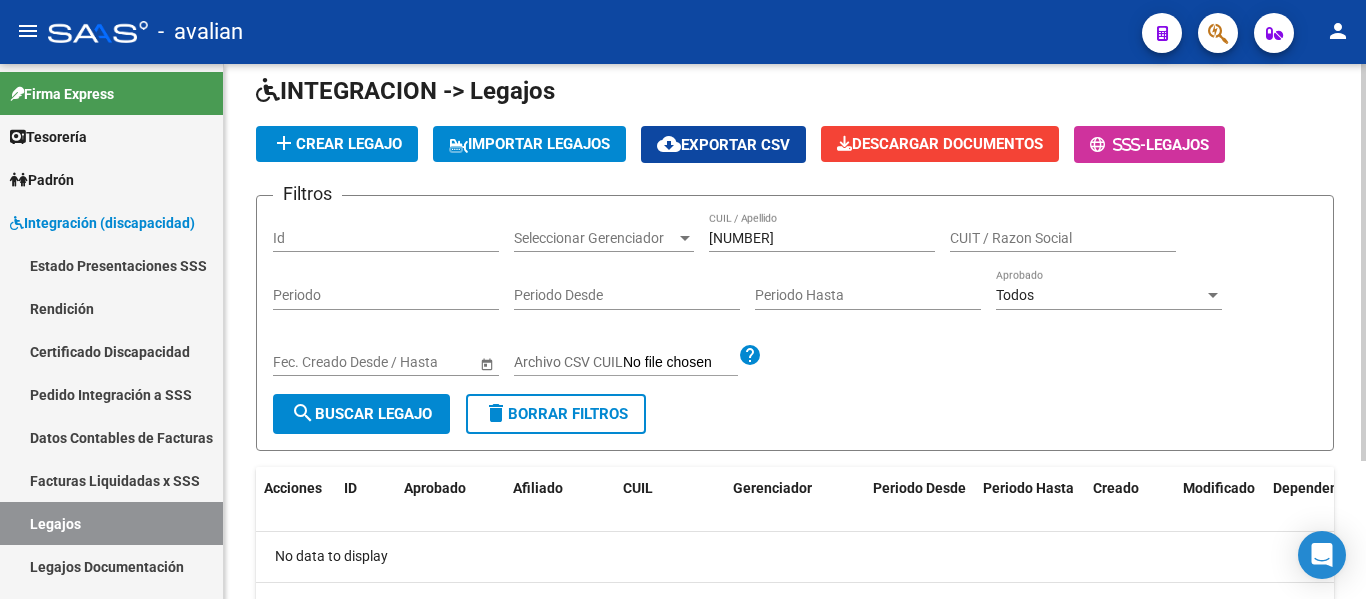 scroll, scrollTop: 86, scrollLeft: 0, axis: vertical 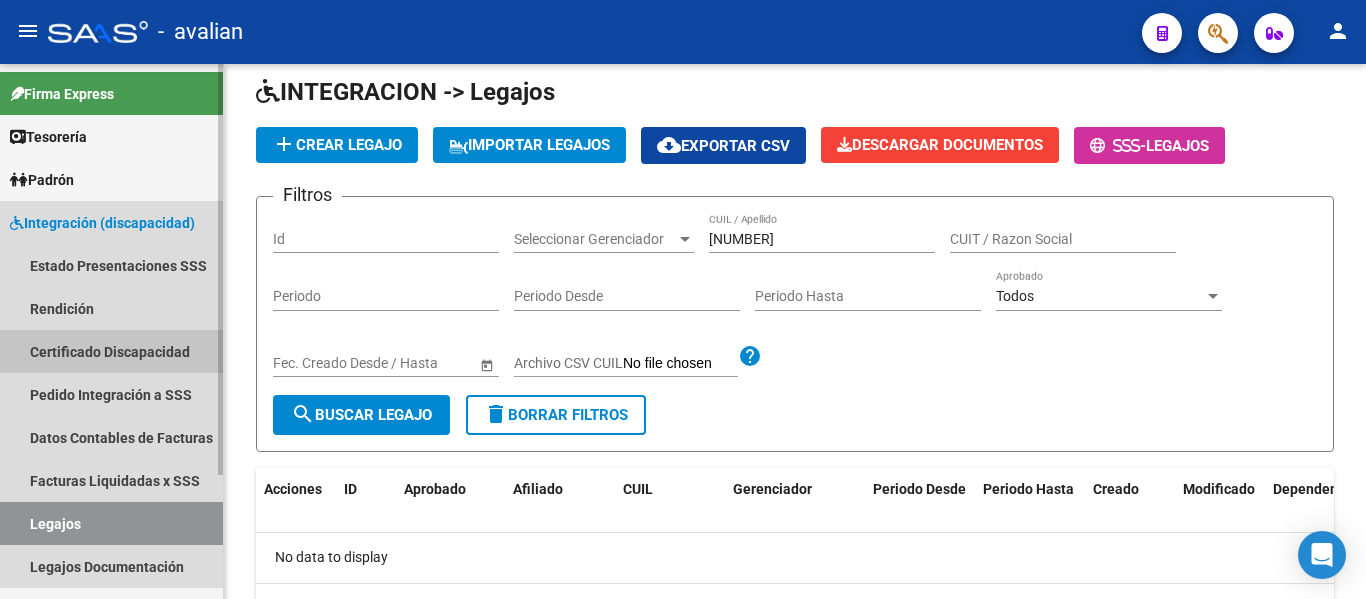 click on "Certificado Discapacidad" at bounding box center [111, 351] 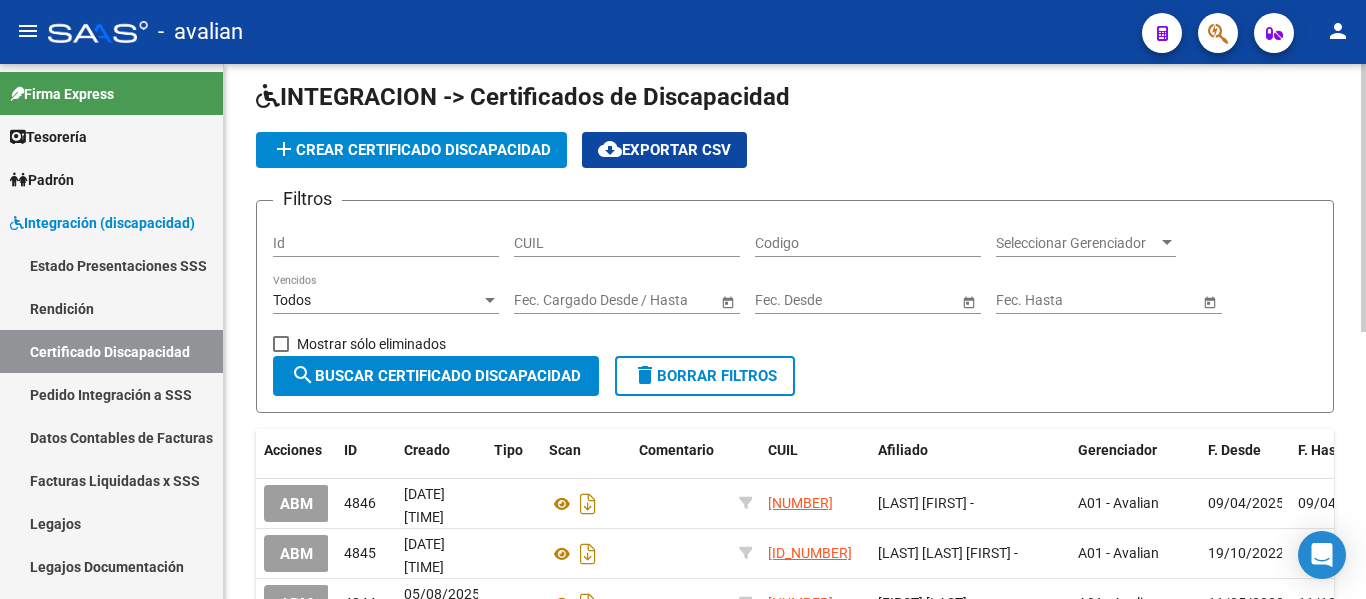 scroll, scrollTop: 86, scrollLeft: 0, axis: vertical 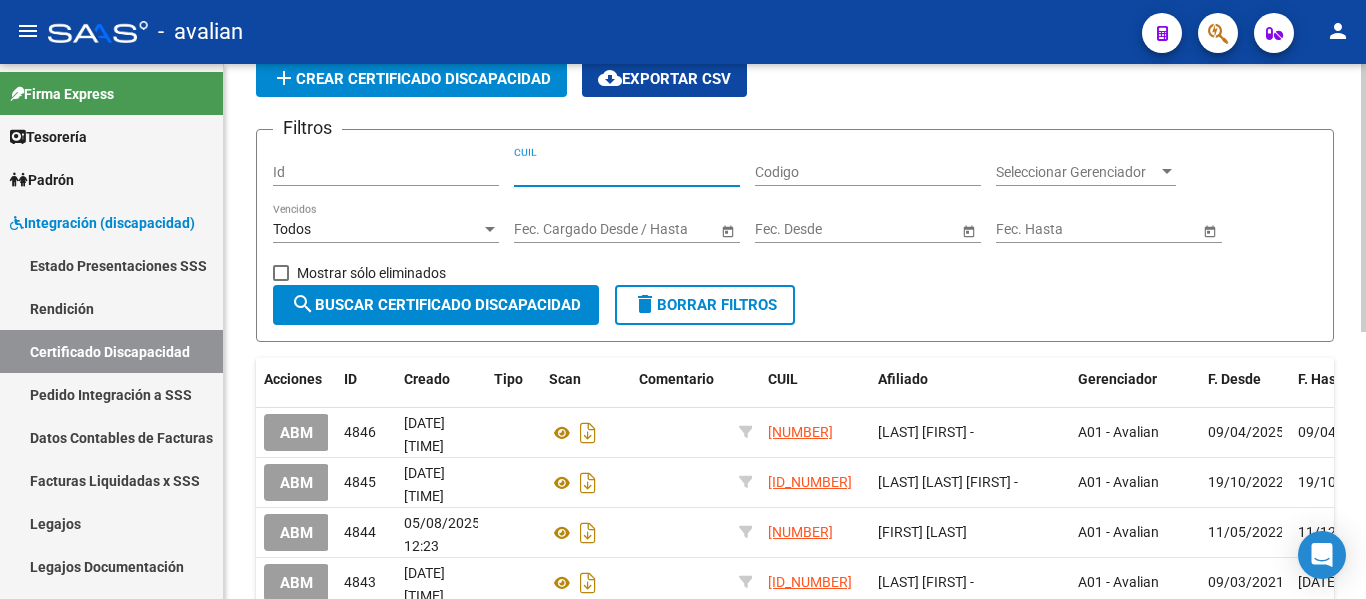 click on "CUIL" at bounding box center [627, 172] 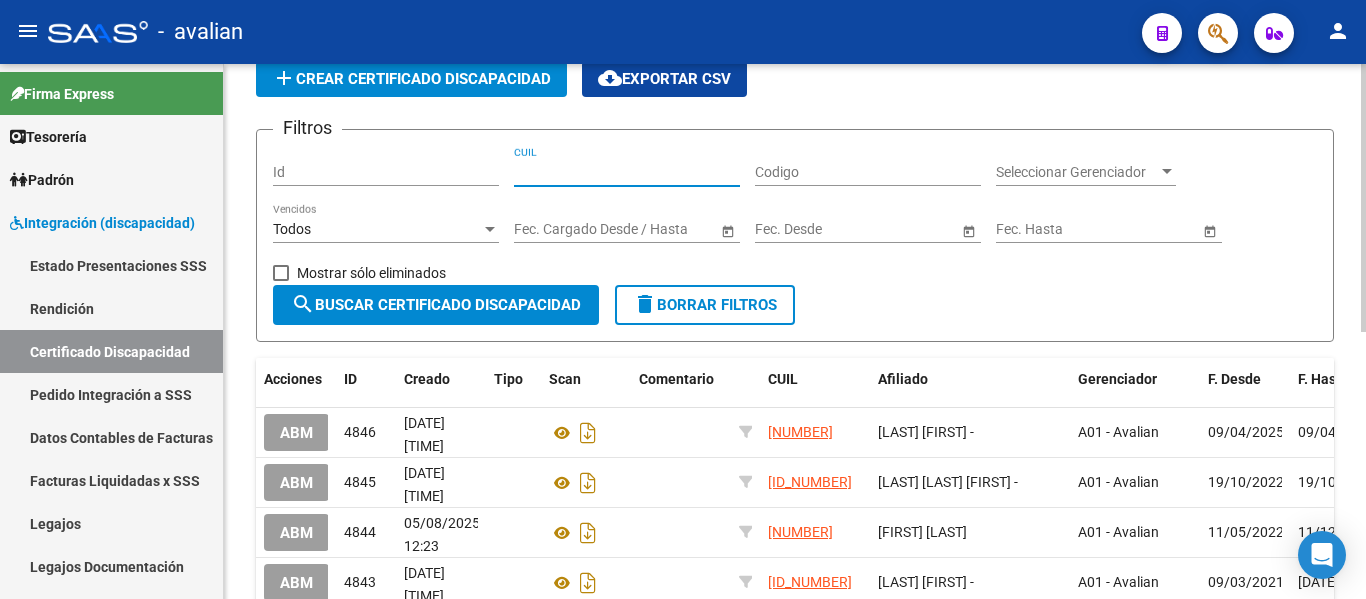 paste on "[CUIT]" 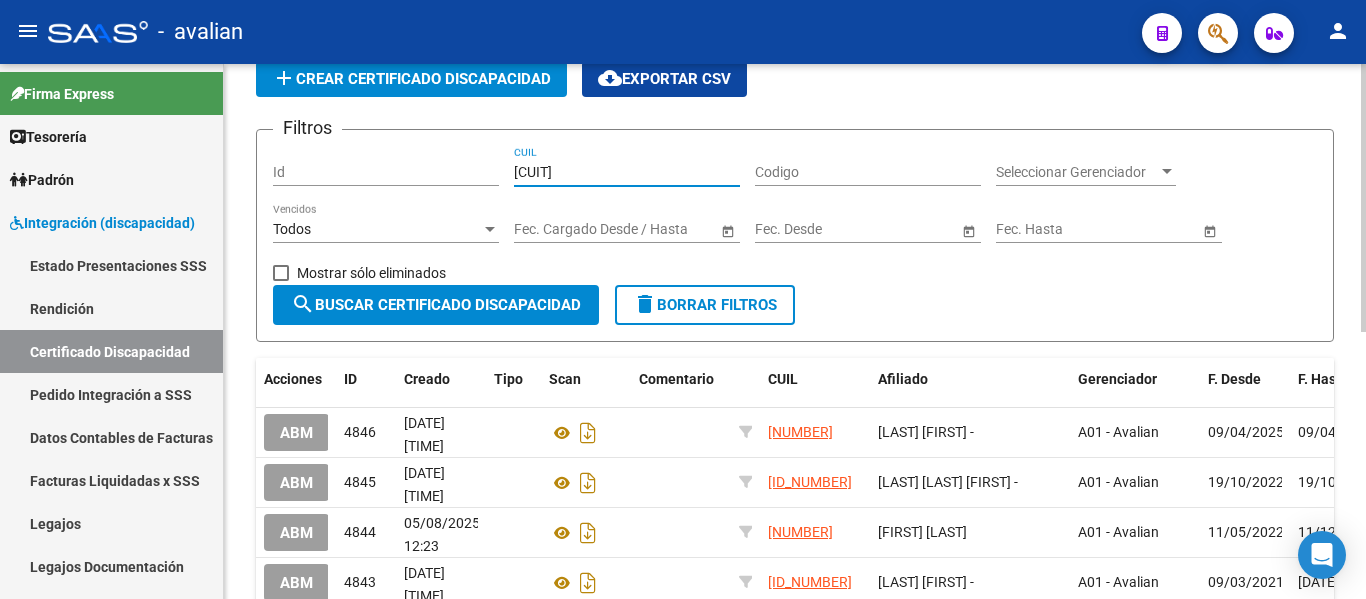 type on "[CUIT]" 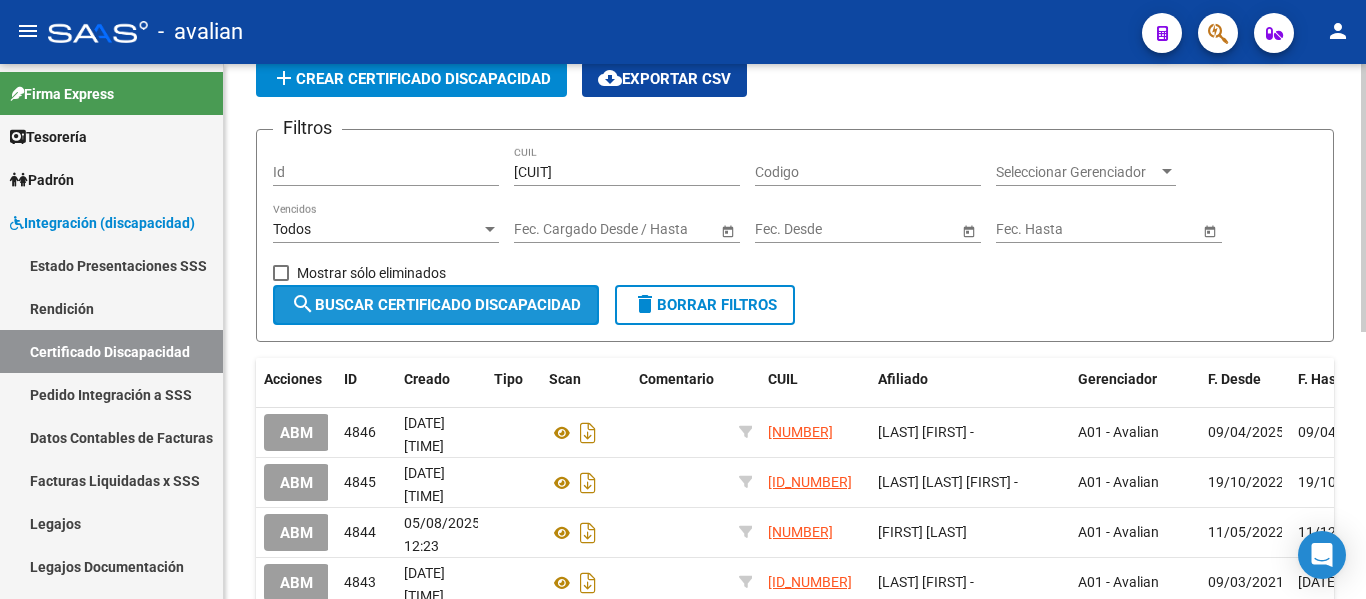 click on "search  Buscar Certificado Discapacidad" 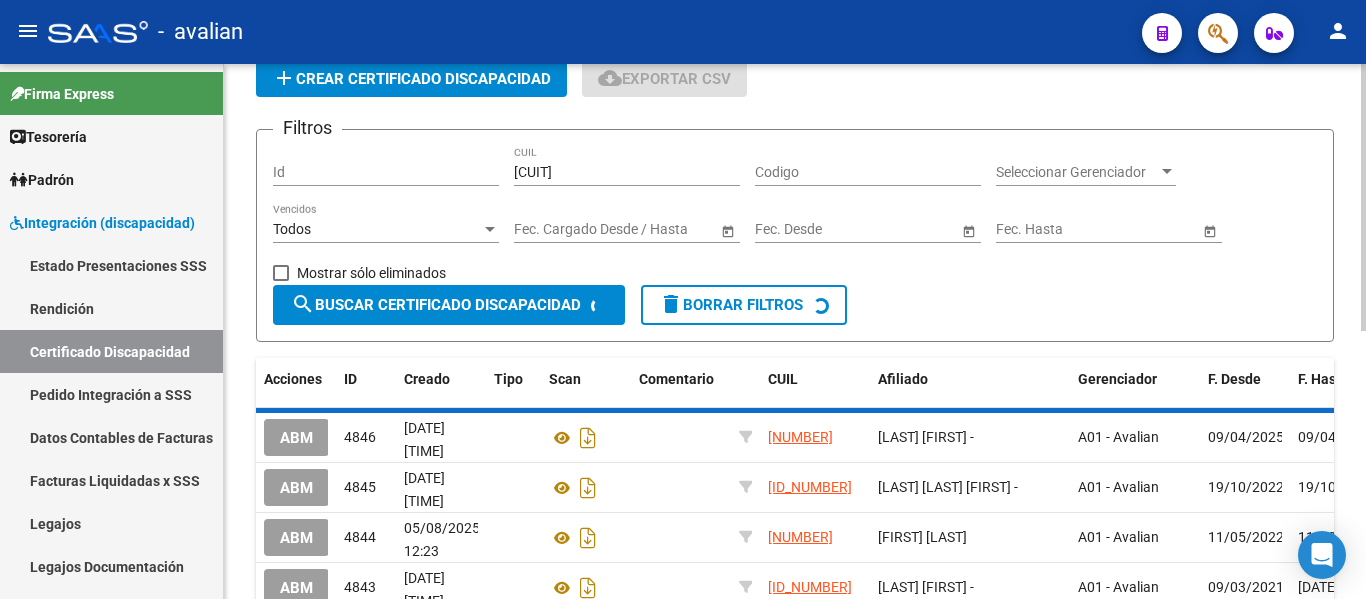 scroll, scrollTop: 82, scrollLeft: 0, axis: vertical 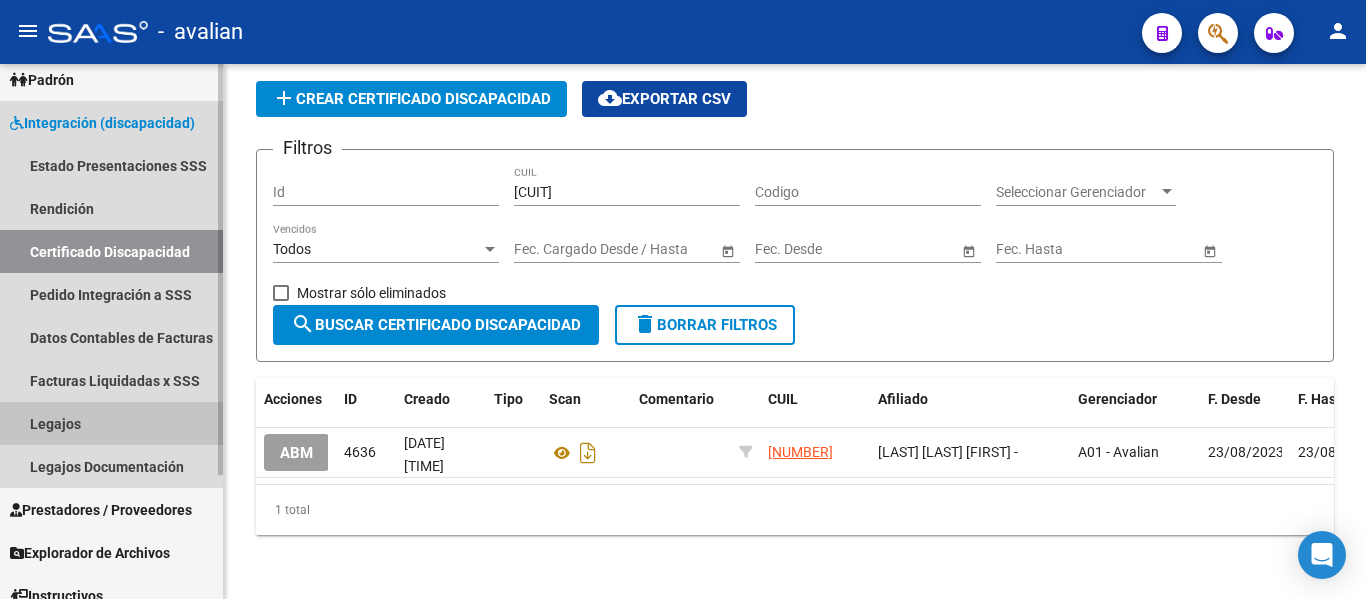 click on "Legajos" at bounding box center [111, 423] 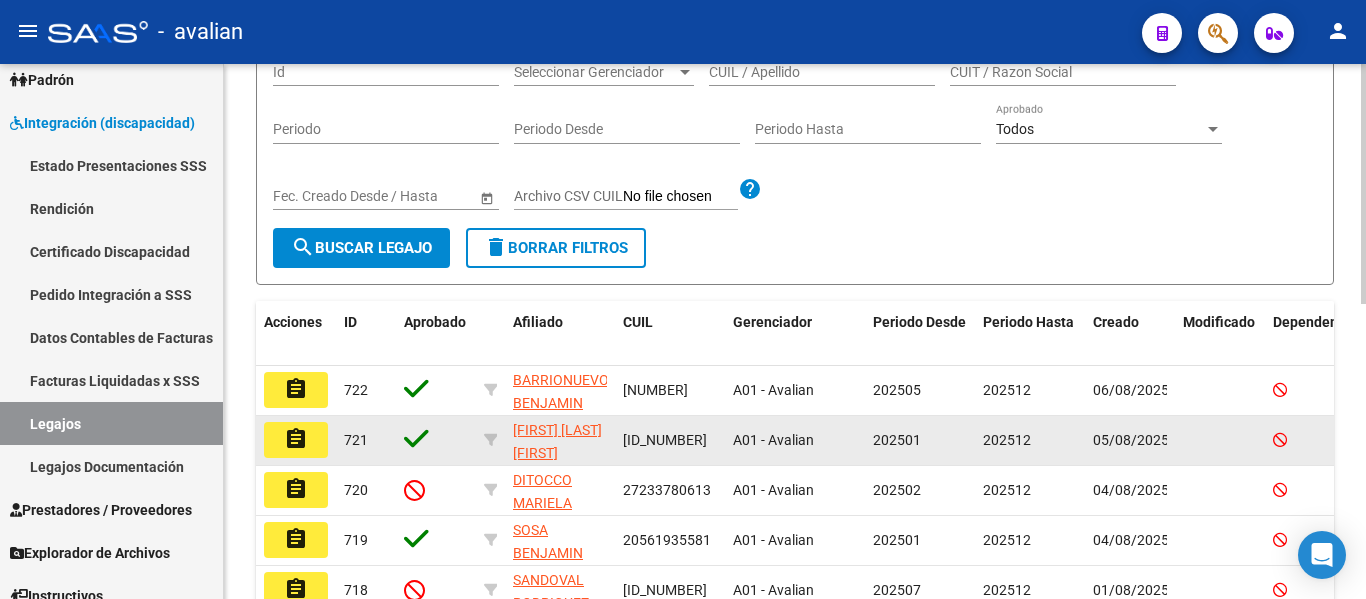 scroll, scrollTop: 300, scrollLeft: 0, axis: vertical 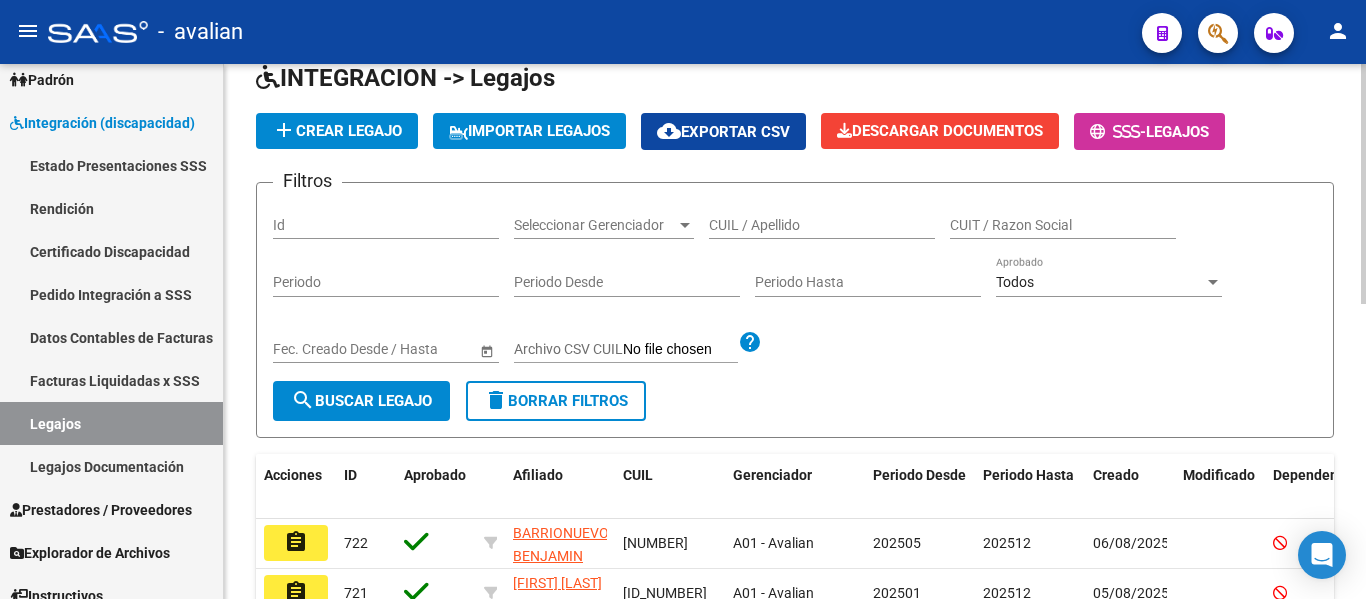 click on "CUIL / Apellido" at bounding box center (822, 225) 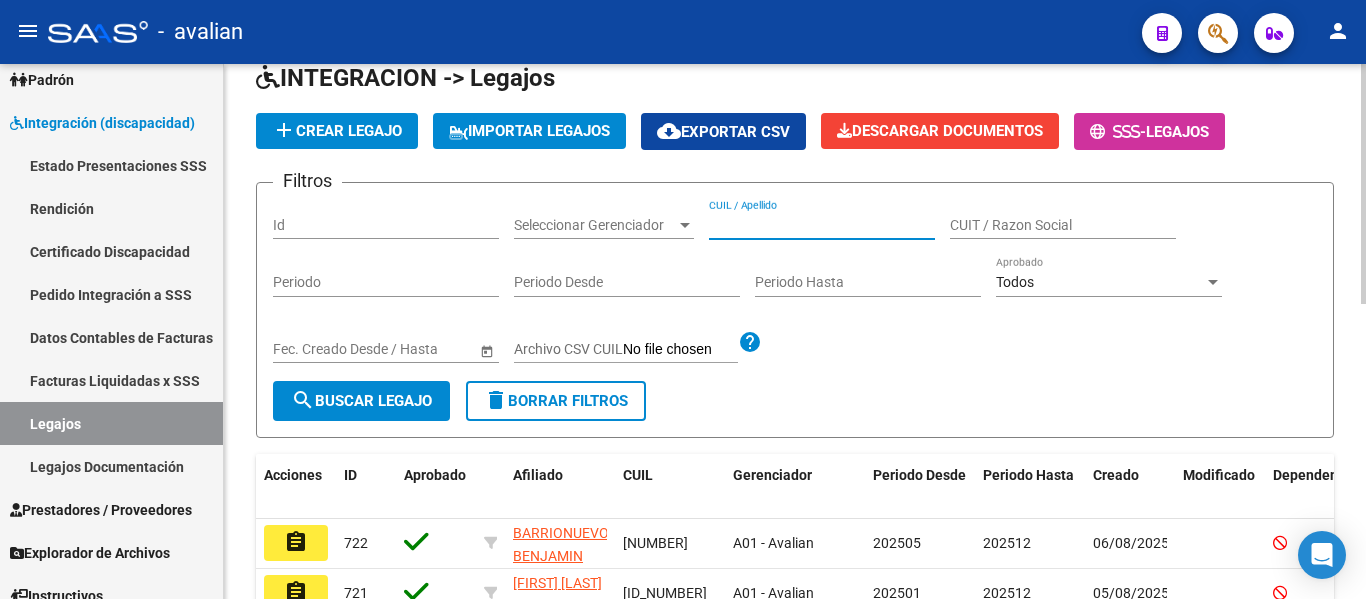 paste on "[NUMBER]" 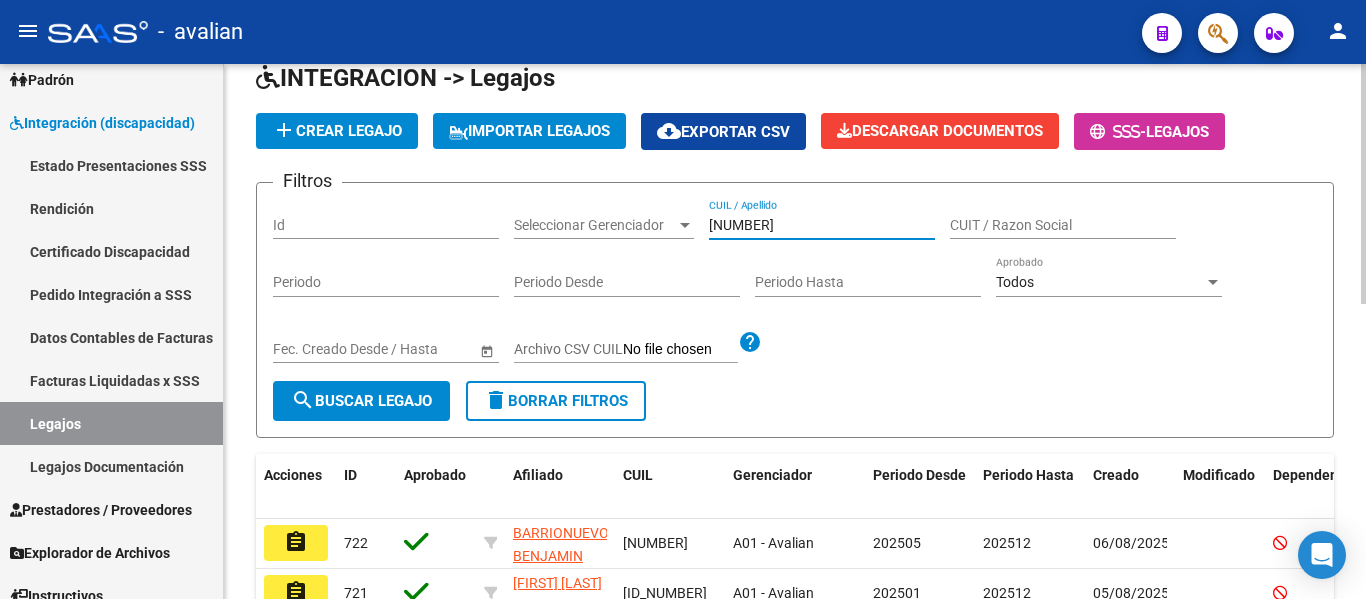 type on "[NUMBER]" 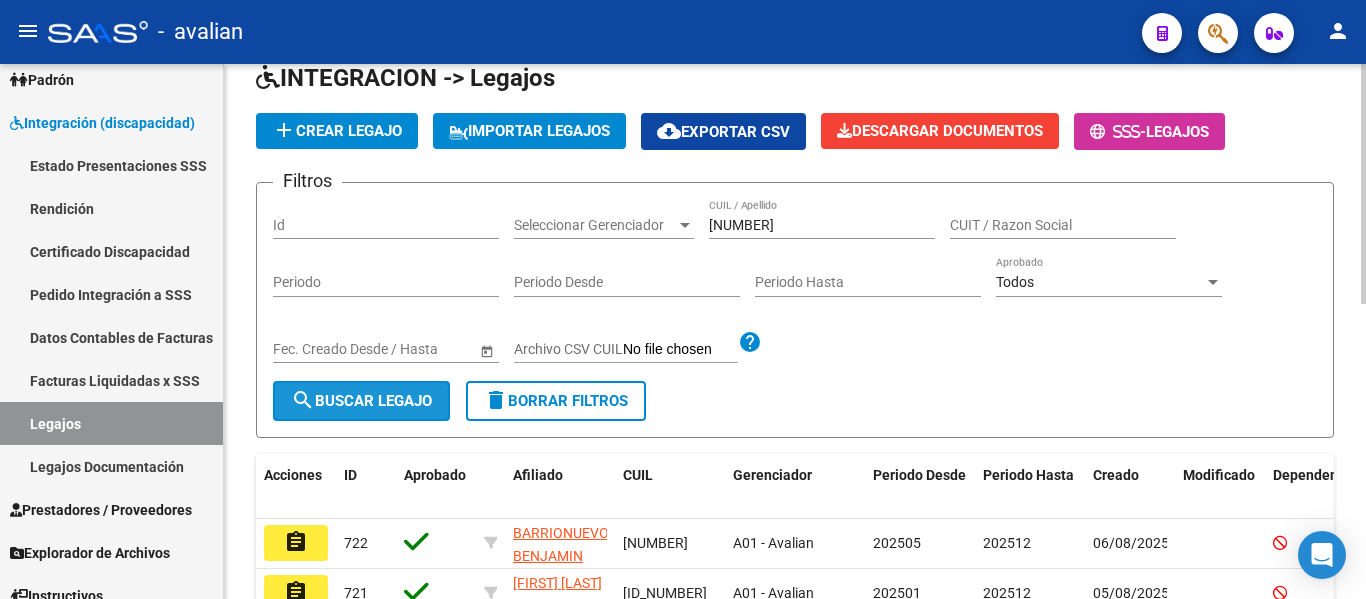 click on "search  Buscar Legajo" 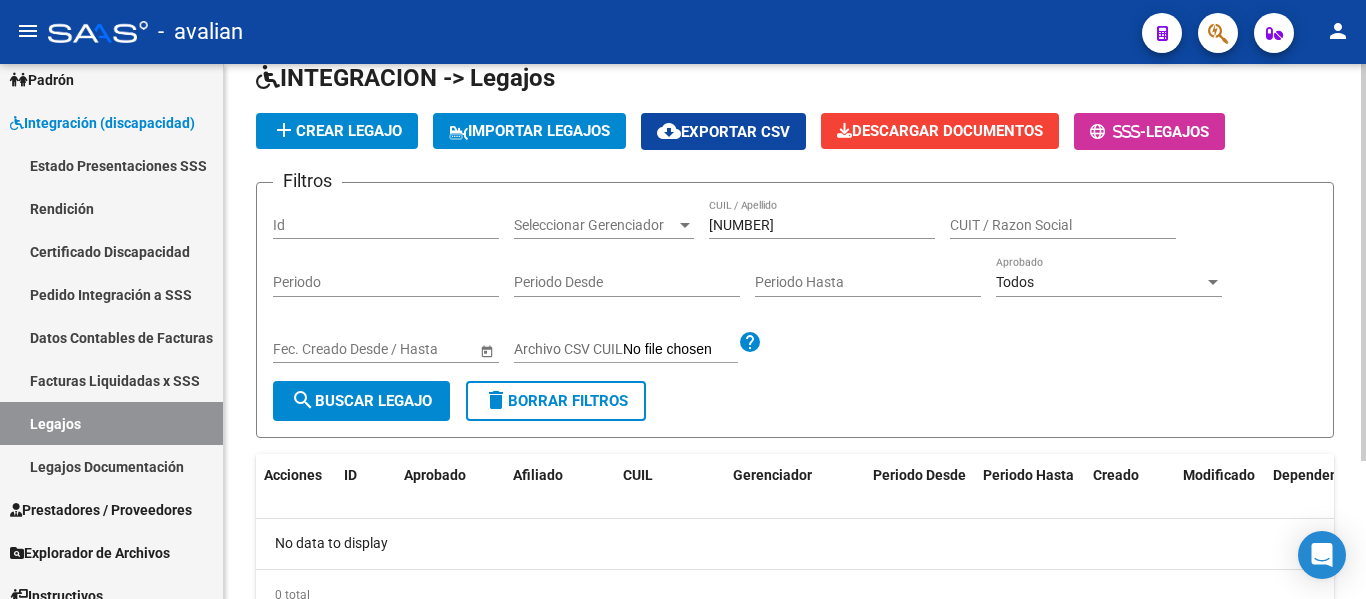 click on "add  Crear Legajo" 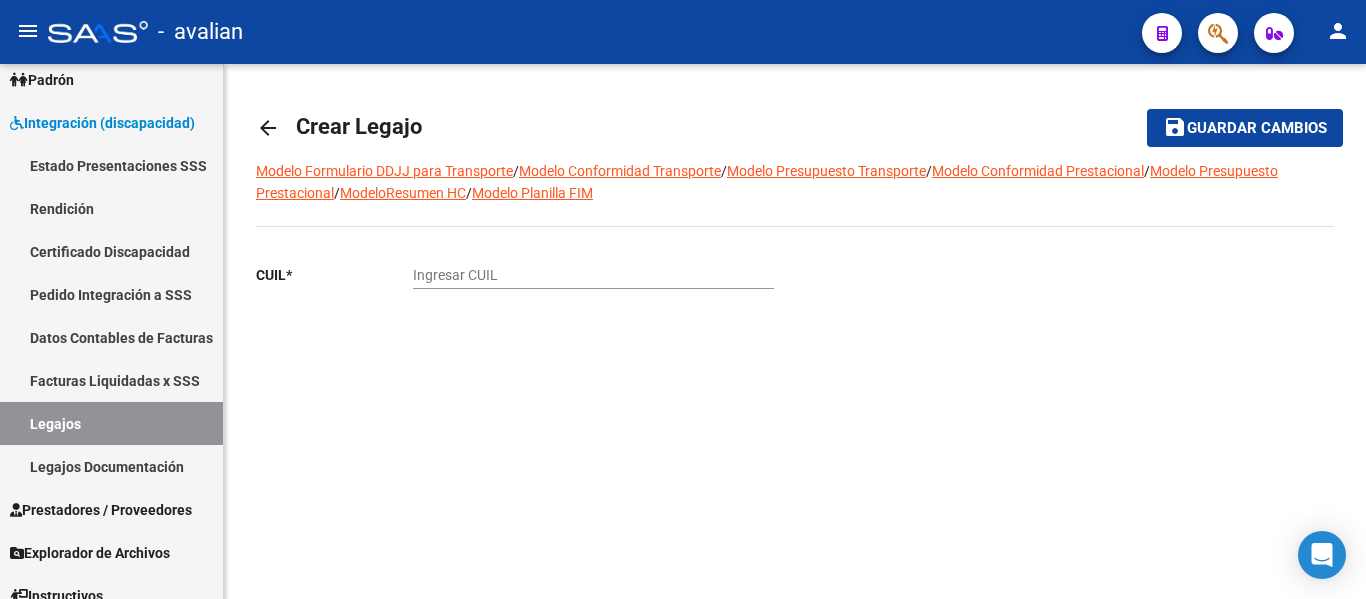 scroll, scrollTop: 0, scrollLeft: 0, axis: both 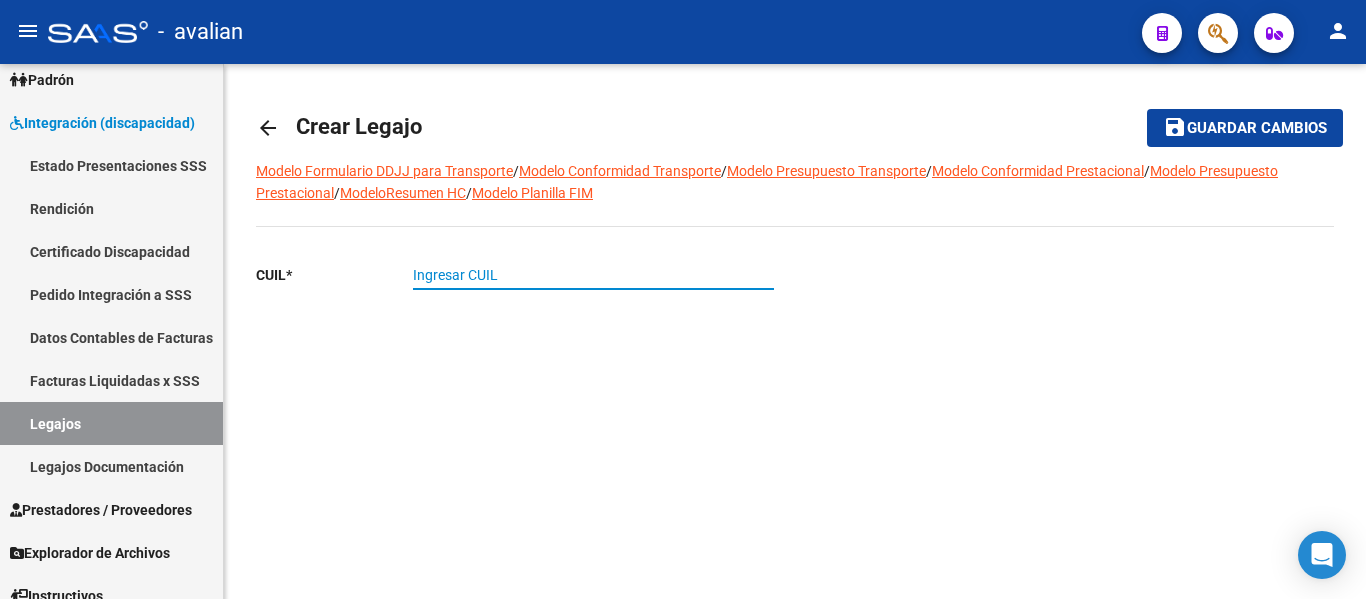 click on "Ingresar CUIL" at bounding box center (593, 275) 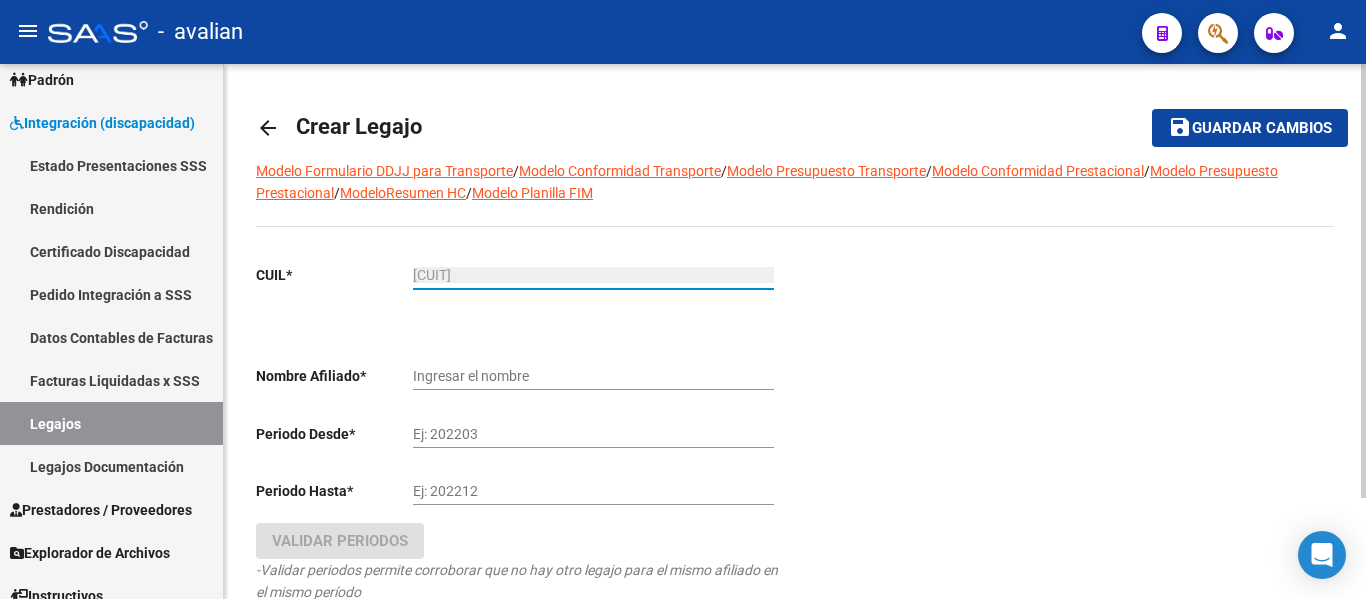 type on "[LAST] [LAST] [FIRST]" 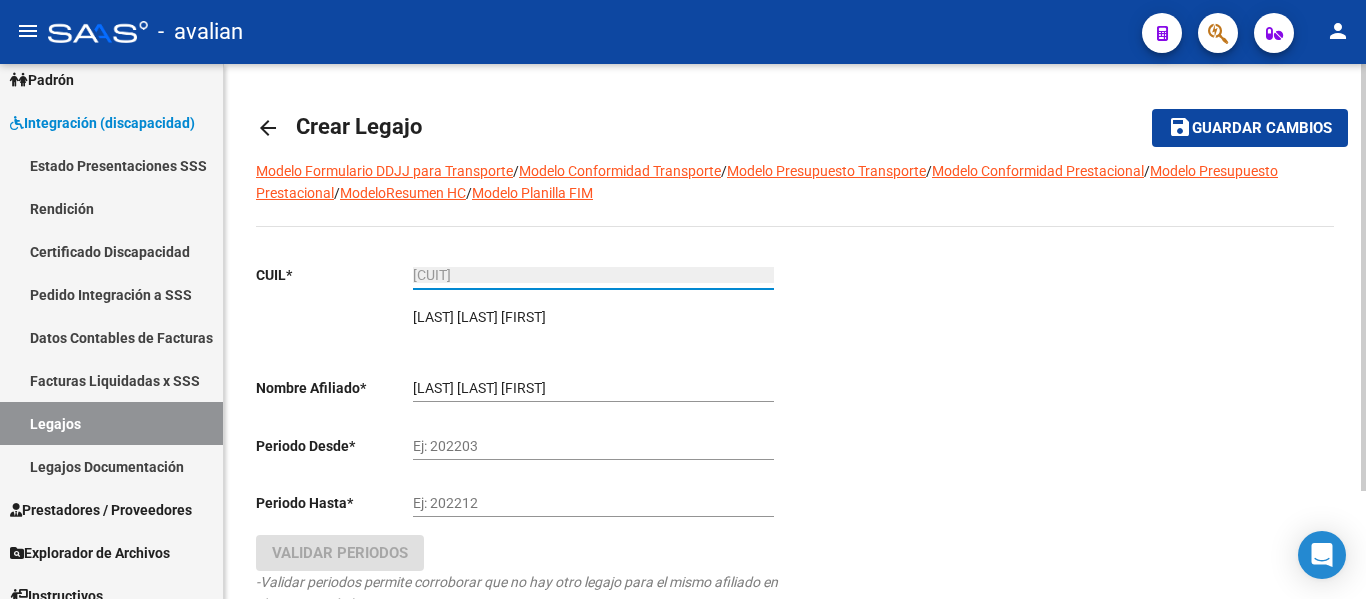 type on "[CUIT]" 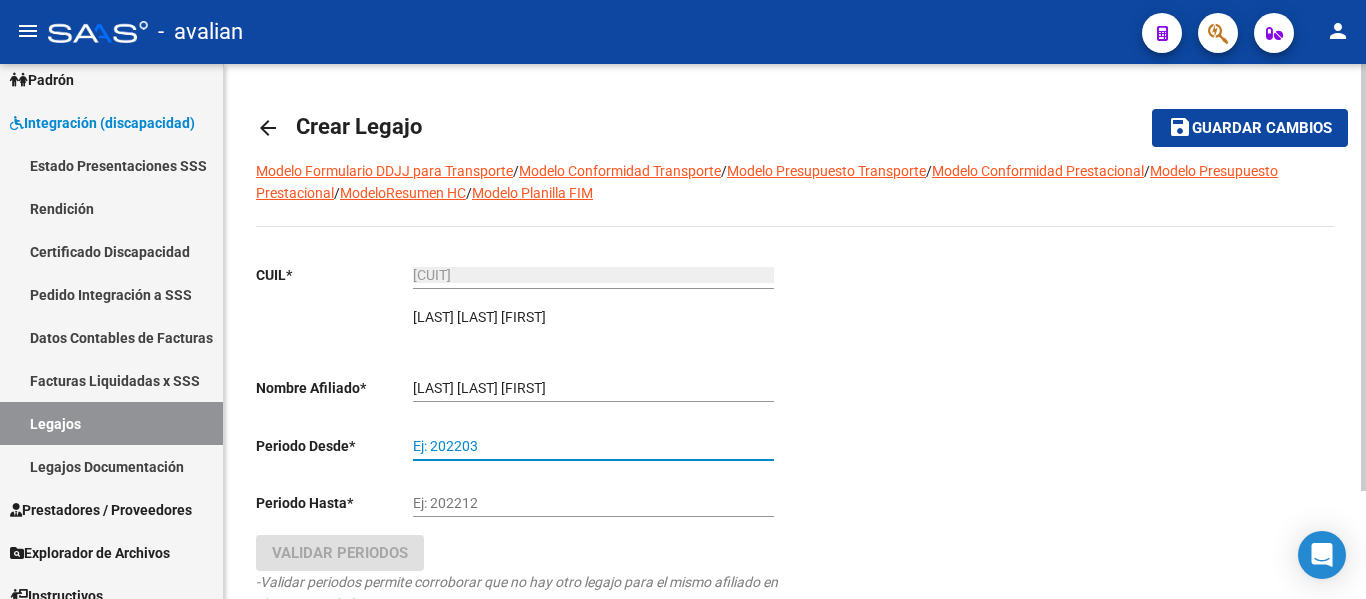 click on "Ej: 202203" at bounding box center [593, 446] 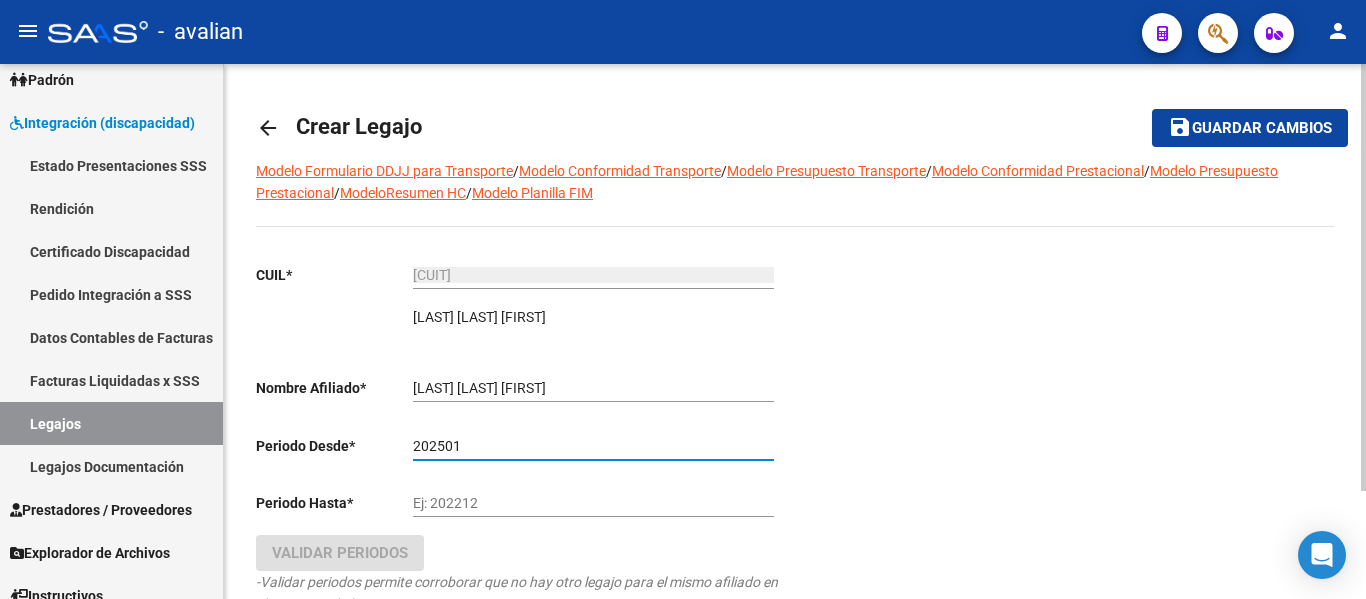 type on "202501" 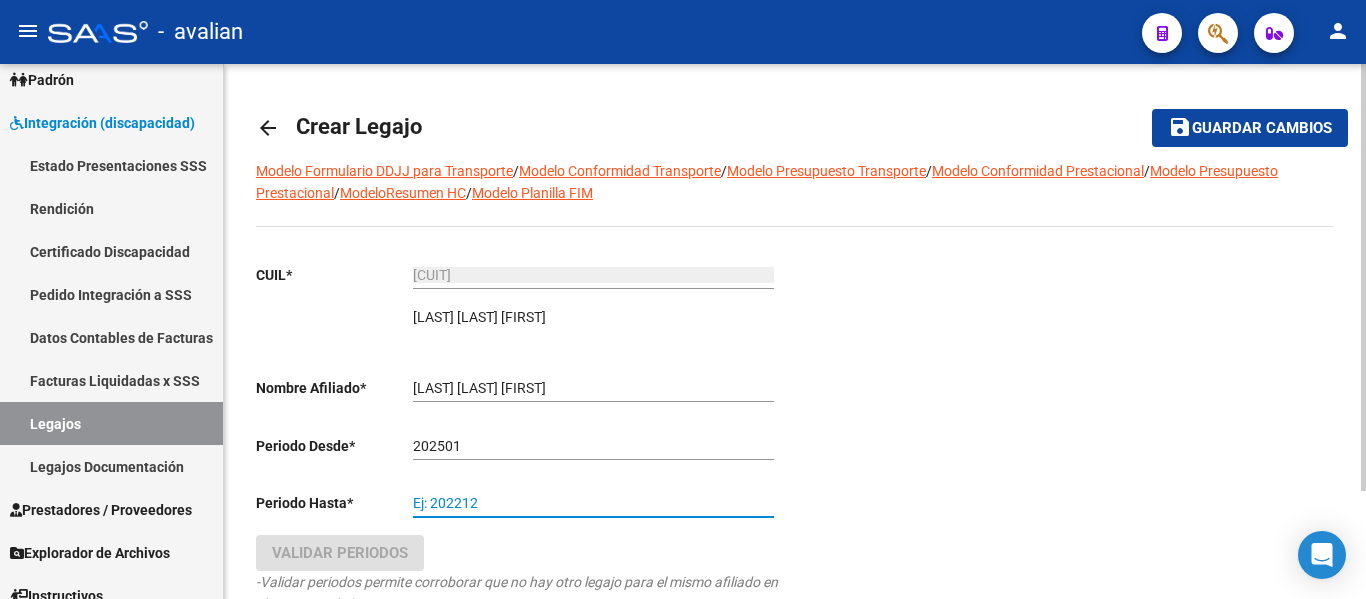 click on "Ej: 202212" at bounding box center [593, 503] 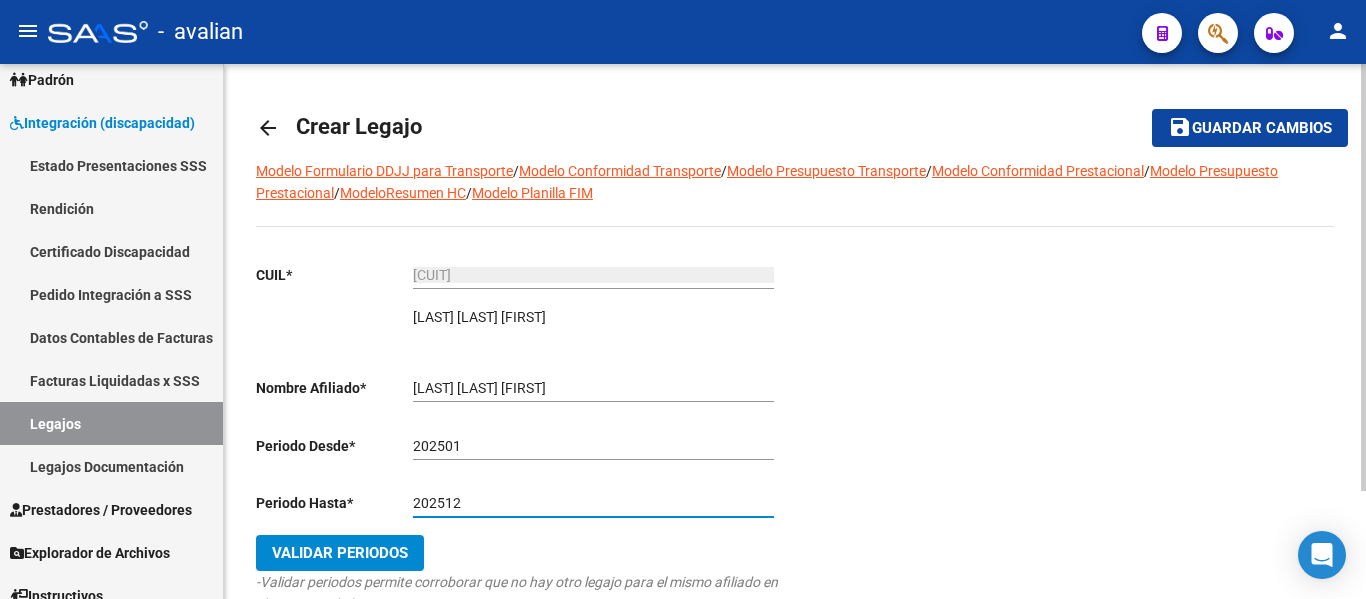 type on "202512" 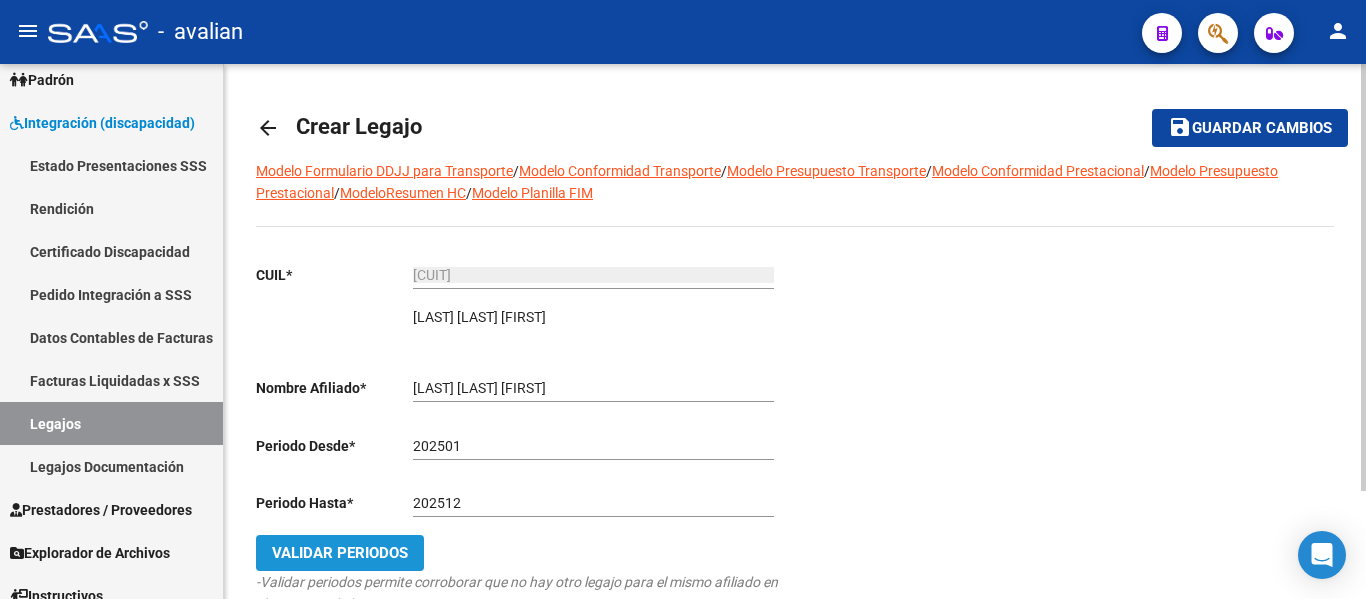 click on "Validar Periodos" 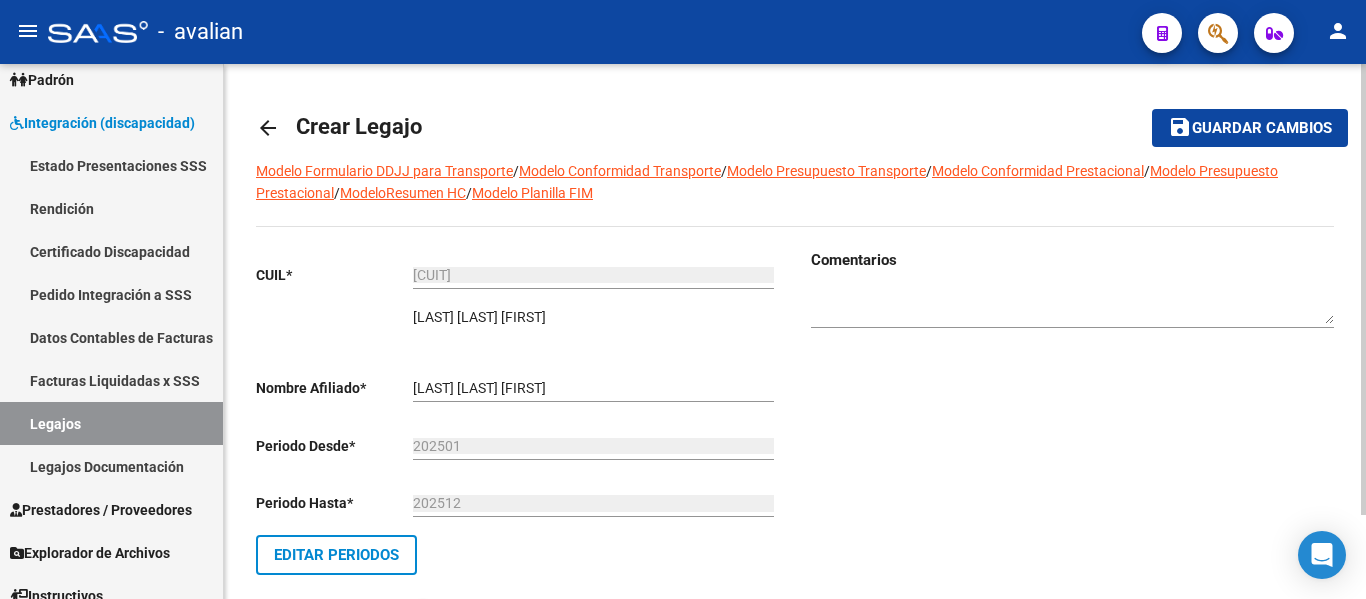 click on "Guardar cambios" 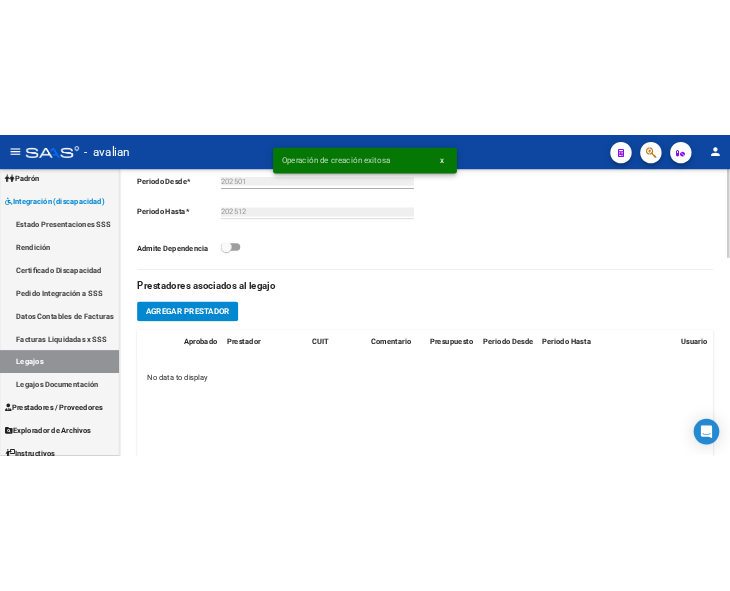 scroll, scrollTop: 600, scrollLeft: 0, axis: vertical 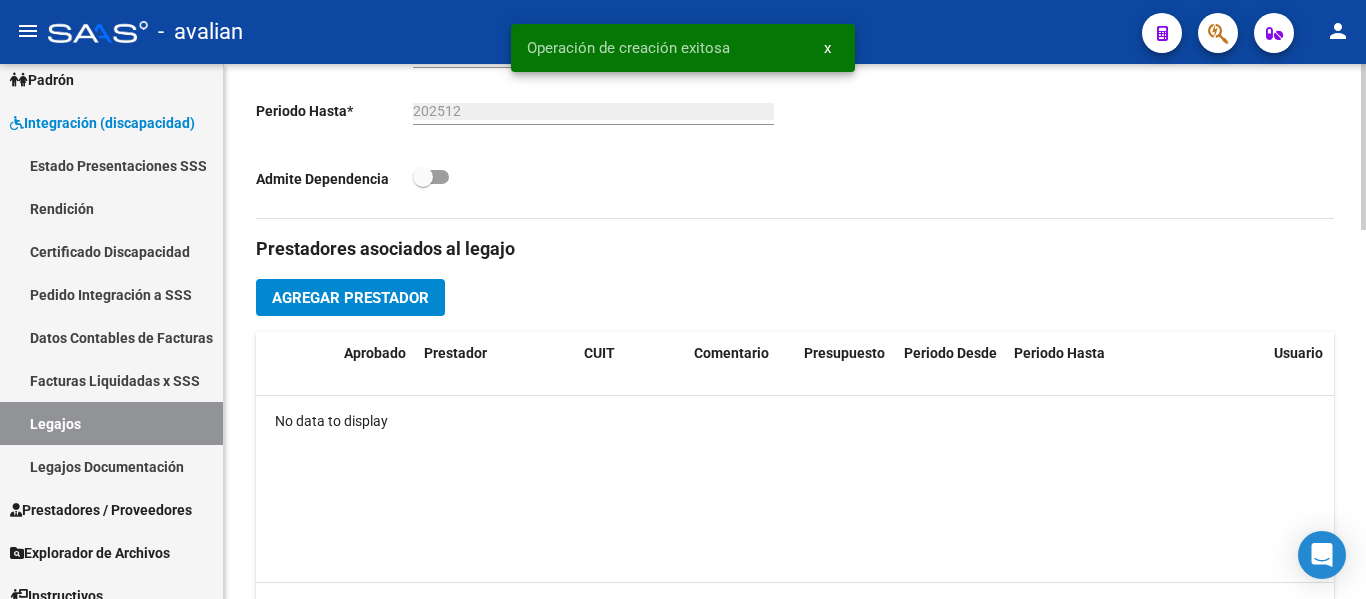 click on "Agregar Prestador" 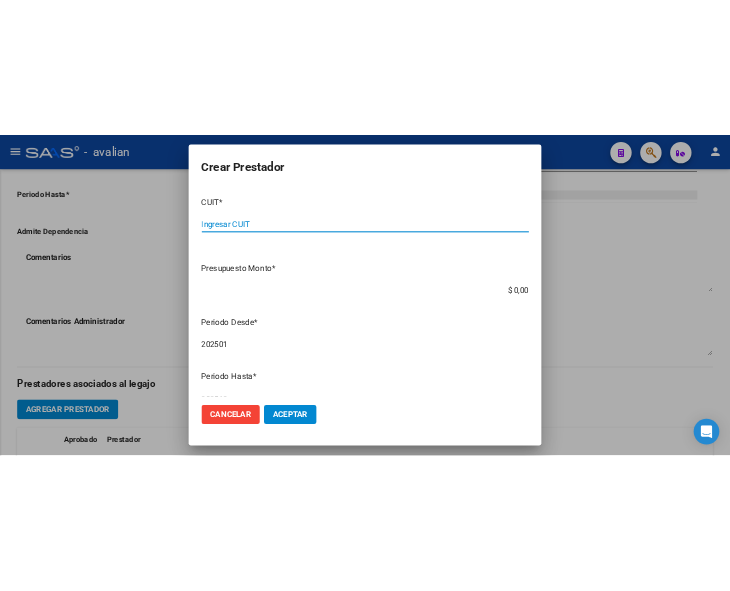 scroll, scrollTop: 671, scrollLeft: 0, axis: vertical 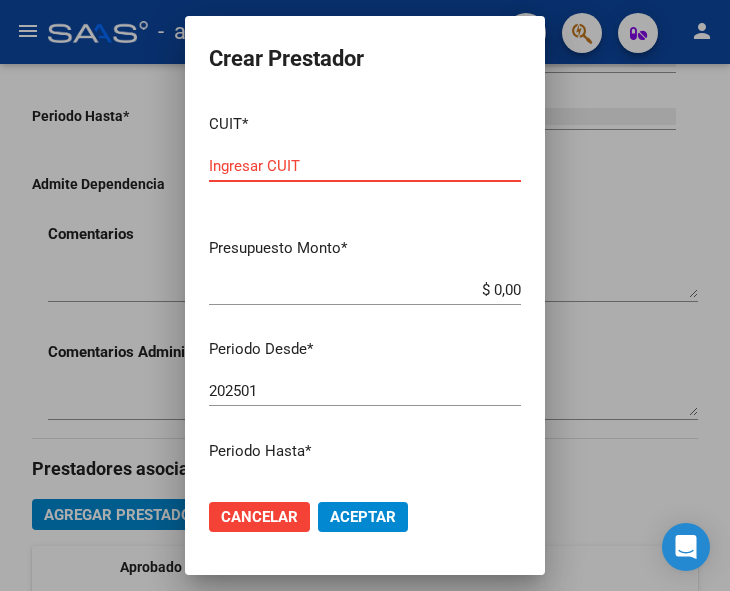 click on "Ingresar CUIT" at bounding box center (365, 166) 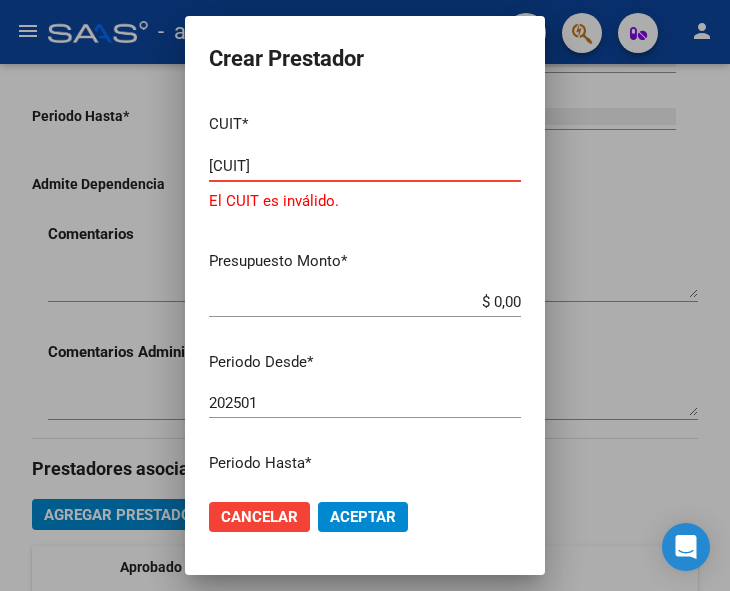 drag, startPoint x: 317, startPoint y: 166, endPoint x: 185, endPoint y: 151, distance: 132.84953 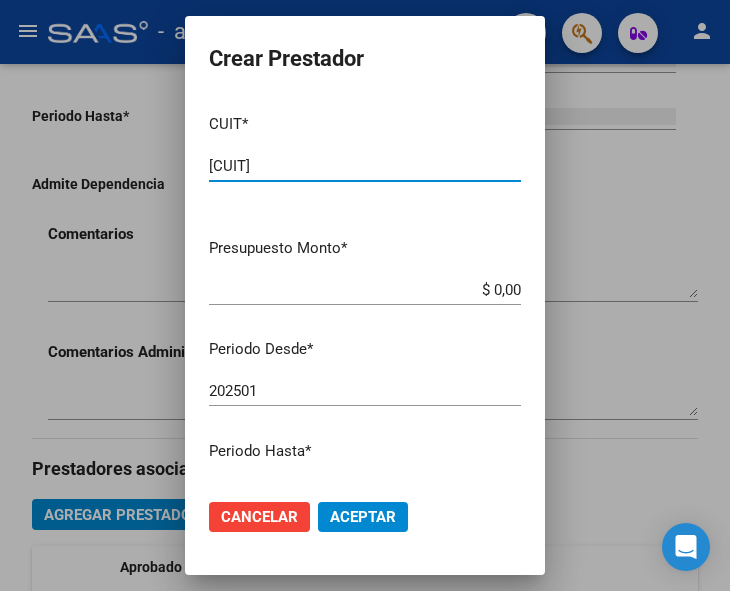 type on "[CUIT]" 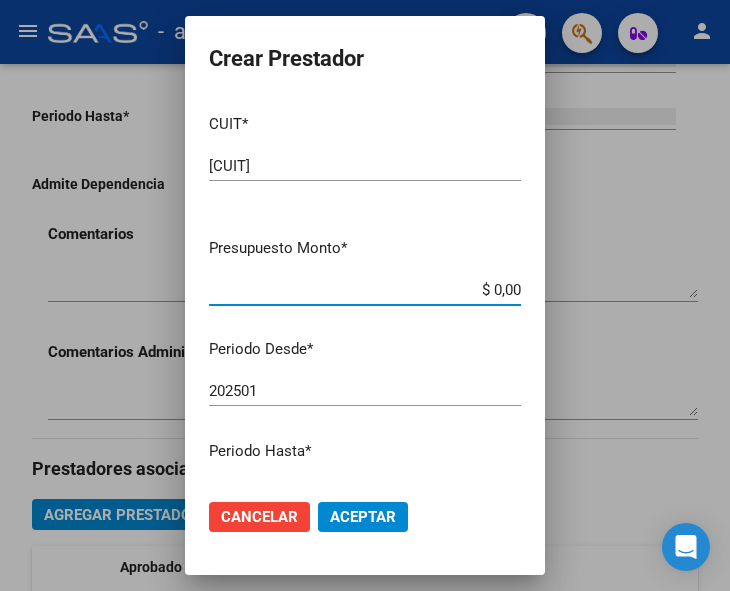 drag, startPoint x: 463, startPoint y: 300, endPoint x: 533, endPoint y: 288, distance: 71.021126 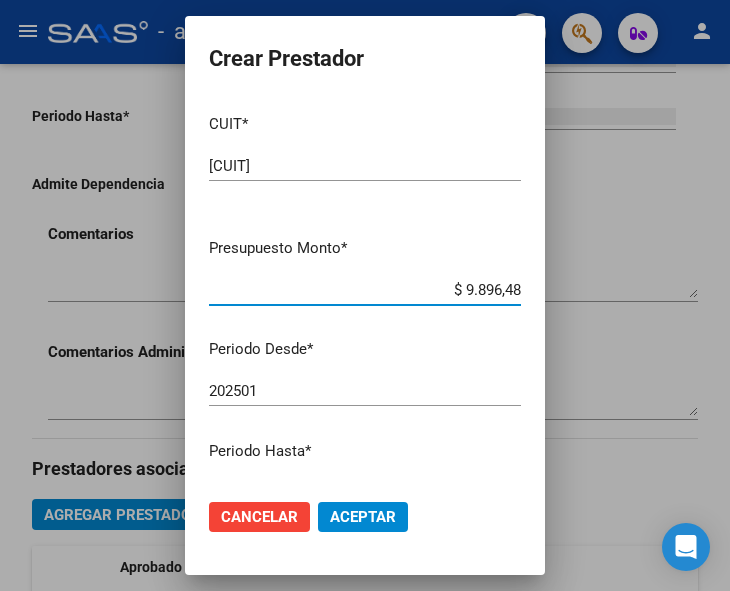 type on "$ 98.964,88" 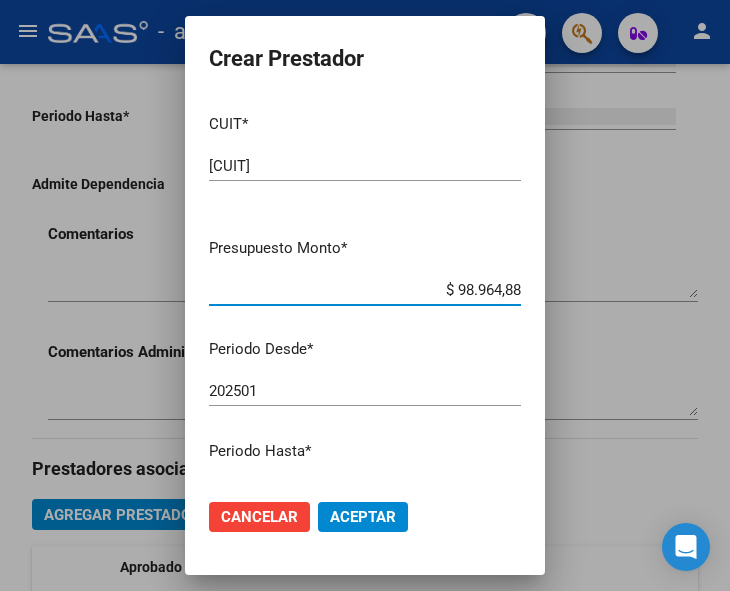 click on "202501" at bounding box center [365, 391] 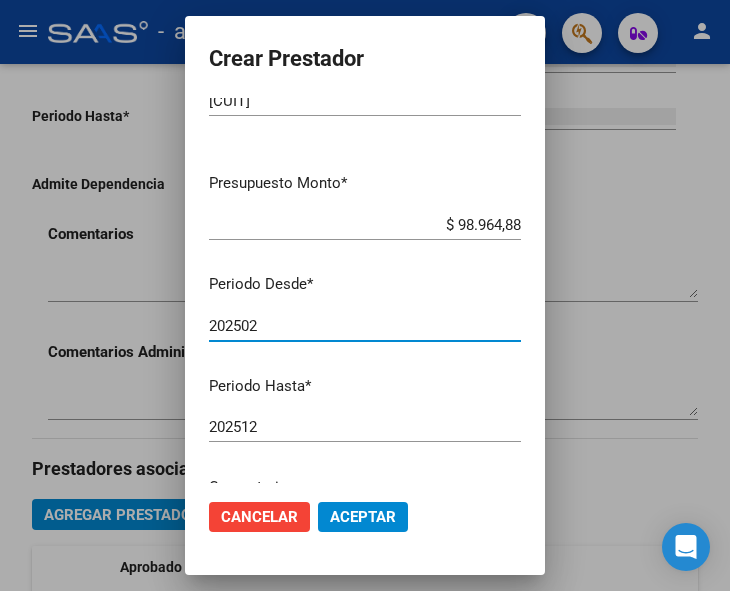 scroll, scrollTop: 100, scrollLeft: 0, axis: vertical 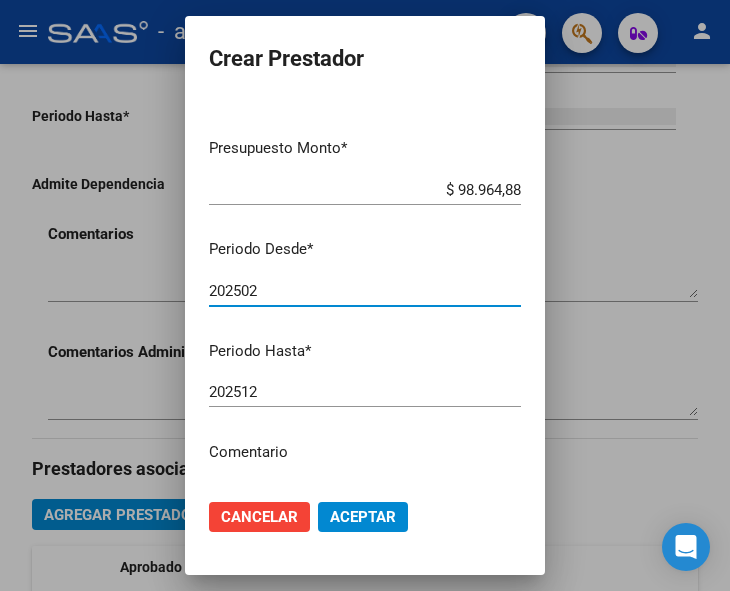 type on "202502" 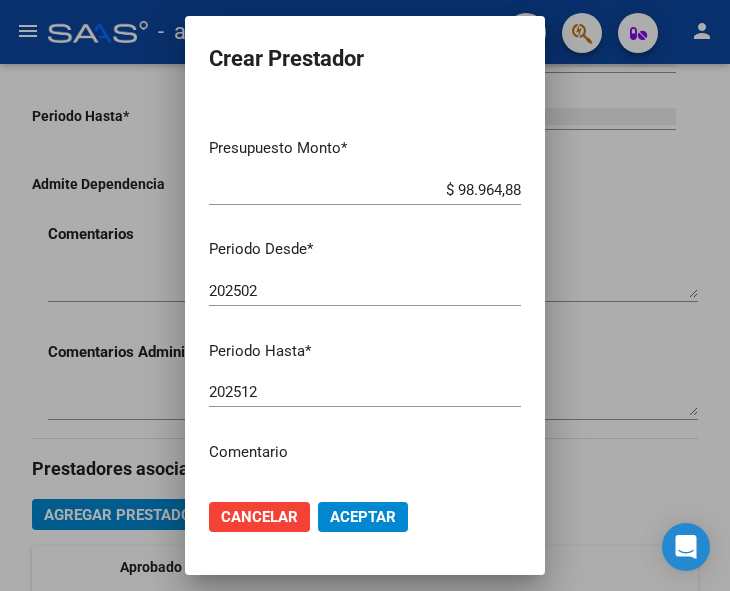 click on "Comentario" at bounding box center [365, 452] 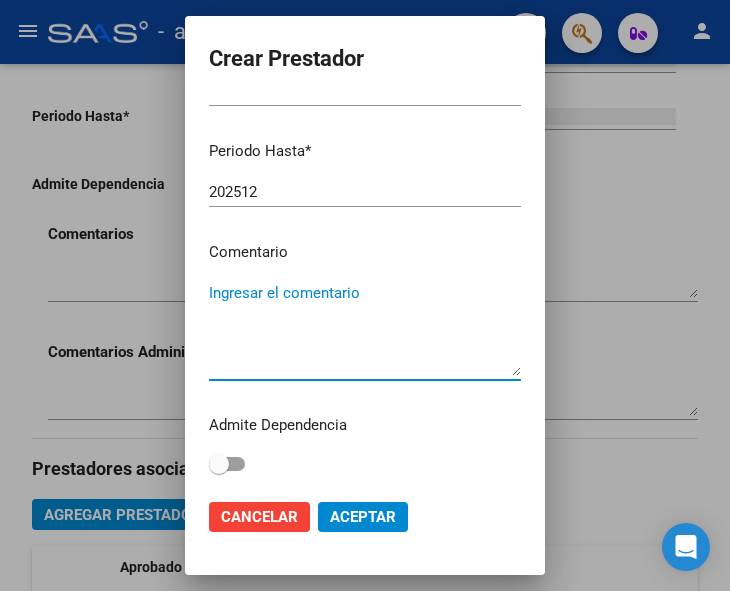 click on "Ingresar el comentario" at bounding box center [365, 329] 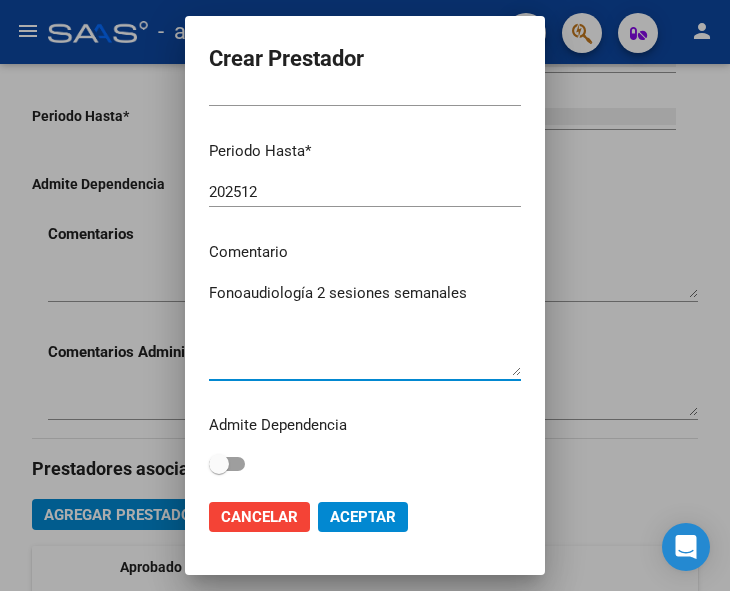 type on "Fonoaudiología 2 sesiones semanales" 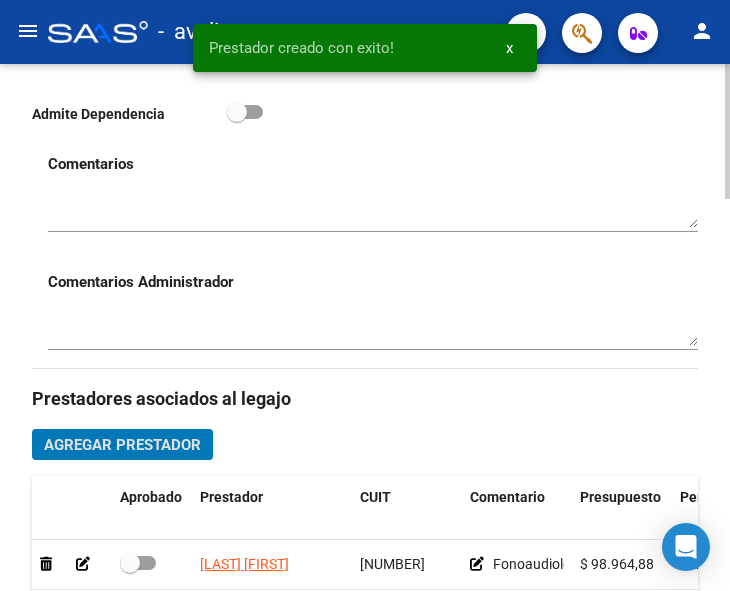 scroll, scrollTop: 771, scrollLeft: 0, axis: vertical 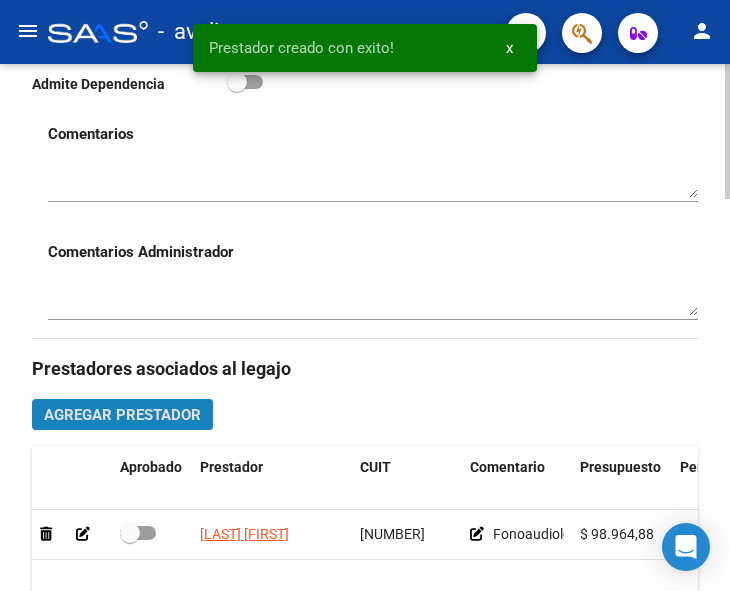 click on "Agregar Prestador" 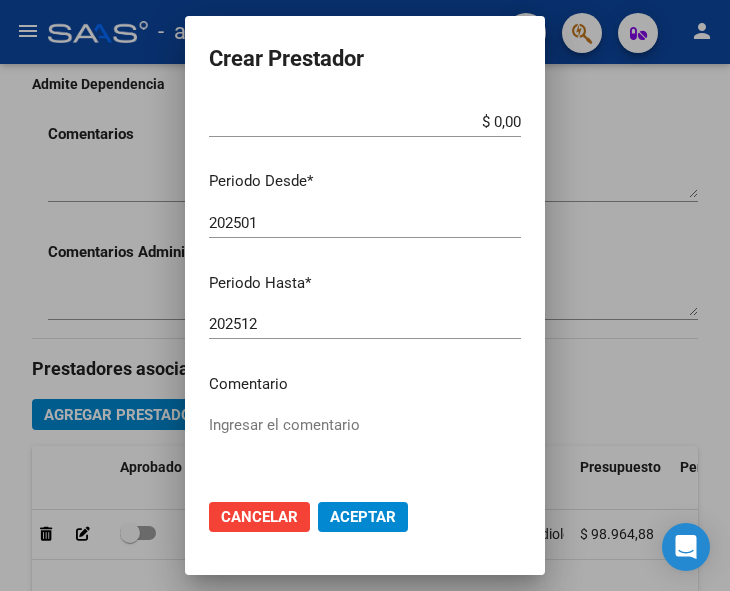 scroll, scrollTop: 200, scrollLeft: 0, axis: vertical 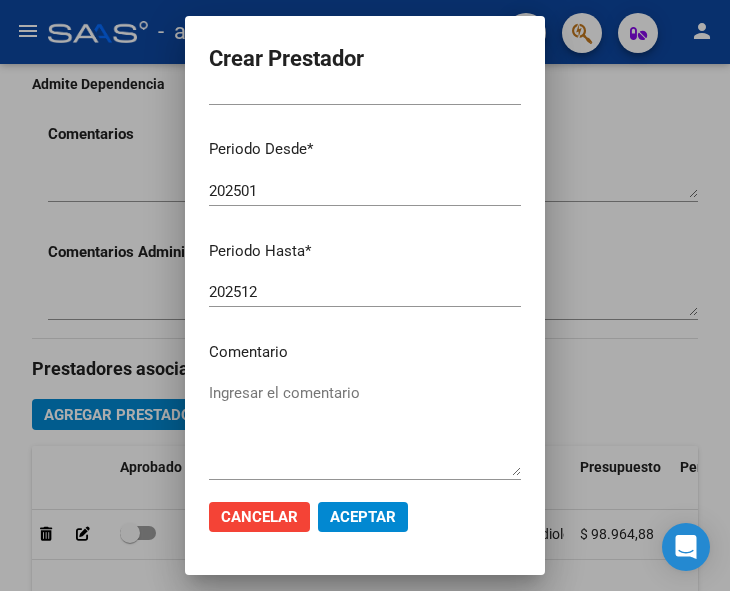 click on "Ingresar el comentario" at bounding box center [365, 429] 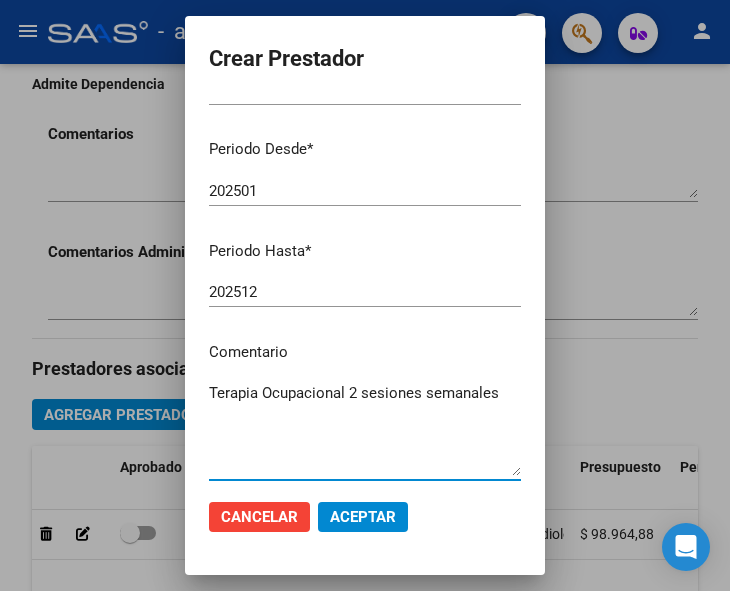 type on "Terapia Ocupacional 2 sesiones semanales" 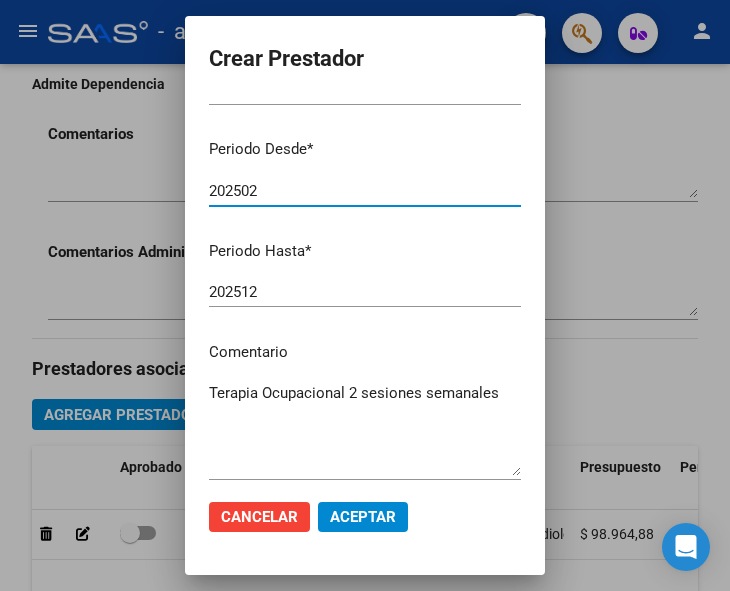 type on "202502" 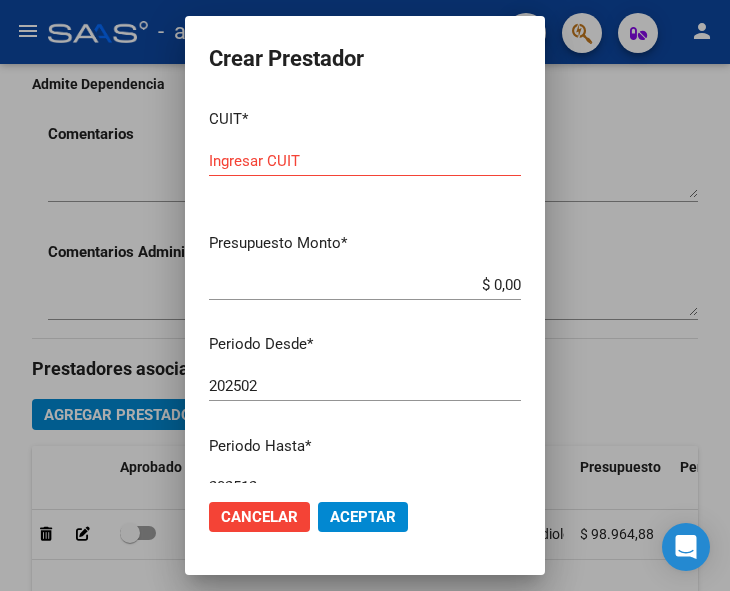 scroll, scrollTop: 0, scrollLeft: 0, axis: both 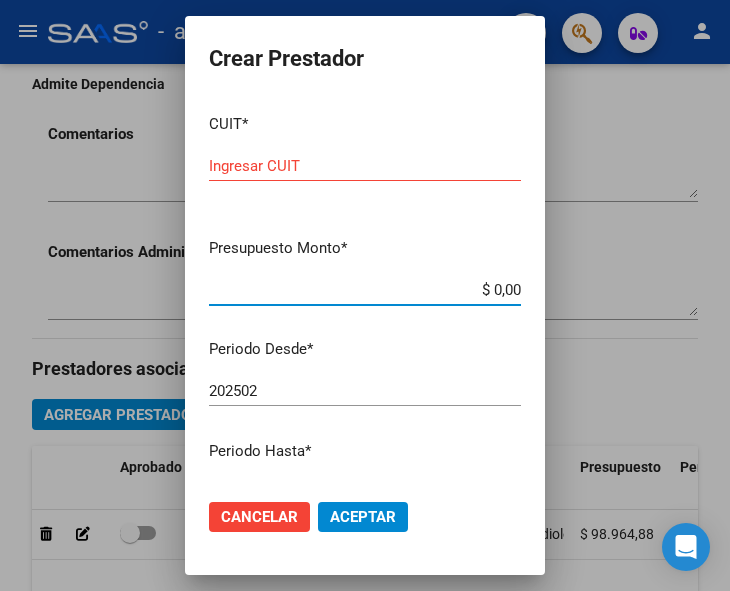click on "$ 0,00" at bounding box center [365, 290] 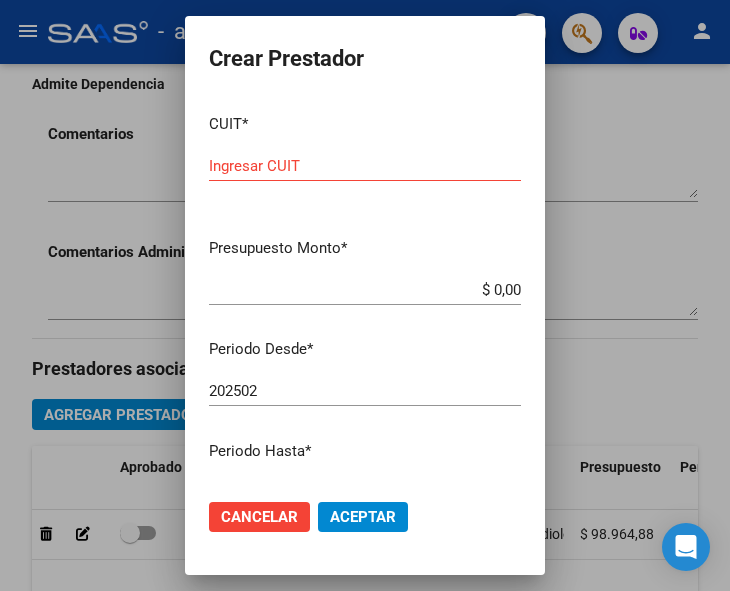 click on "Ingresar CUIT" at bounding box center (365, 166) 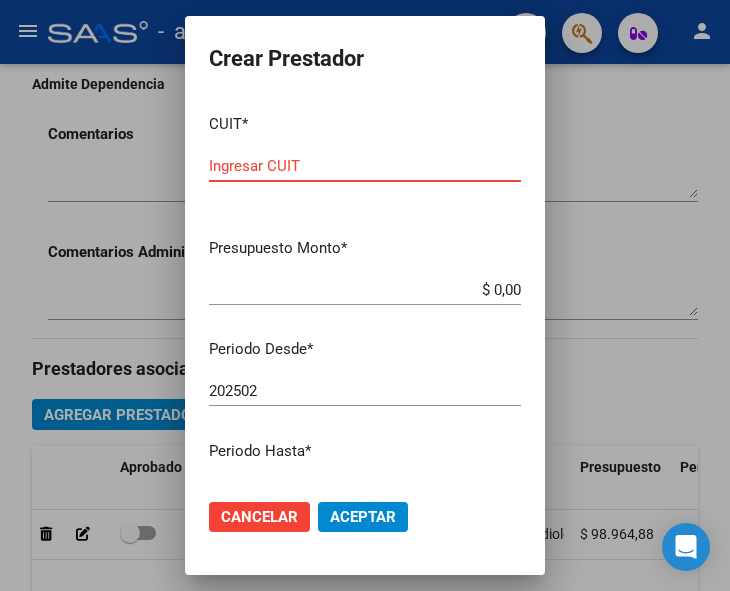 click on "Ingresar CUIT" at bounding box center [365, 166] 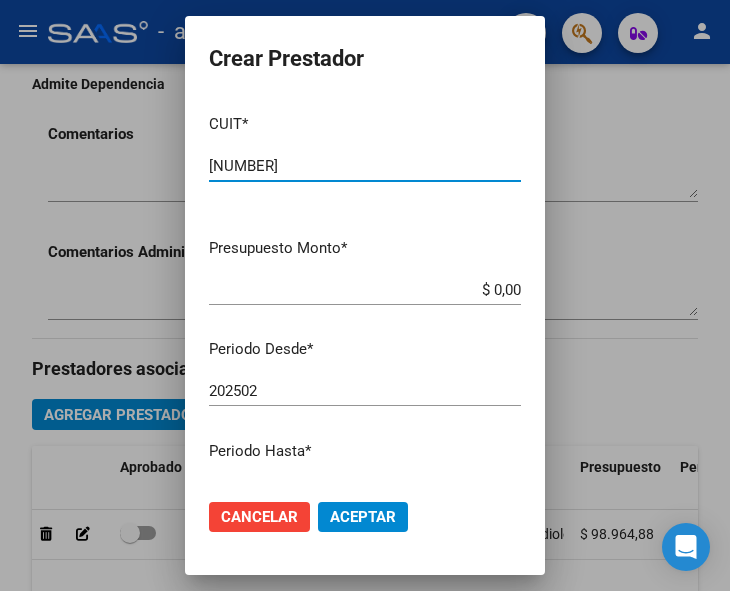 type on "[NUMBER]" 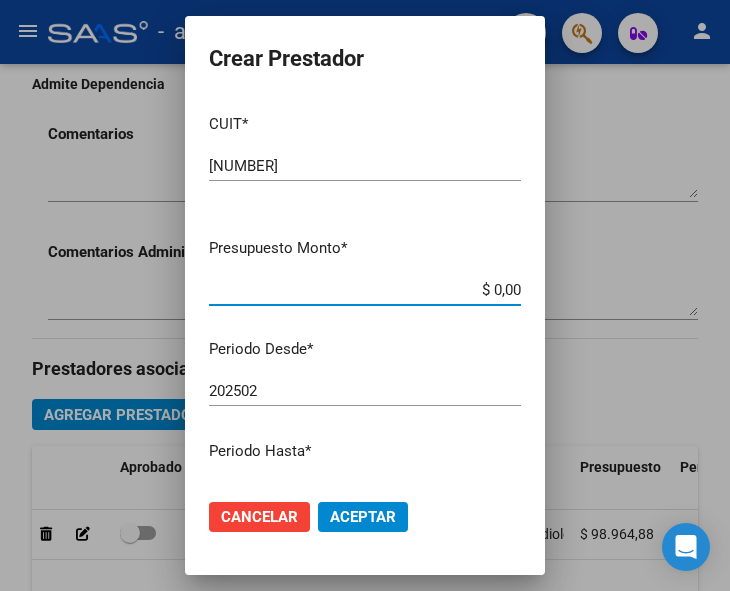 drag, startPoint x: 469, startPoint y: 285, endPoint x: 555, endPoint y: 310, distance: 89.560036 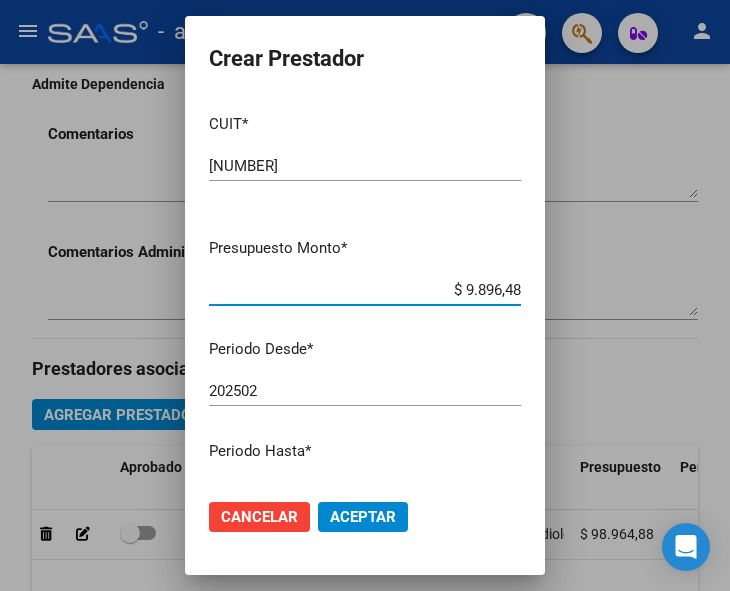 type on "$ 98.964,88" 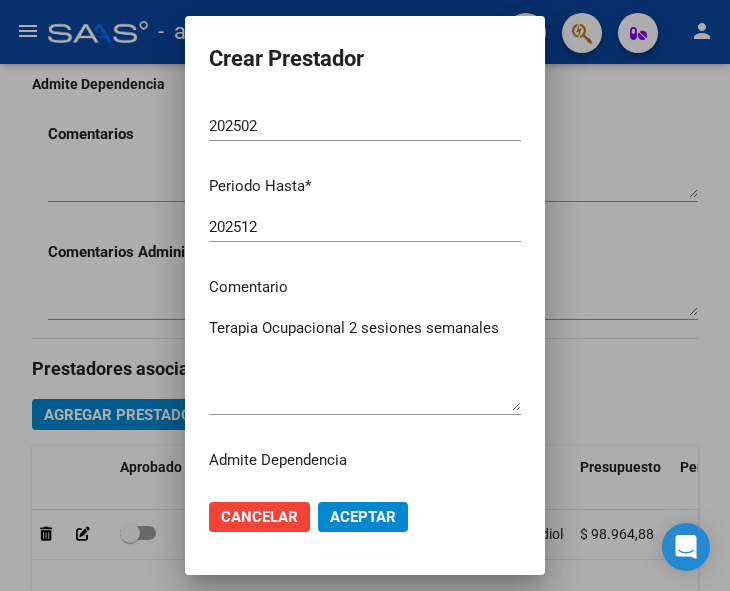 scroll, scrollTop: 300, scrollLeft: 0, axis: vertical 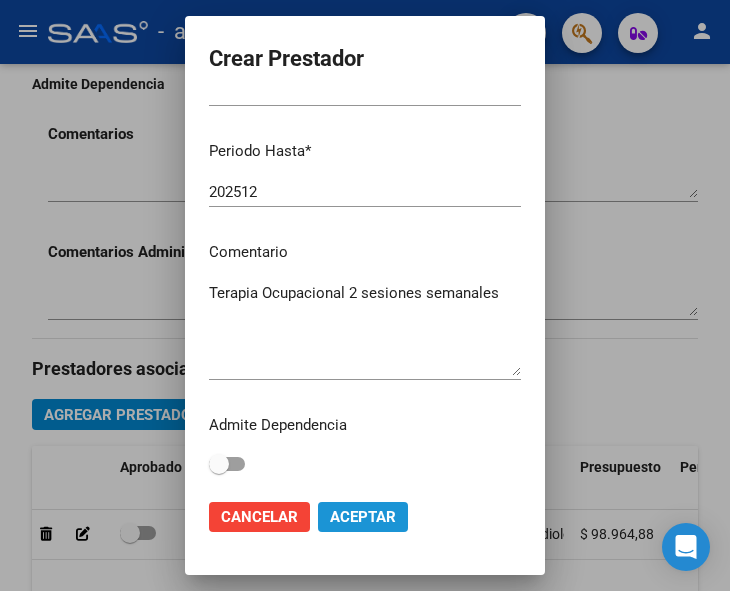 click on "Aceptar" 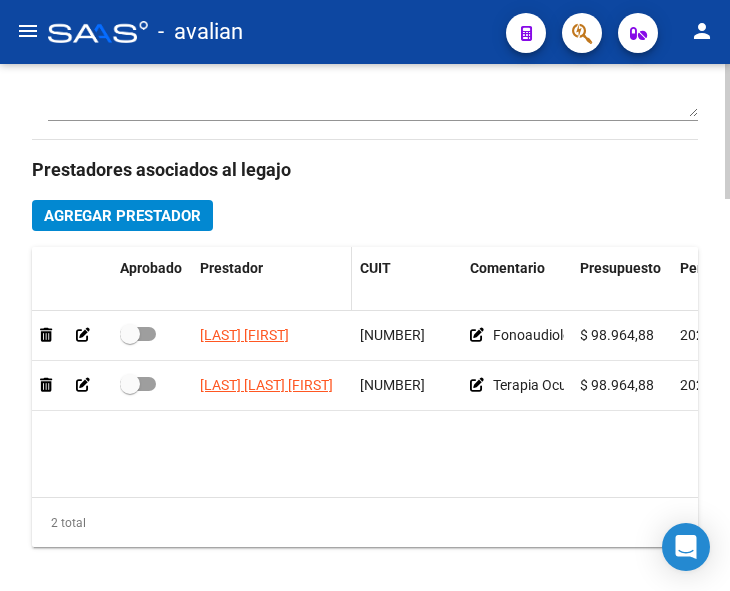 scroll, scrollTop: 971, scrollLeft: 0, axis: vertical 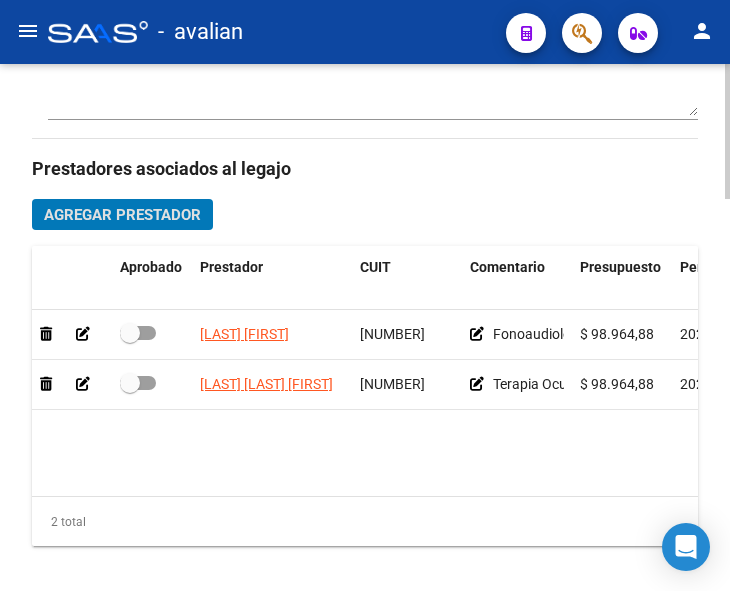 click on "Agregar Prestador" 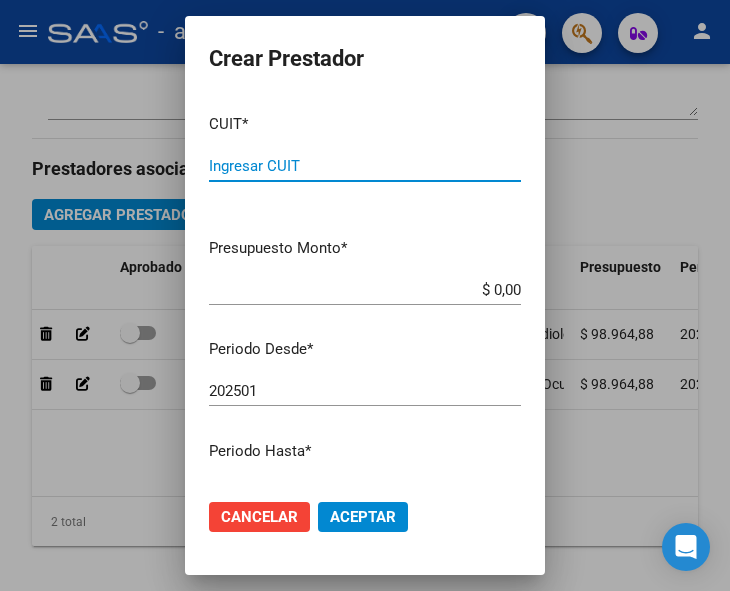 click on "Ingresar CUIT" at bounding box center (365, 166) 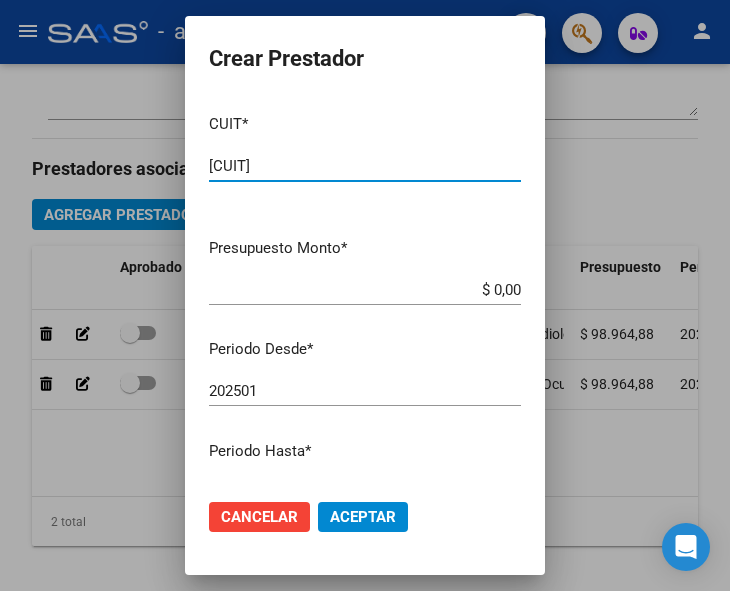 type on "[CUIT]" 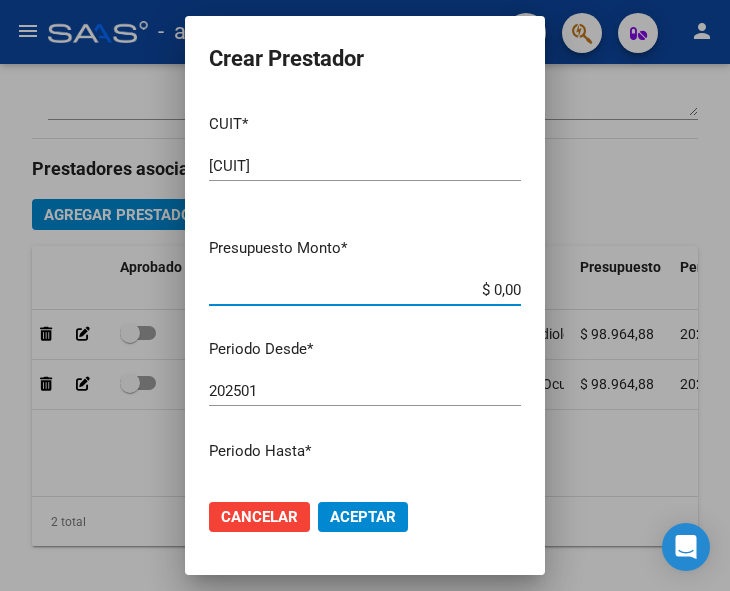 drag, startPoint x: 455, startPoint y: 287, endPoint x: 572, endPoint y: 297, distance: 117.426575 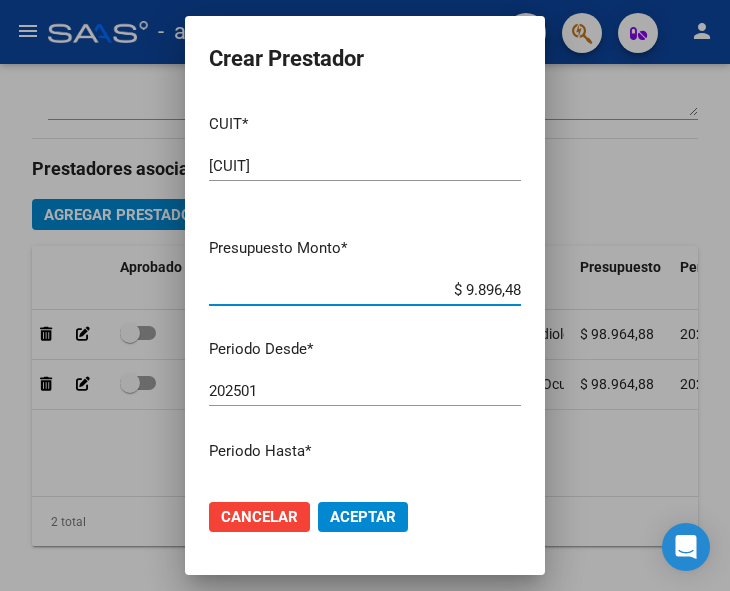 type on "$ 98.964,88" 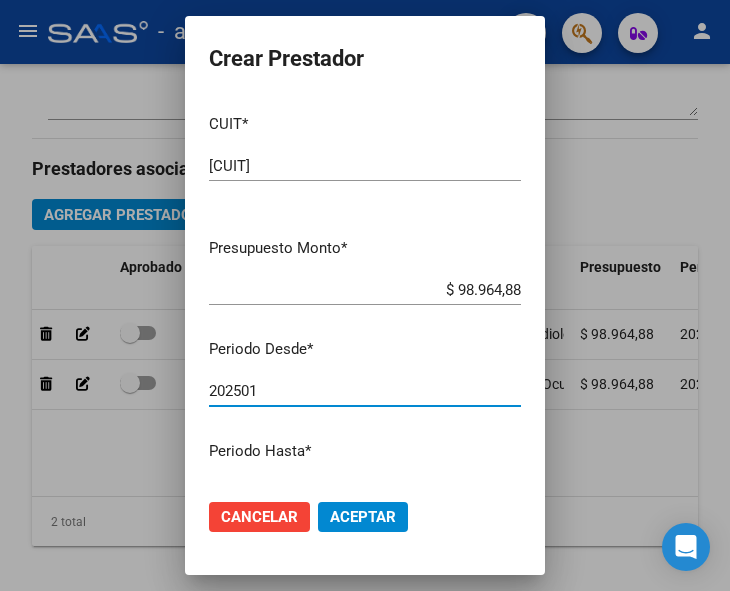 click on "202501" at bounding box center [365, 391] 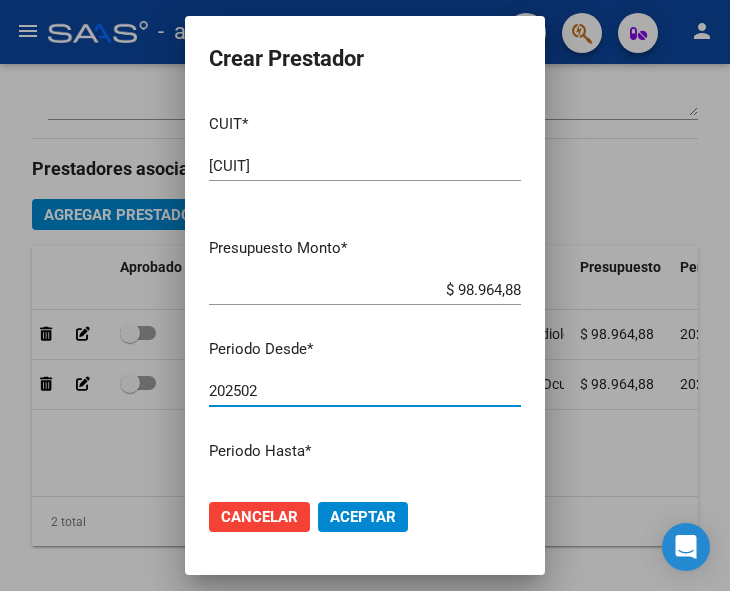 type on "202502" 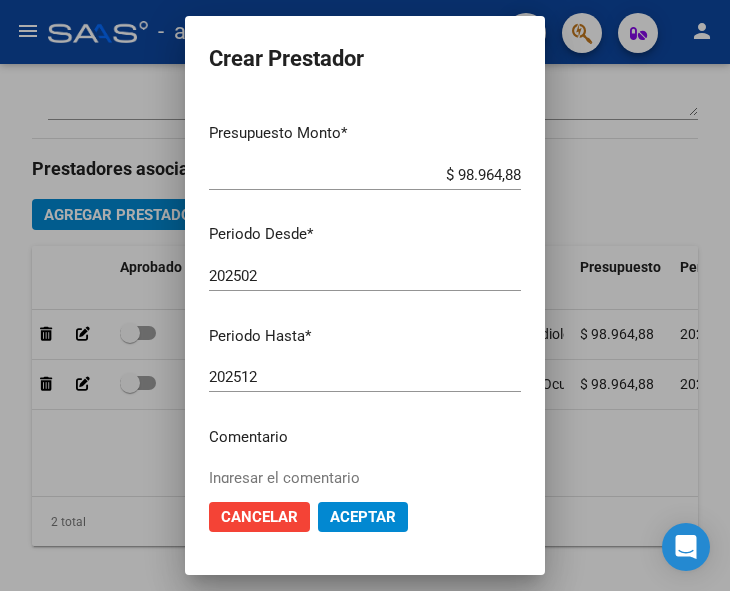 scroll, scrollTop: 200, scrollLeft: 0, axis: vertical 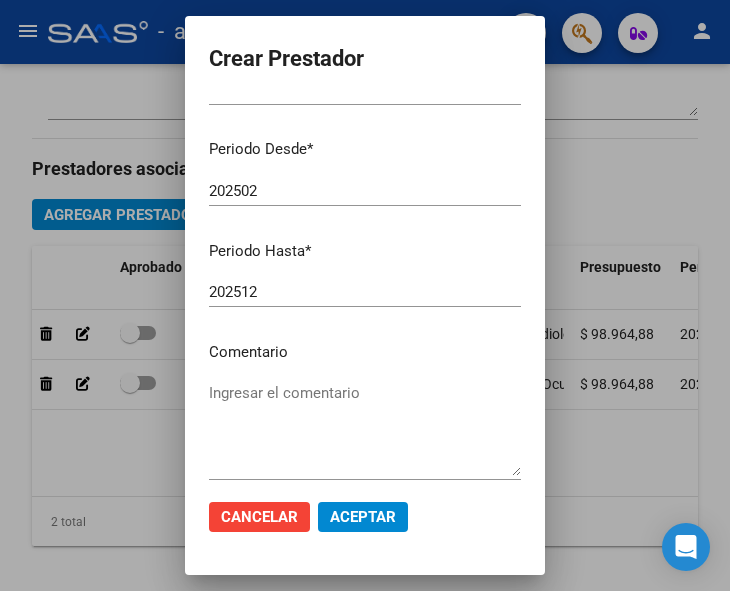 click on "Ingresar el comentario" at bounding box center (365, 429) 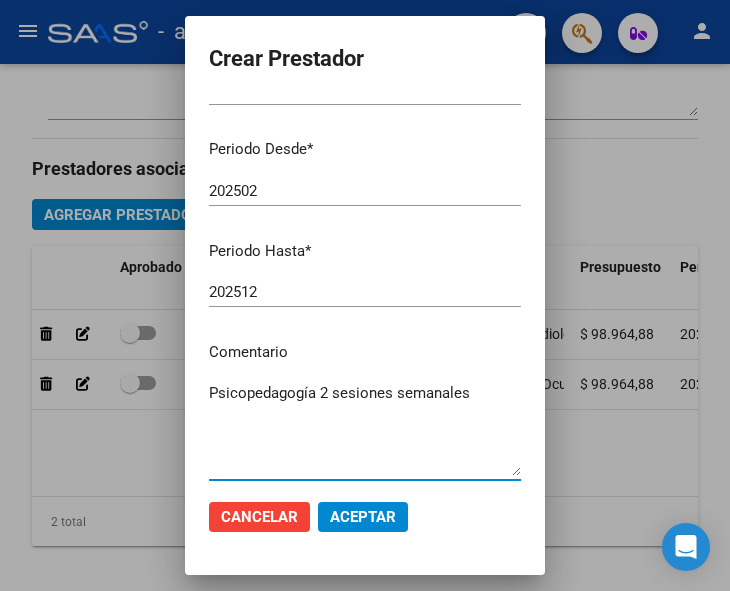 type on "Psicopedagogía 2 sesiones semanales" 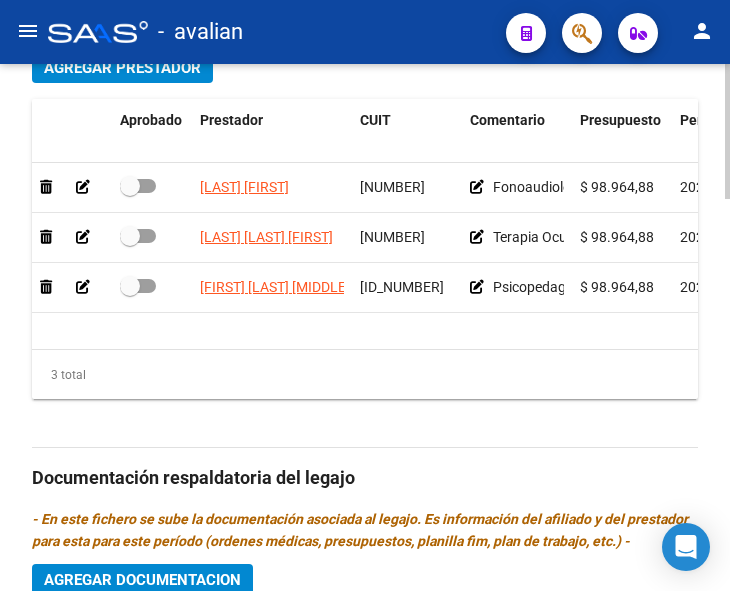 scroll, scrollTop: 1071, scrollLeft: 0, axis: vertical 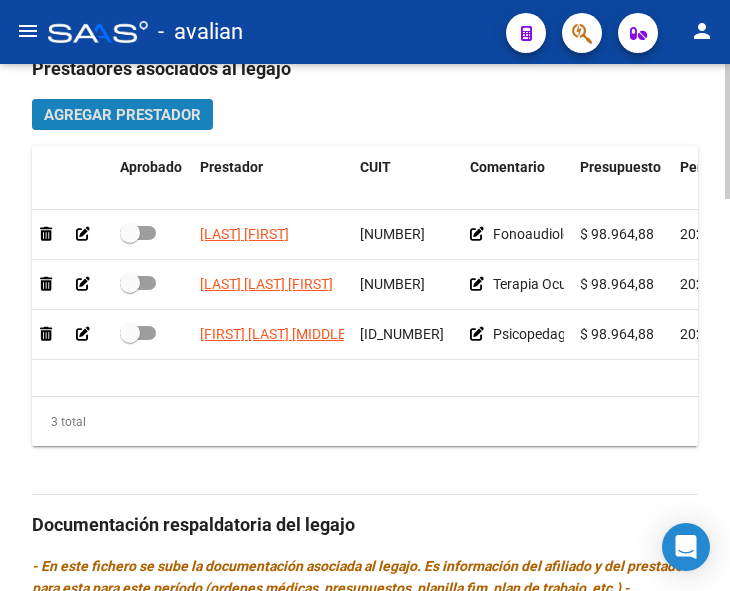 click on "Agregar Prestador" 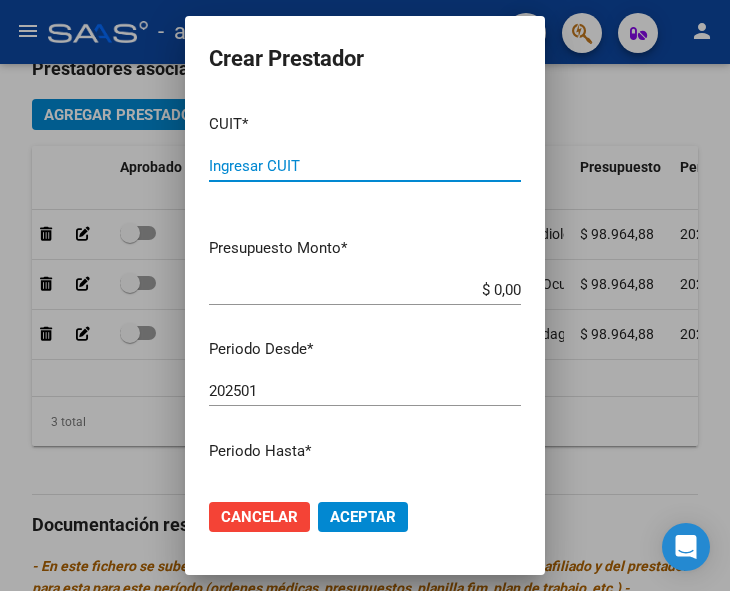 click on "Ingresar CUIT" at bounding box center [365, 166] 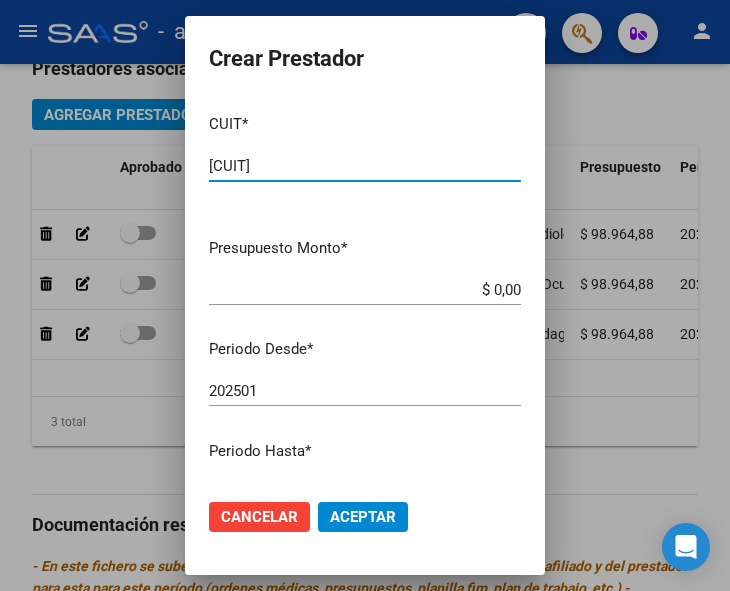 type on "[CUIT]" 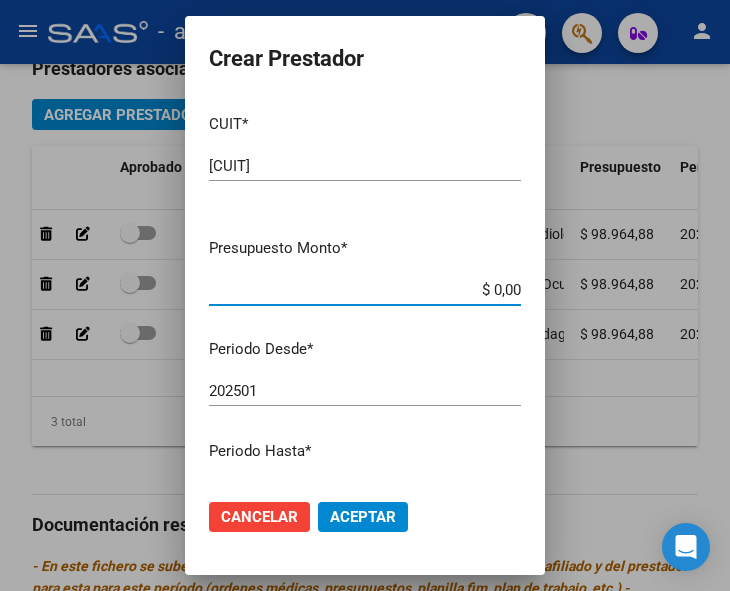 drag, startPoint x: 468, startPoint y: 288, endPoint x: 534, endPoint y: 301, distance: 67.26812 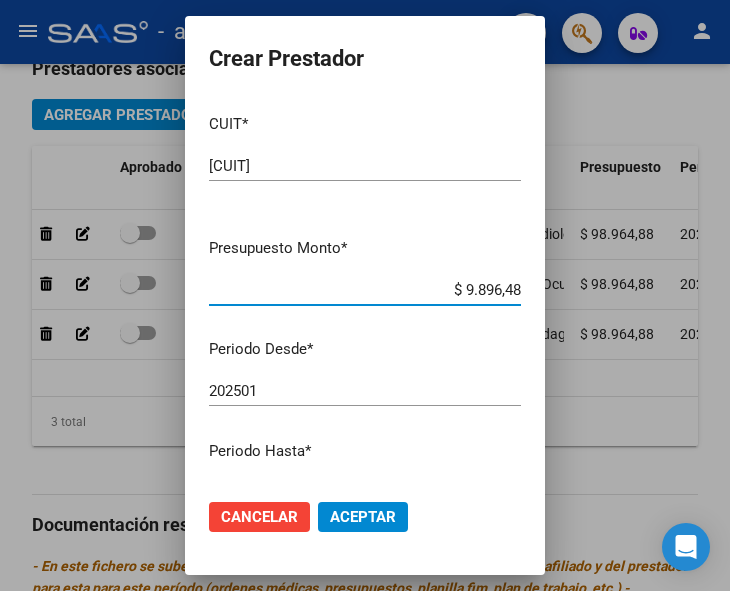 type on "$ 98.964,88" 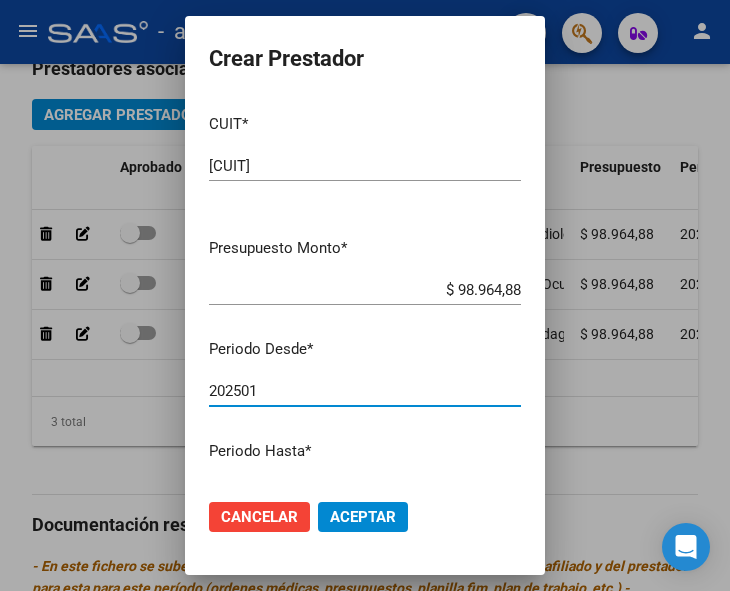 click on "202501" at bounding box center [365, 391] 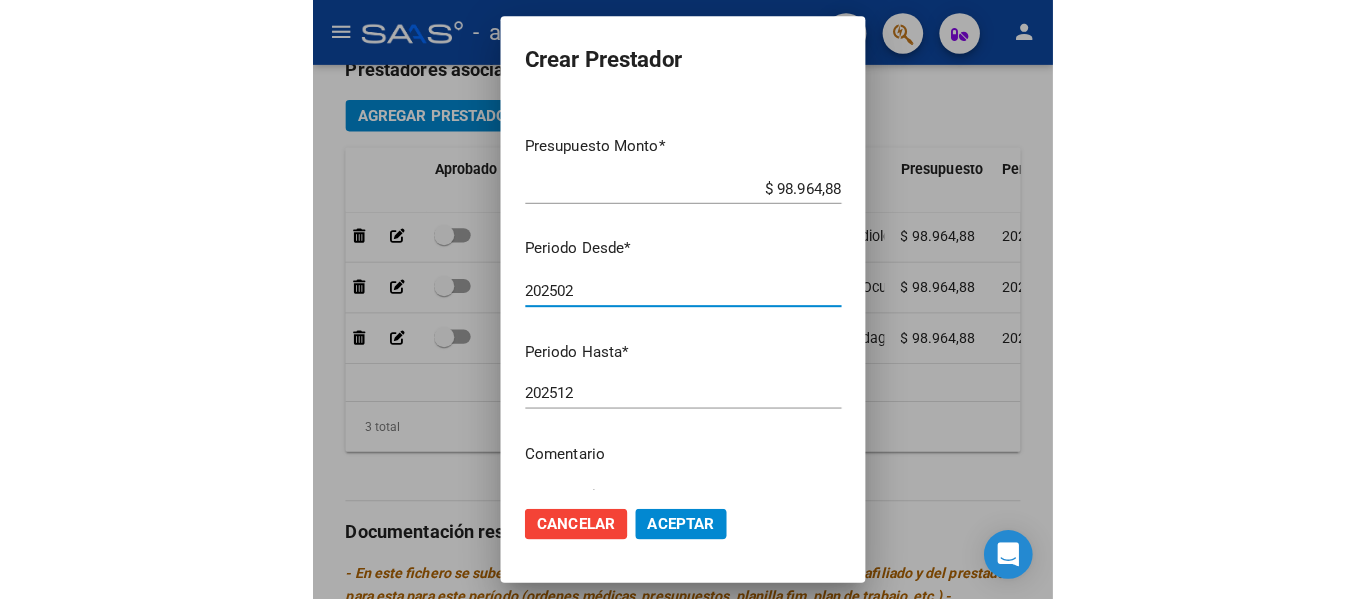 scroll, scrollTop: 200, scrollLeft: 0, axis: vertical 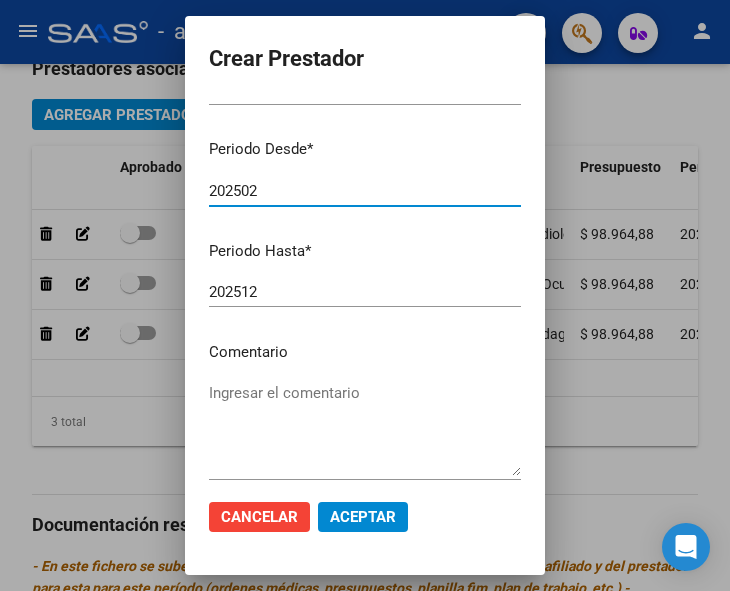 type on "202502" 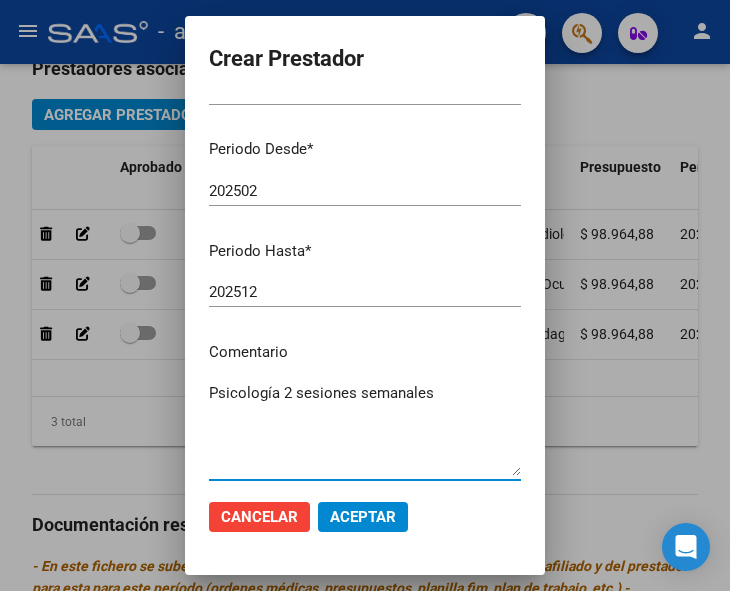 type on "Psicología 2 sesiones semanales" 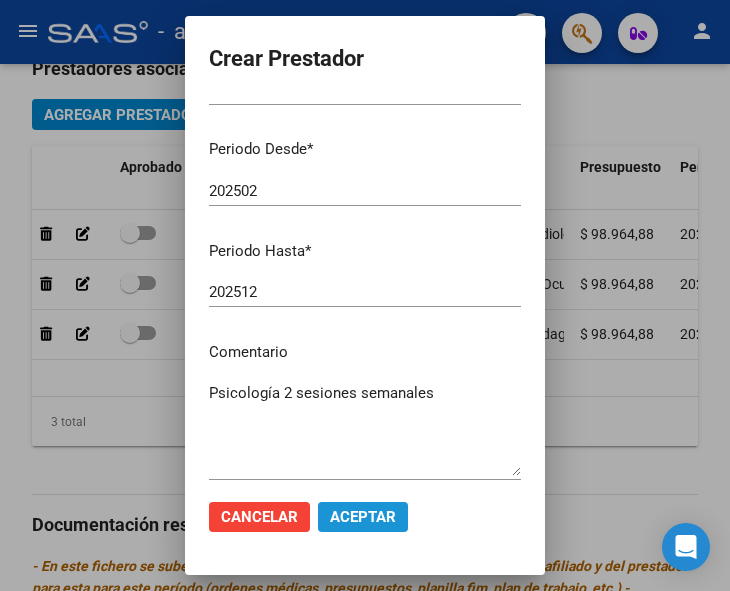 click on "Aceptar" 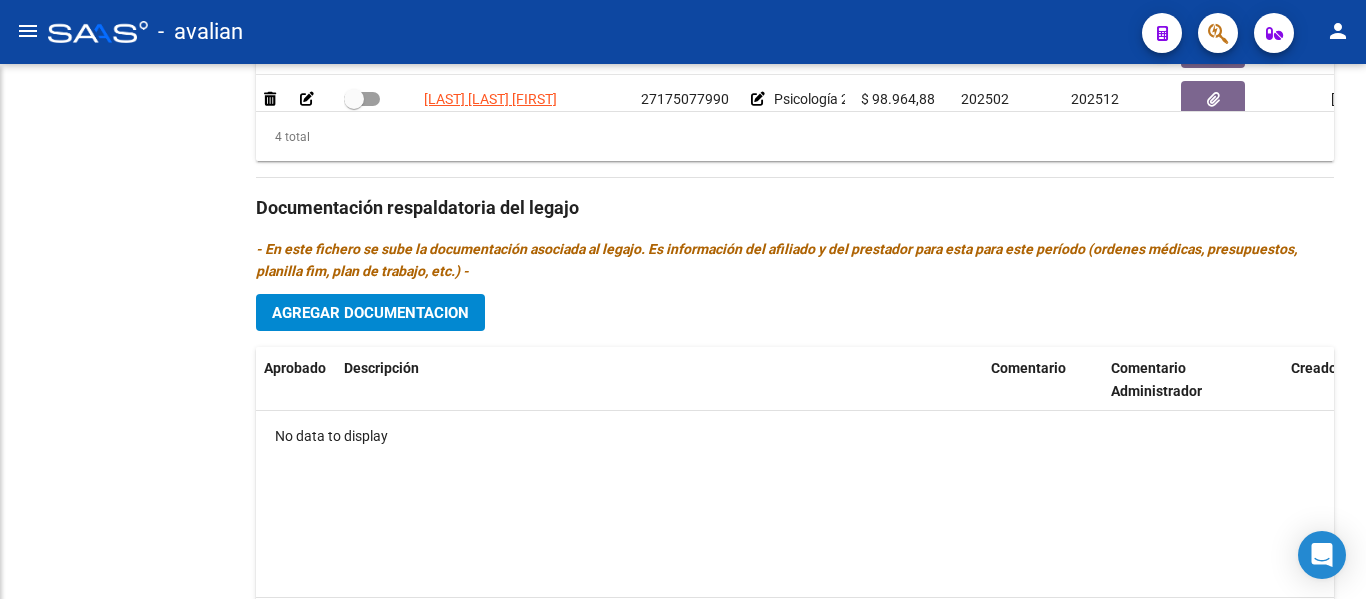 scroll, scrollTop: 780, scrollLeft: 0, axis: vertical 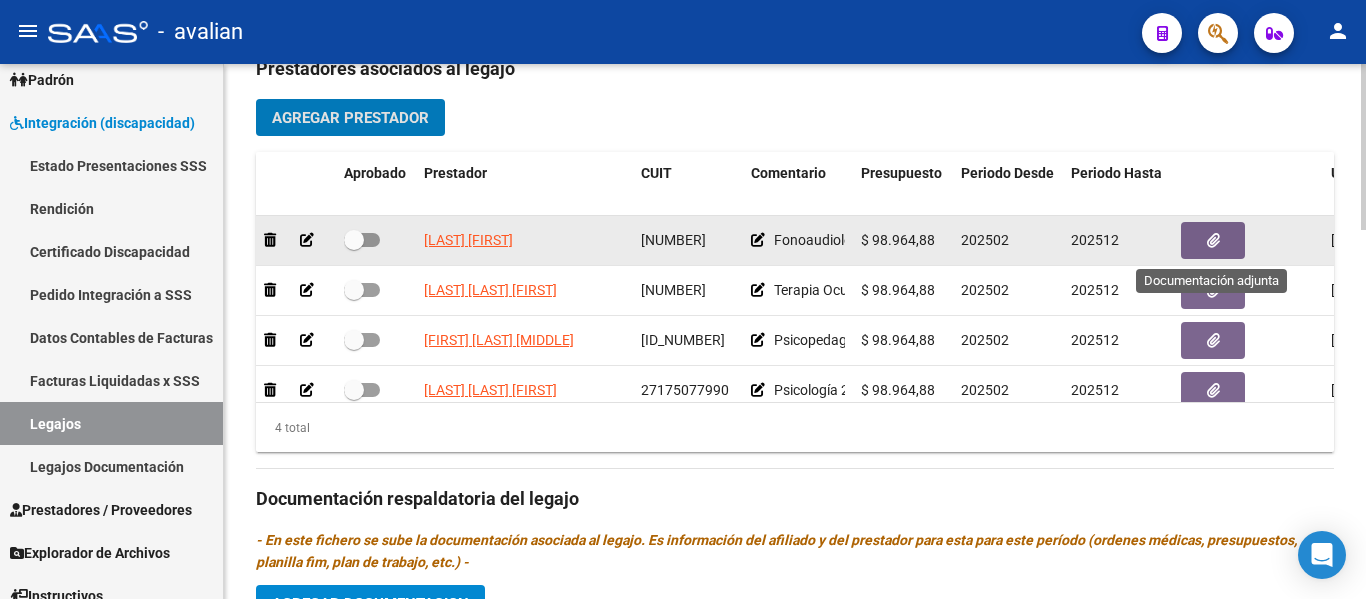 click 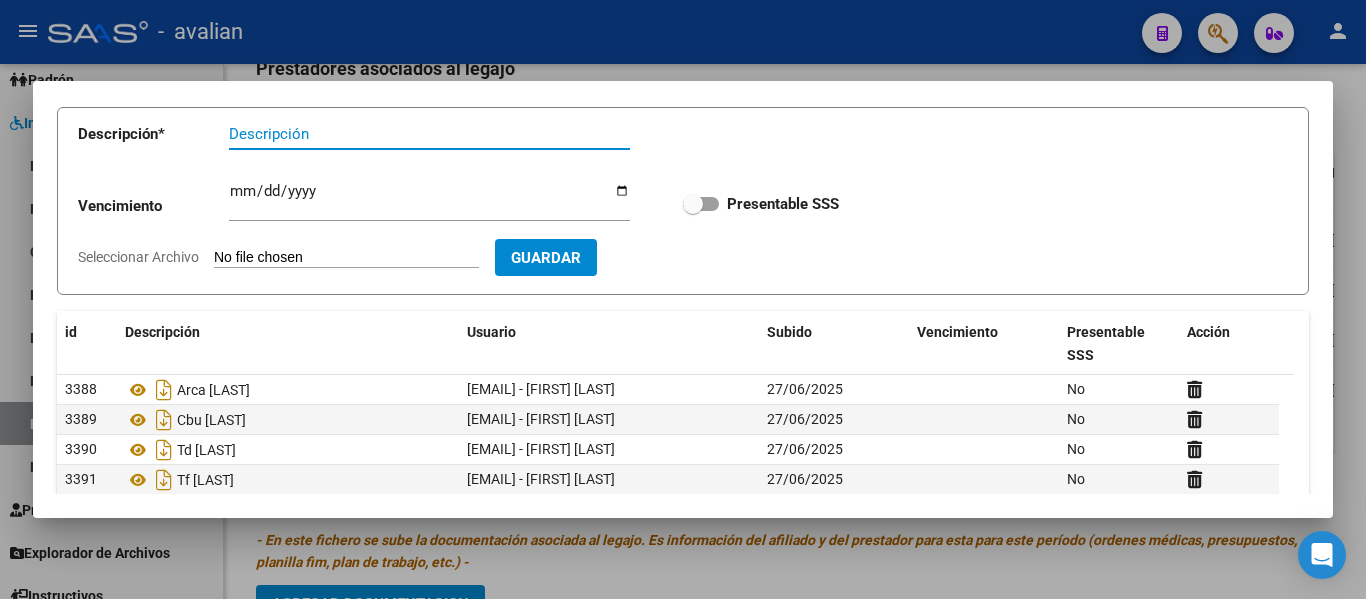 scroll, scrollTop: 249, scrollLeft: 0, axis: vertical 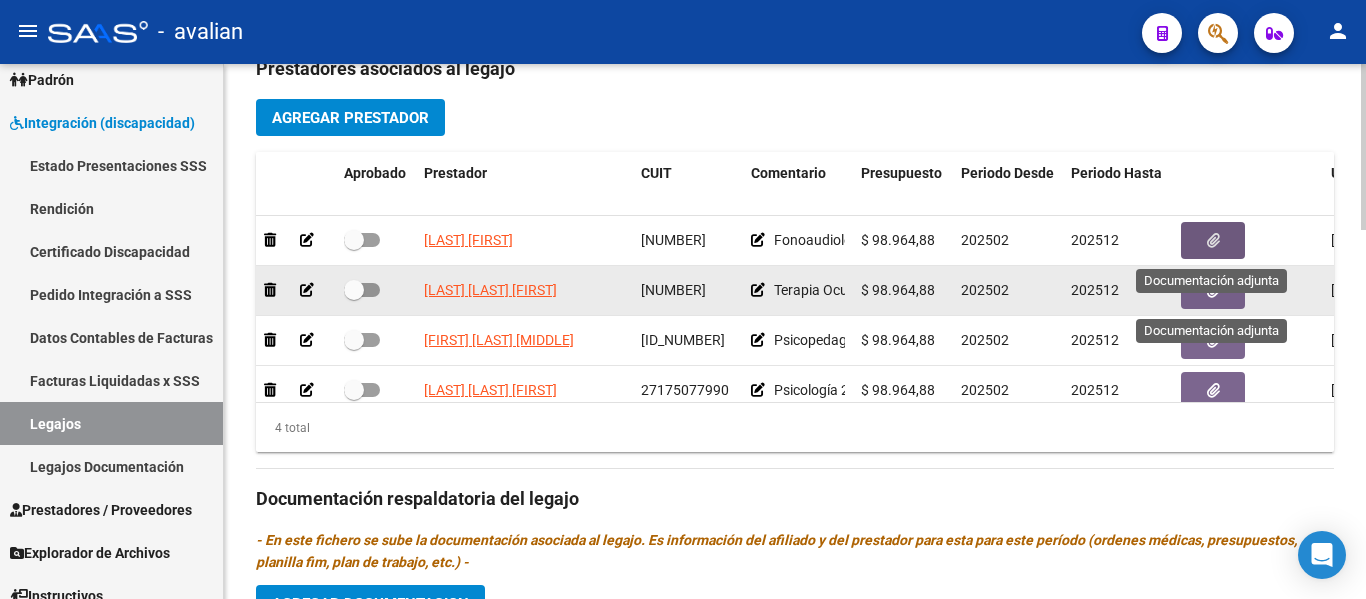 click 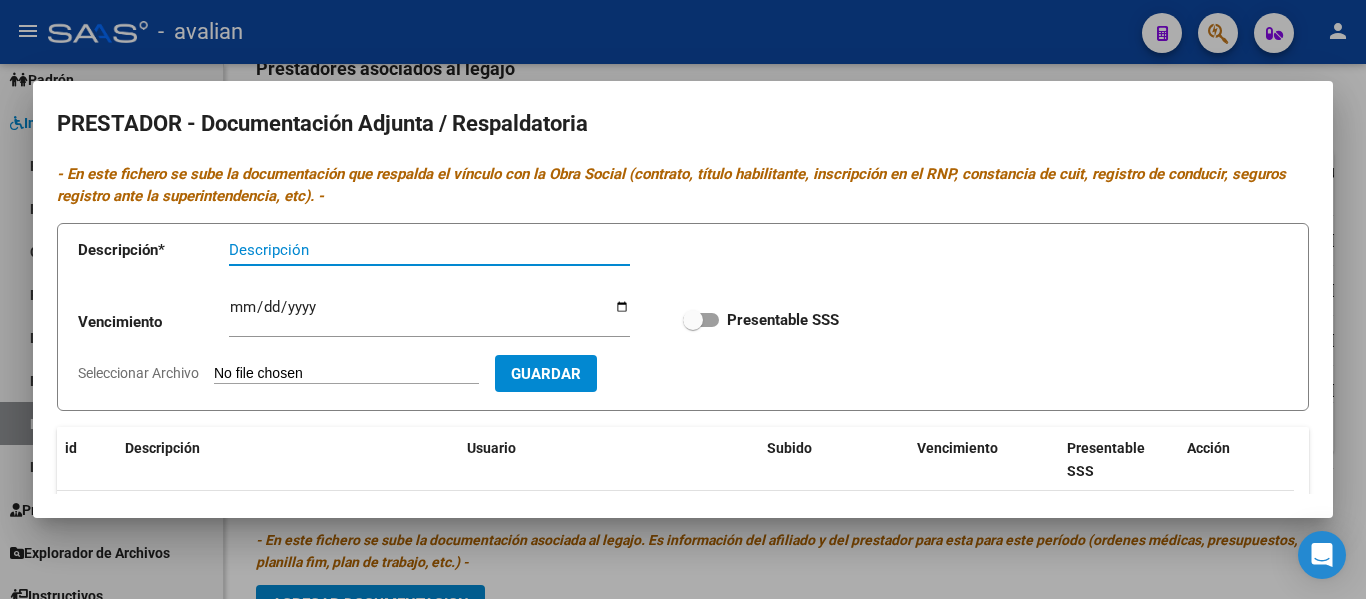 scroll, scrollTop: 249, scrollLeft: 0, axis: vertical 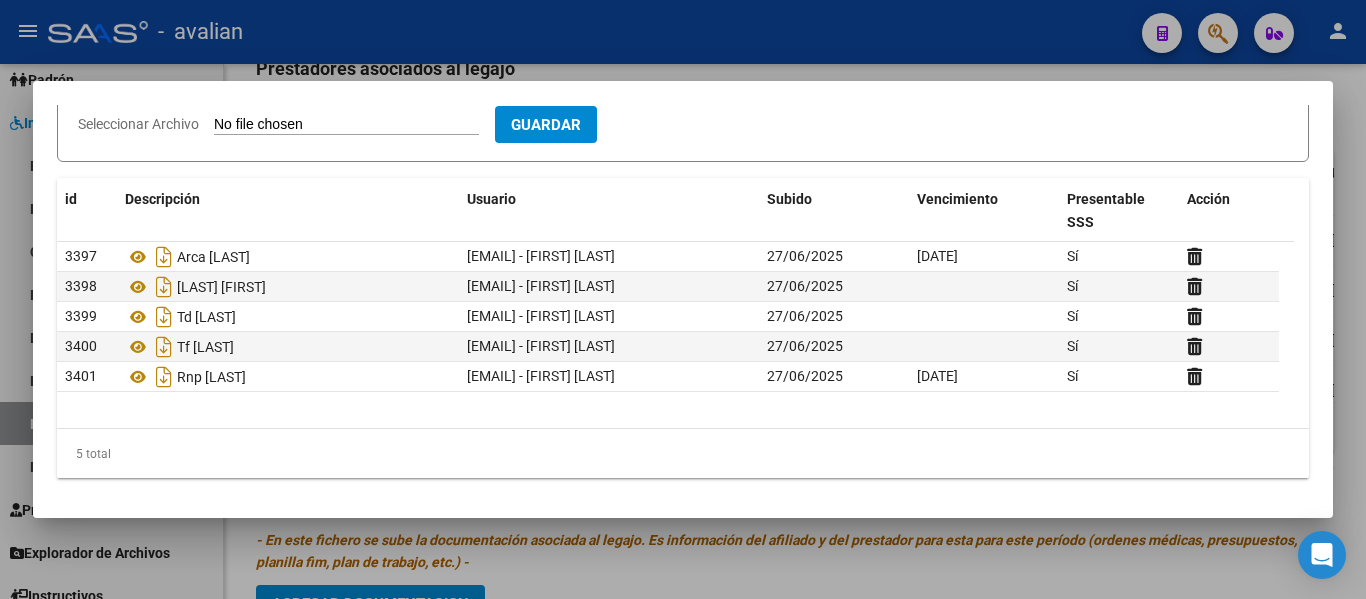 type 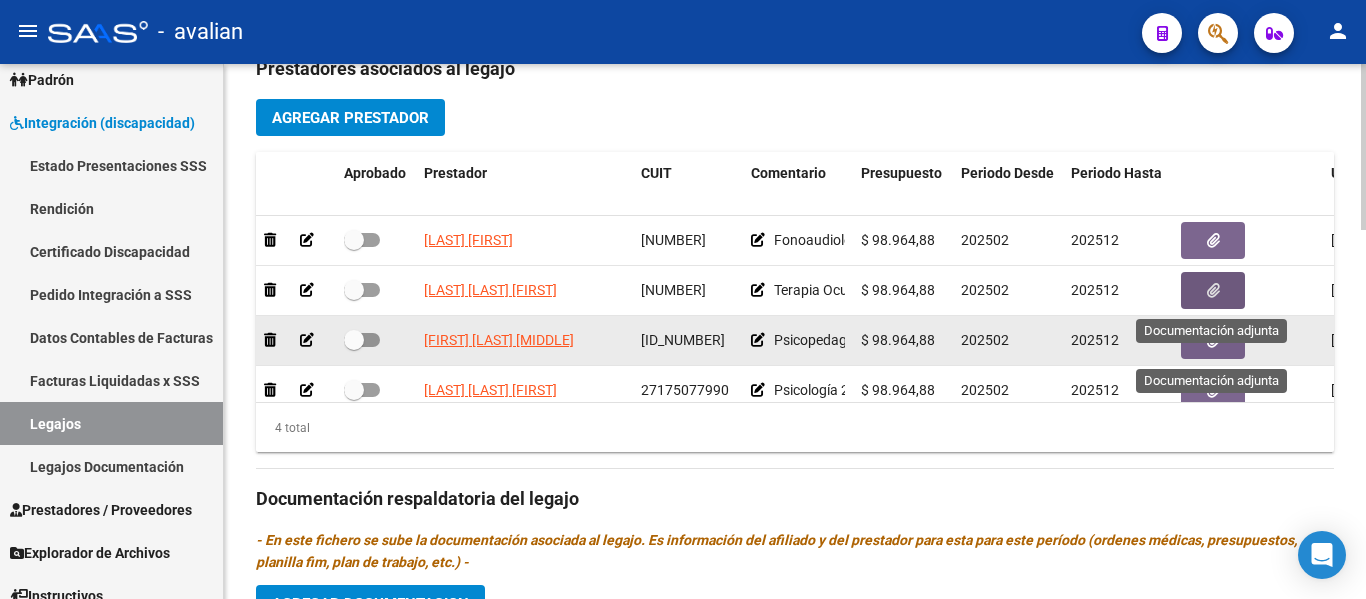 click 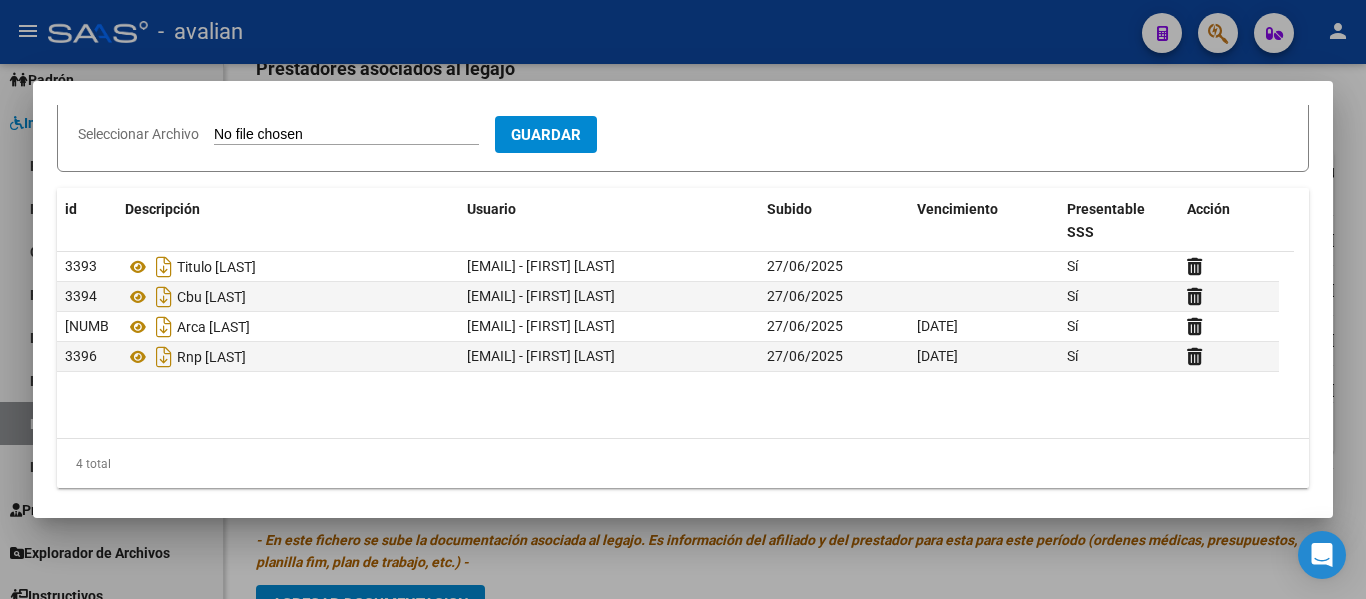 scroll, scrollTop: 249, scrollLeft: 0, axis: vertical 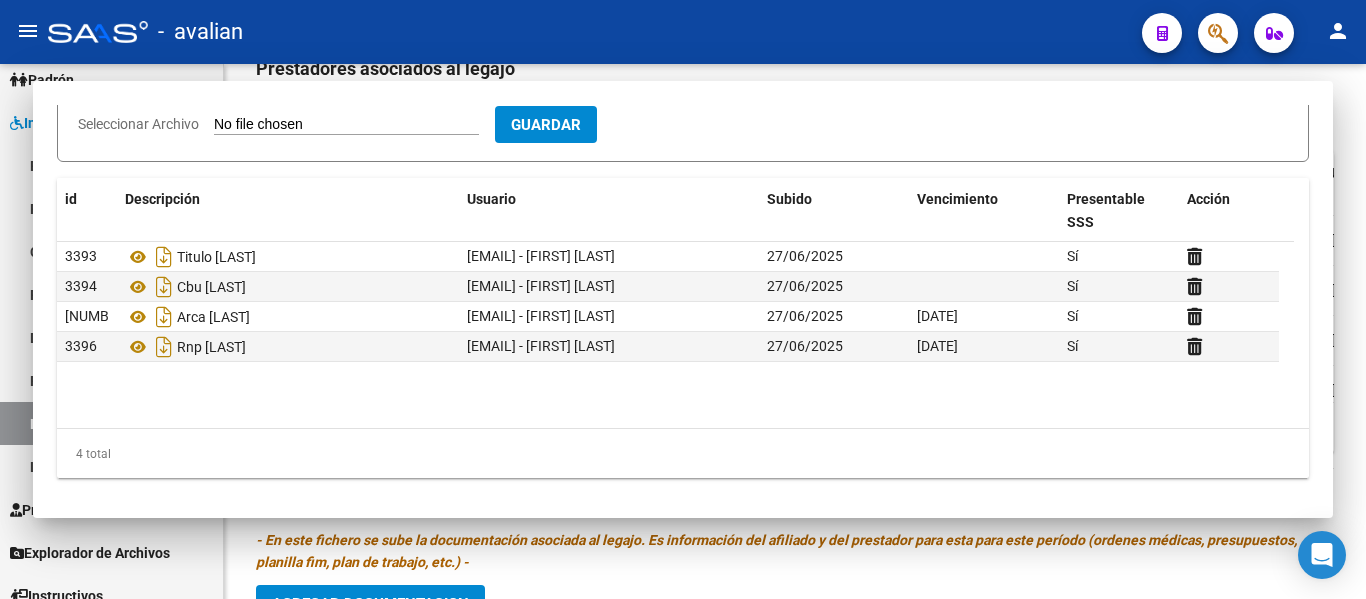 type 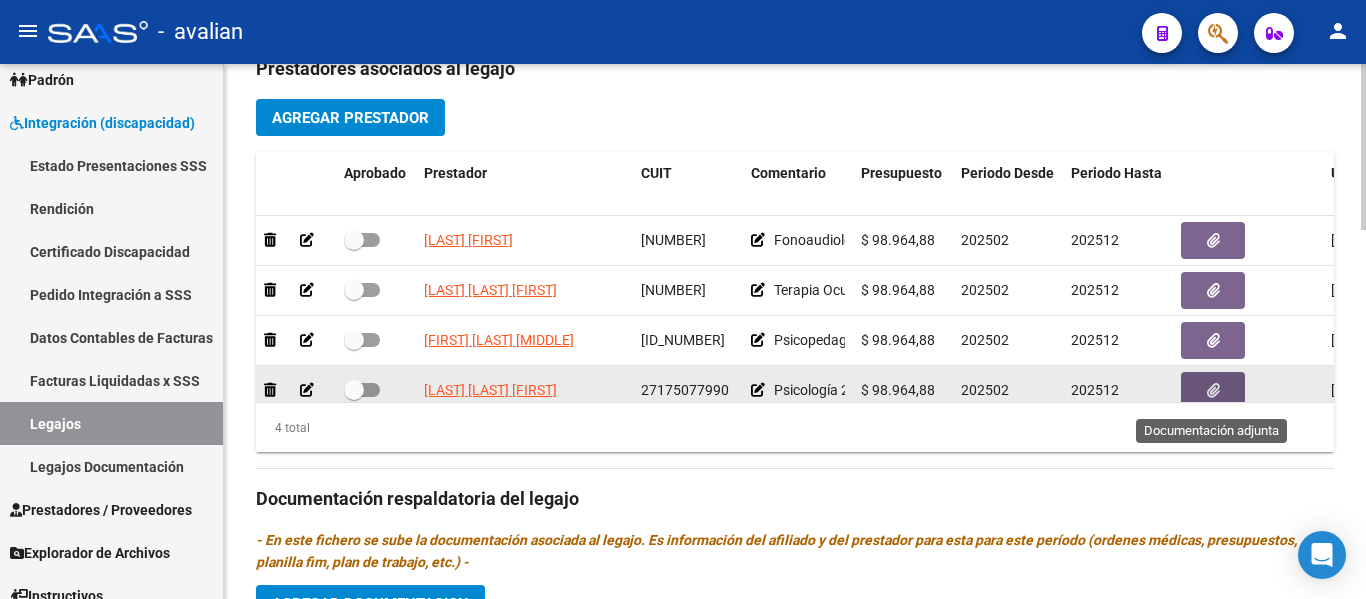 click 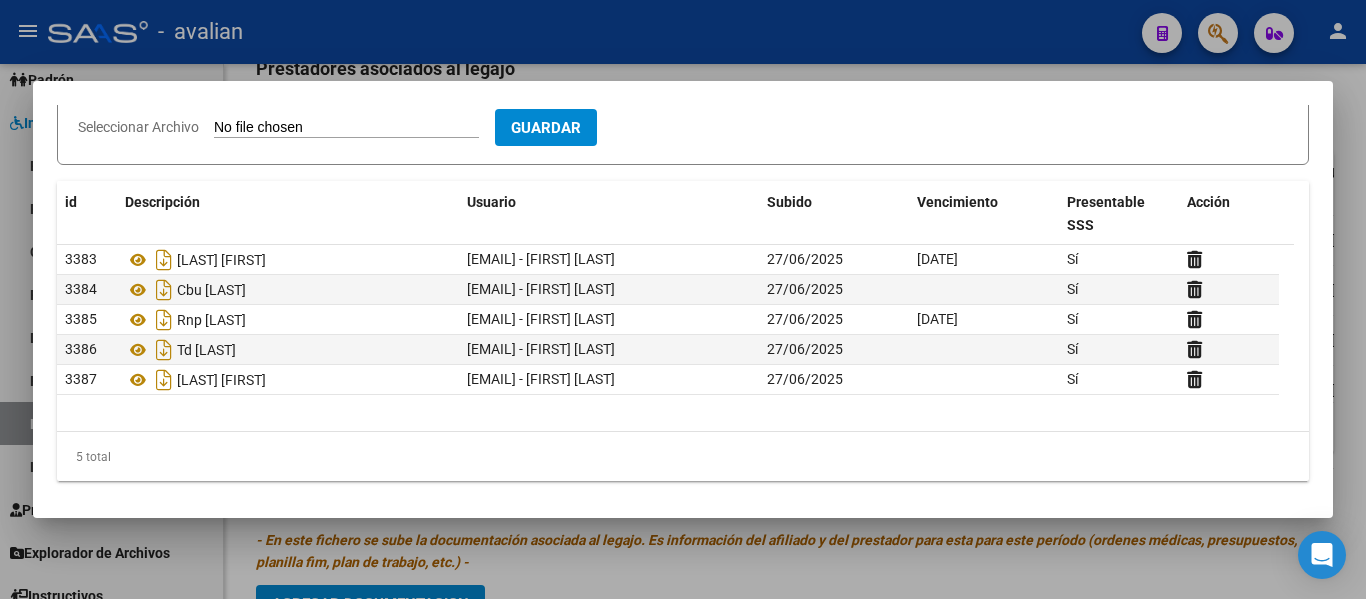 scroll, scrollTop: 249, scrollLeft: 0, axis: vertical 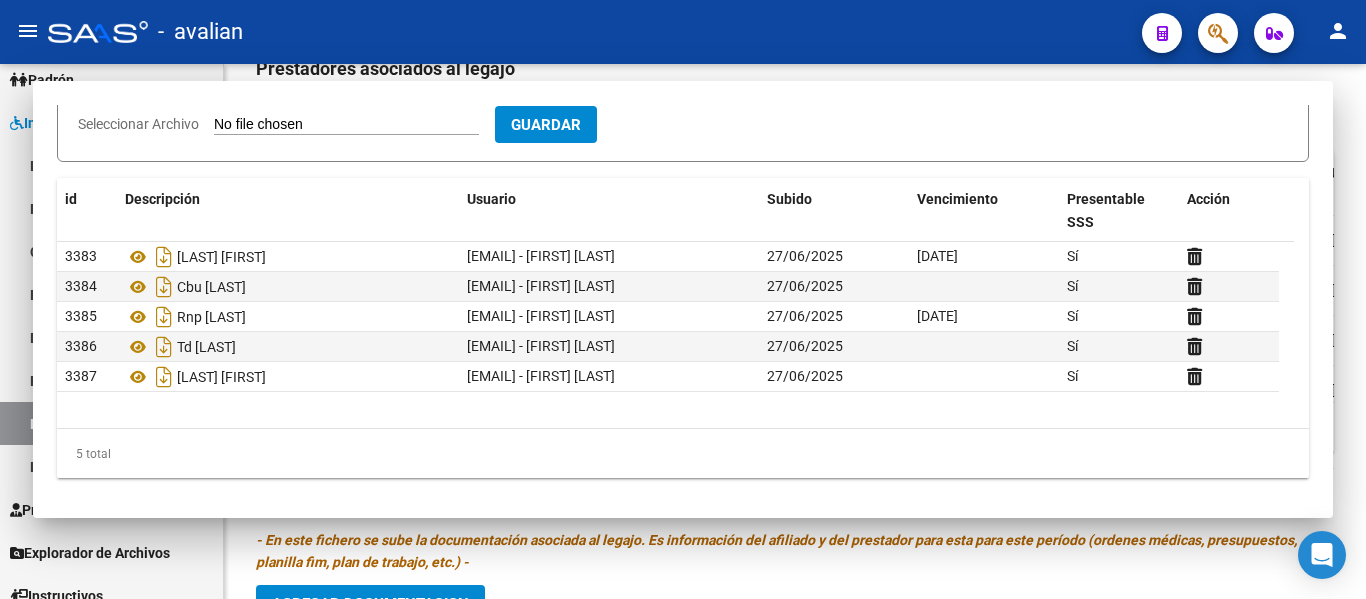 type 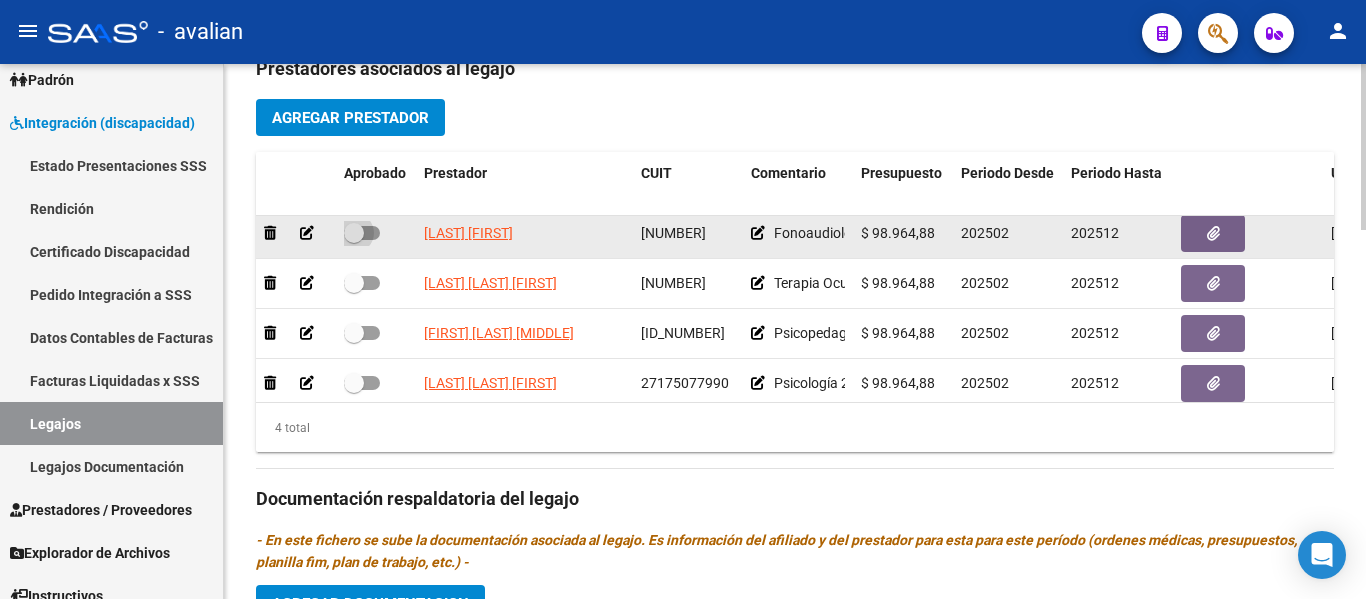 click at bounding box center [362, 233] 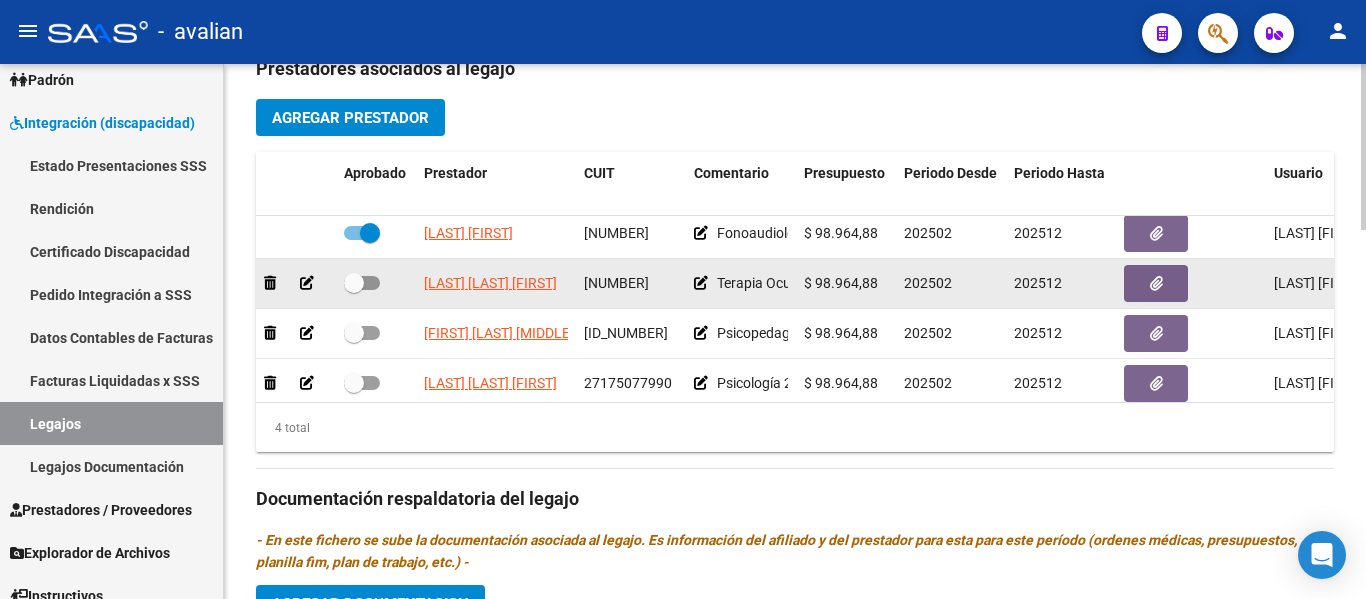 click 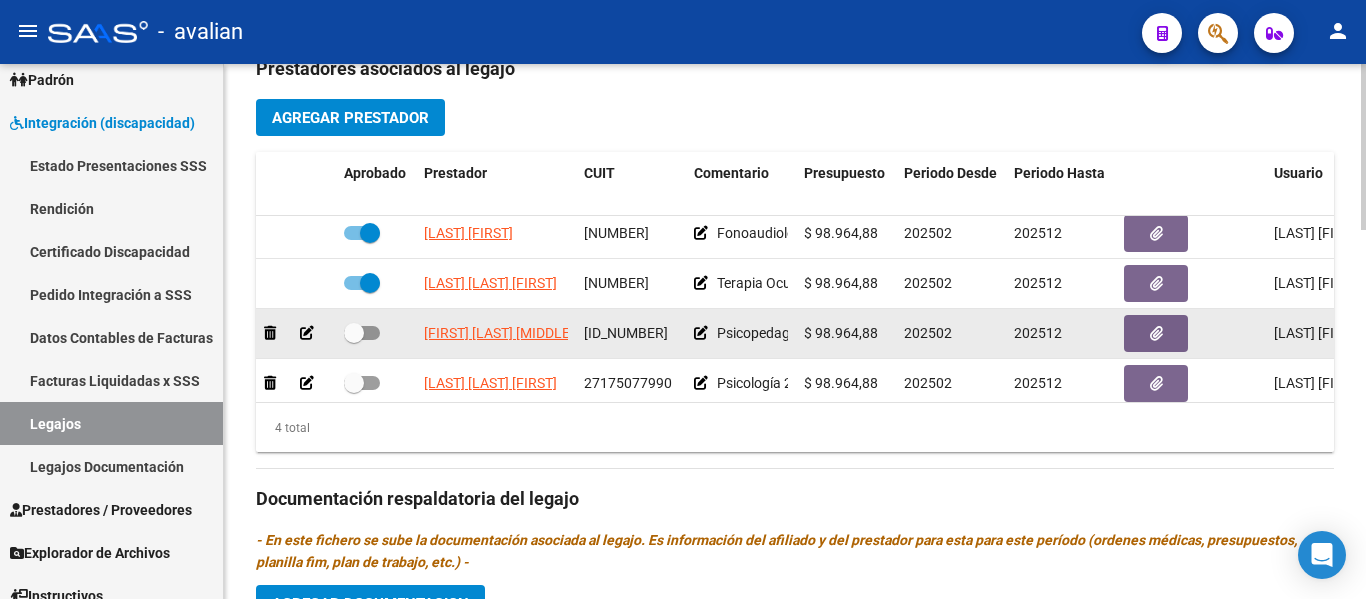 click at bounding box center [362, 333] 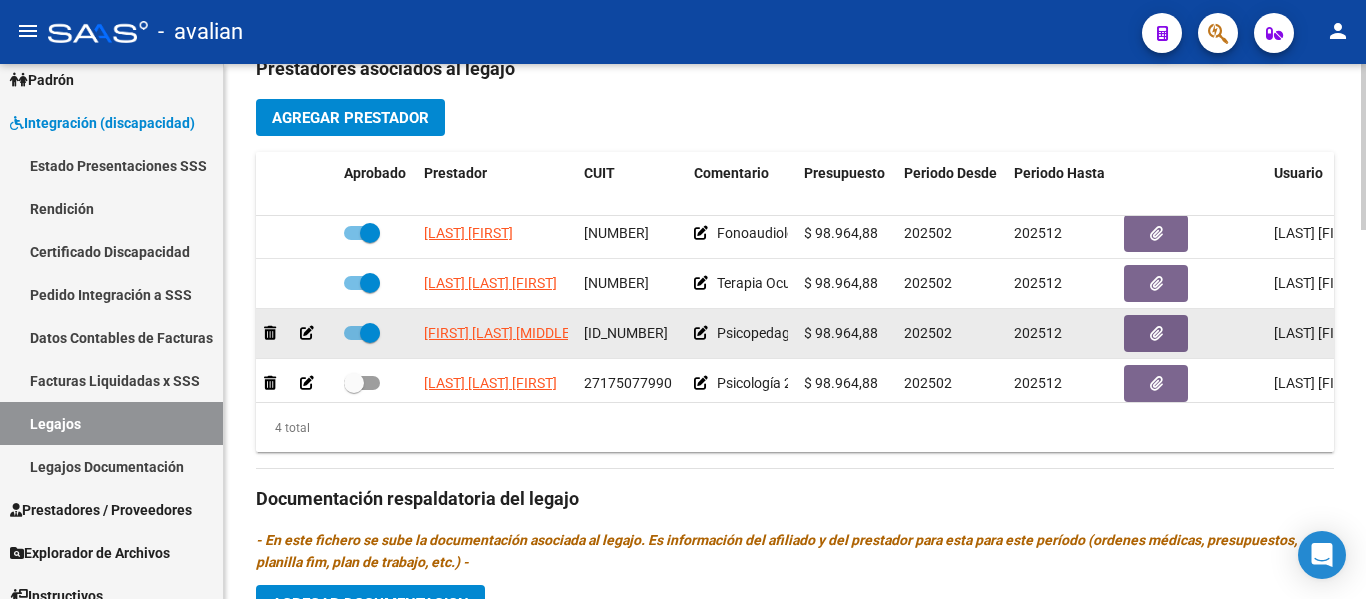 scroll, scrollTop: 5, scrollLeft: 0, axis: vertical 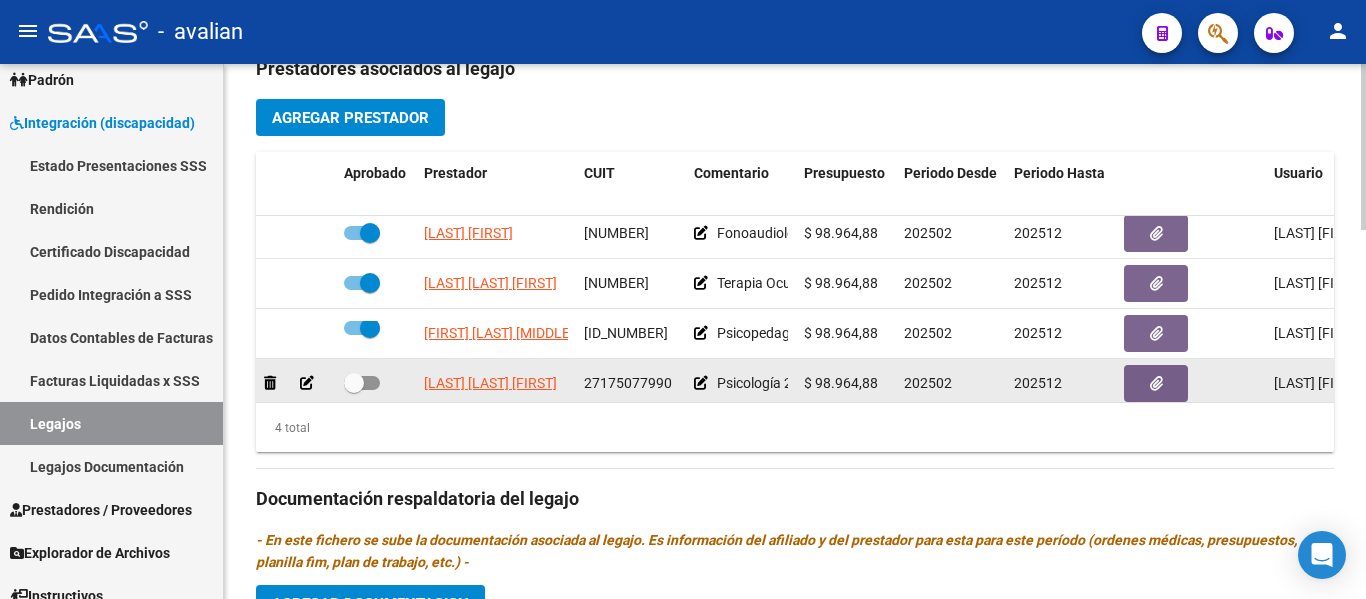 click at bounding box center [362, 383] 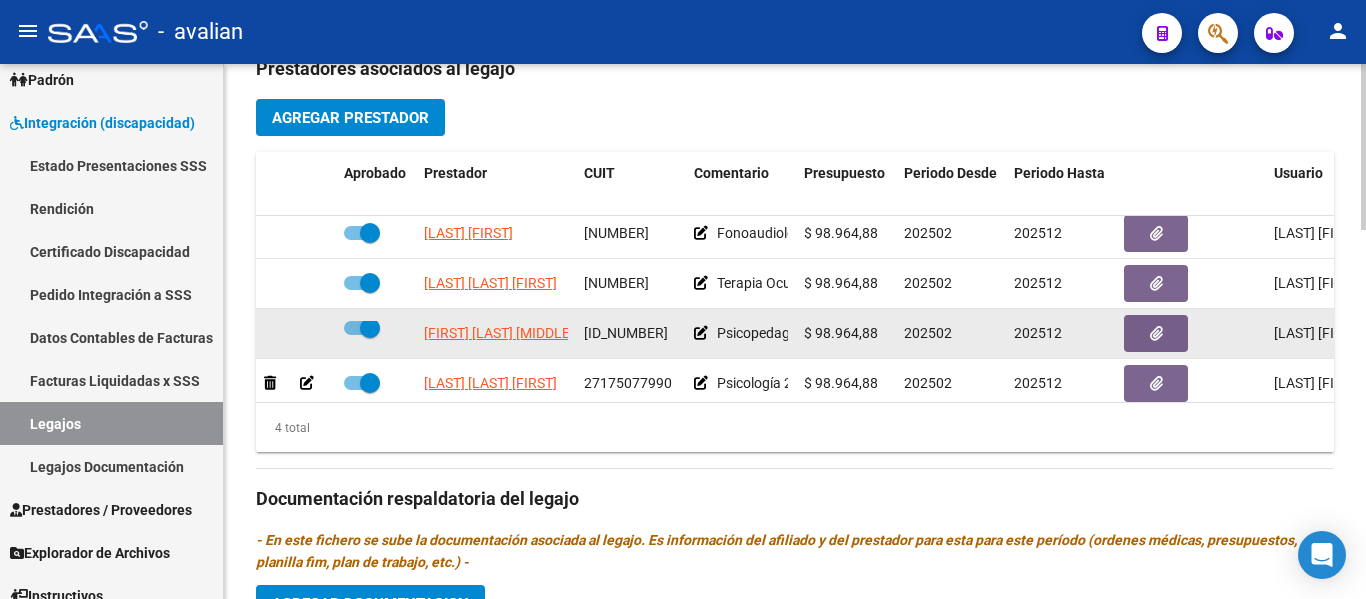 scroll, scrollTop: 36, scrollLeft: 0, axis: vertical 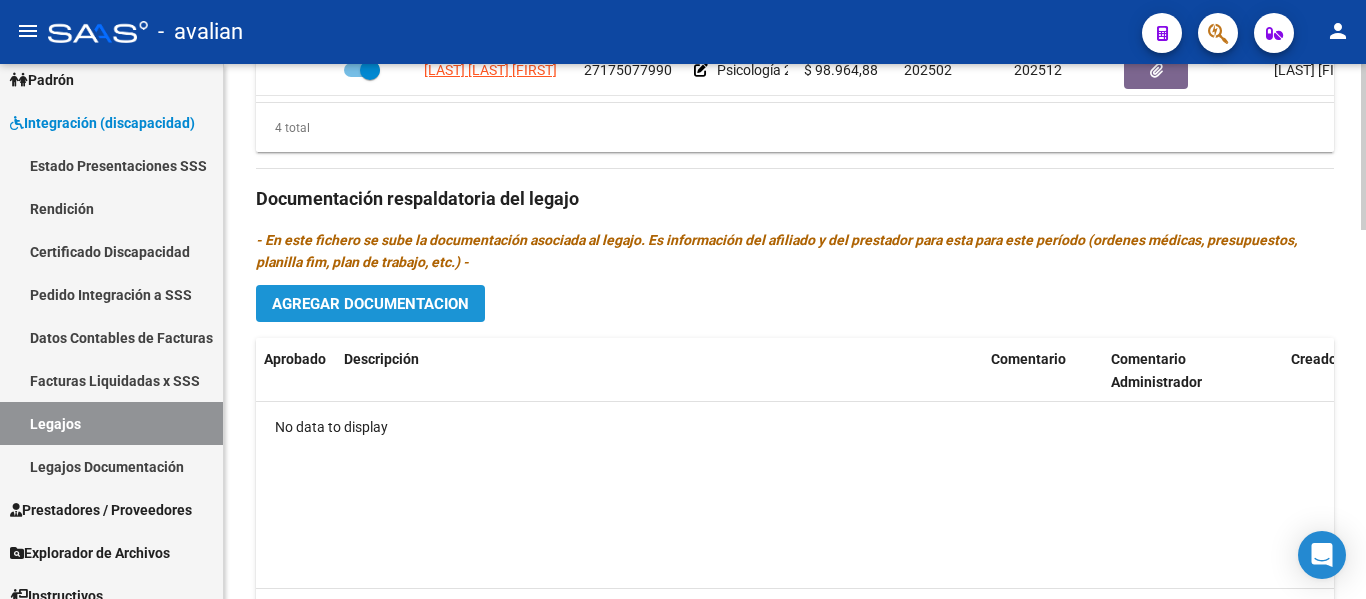 click on "Agregar Documentacion" 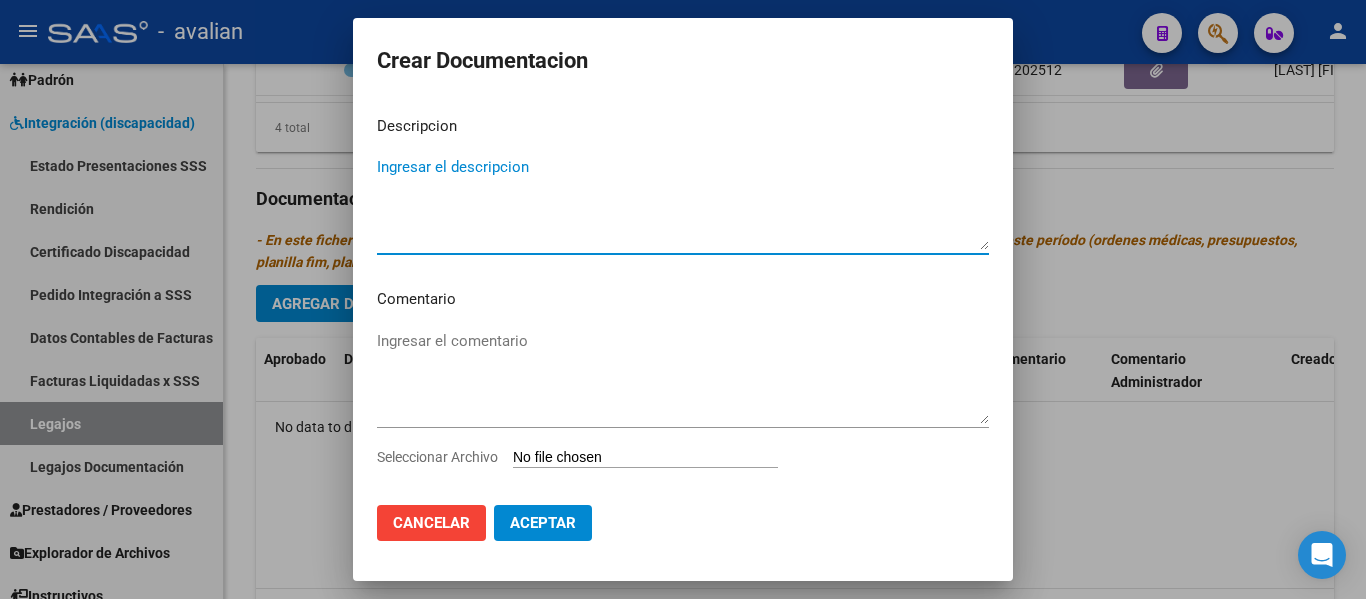 click on "Ingresar el descripcion" at bounding box center (683, 203) 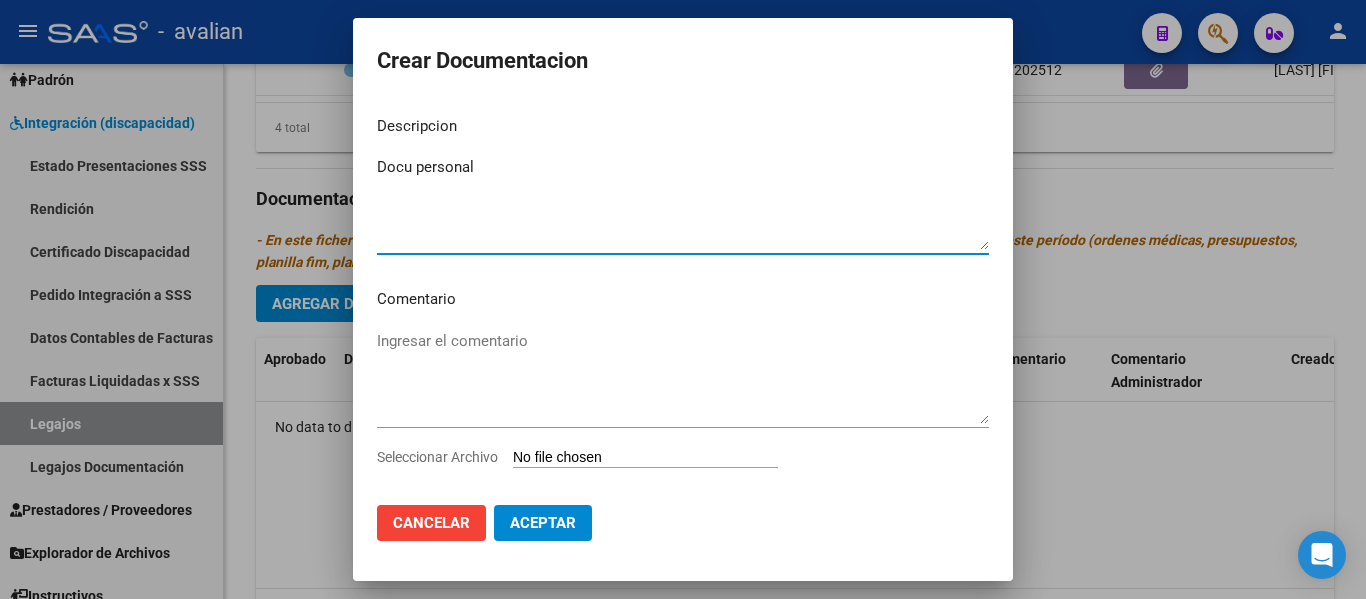 type on "Docu personal" 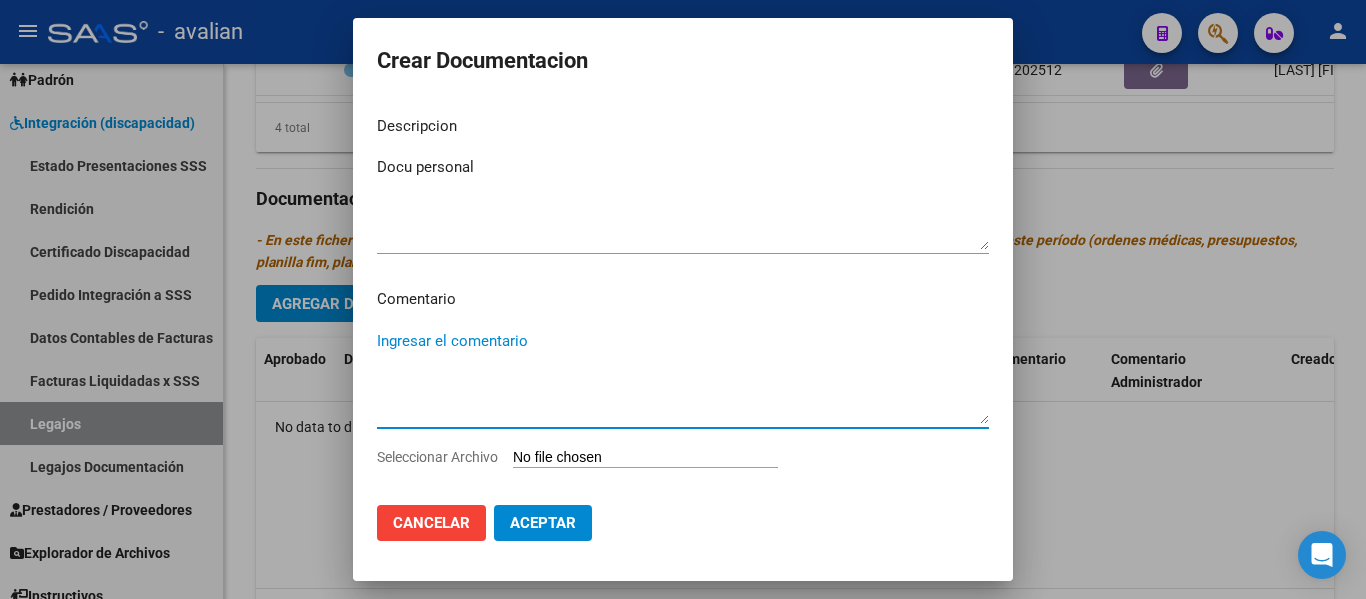 click on "Ingresar el comentario" at bounding box center (683, 377) 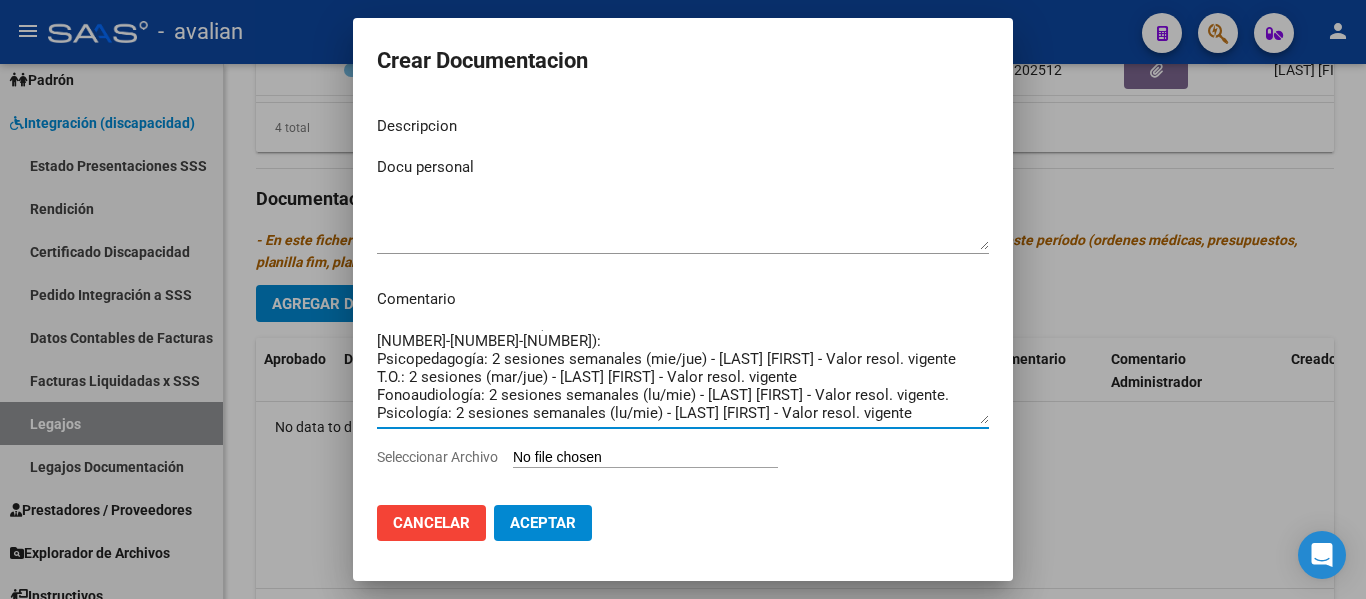 scroll, scrollTop: 0, scrollLeft: 0, axis: both 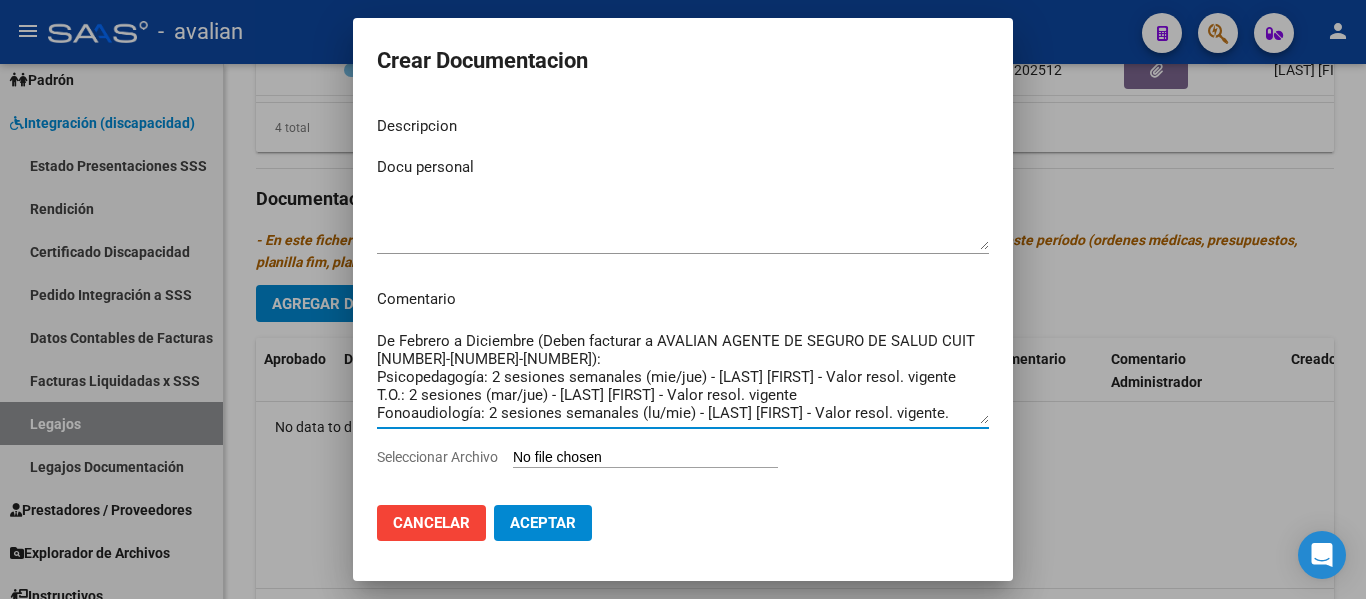 drag, startPoint x: 527, startPoint y: 357, endPoint x: 535, endPoint y: 344, distance: 15.264338 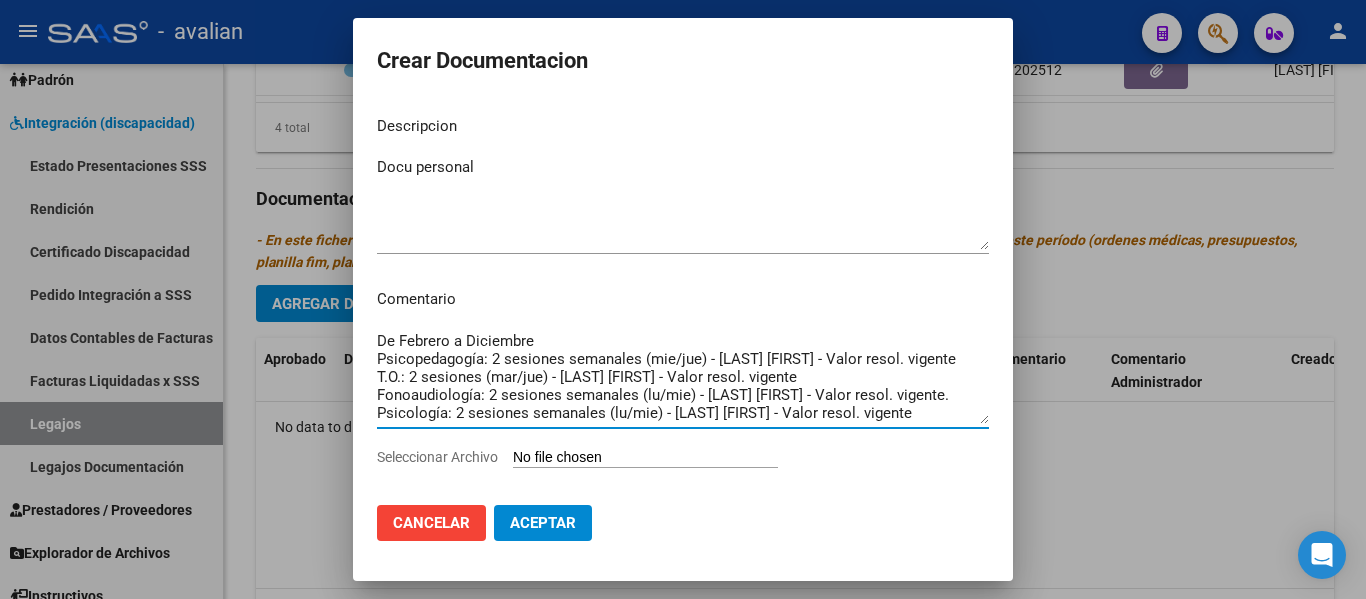scroll, scrollTop: 36, scrollLeft: 0, axis: vertical 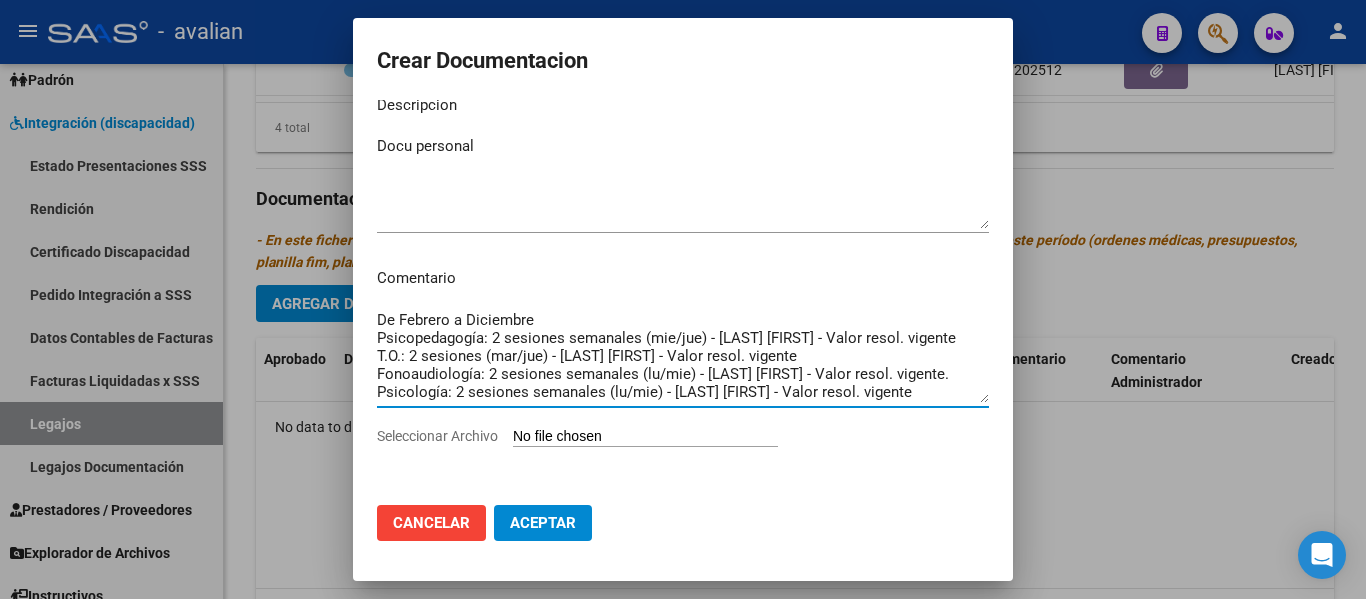 drag, startPoint x: 378, startPoint y: 343, endPoint x: 986, endPoint y: 469, distance: 620.9187 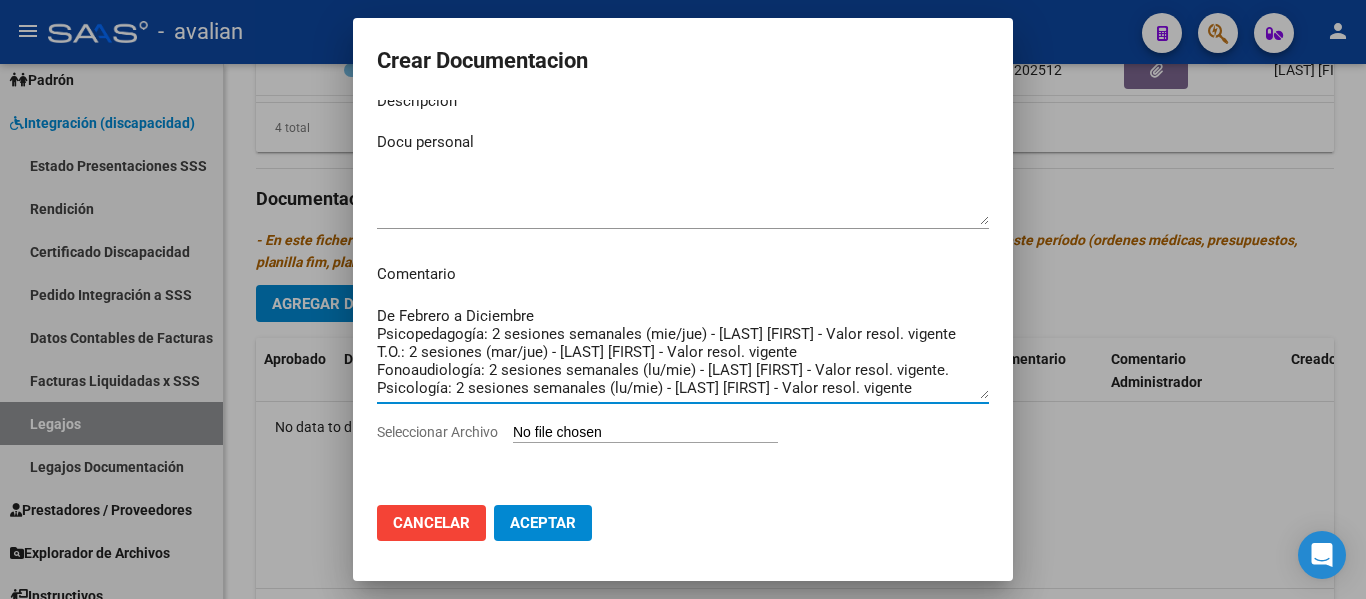 type on "De Febrero a Diciembre
Psicopedagogía: 2 sesiones semanales (mie/jue) - [LAST] [FIRST] - Valor resol. vigente
T.O.: 2 sesiones (mar/jue) - [LAST] [FIRST] - Valor resol. vigente
Fonoaudiología: 2 sesiones semanales (lu/mie) - [LAST] [FIRST] - Valor resol. vigente.
Psicología: 2 sesiones semanales (lu/mie) - [LAST] [FIRST] - Valor resol. vigente" 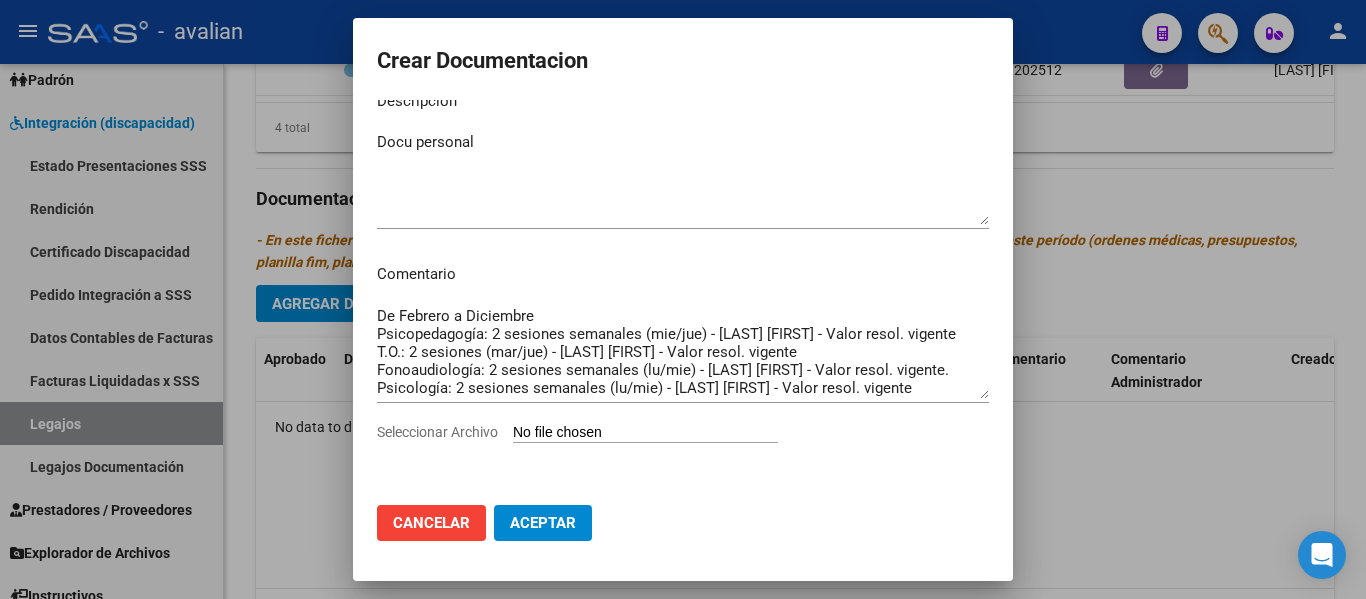 type on "C:\fakepath\Recibo de sueldo 1_merged.pdf" 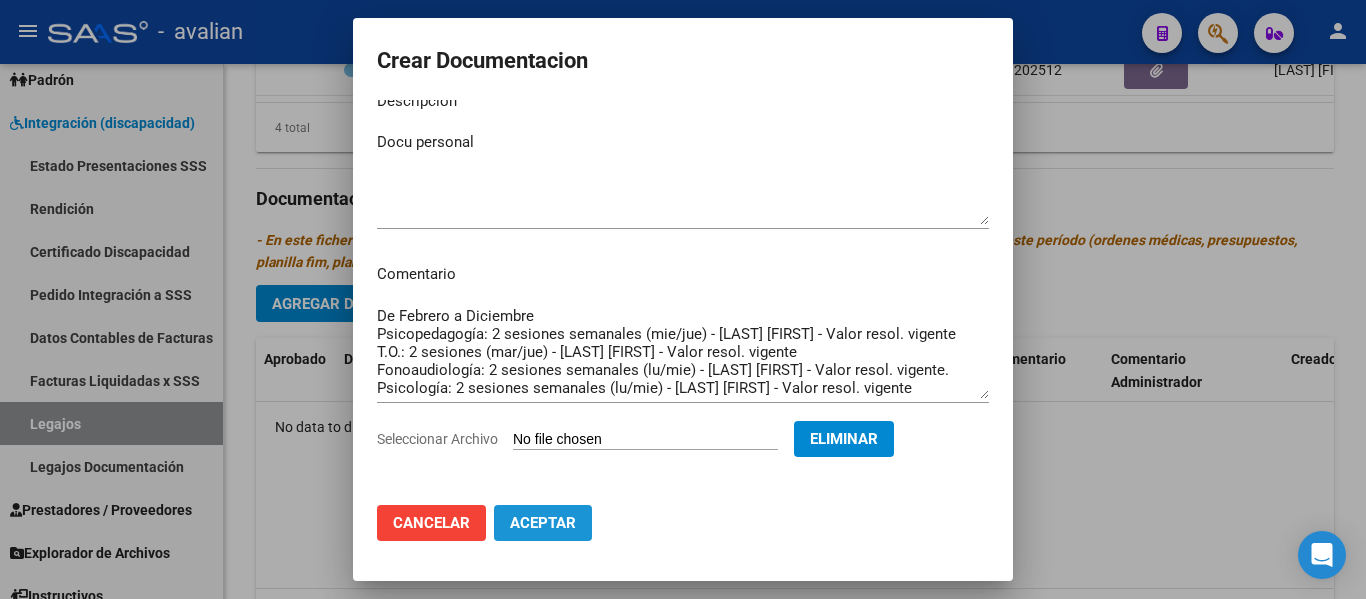 click on "Aceptar" 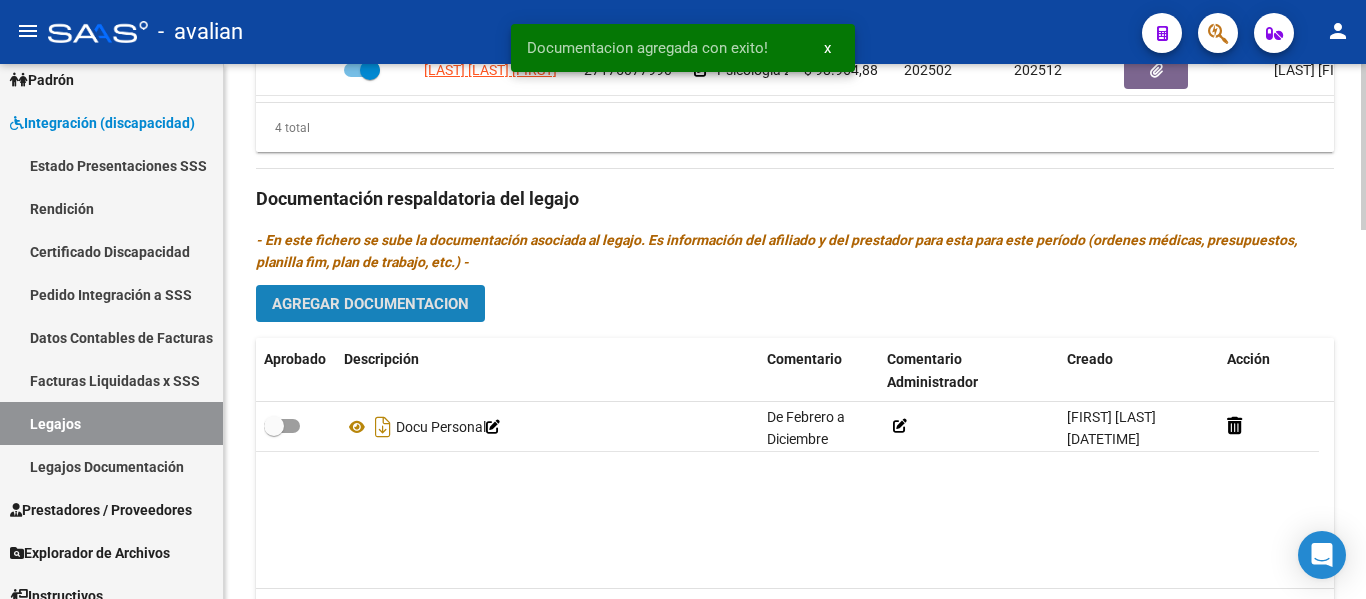 click on "Agregar Documentacion" 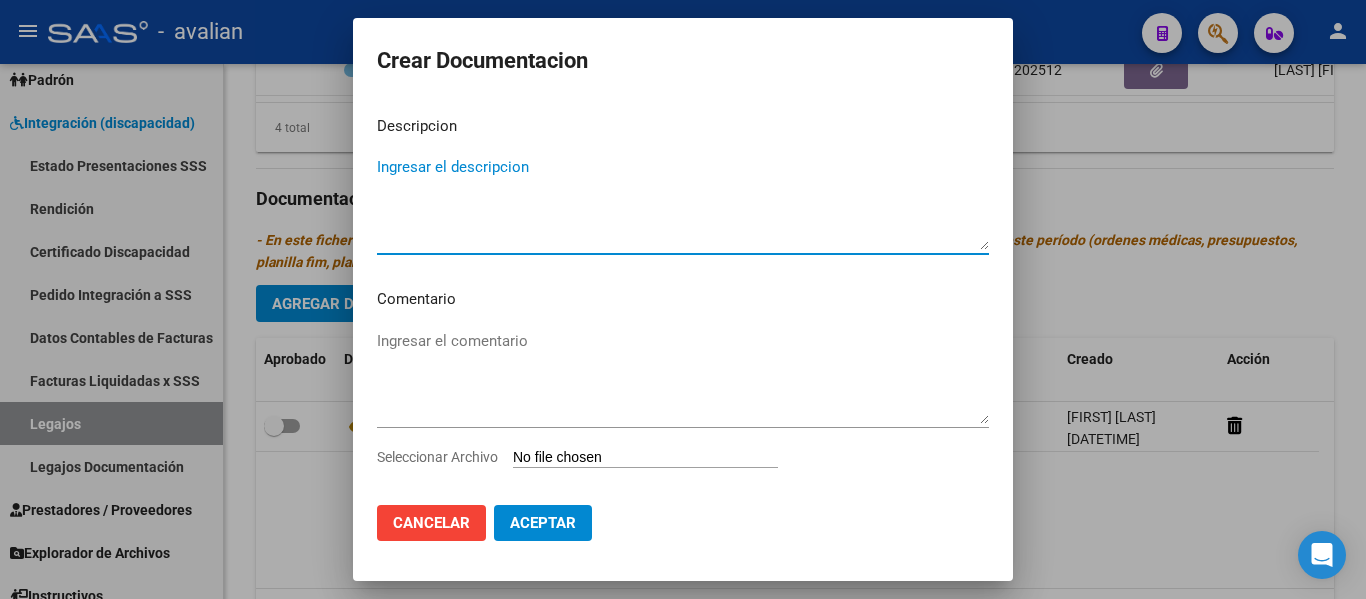 click on "Ingresar el comentario" at bounding box center [683, 377] 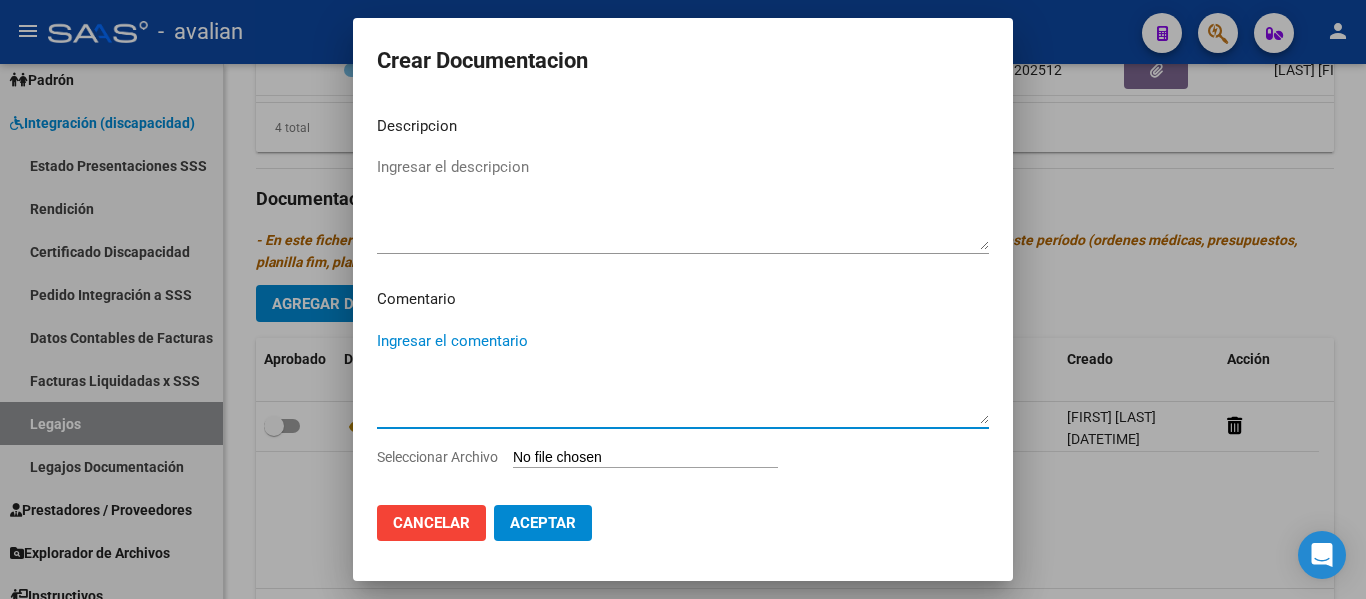 paste on "De Febrero a Diciembre
Psicopedagogía: 2 sesiones semanales (mie/jue) - [LAST] [FIRST] - Valor resol. vigente
T.O.: 2 sesiones (mar/jue) - [LAST] [FIRST] - Valor resol. vigente
Fonoaudiología: 2 sesiones semanales (lu/mie) - [LAST] [FIRST] - Valor resol. vigente.
Psicología: 2 sesiones semanales (lu/mie) - [LAST] [FIRST] - Valor resol. vigente" 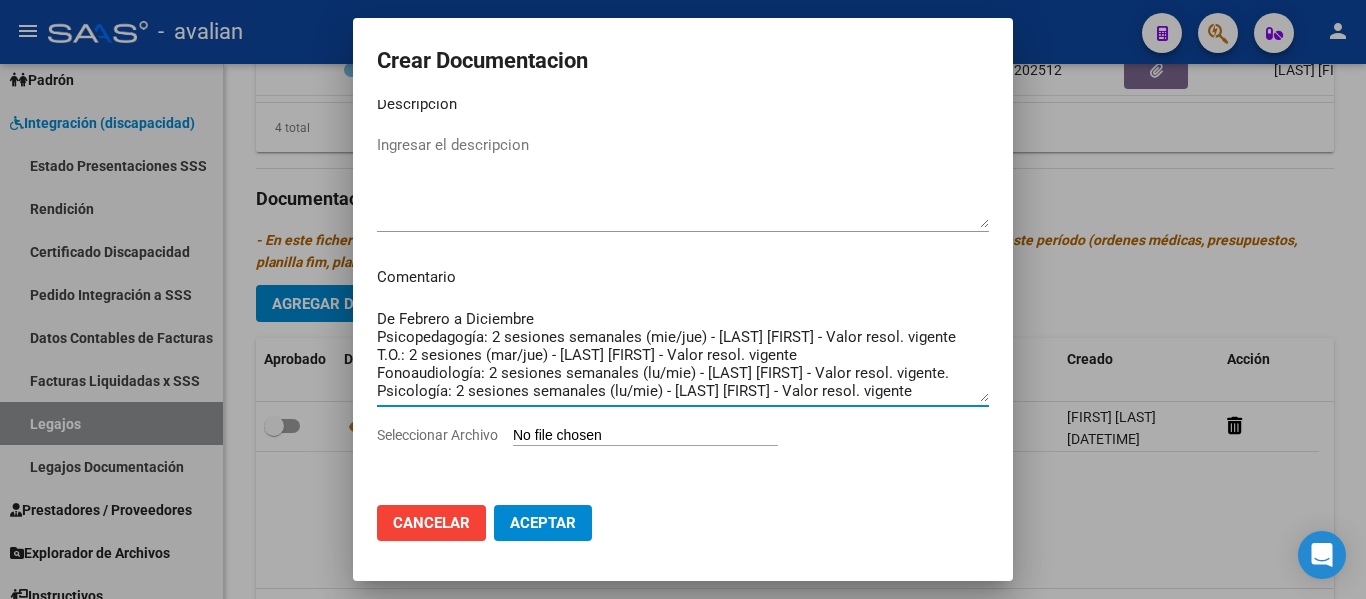 scroll, scrollTop: 27, scrollLeft: 0, axis: vertical 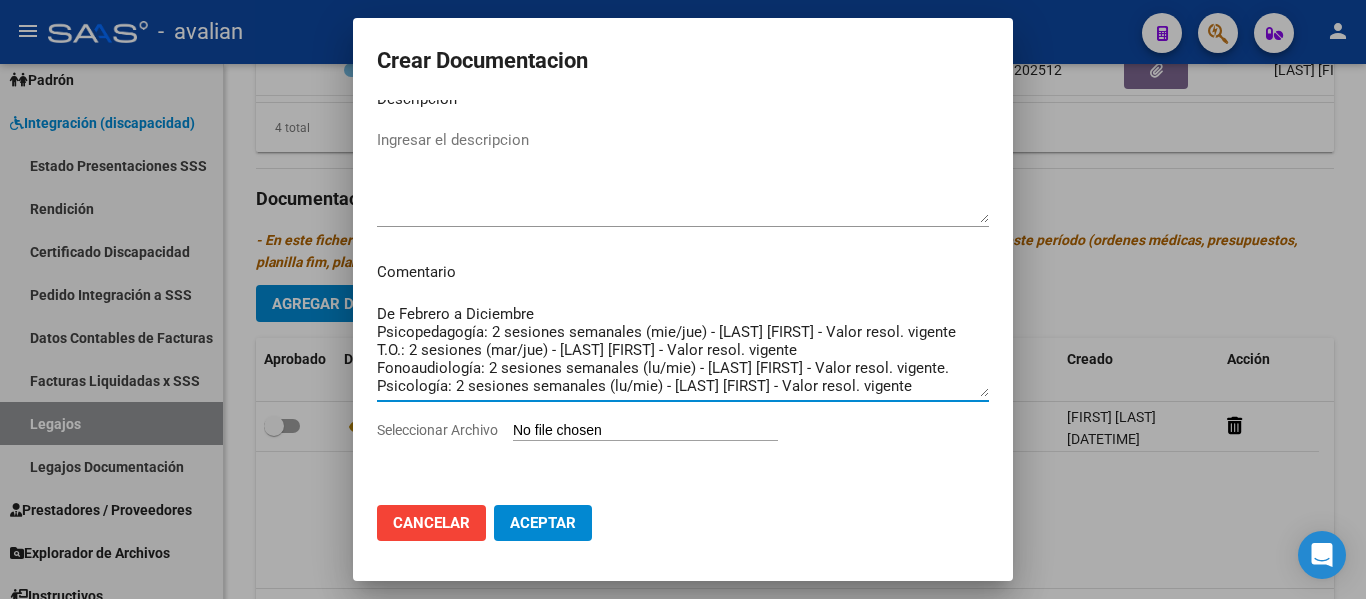 drag, startPoint x: 921, startPoint y: 390, endPoint x: 307, endPoint y: 345, distance: 615.6468 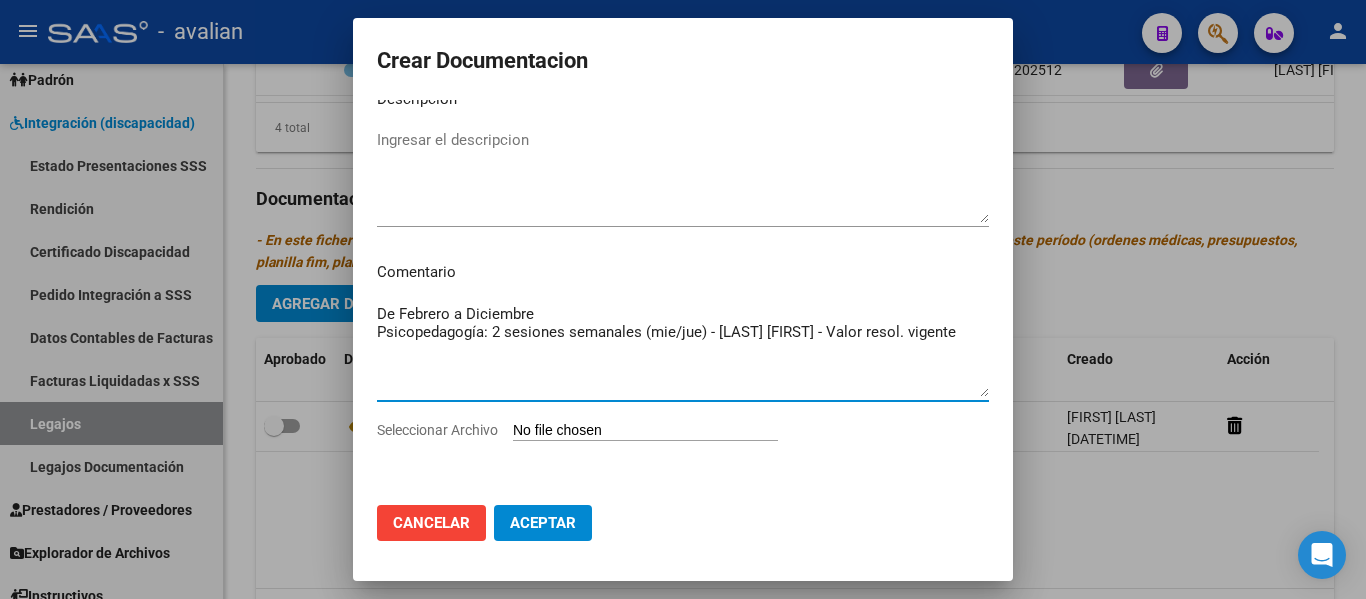 type on "De Febrero a Diciembre
Psicopedagogía: 2 sesiones semanales (mie/jue) - [LAST] [FIRST] - Valor resol. vigente" 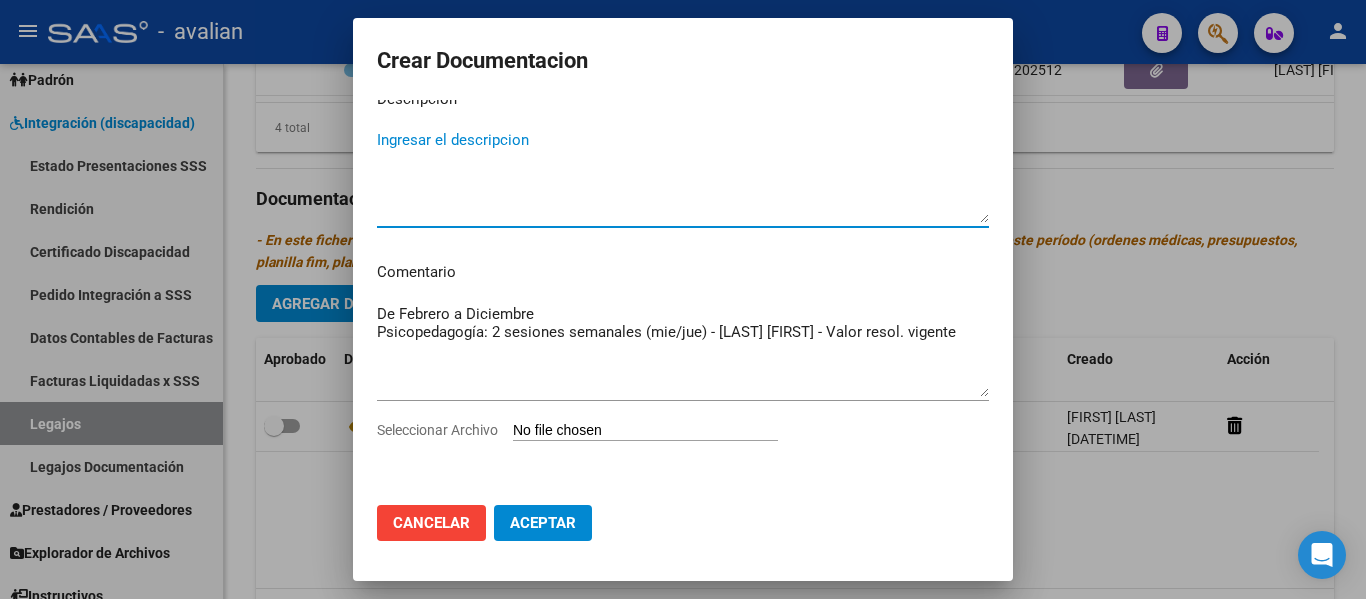 click on "Ingresar el descripcion" at bounding box center (683, 176) 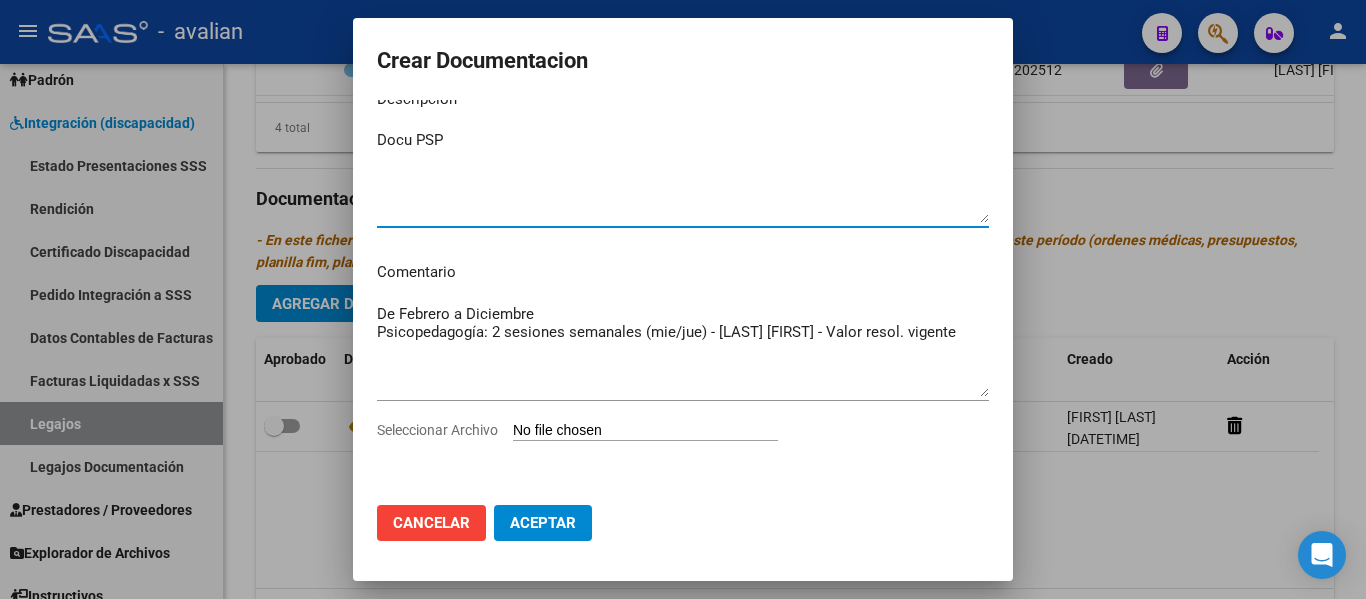 type on "Docu PSP" 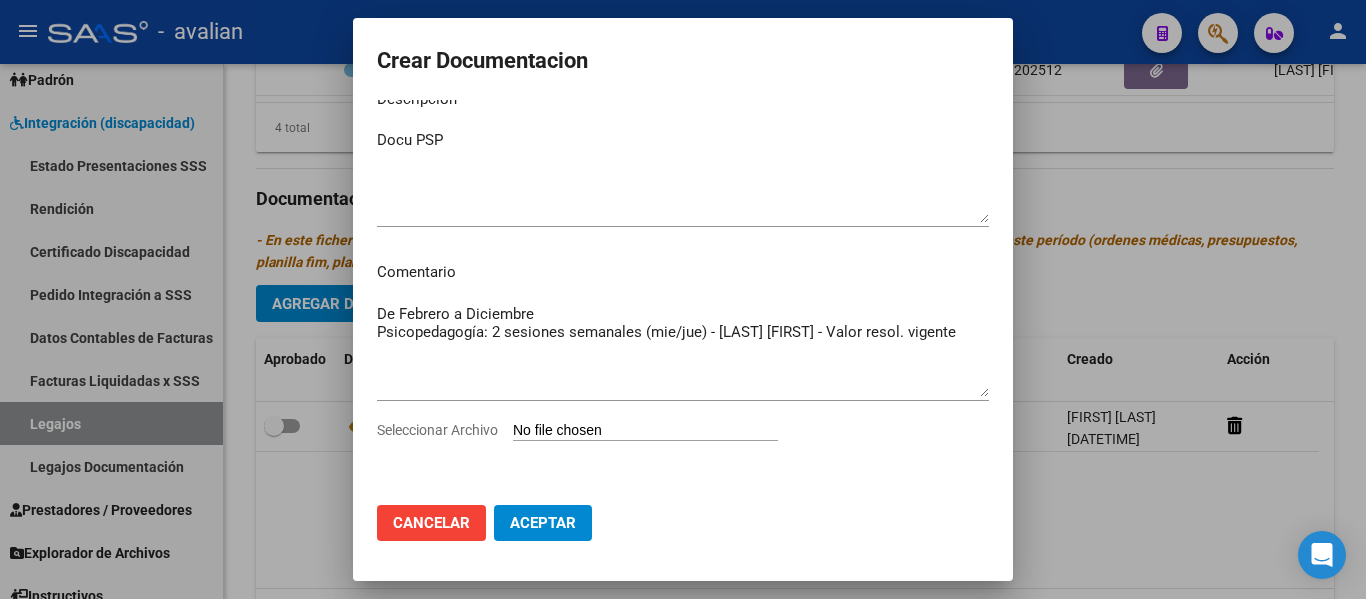 type on "C:\fakepath\[FILENAME]" 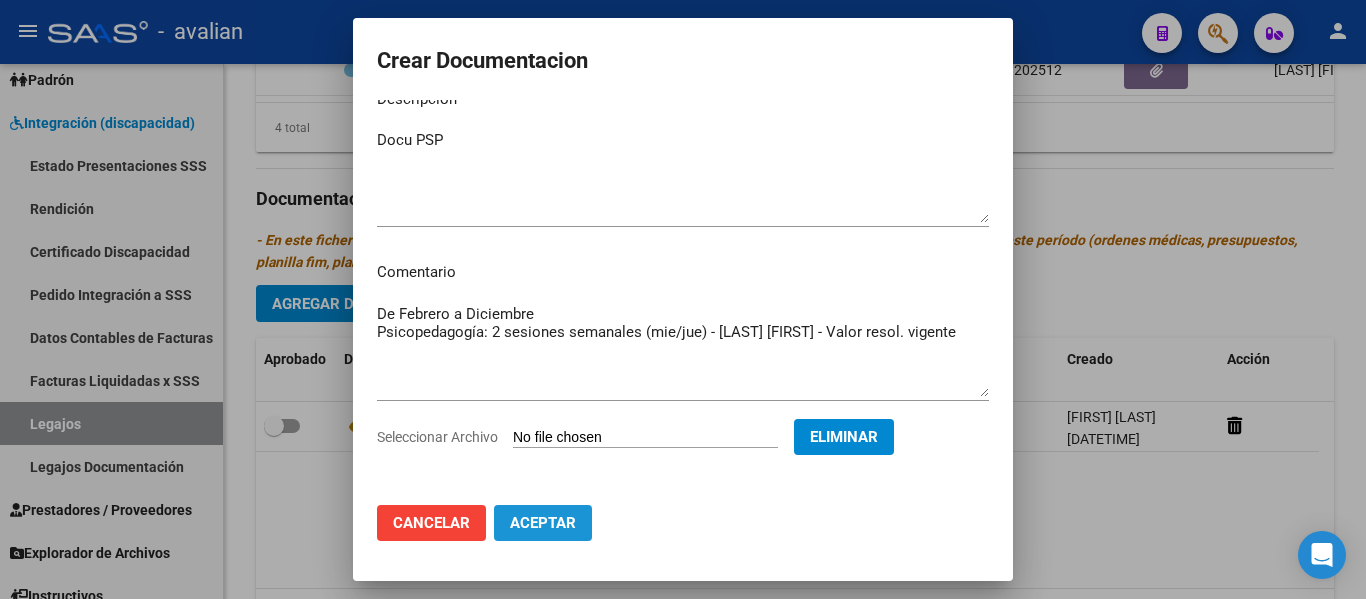 click on "Aceptar" 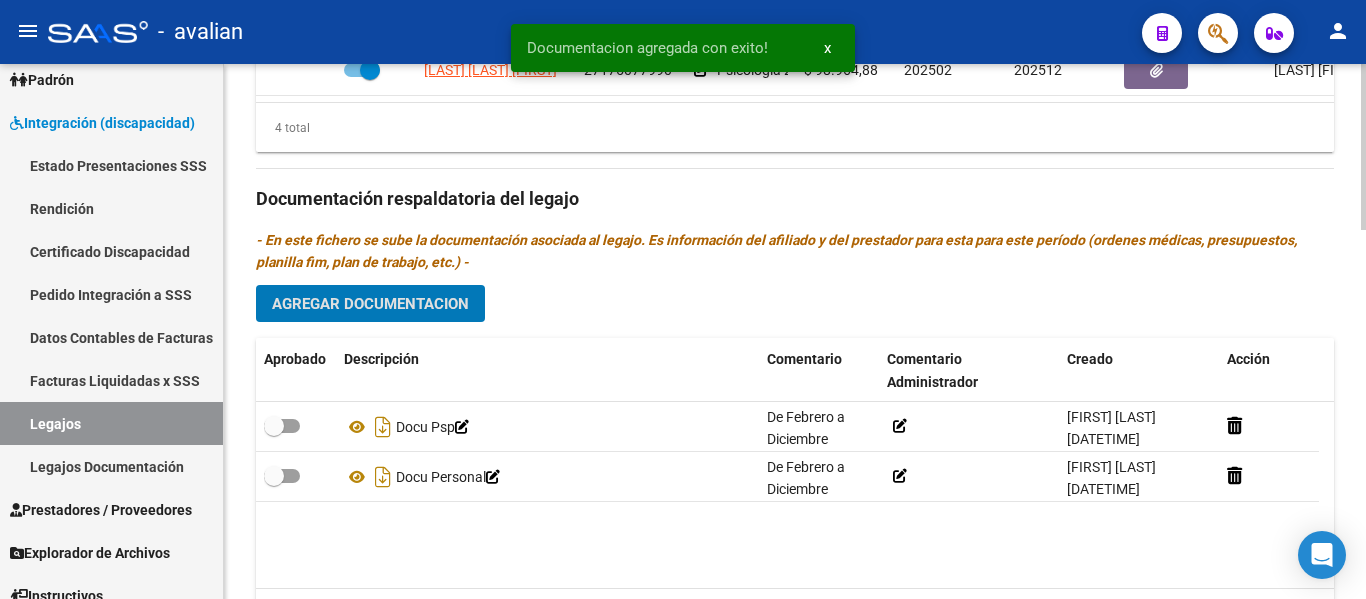 click on "Agregar Documentacion" 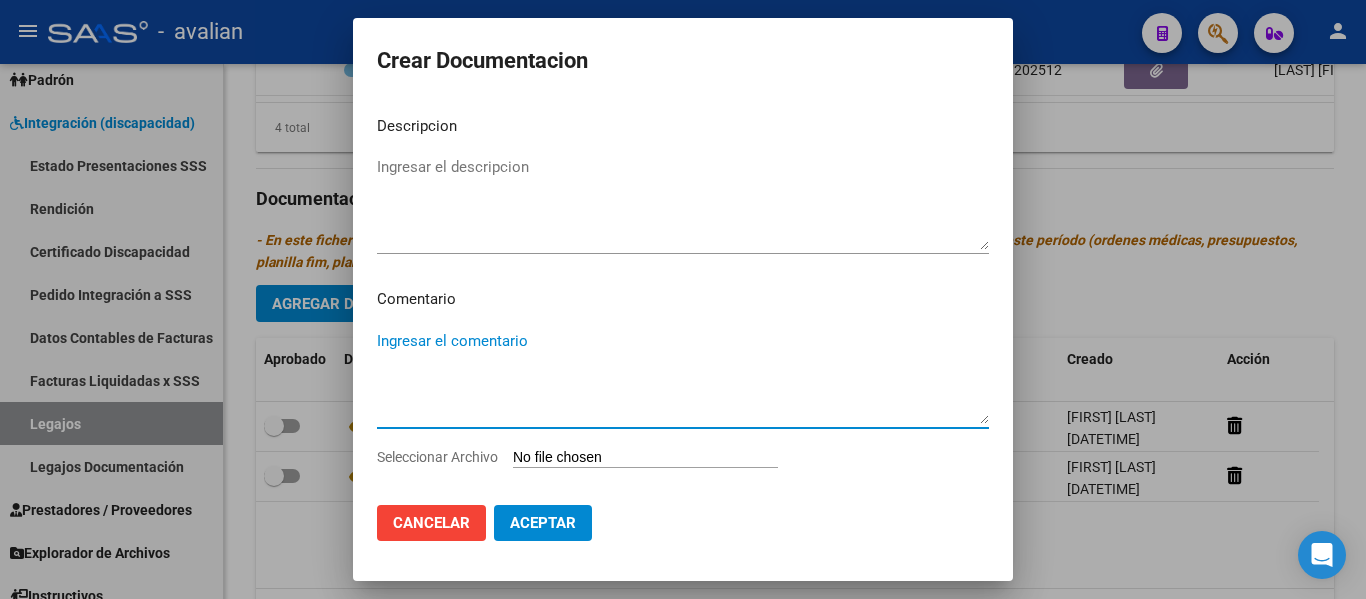 click on "Ingresar el comentario" at bounding box center (683, 377) 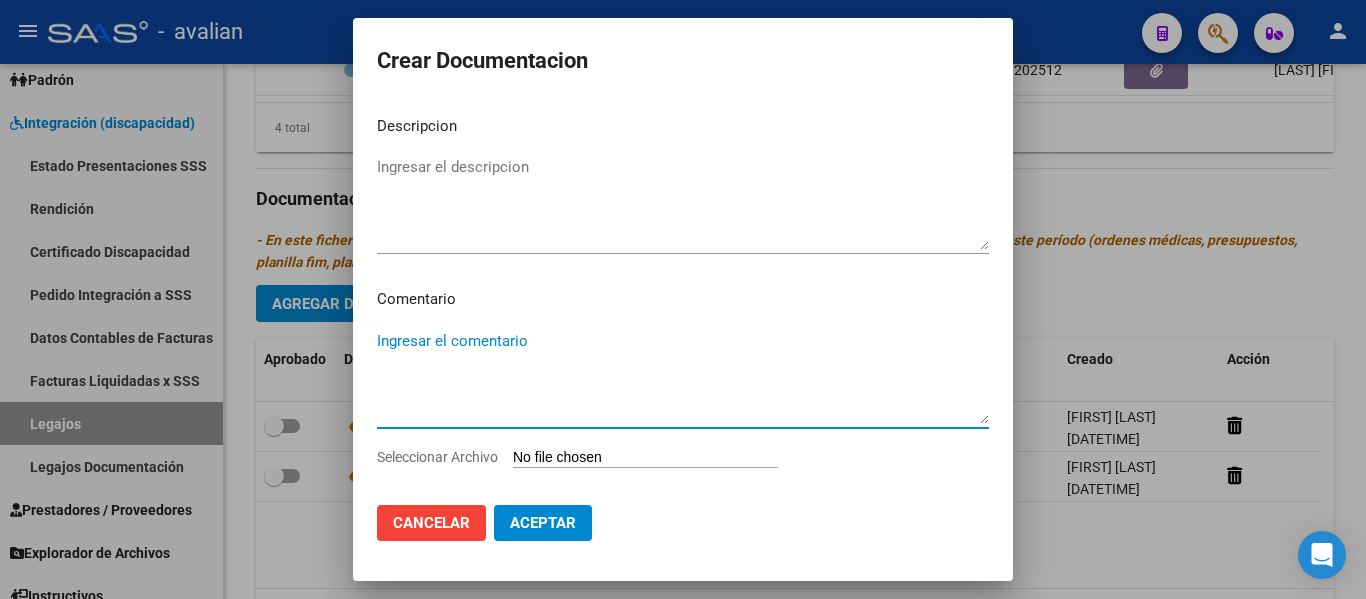 paste on "De Febrero a Diciembre
Psicopedagogía: 2 sesiones semanales (mie/jue) - [LAST] [FIRST] - Valor resol. vigente
T.O.: 2 sesiones (mar/jue) - [LAST] [FIRST] - Valor resol. vigente
Fonoaudiología: 2 sesiones semanales (lu/mie) - [LAST] [FIRST] - Valor resol. vigente.
Psicología: 2 sesiones semanales (lu/mie) - [LAST] [FIRST] - Valor resol. vigente" 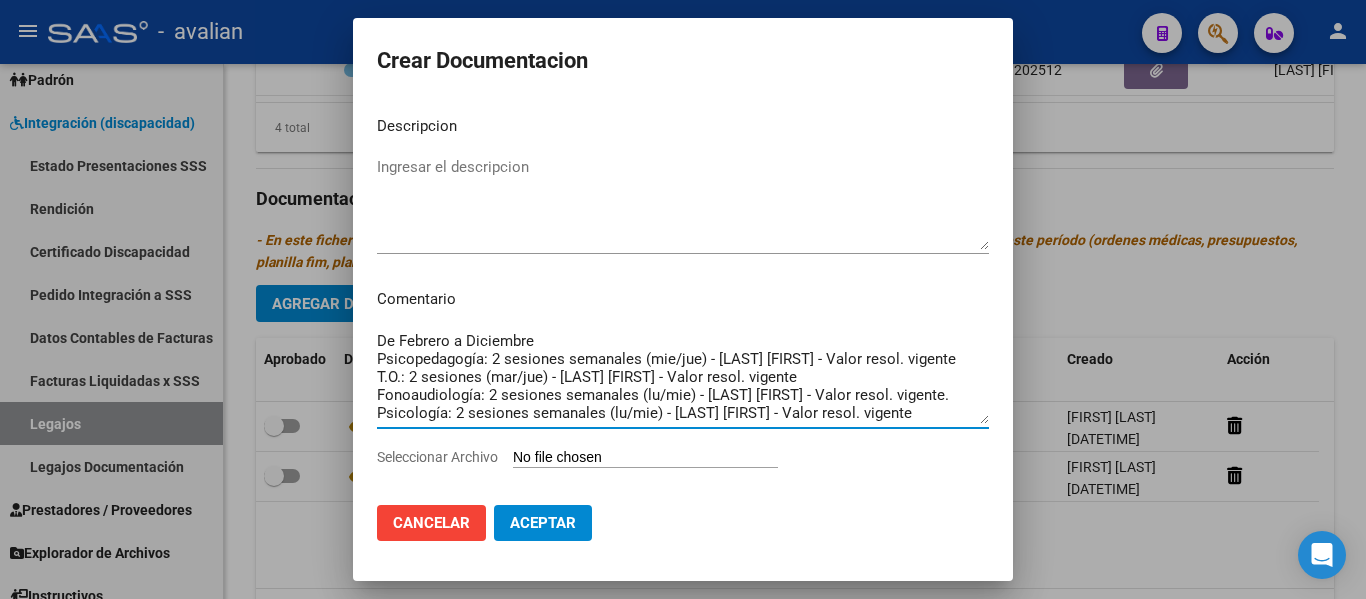 drag, startPoint x: 971, startPoint y: 358, endPoint x: 359, endPoint y: 351, distance: 612.04004 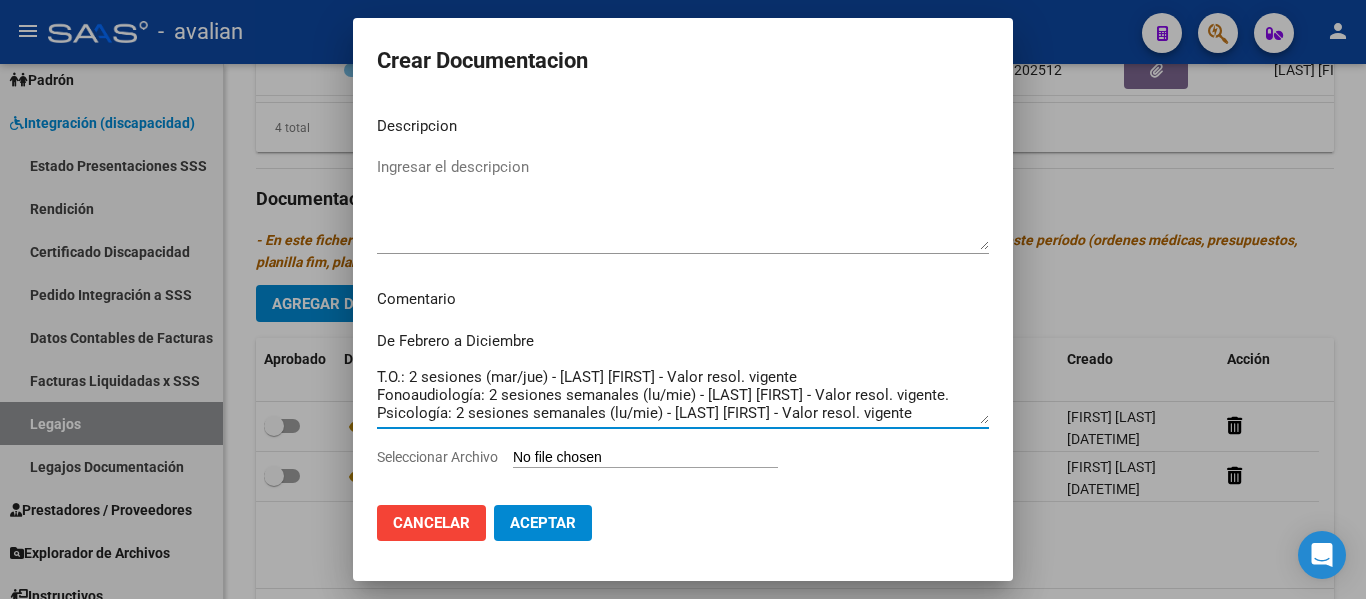 scroll, scrollTop: 28, scrollLeft: 0, axis: vertical 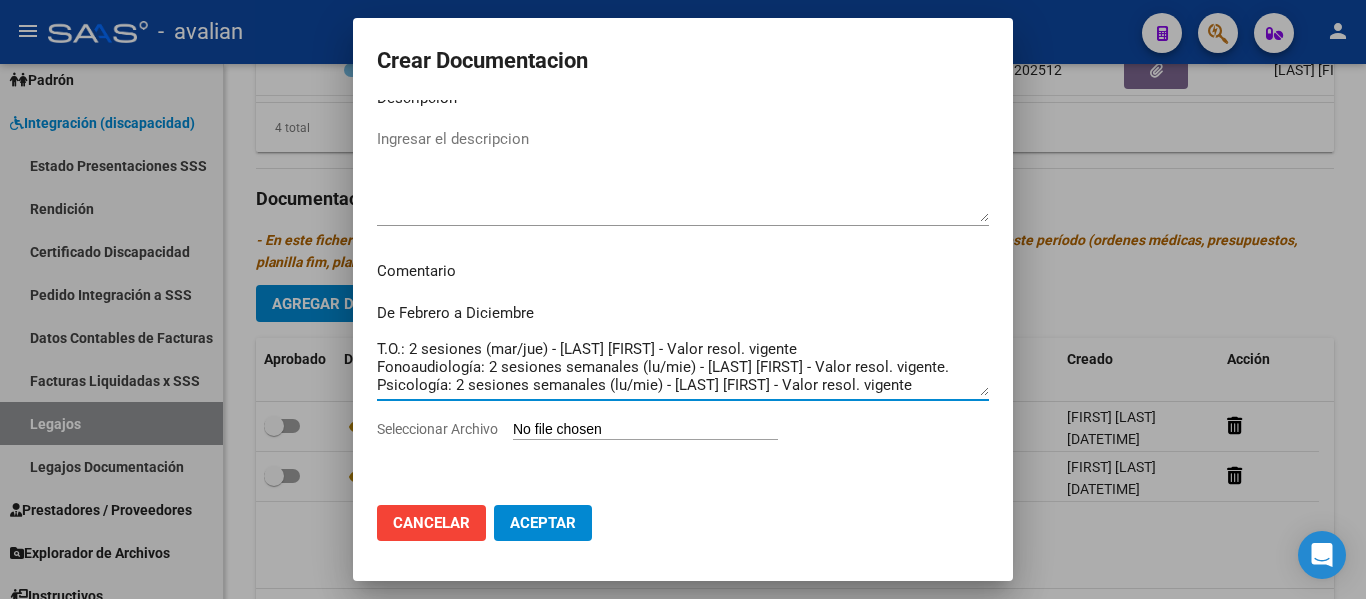 drag, startPoint x: 378, startPoint y: 396, endPoint x: 986, endPoint y: 492, distance: 615.5323 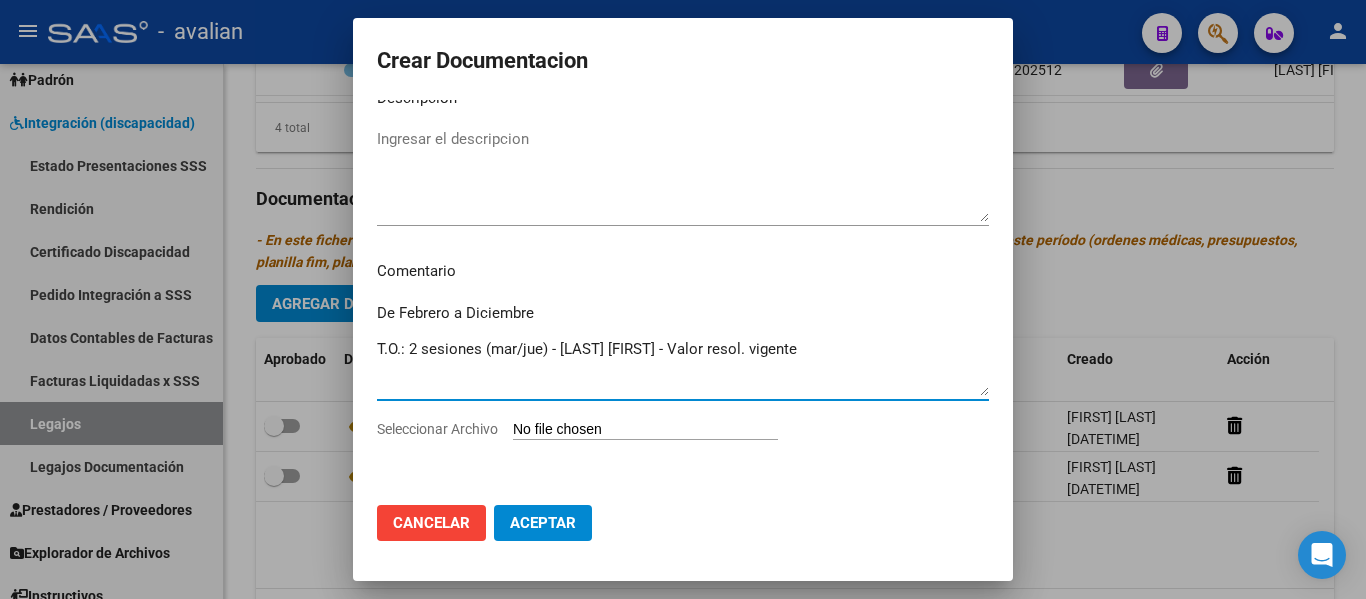 type on "De Febrero a Diciembre
T.O.: 2 sesiones (mar/jue) - [LAST] [FIRST] - Valor resol. vigente" 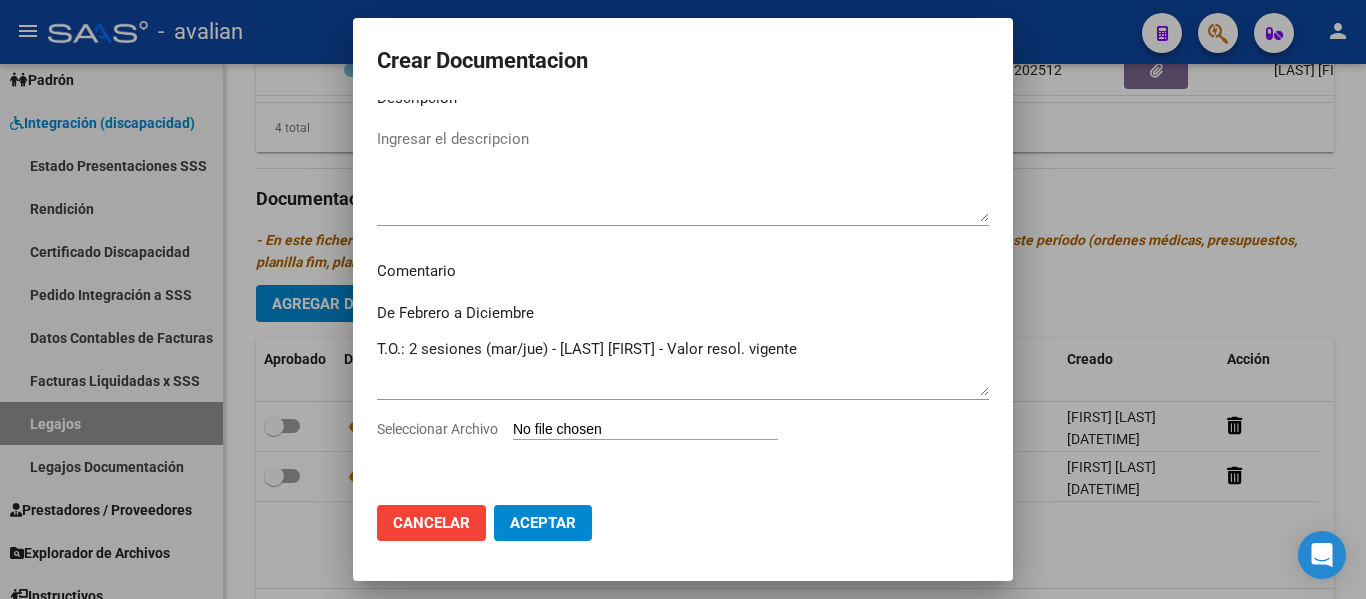 click on "Seleccionar Archivo" at bounding box center (645, 430) 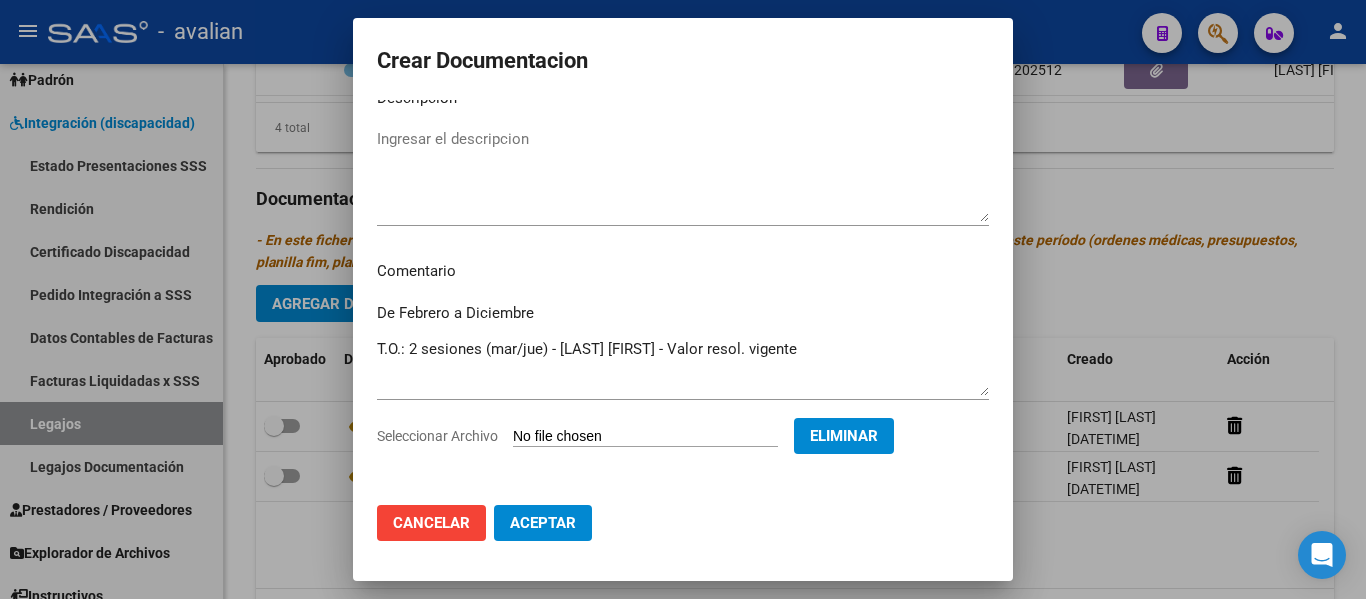 click on "De Febrero a Diciembre
T.O.: 2 sesiones (mar/jue) - [LAST] [FIRST] - Valor resol. vigente" at bounding box center [683, 349] 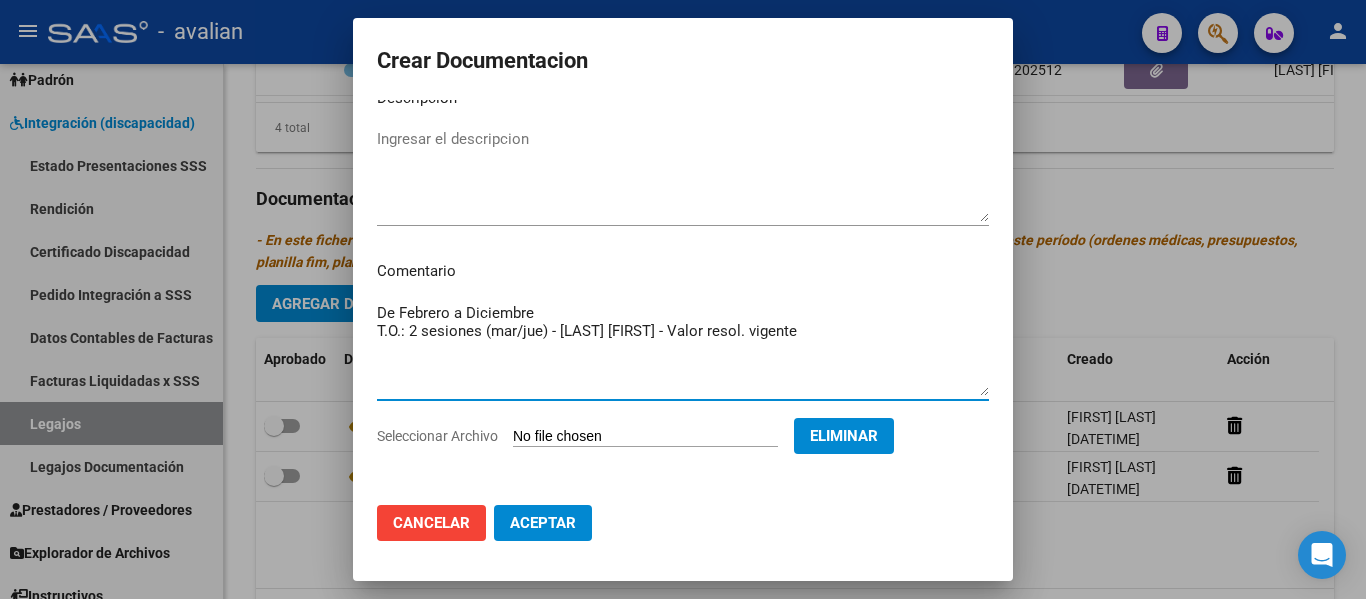 type on "De Febrero a Diciembre
T.O.: 2 sesiones (mar/jue) - [LAST] [FIRST] - Valor resol. vigente" 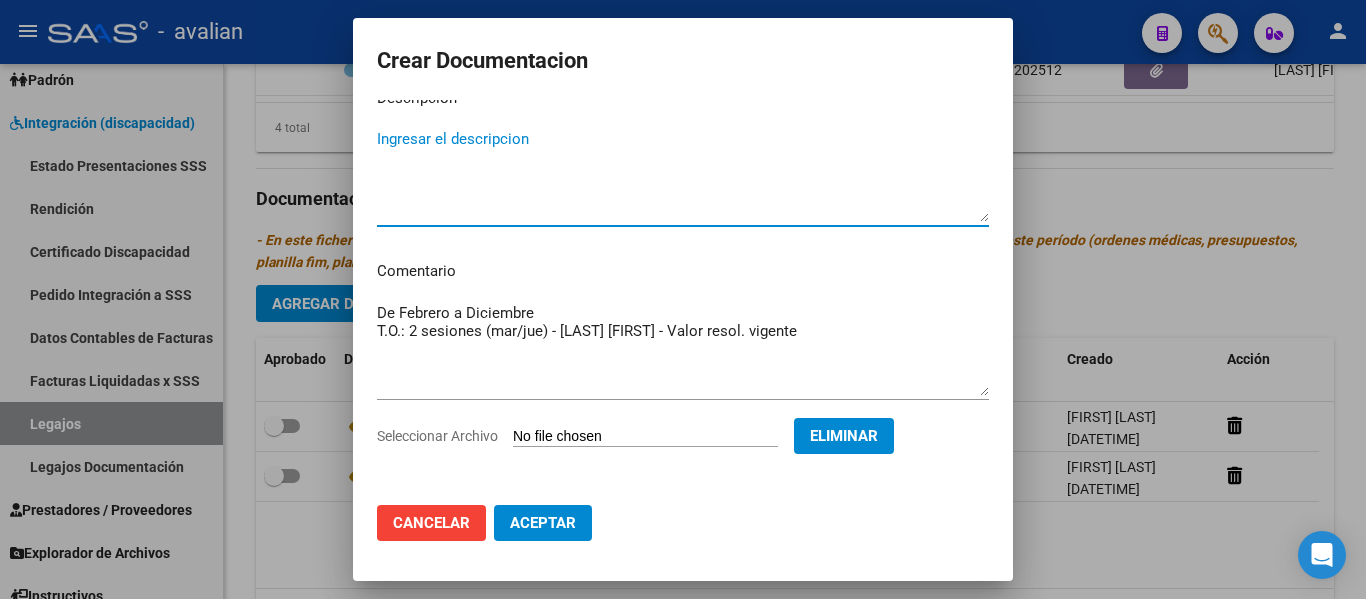 click on "Ingresar el descripcion" at bounding box center [683, 175] 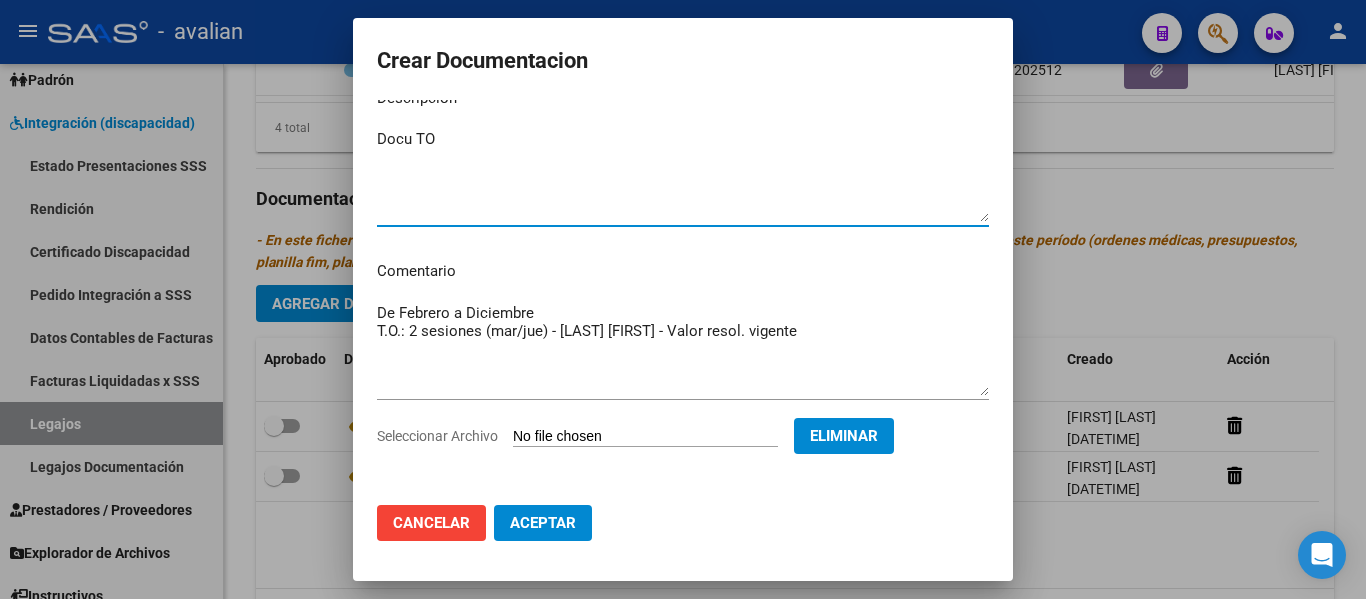 type on "Docu TO" 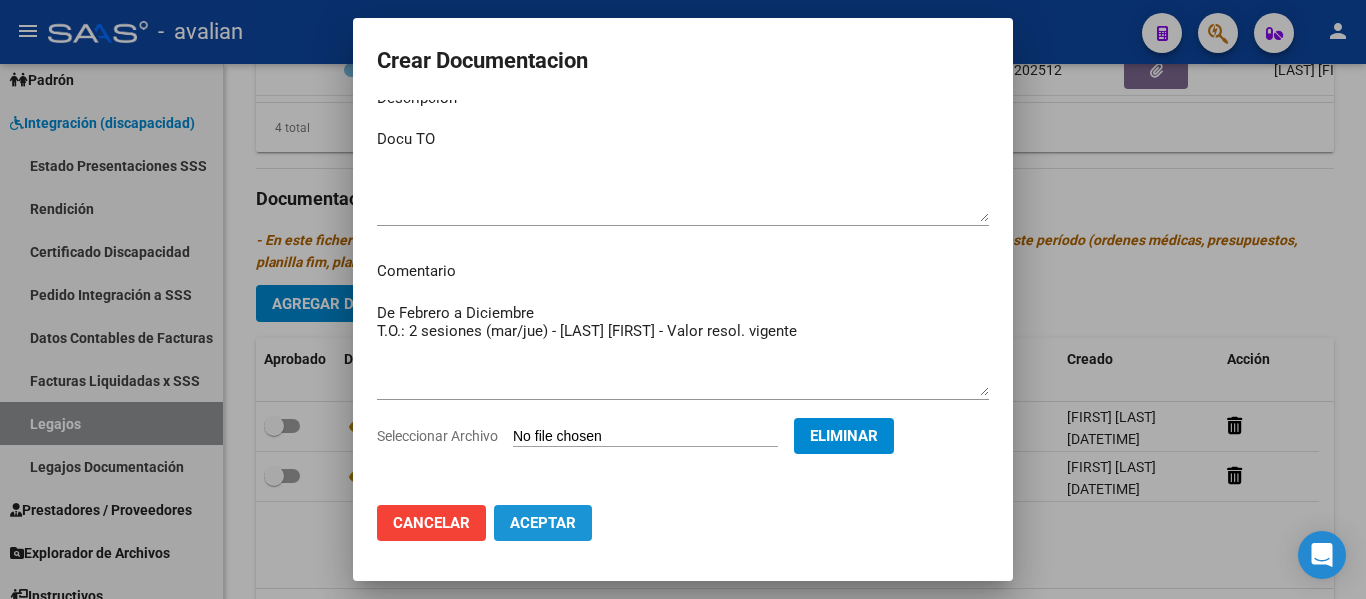 click on "Aceptar" 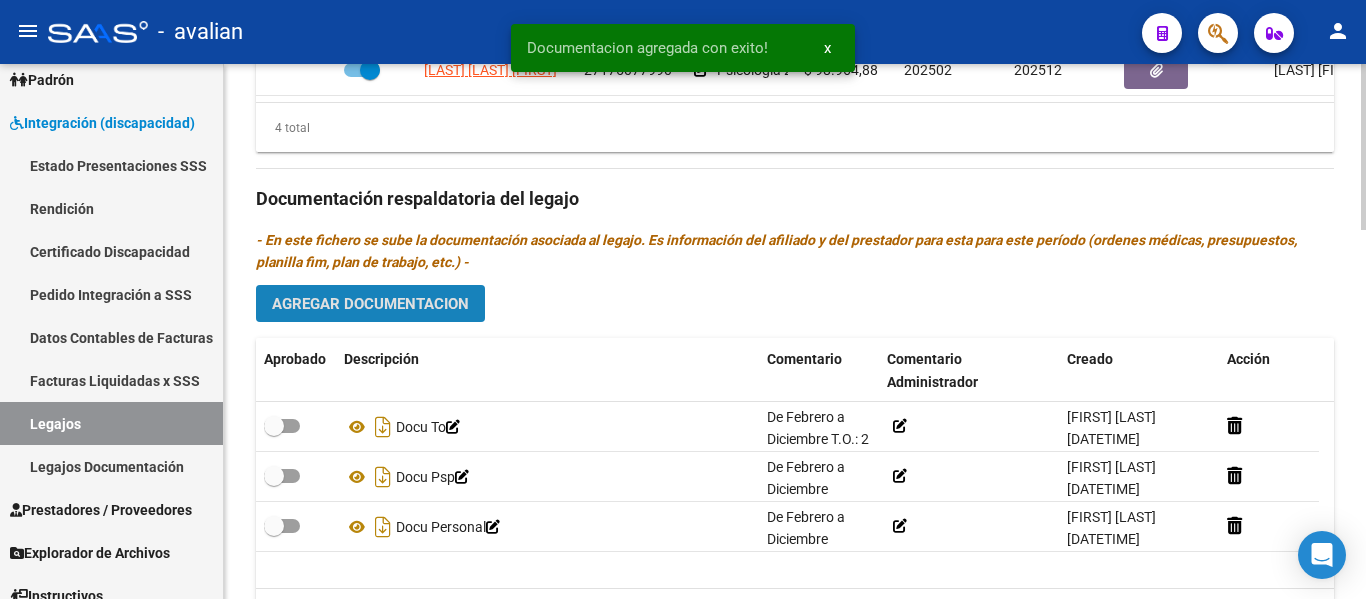 click on "Agregar Documentacion" 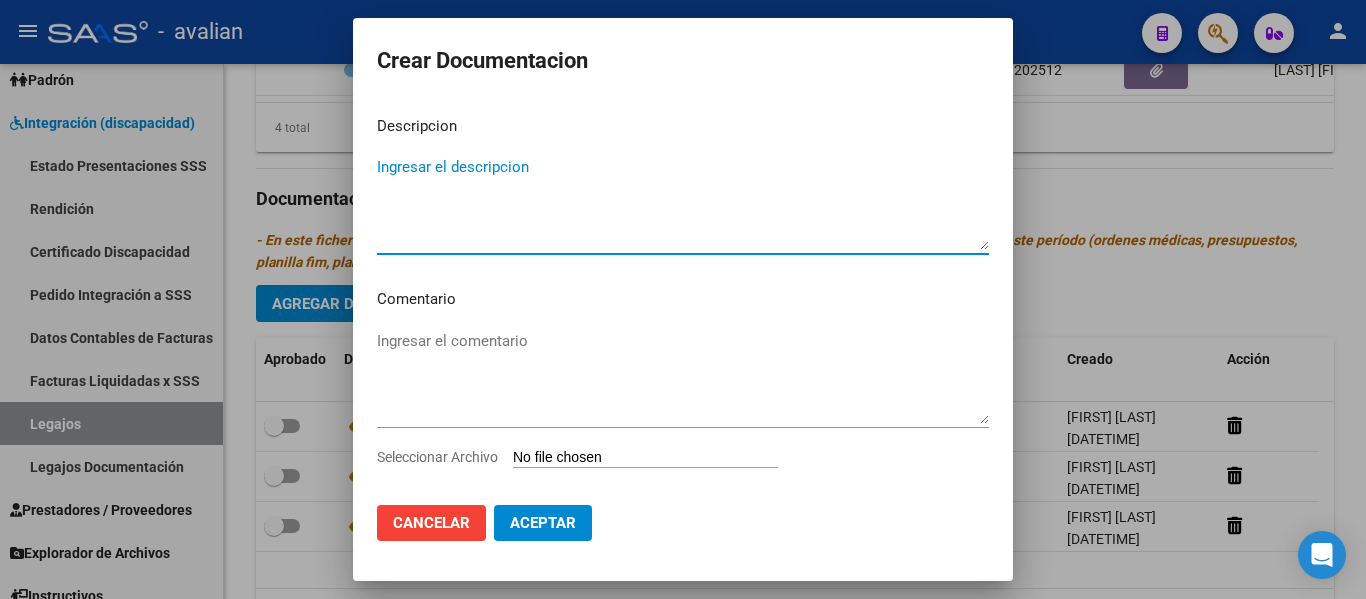 click on "Ingresar el comentario" at bounding box center [683, 377] 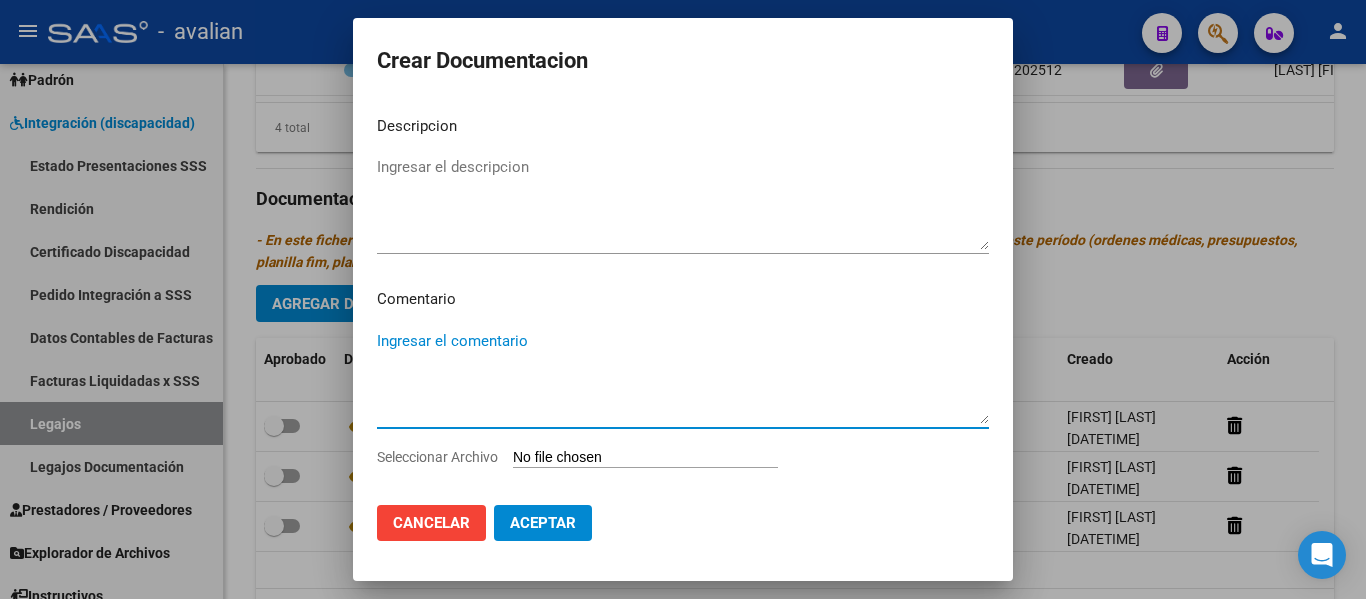 paste on "De Febrero a Diciembre
Psicopedagogía: 2 sesiones semanales (mie/jue) - [LAST] [FIRST] - Valor resol. vigente
T.O.: 2 sesiones (mar/jue) - [LAST] [FIRST] - Valor resol. vigente
Fonoaudiología: 2 sesiones semanales (lu/mie) - [LAST] [FIRST] - Valor resol. vigente.
Psicología: 2 sesiones semanales (lu/mie) - [LAST] [FIRST] - Valor resol. vigente" 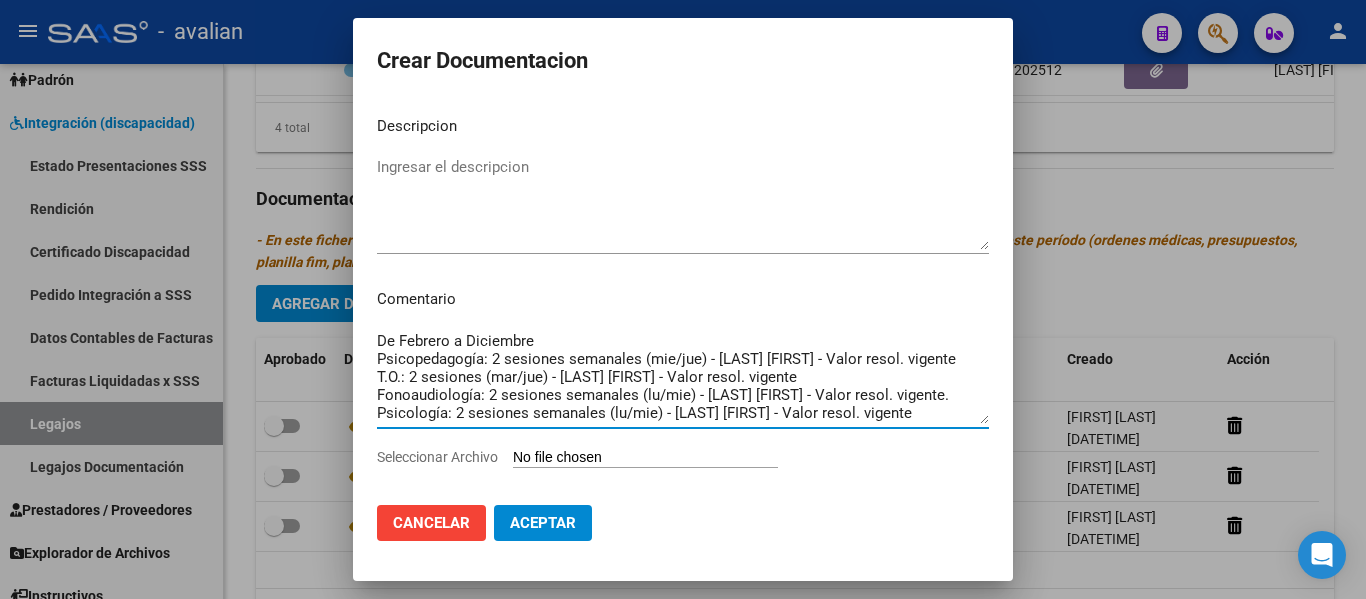 drag, startPoint x: 809, startPoint y: 378, endPoint x: 299, endPoint y: 350, distance: 510.76804 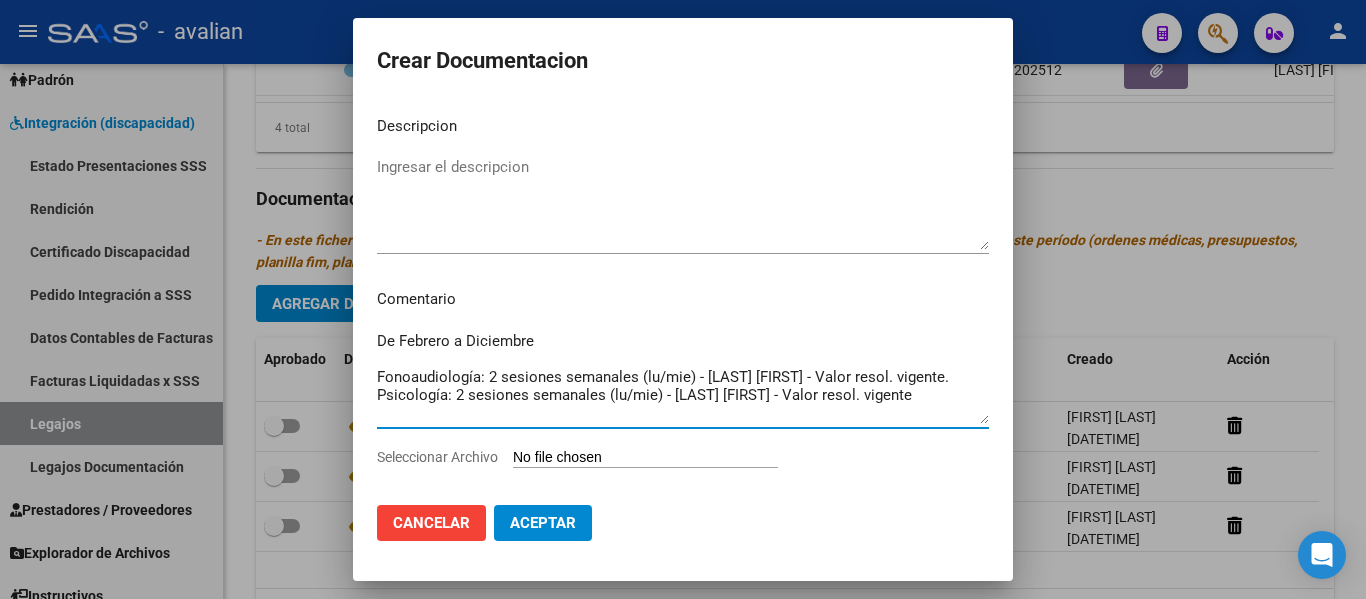 drag, startPoint x: 824, startPoint y: 392, endPoint x: 377, endPoint y: 394, distance: 447.0045 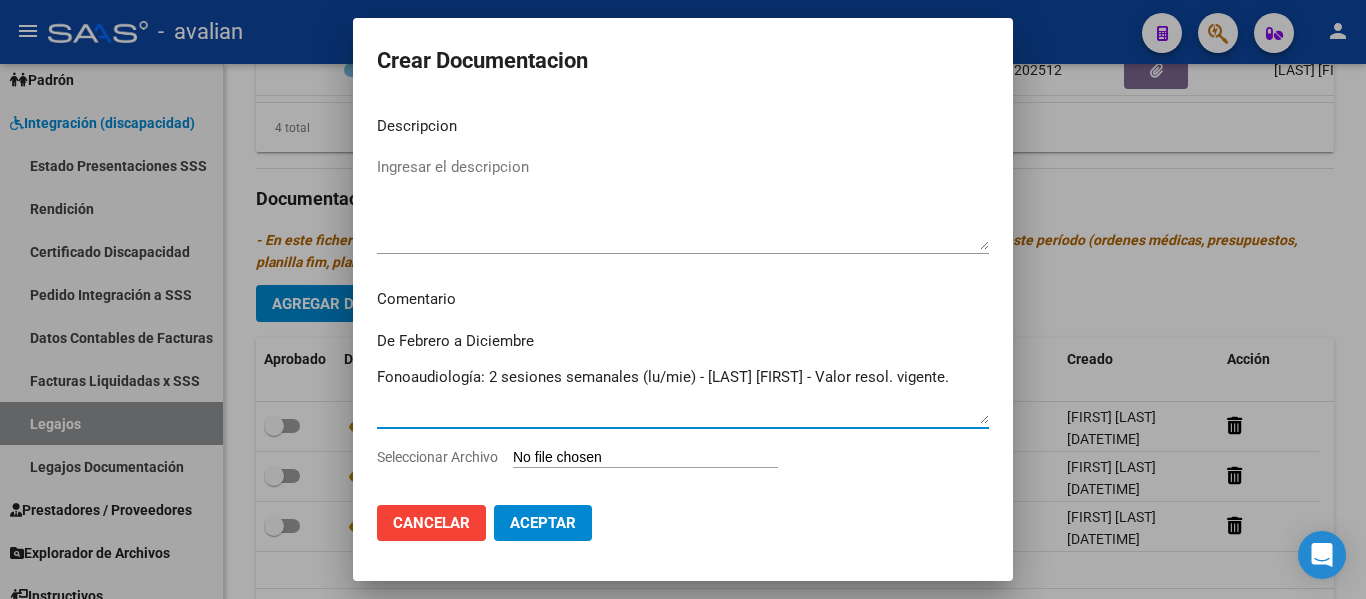 click on "Descripcion    Ingresar el descripcion  Comentario    De Febrero a Diciembre
Fonoaudiología: 2 sesiones semanales (lu/mie) - [LAST] [FIRST] - Valor resol. vigente. Ingresar el comentario  Seleccionar Archivo" at bounding box center [683, 294] 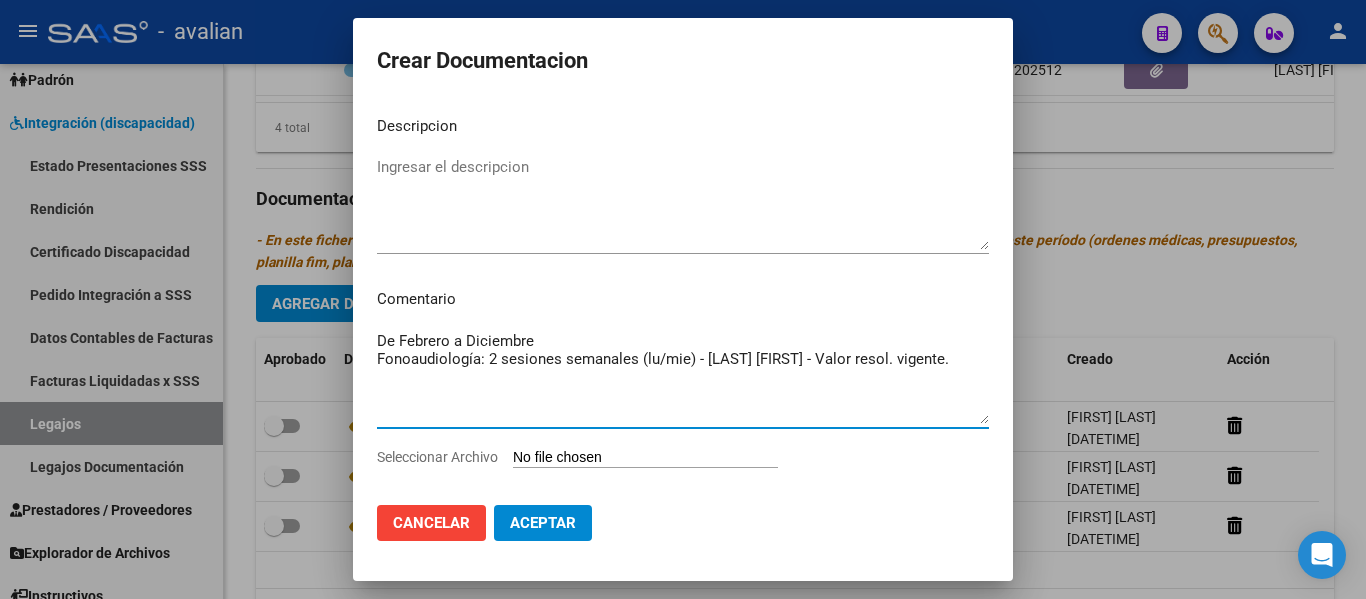 type on "De Febrero a Diciembre
Fonoaudiología: 2 sesiones semanales (lu/mie) - [LAST] [FIRST] - Valor resol. vigente." 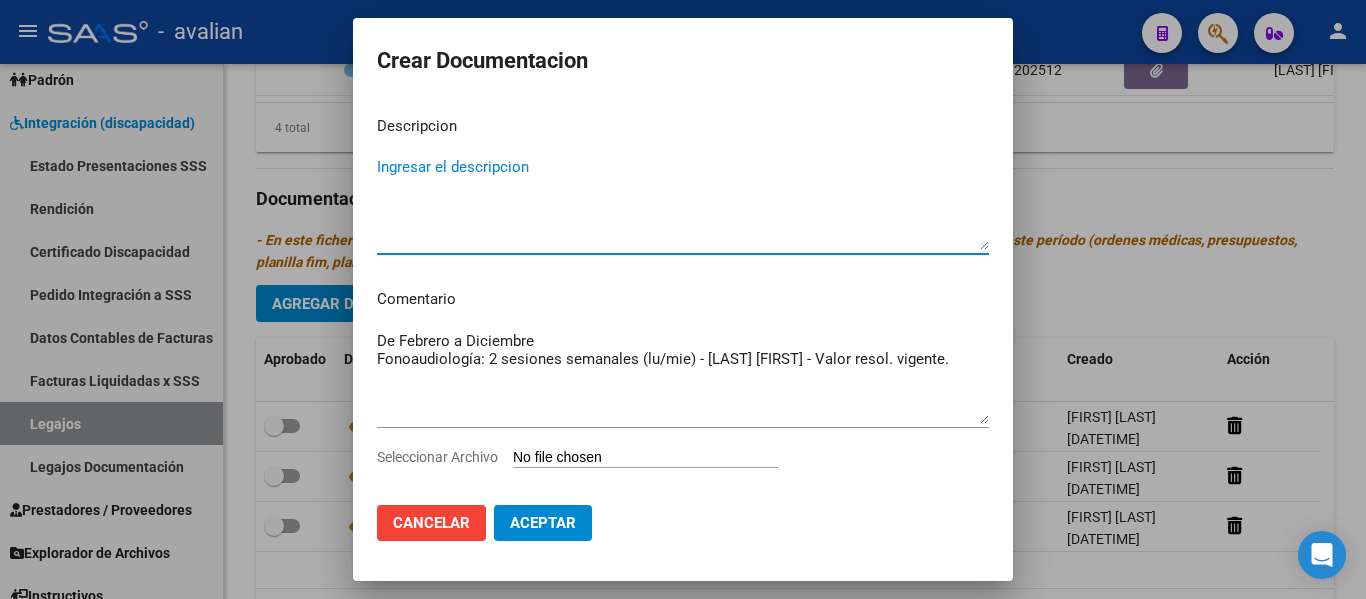 click on "Ingresar el descripcion" at bounding box center (683, 203) 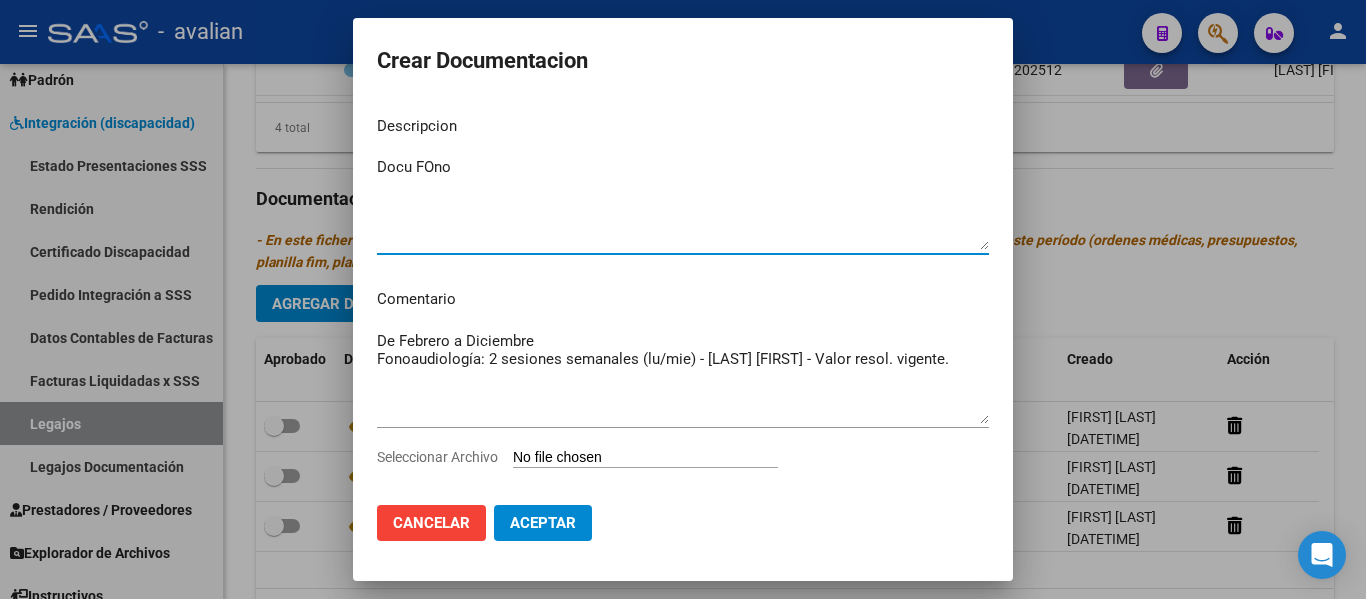 click on "Docu FOno" at bounding box center [683, 203] 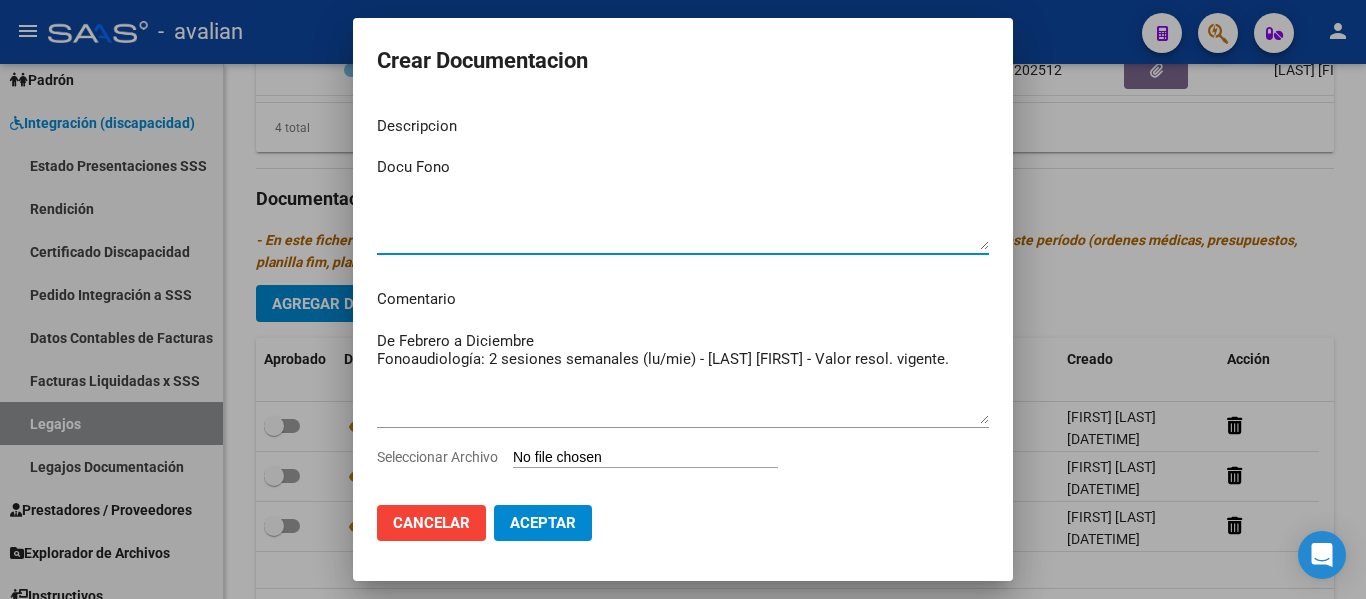 type on "Docu Fono" 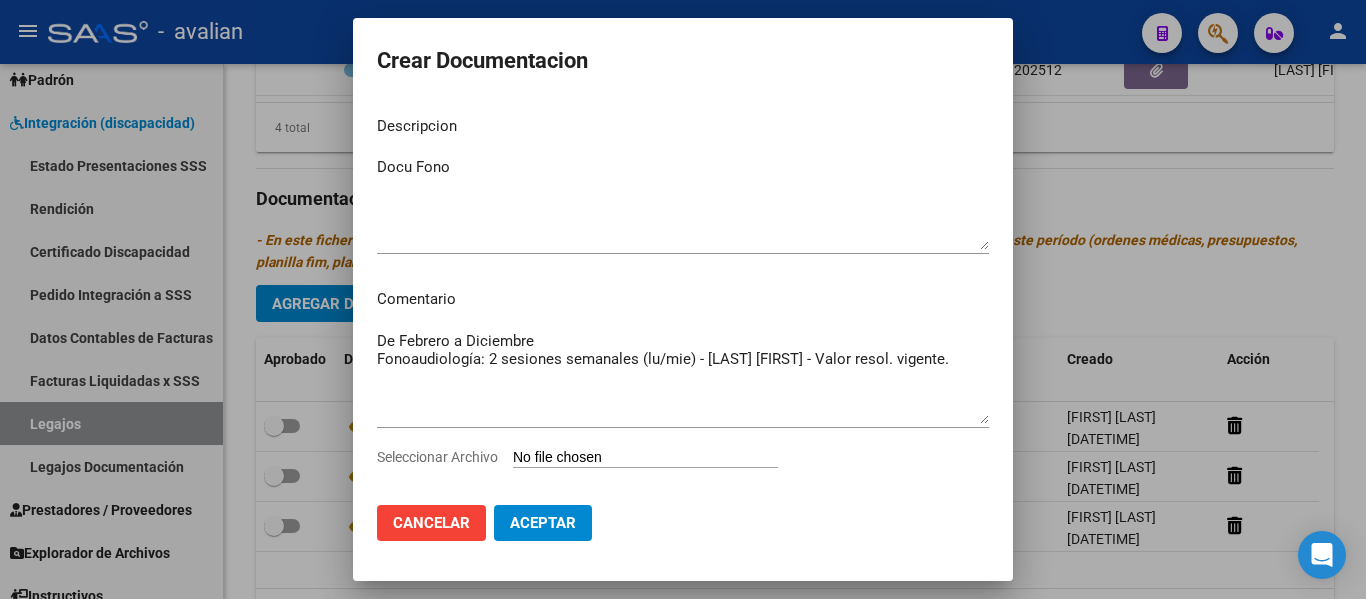 click on "Seleccionar Archivo" at bounding box center (645, 458) 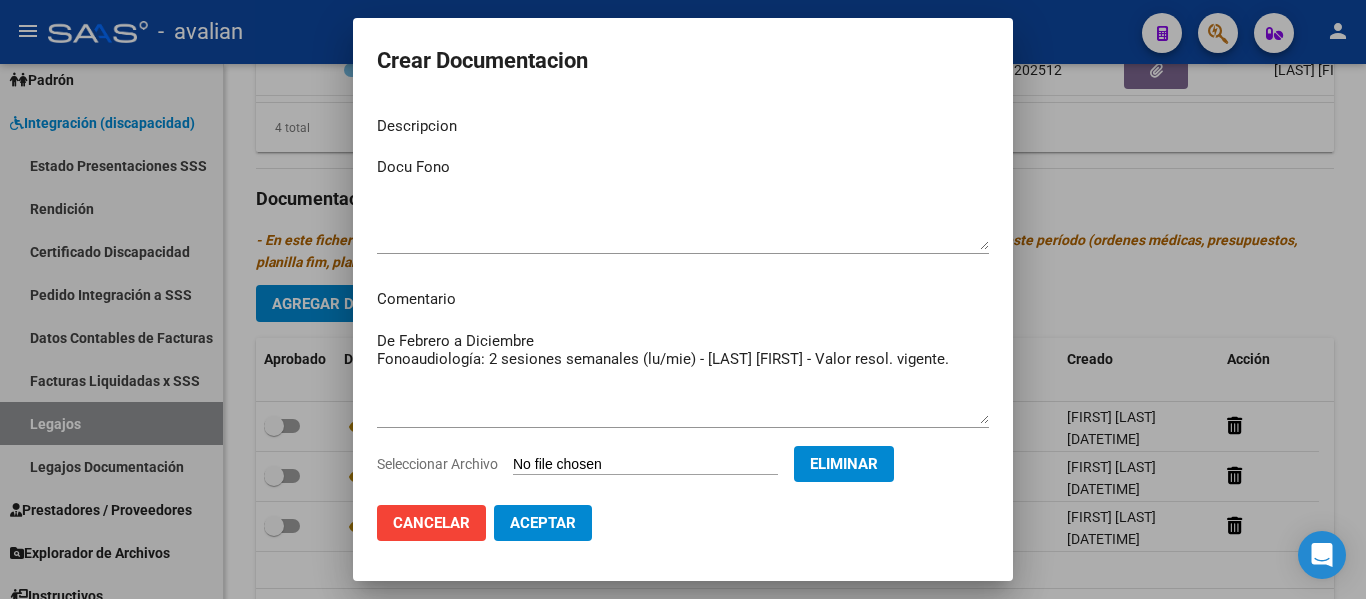 click on "Aceptar" 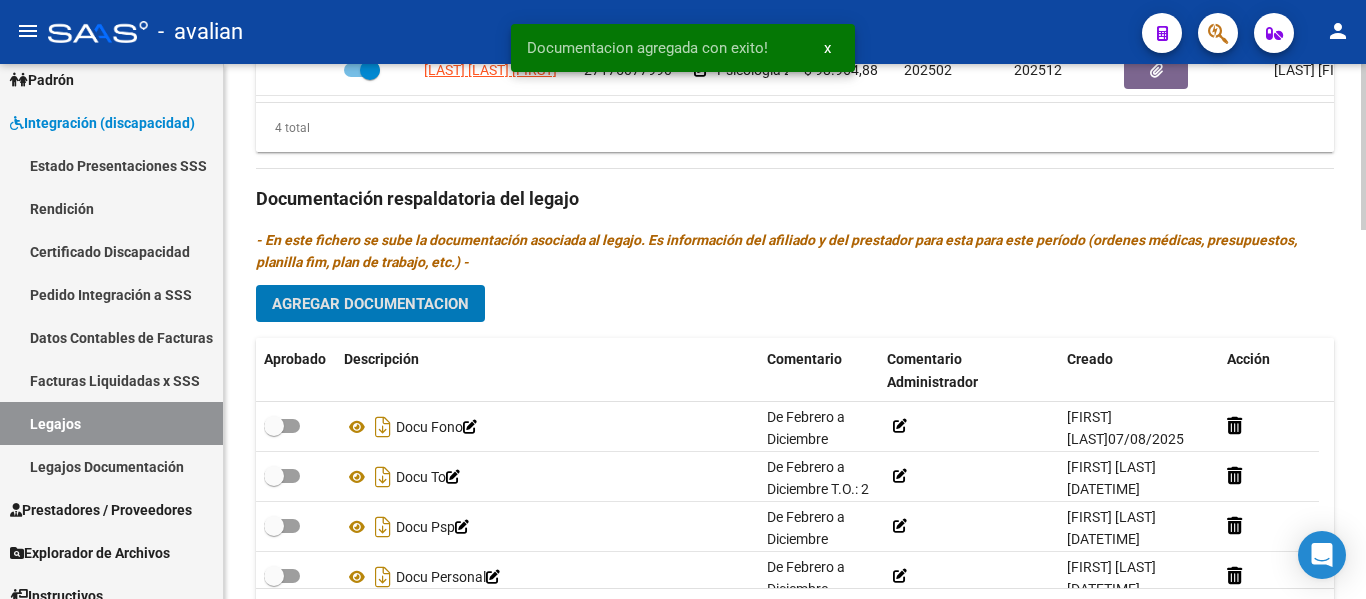 click on "Agregar Documentacion" 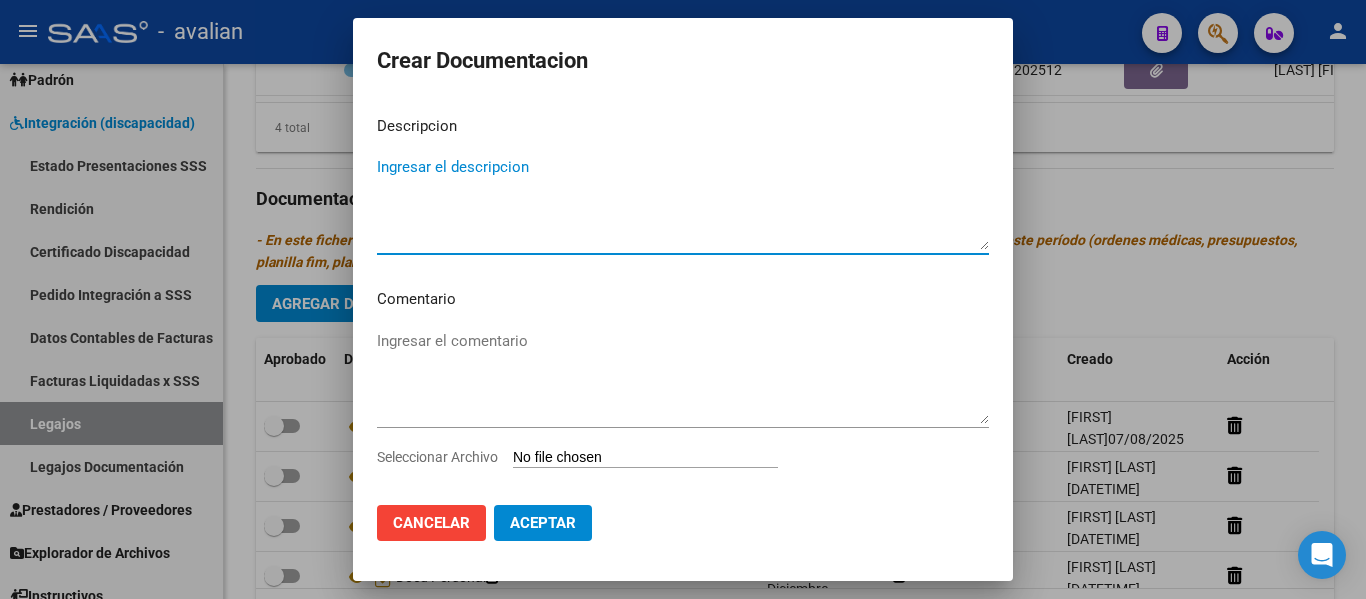 click on "Ingresar el comentario" at bounding box center [683, 377] 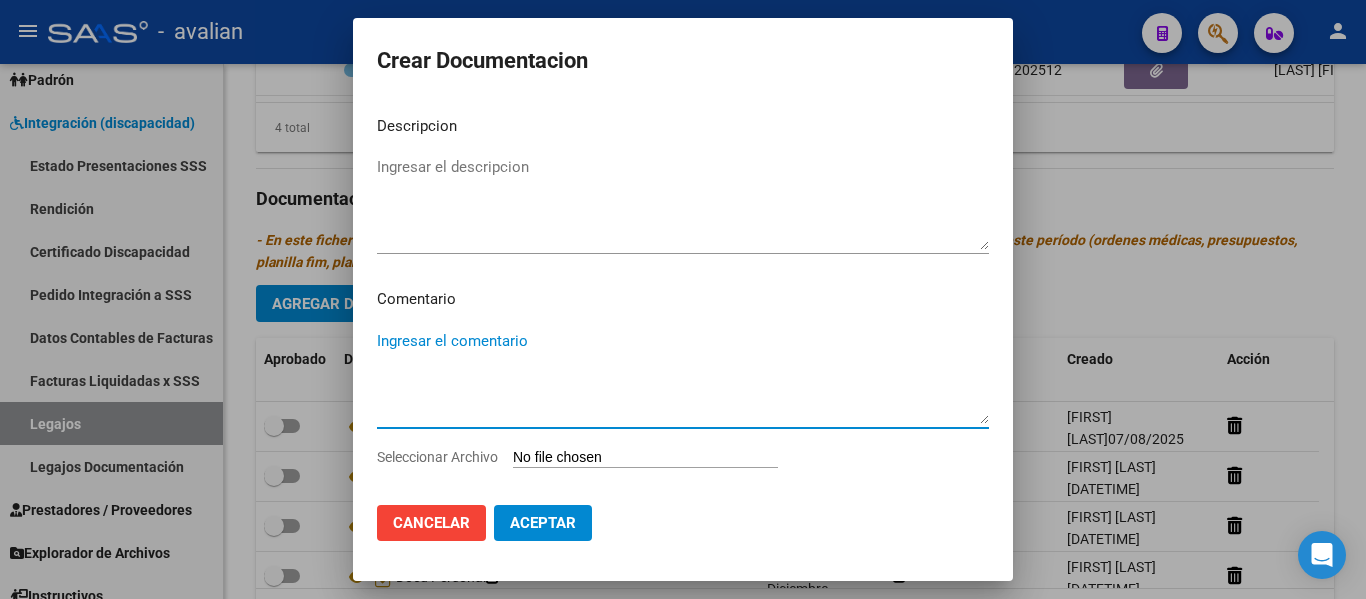 paste on "De Febrero a Diciembre
Psicopedagogía: 2 sesiones semanales (mie/jue) - [LAST] [FIRST] - Valor resol. vigente
T.O.: 2 sesiones (mar/jue) - [LAST] [FIRST] - Valor resol. vigente
Fonoaudiología: 2 sesiones semanales (lu/mie) - [LAST] [FIRST] - Valor resol. vigente.
Psicología: 2 sesiones semanales (lu/mie) - [LAST] [FIRST] - Valor resol. vigente" 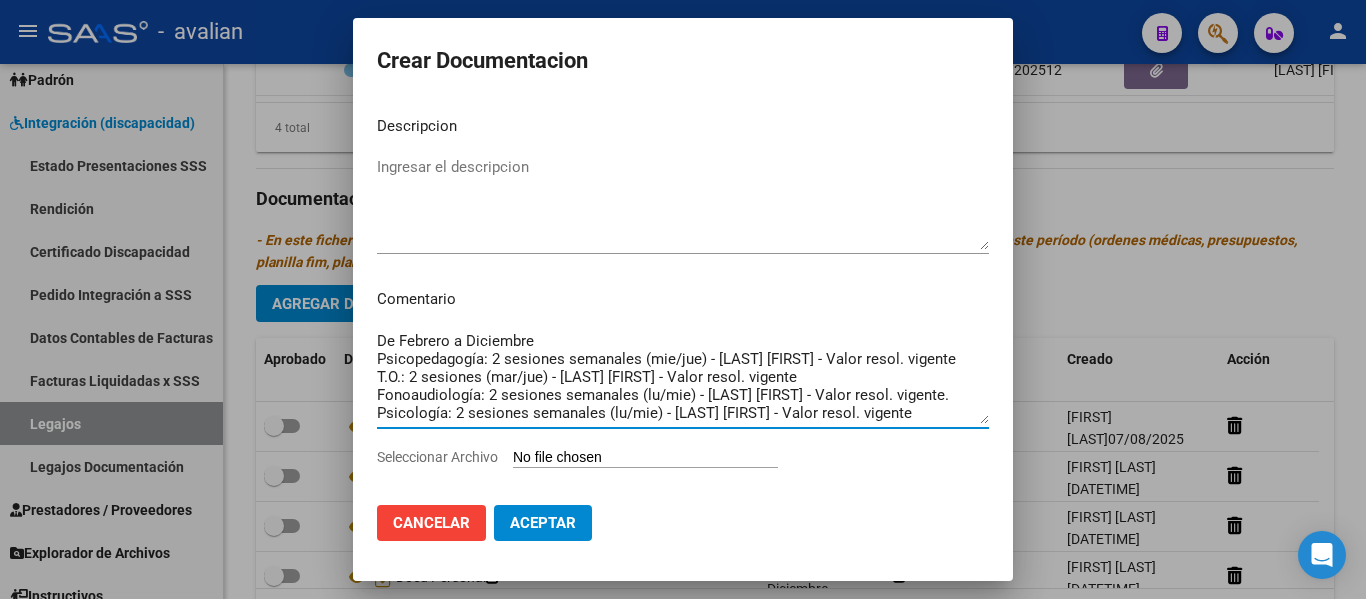 drag, startPoint x: 959, startPoint y: 395, endPoint x: 281, endPoint y: 365, distance: 678.6634 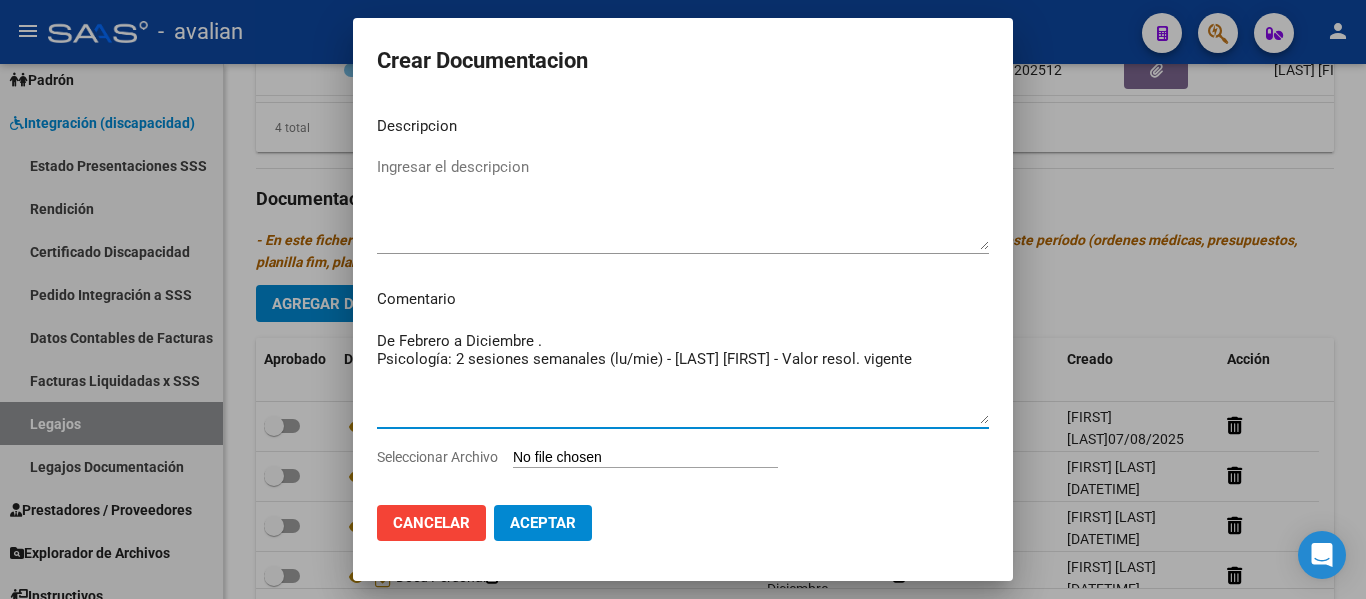 type on "De Febrero a Diciembre .
Psicología: 2 sesiones semanales (lu/mie) - [LAST] [FIRST] - Valor resol. vigente" 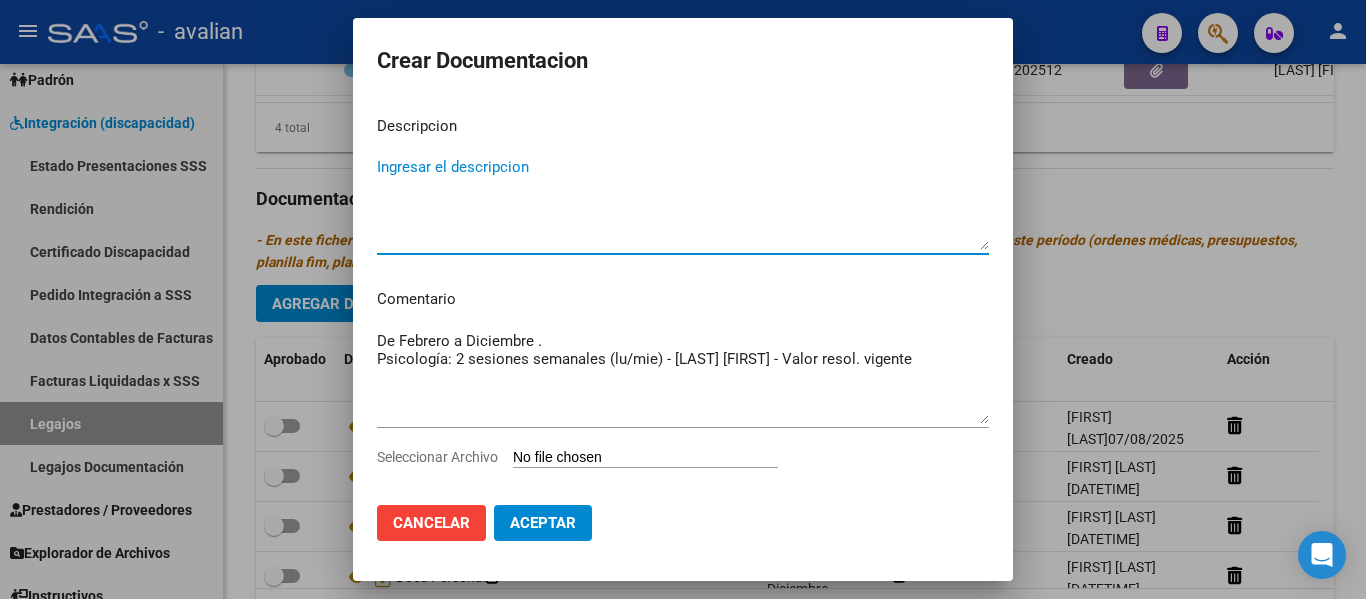 click on "Ingresar el descripcion" at bounding box center (683, 203) 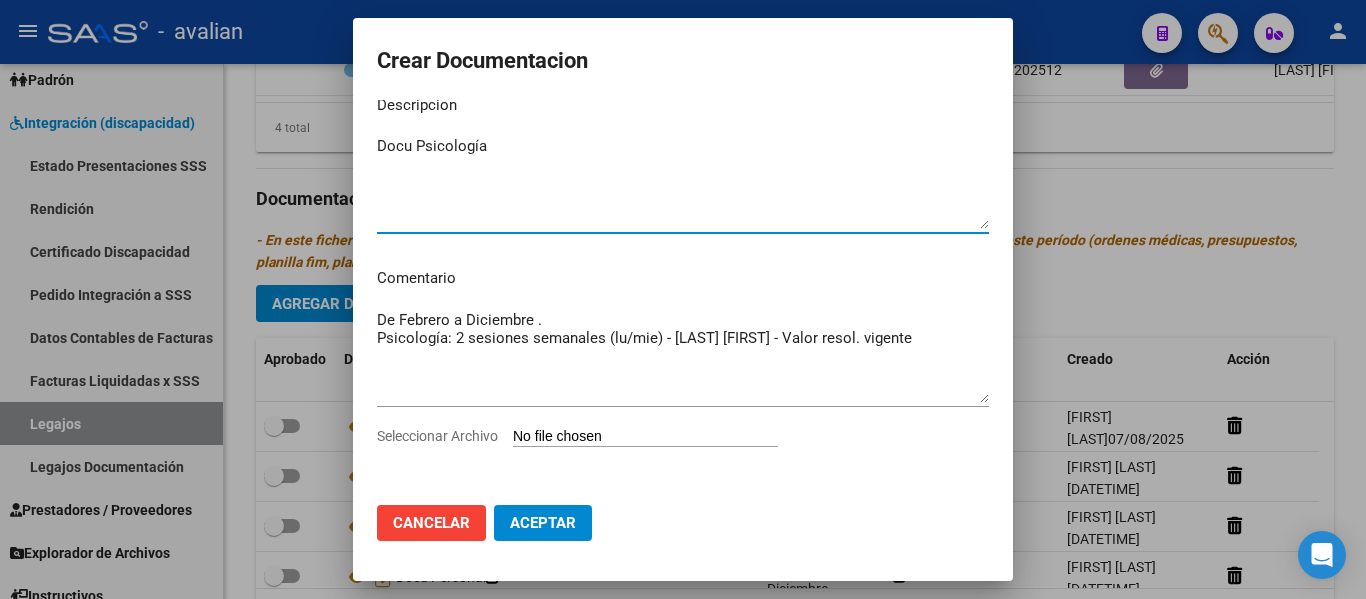 scroll, scrollTop: 27, scrollLeft: 0, axis: vertical 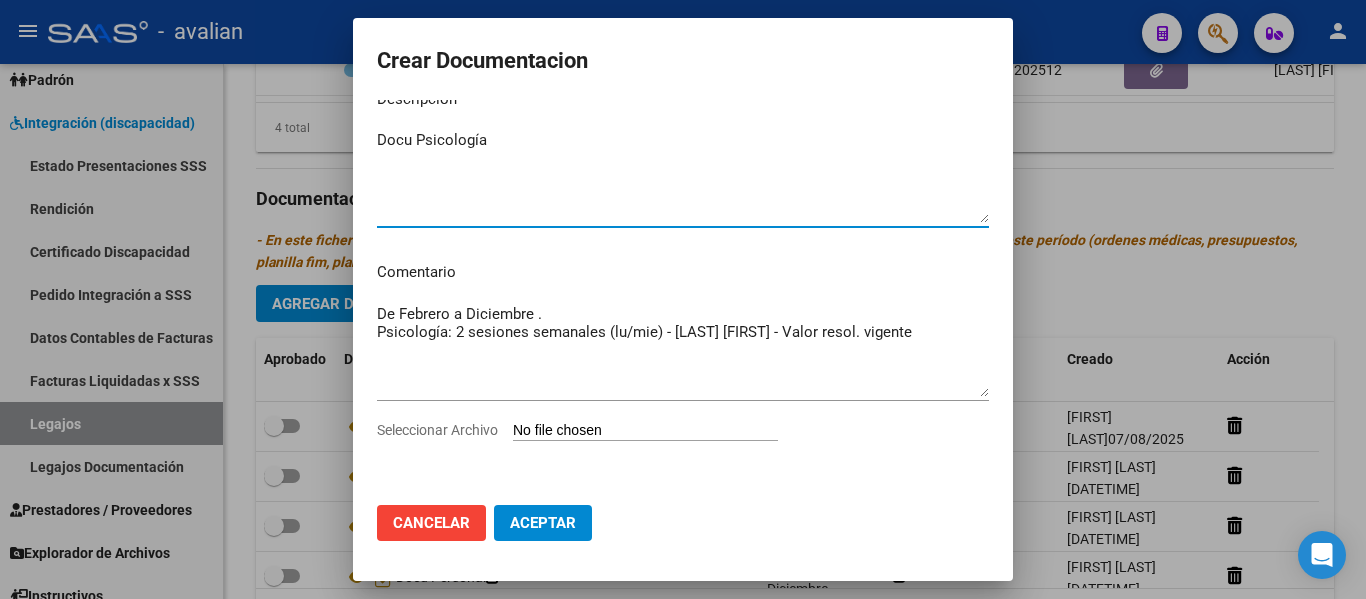 type on "Docu Psicología" 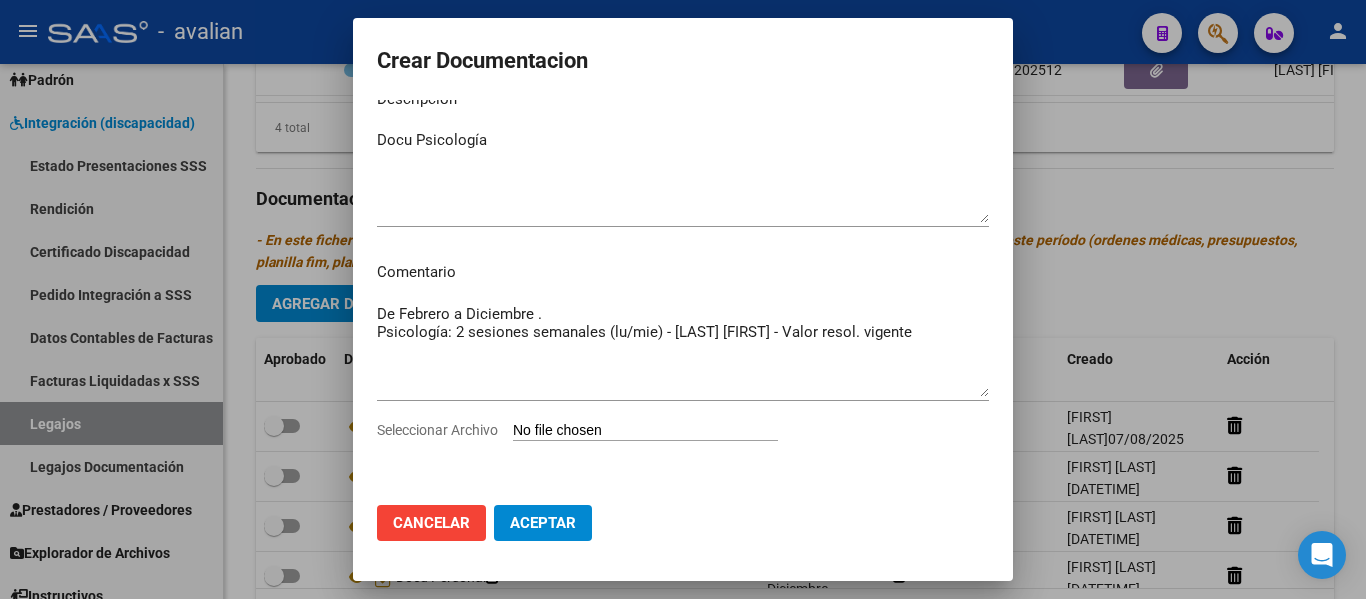 type on "C:\fakepath\Psicología (4).pdf" 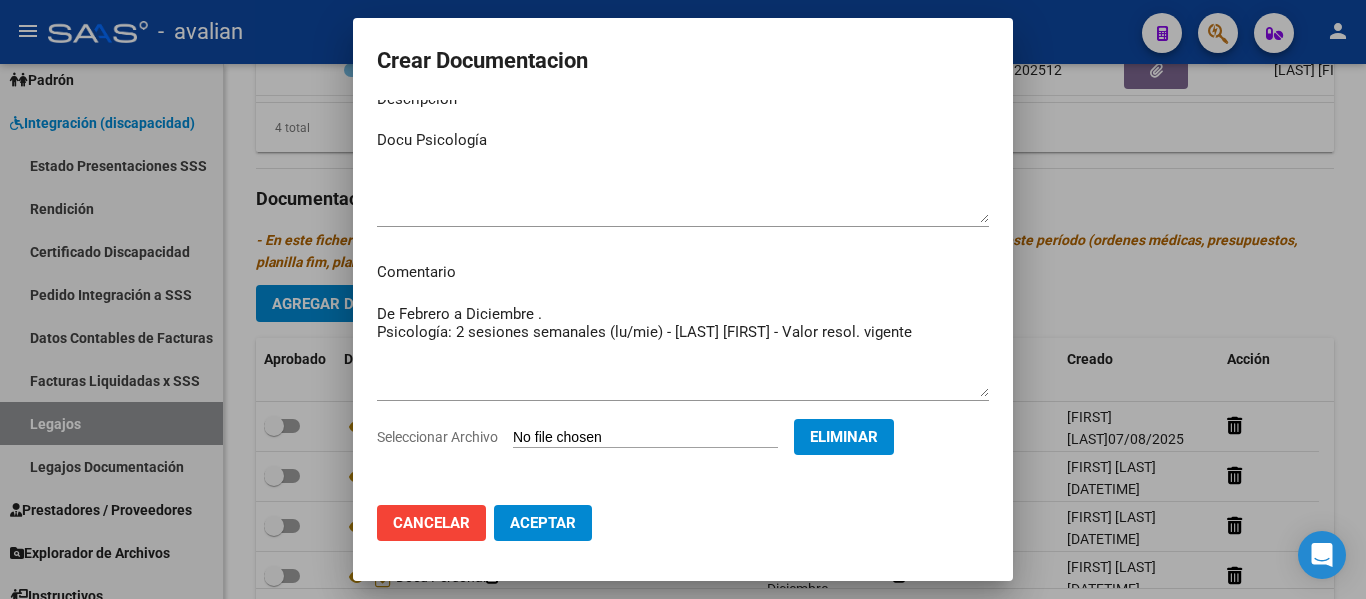 click on "Aceptar" 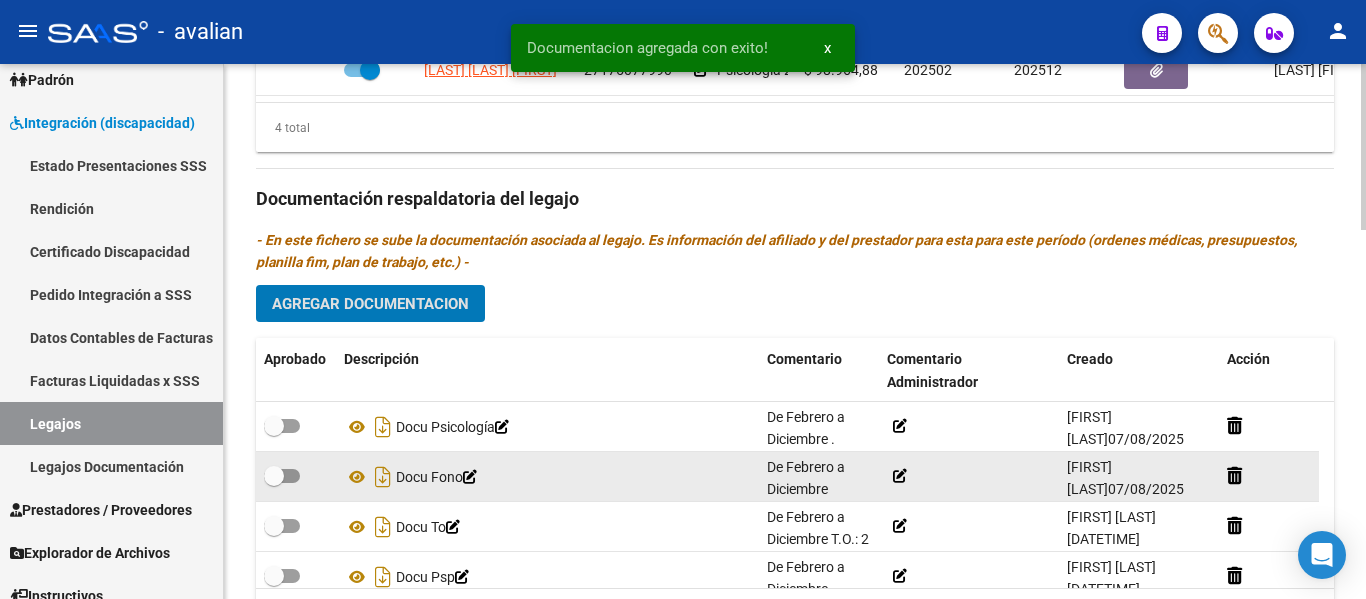 scroll, scrollTop: 71, scrollLeft: 0, axis: vertical 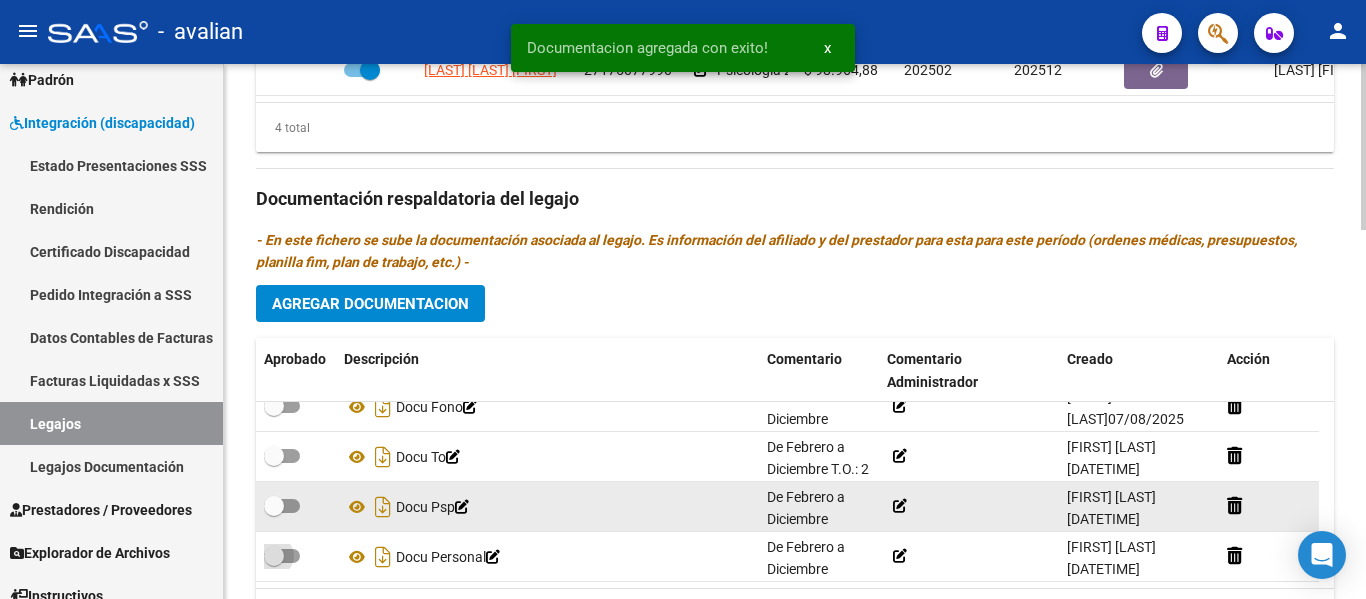 drag, startPoint x: 299, startPoint y: 560, endPoint x: 291, endPoint y: 528, distance: 32.984844 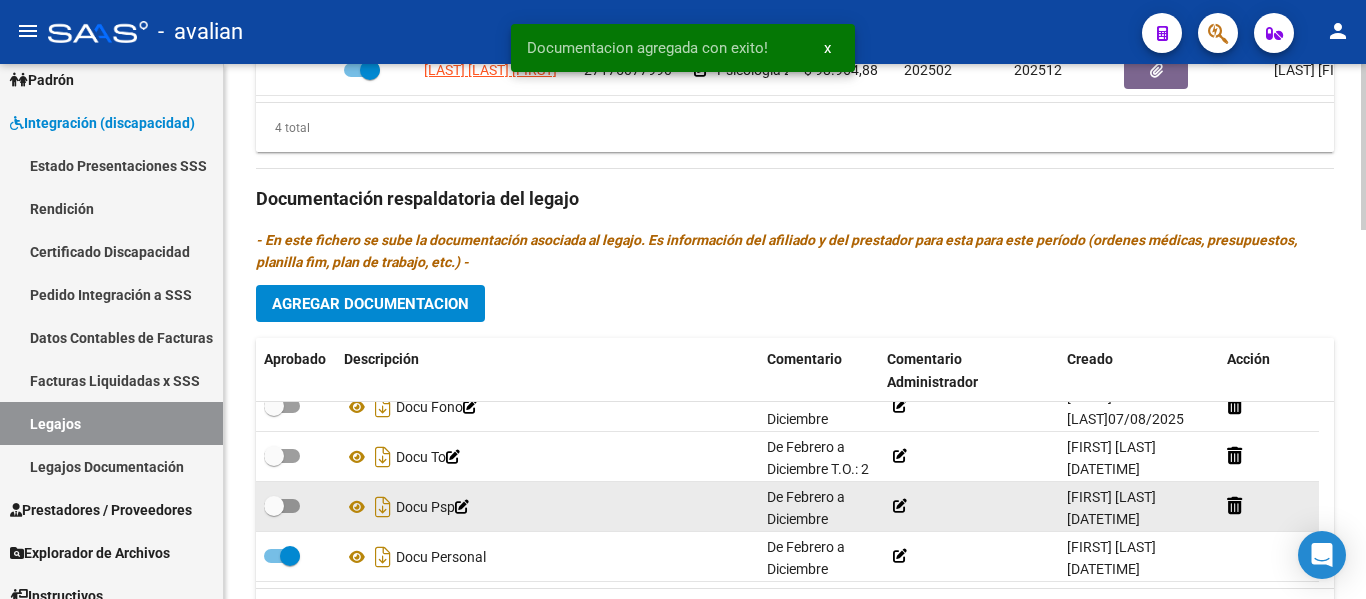 click at bounding box center [282, 506] 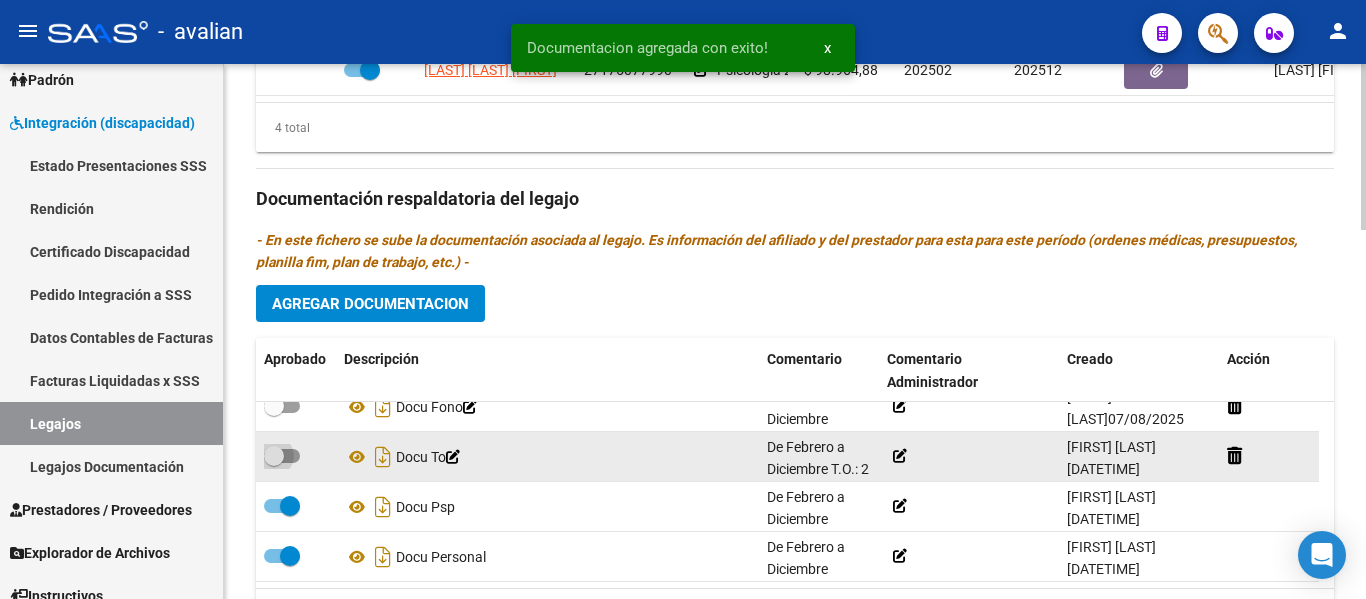 click at bounding box center [282, 456] 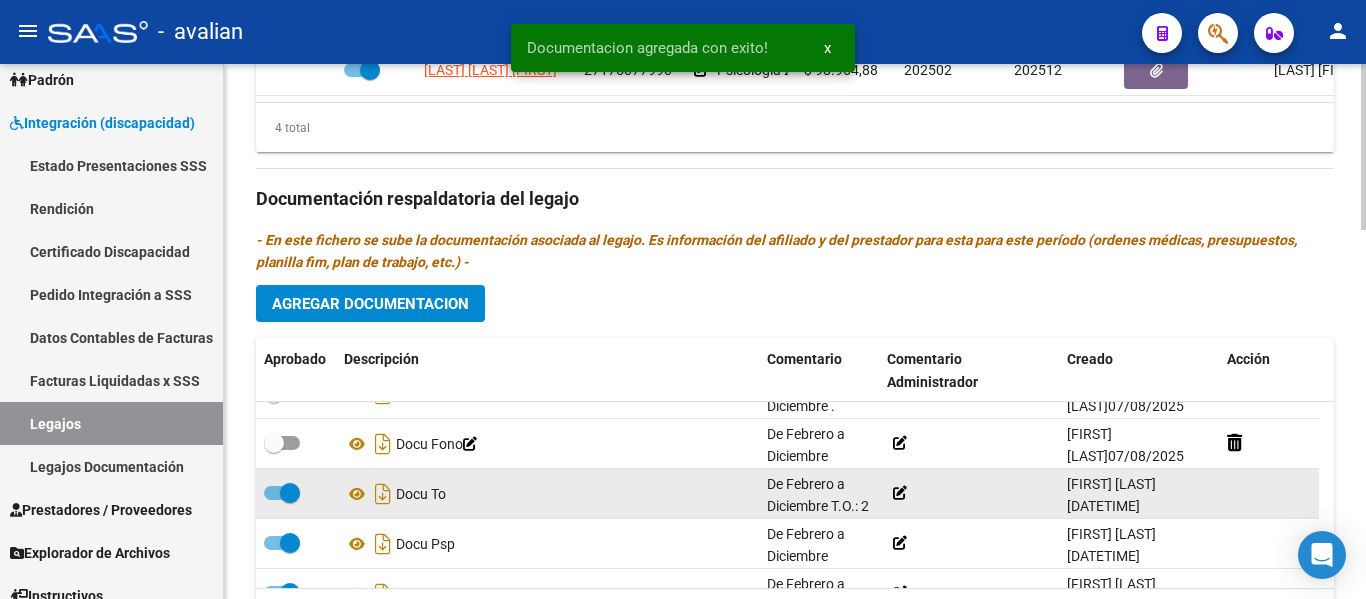 scroll, scrollTop: 0, scrollLeft: 0, axis: both 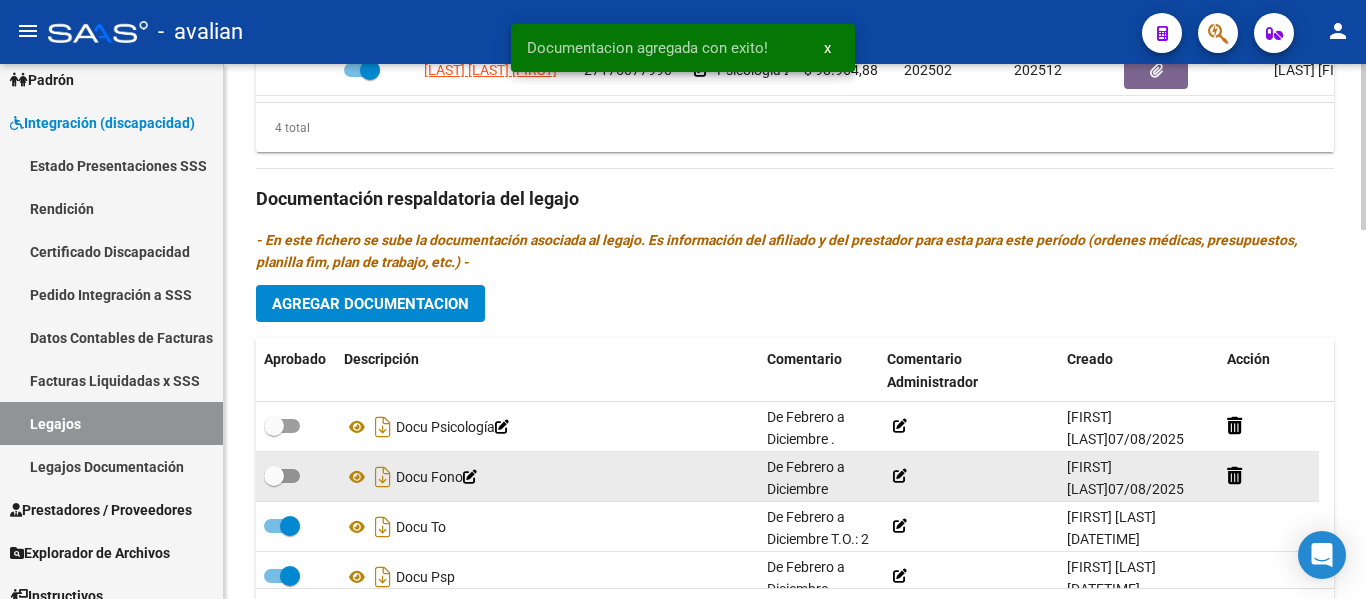 click at bounding box center (282, 476) 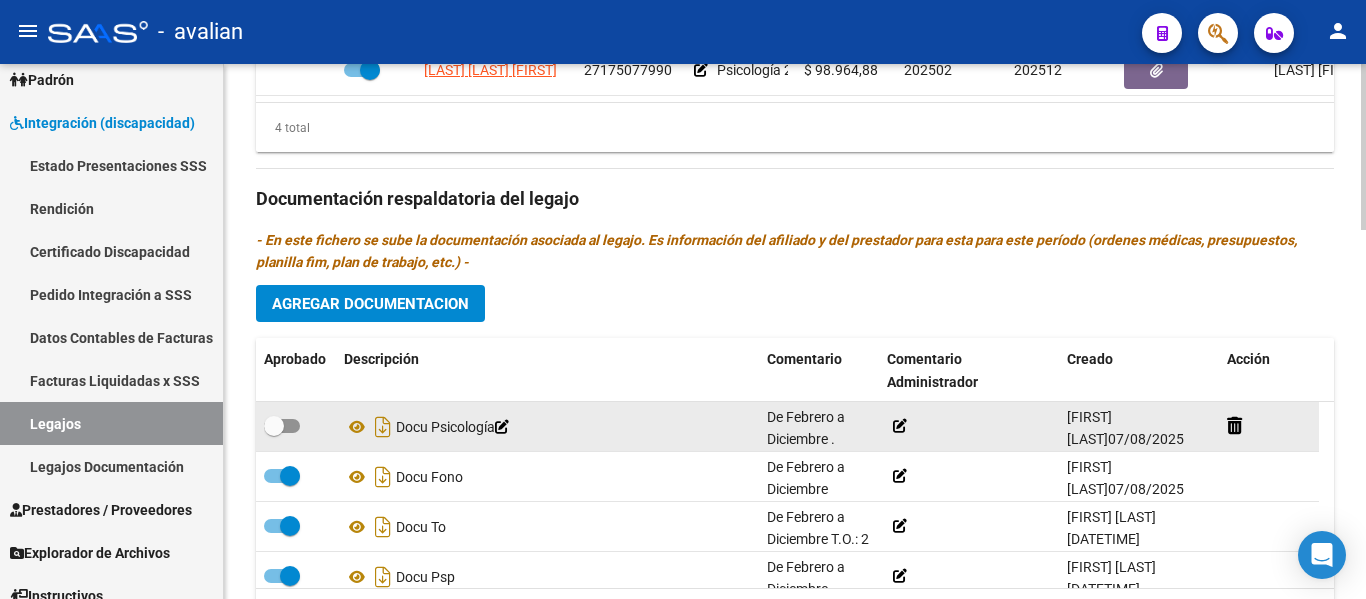 click at bounding box center (282, 426) 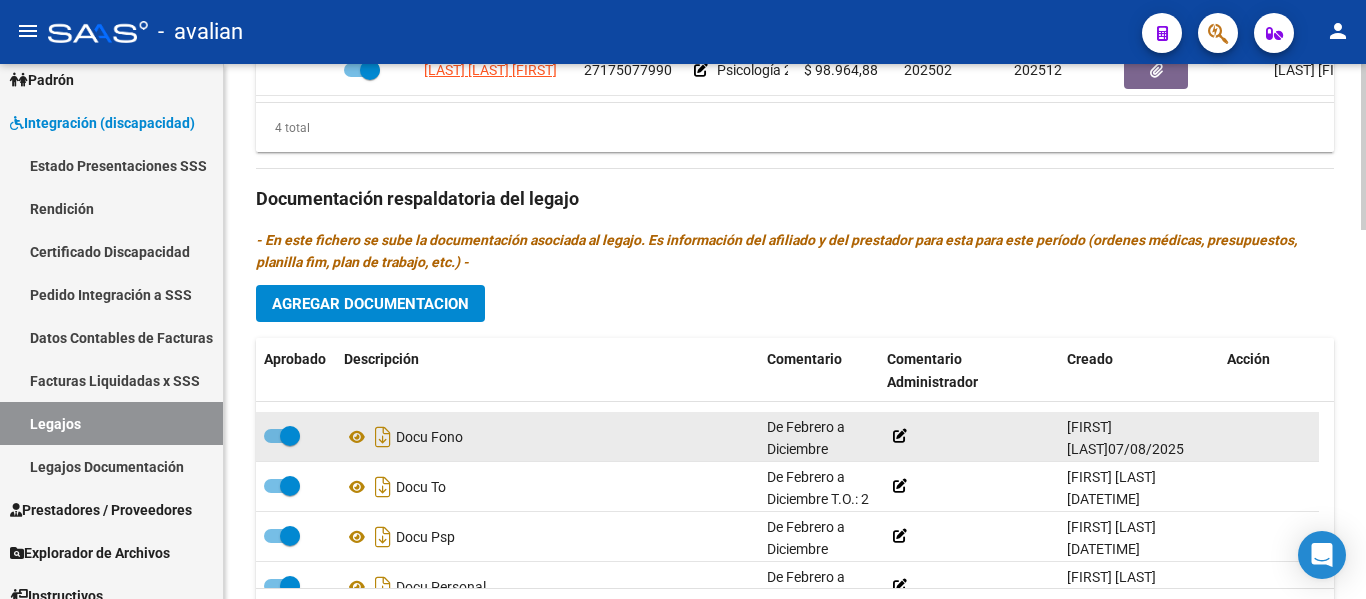 scroll, scrollTop: 71, scrollLeft: 0, axis: vertical 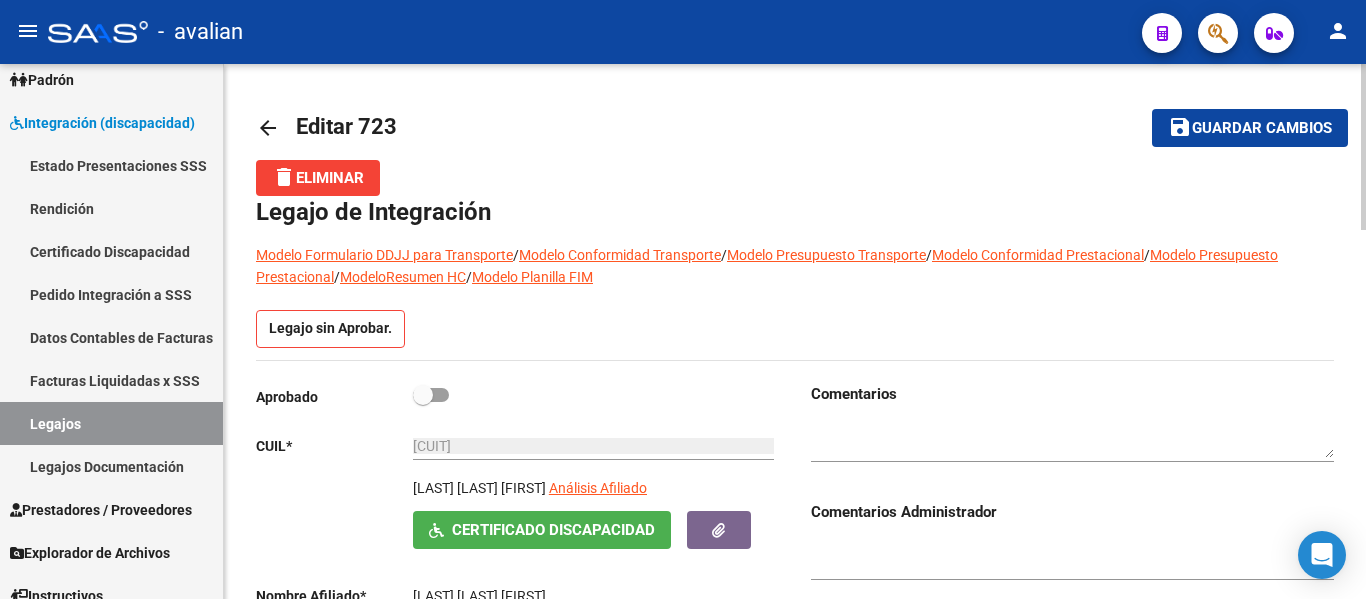 click at bounding box center (431, 395) 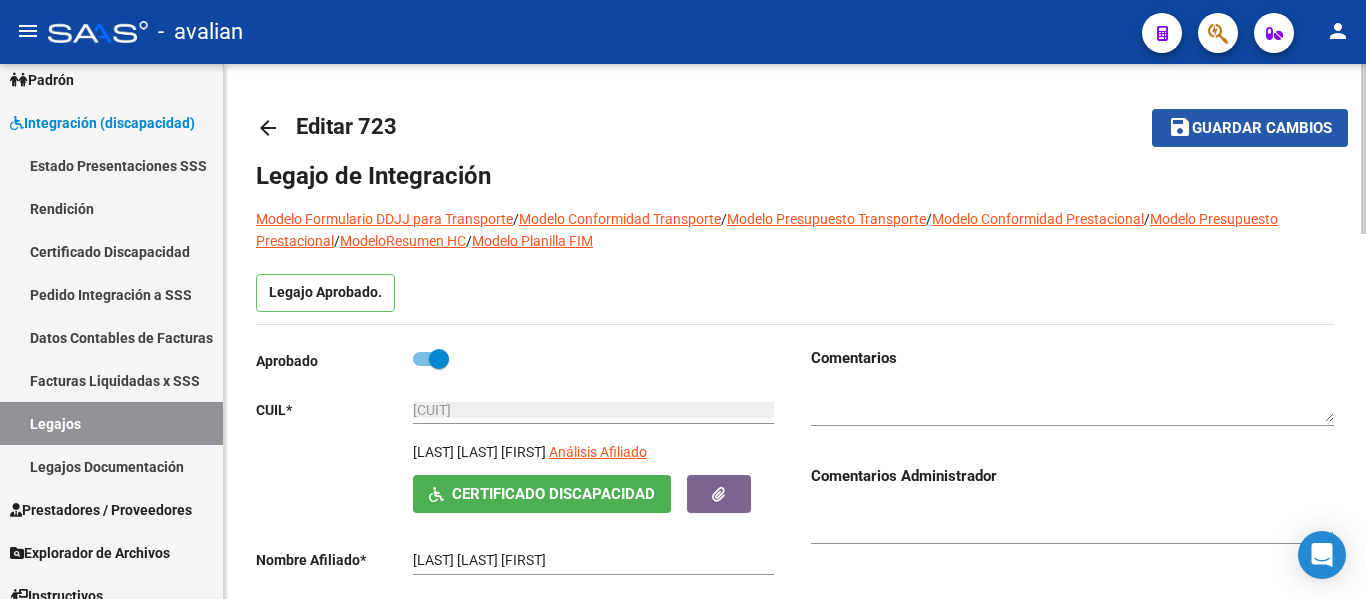 click on "save Guardar cambios" 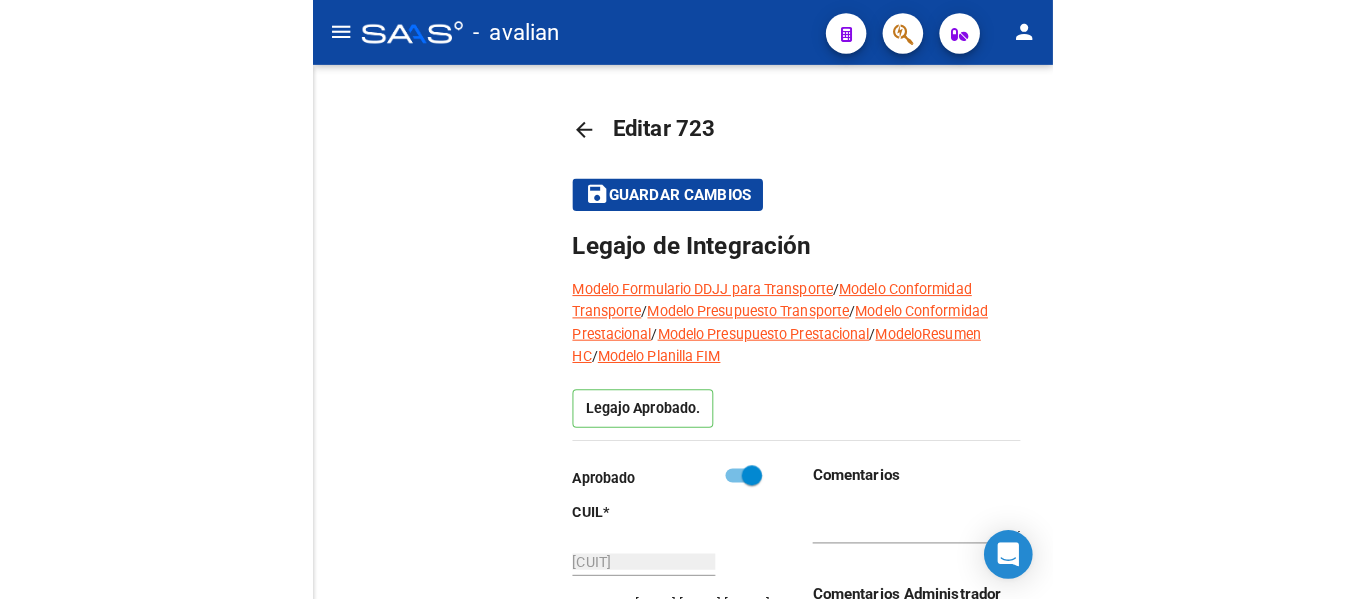 scroll, scrollTop: 21, scrollLeft: 0, axis: vertical 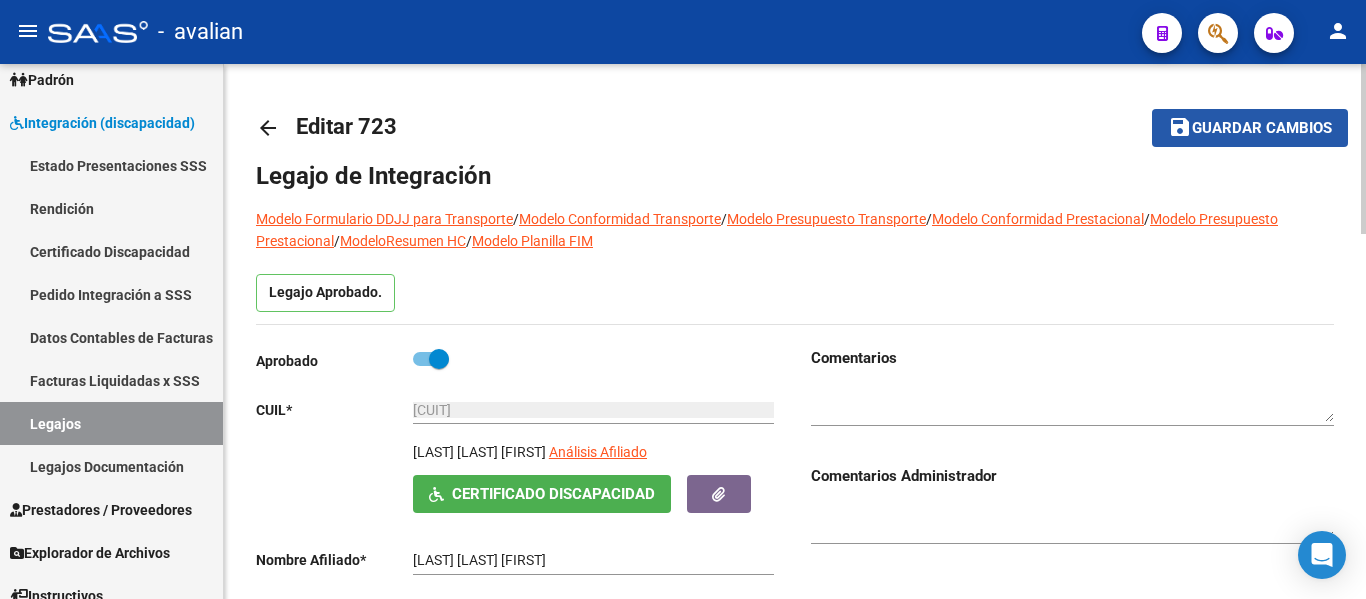 click on "Guardar cambios" 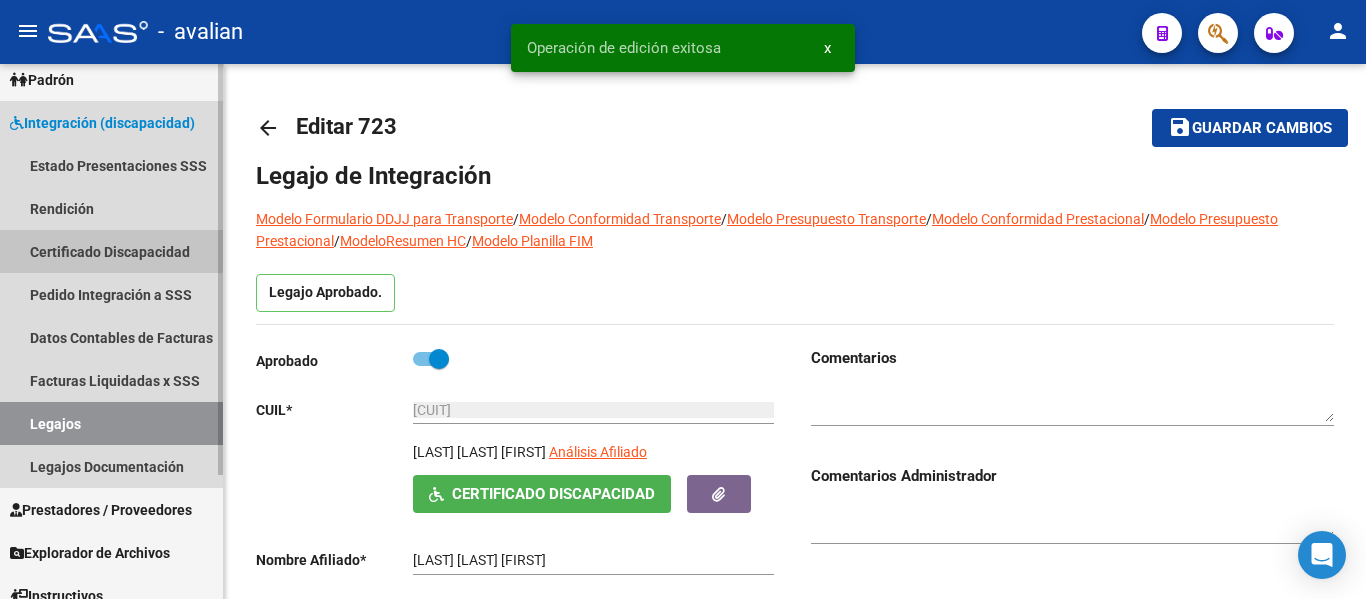 click on "Certificado Discapacidad" at bounding box center (111, 251) 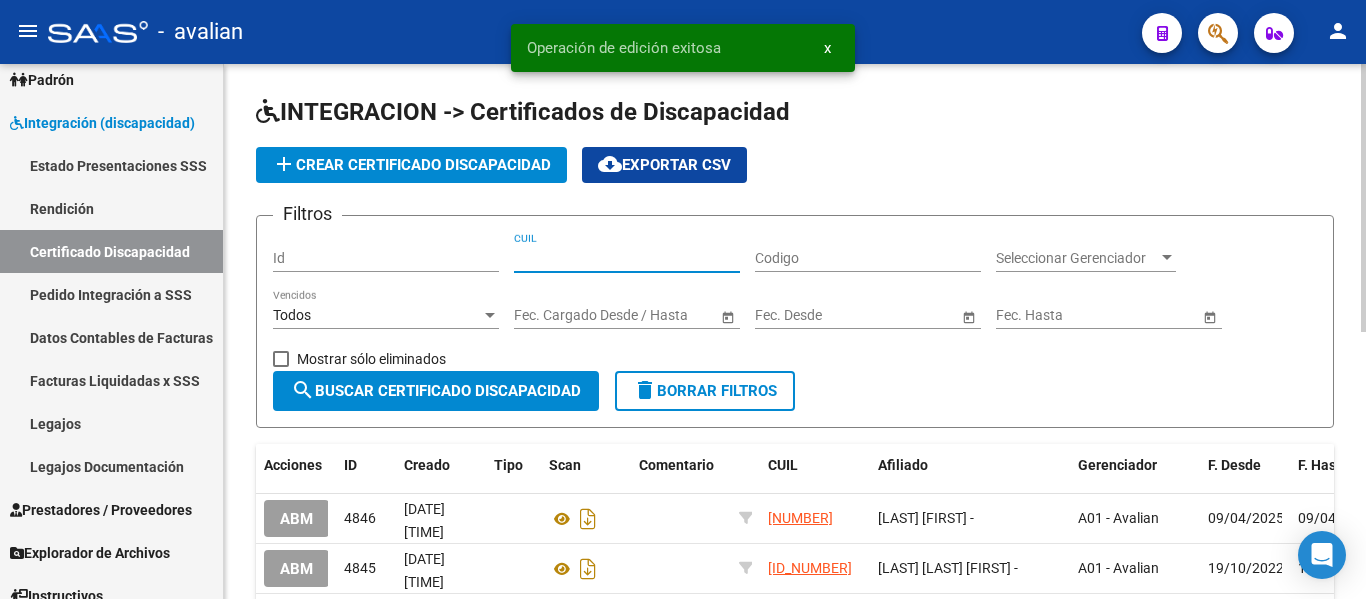 click on "CUIL" at bounding box center (627, 258) 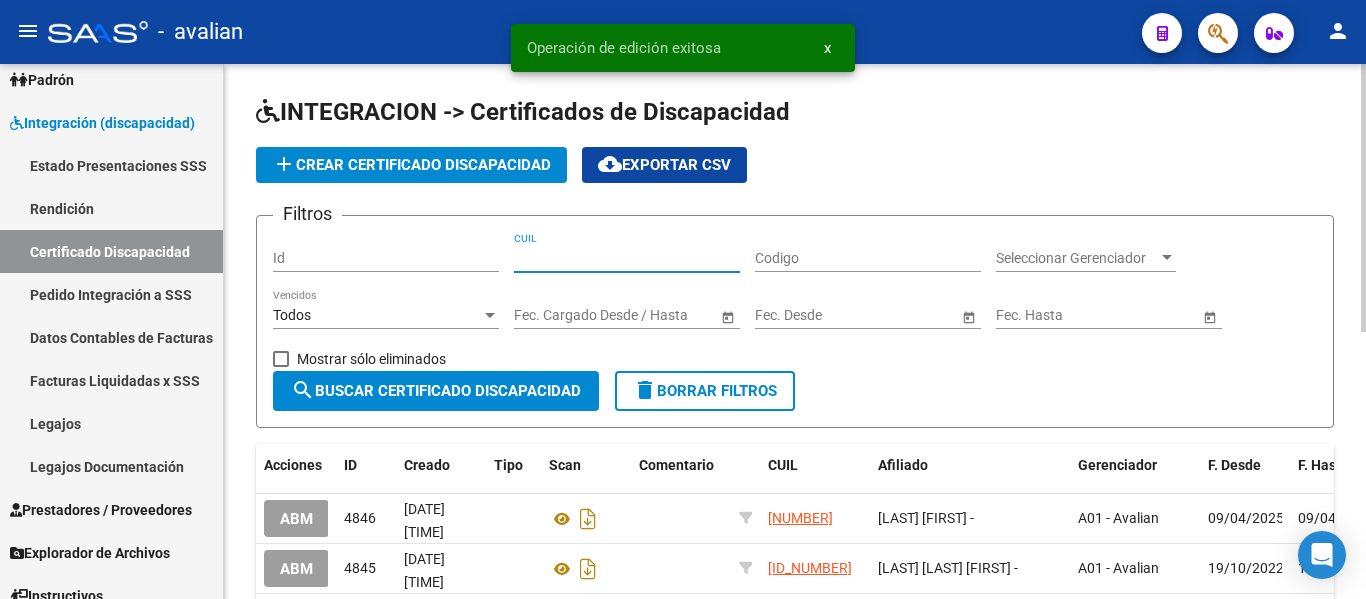paste on "[NUMBER]" 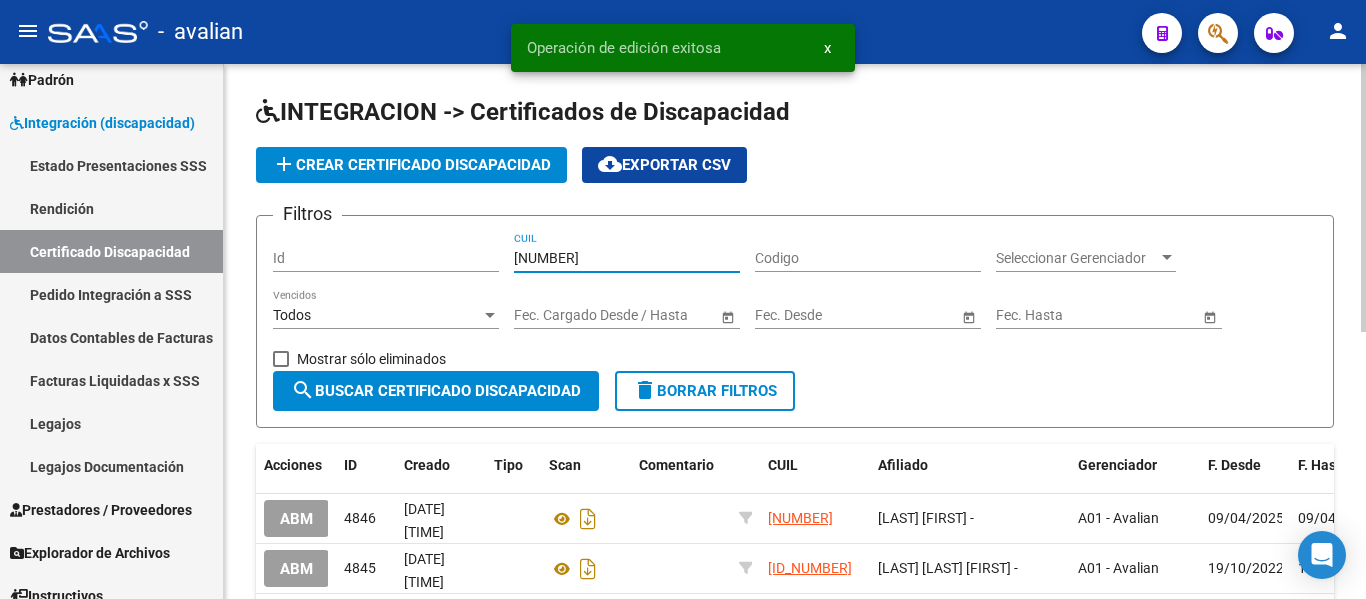 type on "[NUMBER]" 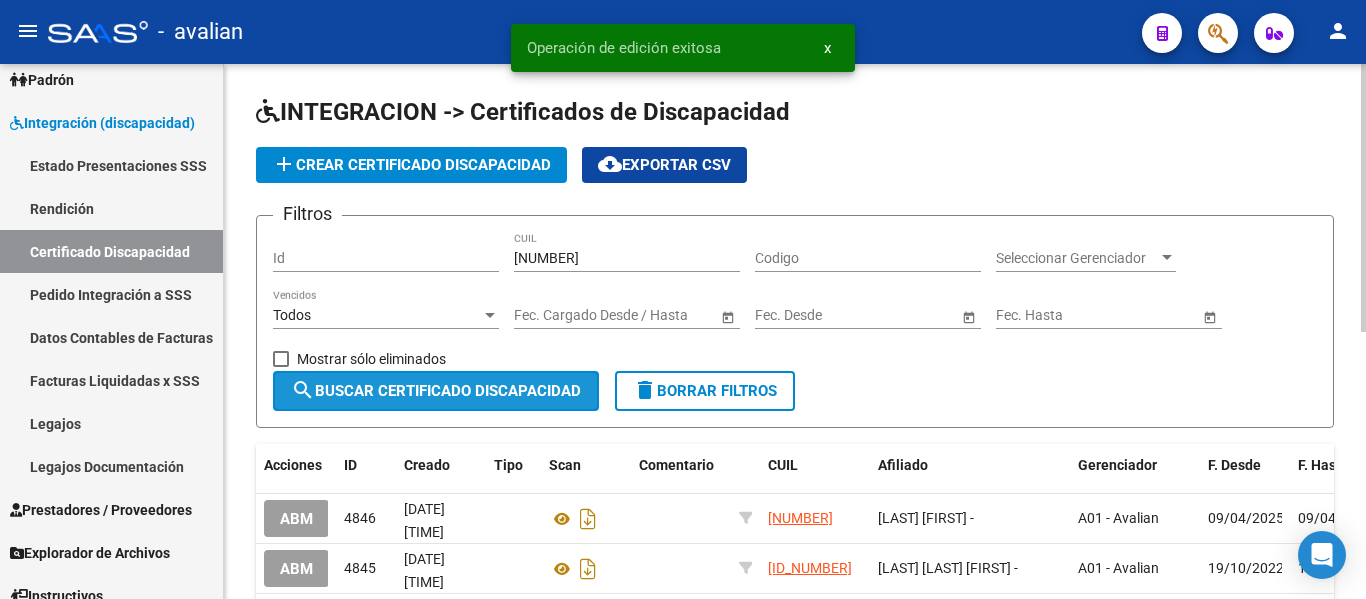 click on "search  Buscar Certificado Discapacidad" 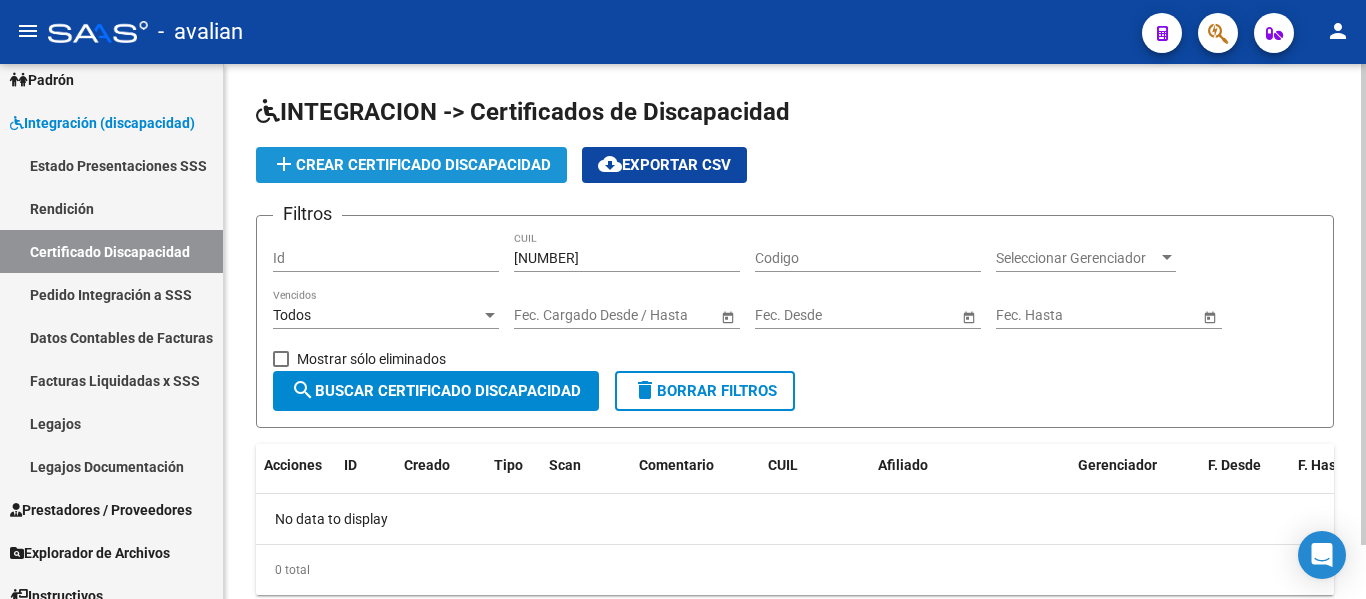 click on "add  Crear Certificado Discapacidad" 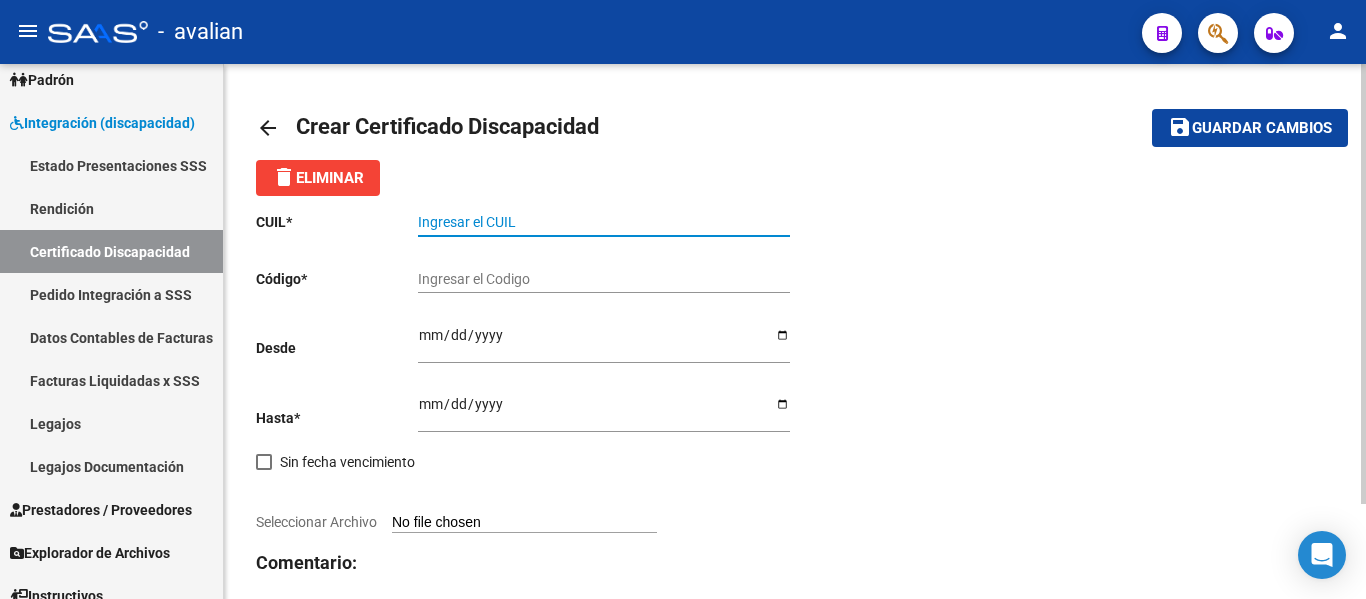 click on "Ingresar el CUIL" at bounding box center (604, 222) 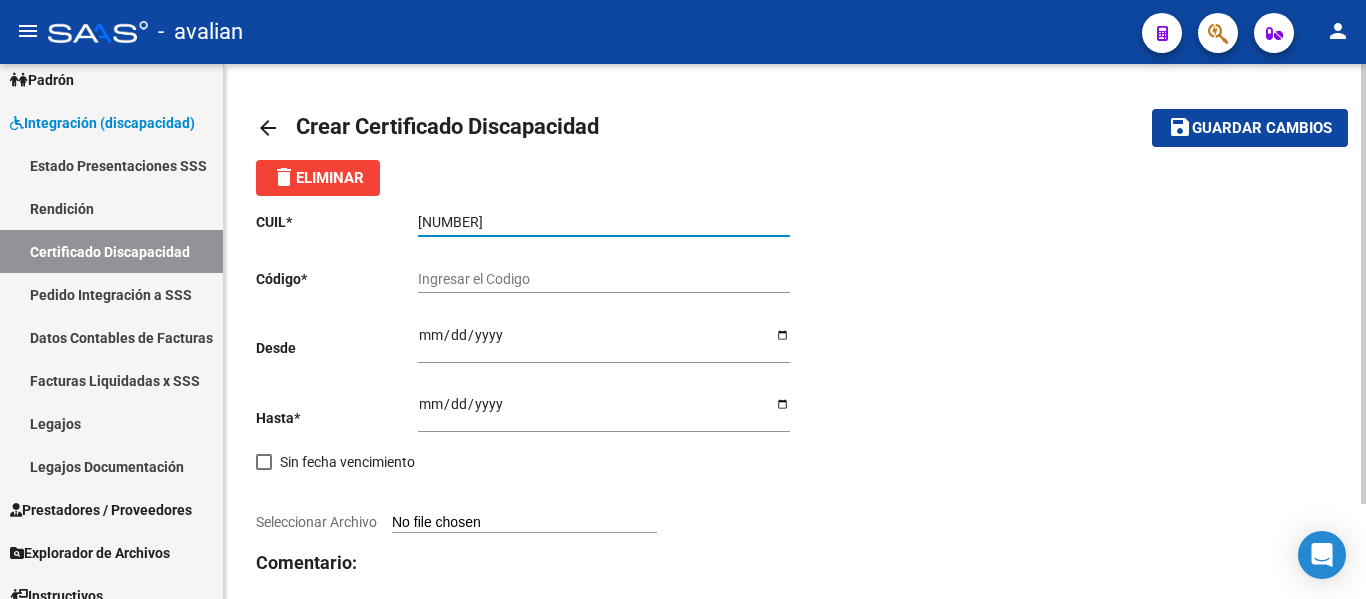 type on "[NUMBER]" 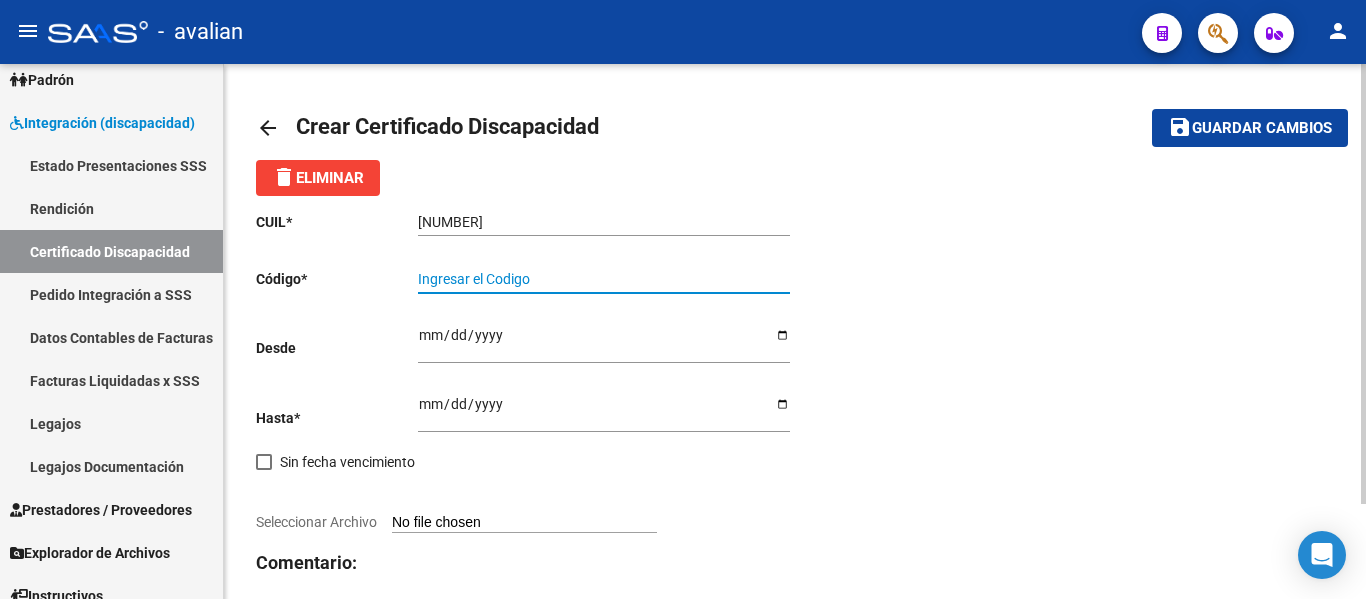 click on "Ingresar el Codigo" at bounding box center (604, 279) 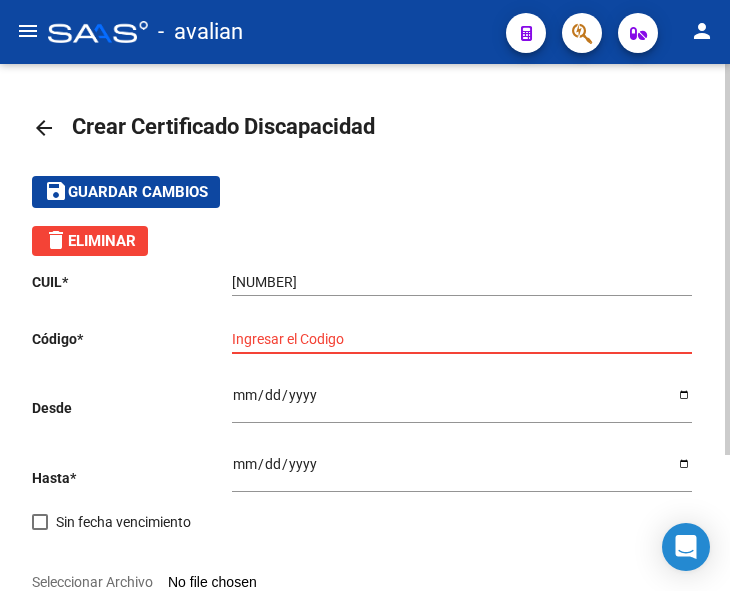 click on "Ingresar el Codigo" at bounding box center (462, 339) 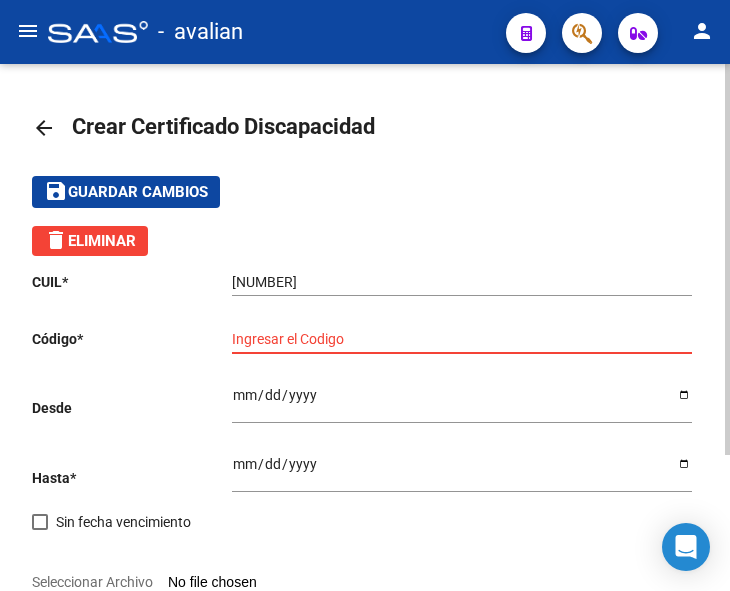 paste on "[NUMBER]" 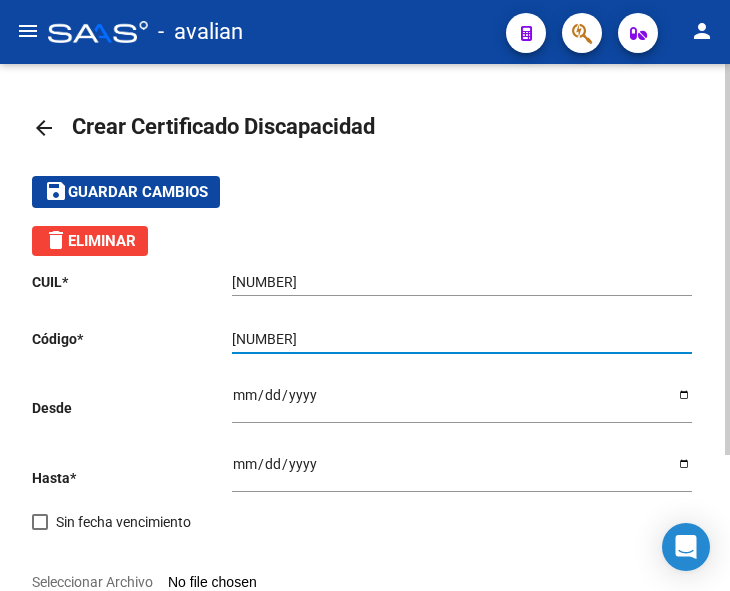 type on "[NUMBER]" 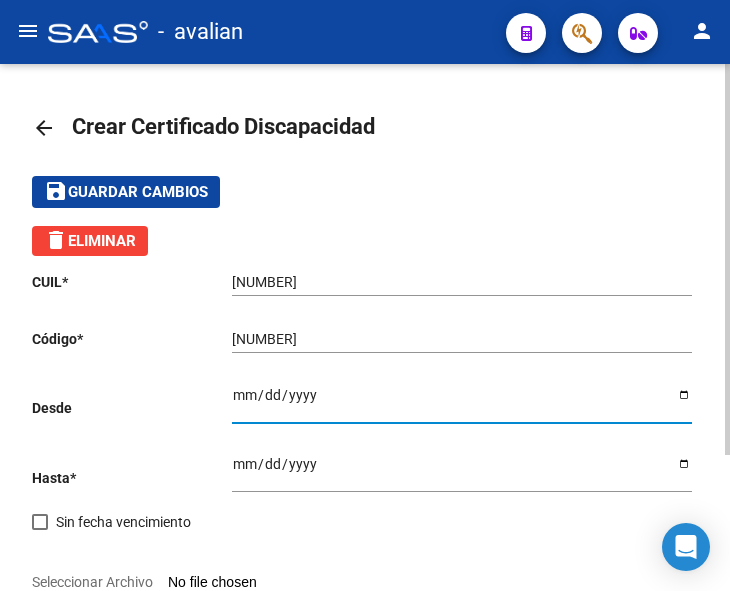 type on "[DATE]" 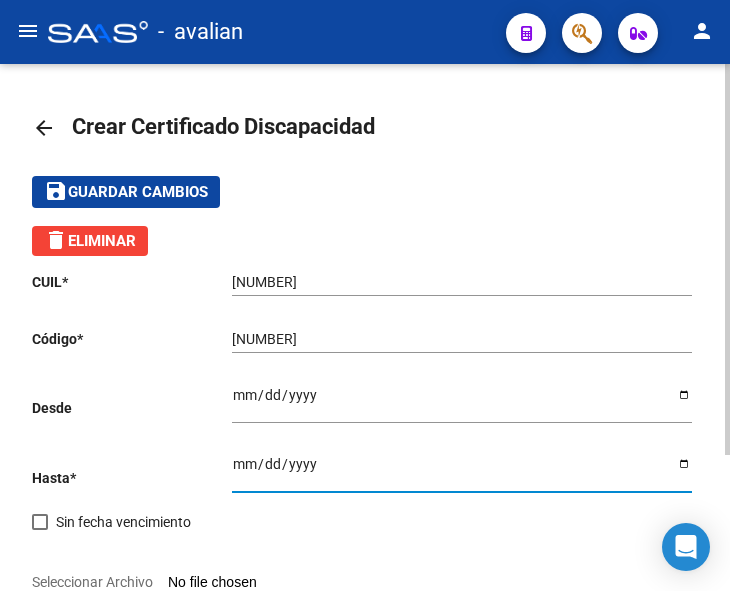 click on "Ingresar fec. Hasta" at bounding box center [462, 471] 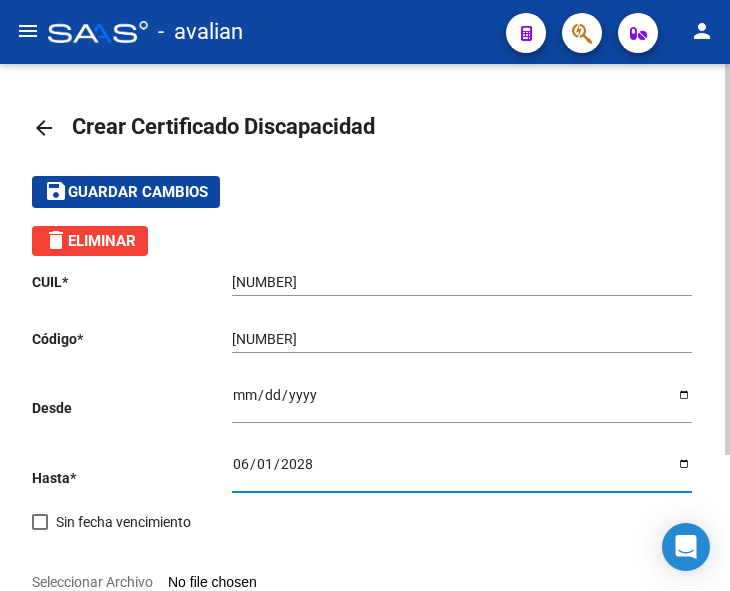type on "2028-06-01" 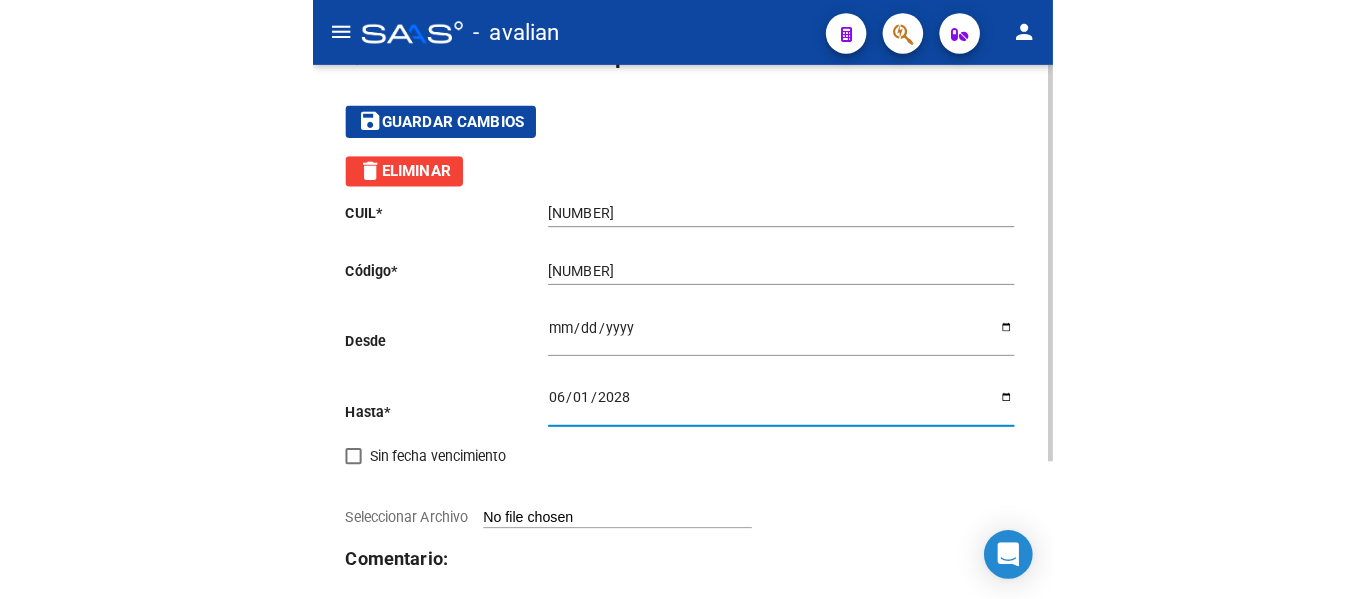scroll, scrollTop: 100, scrollLeft: 0, axis: vertical 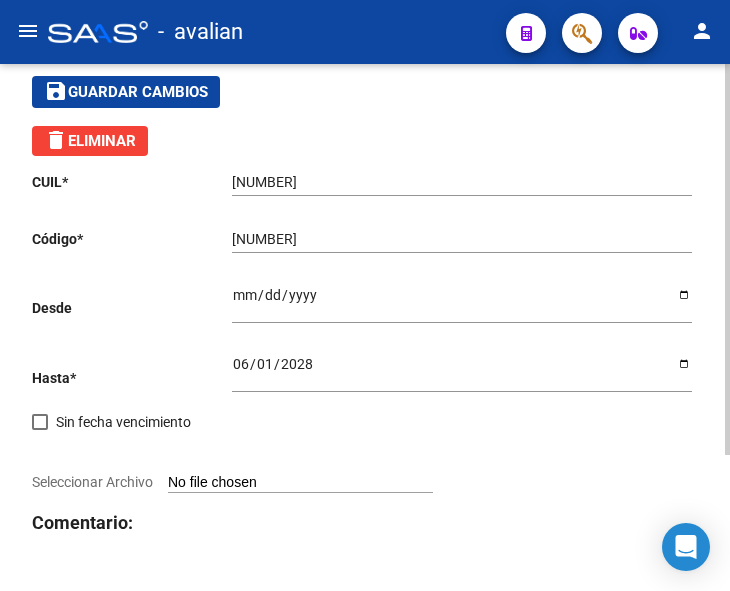 click on "Seleccionar Archivo" at bounding box center (300, 483) 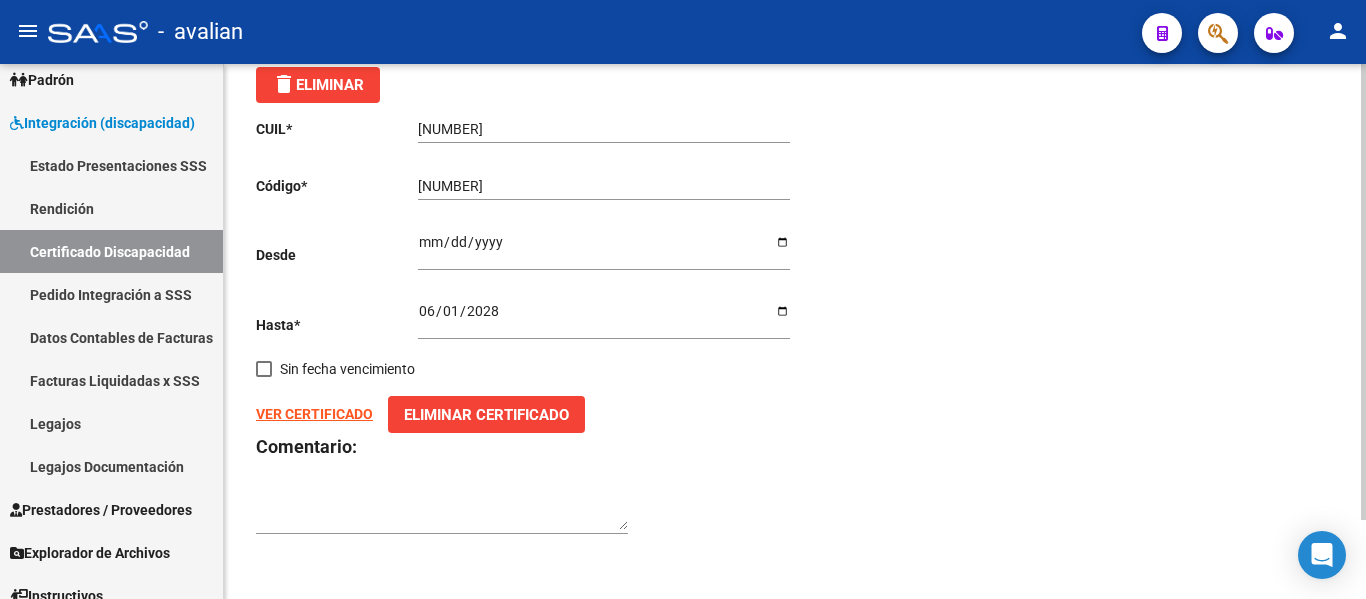 scroll, scrollTop: 0, scrollLeft: 0, axis: both 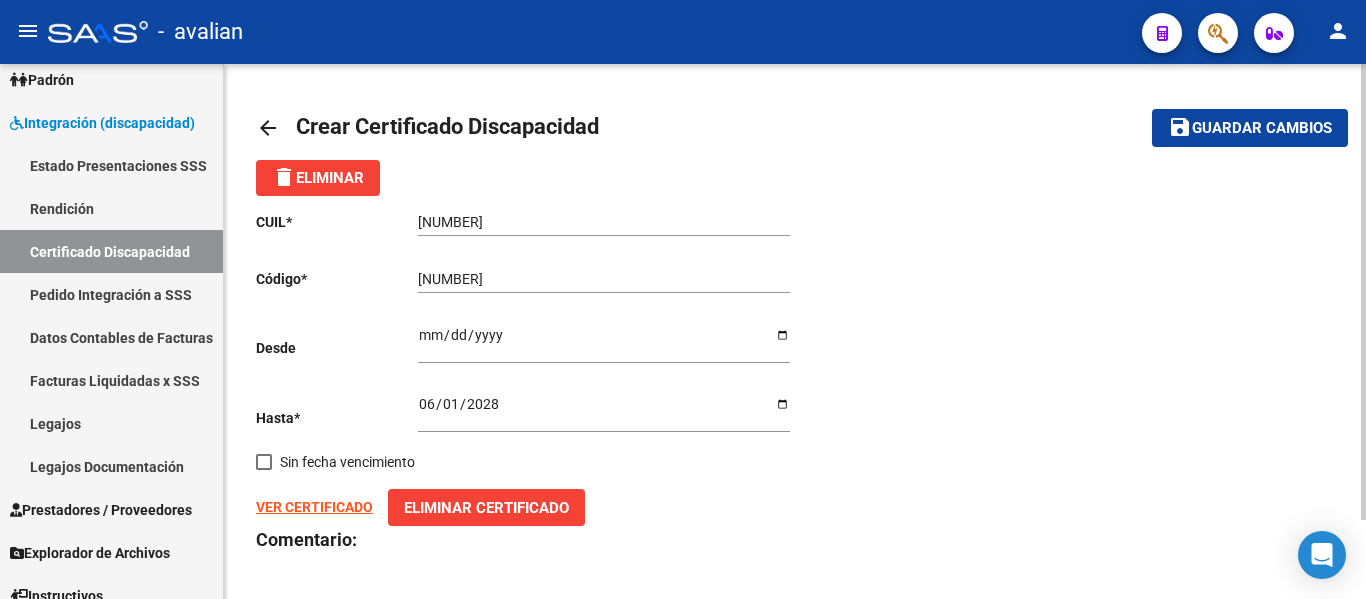 click on "Guardar cambios" 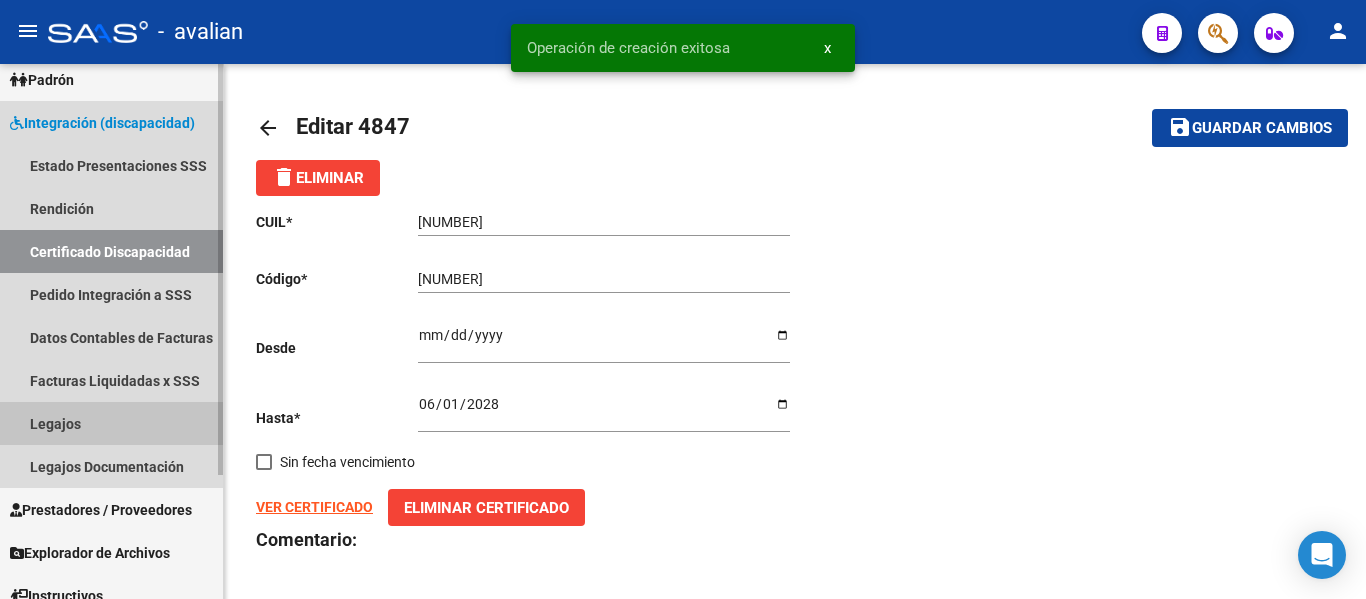 click on "Legajos" at bounding box center [111, 423] 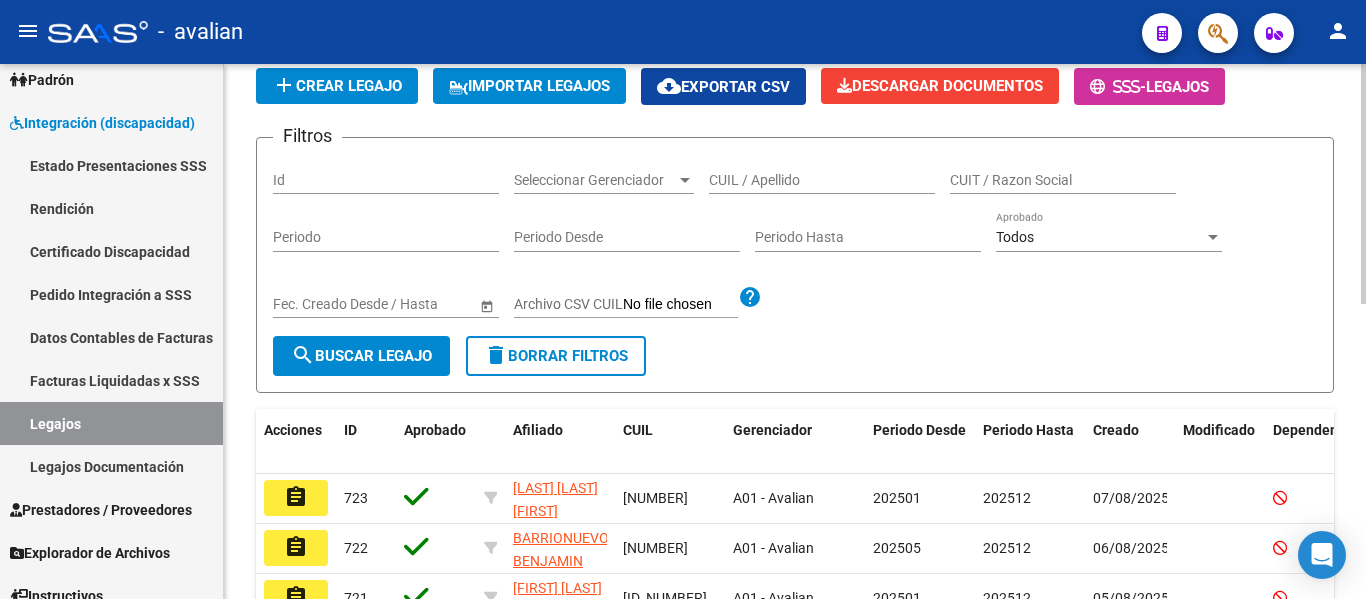 scroll, scrollTop: 100, scrollLeft: 0, axis: vertical 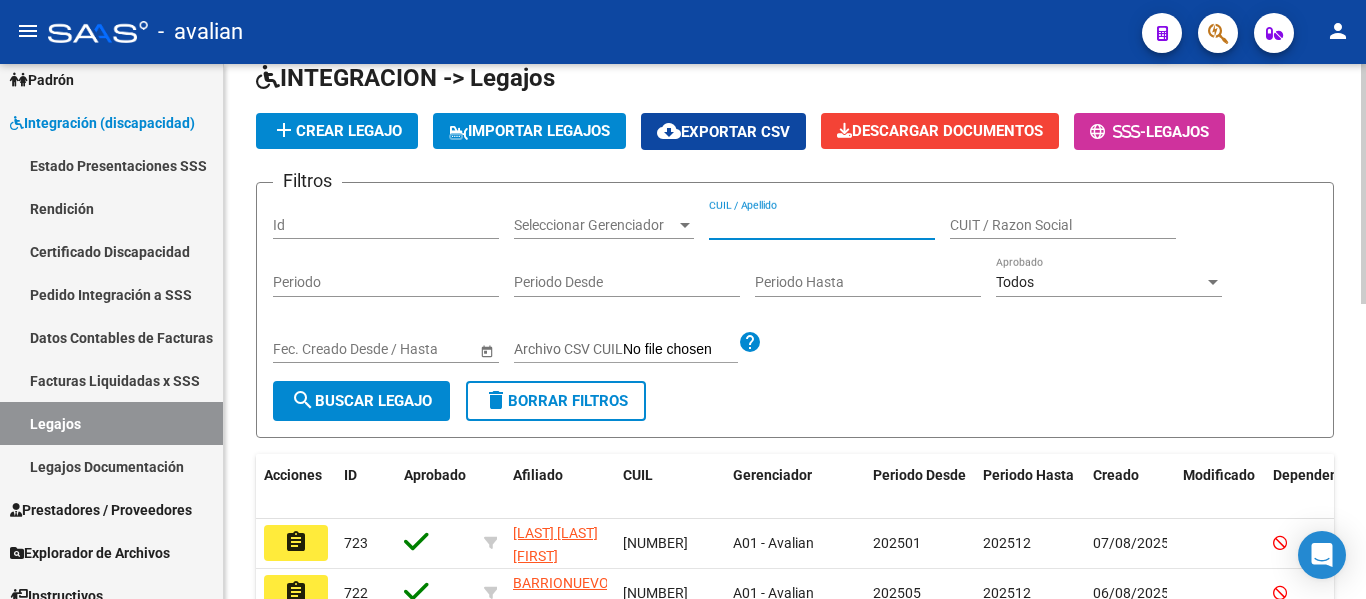 click on "CUIL / Apellido" at bounding box center (822, 225) 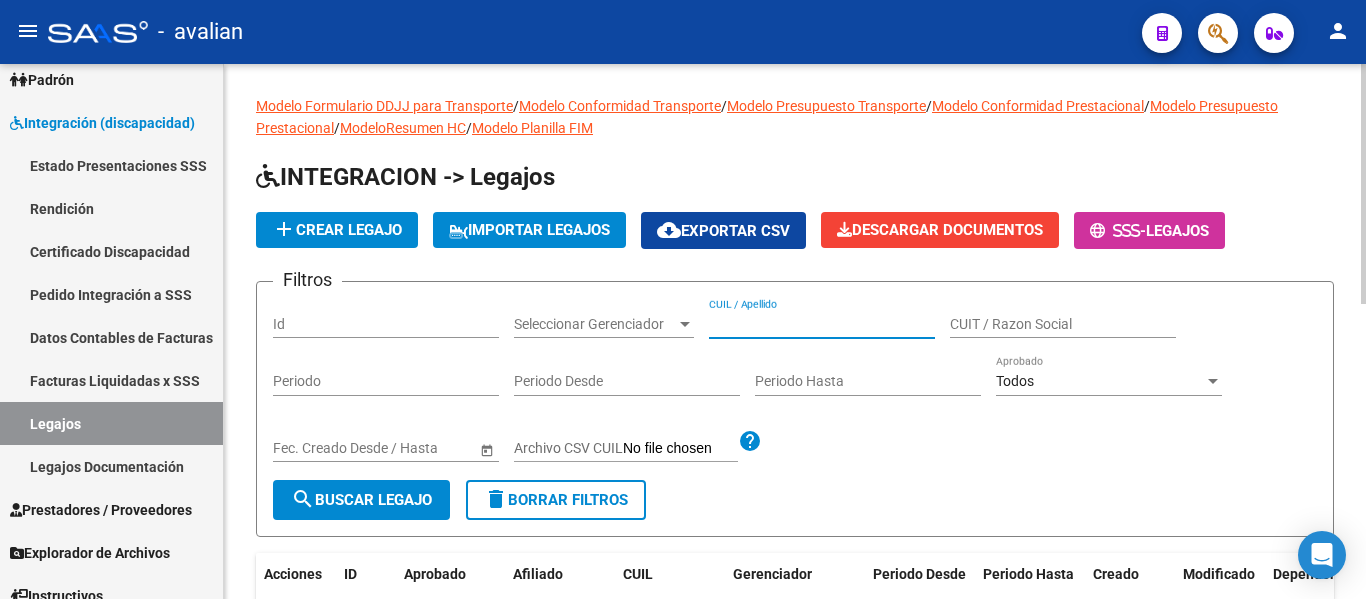 scroll, scrollTop: 0, scrollLeft: 0, axis: both 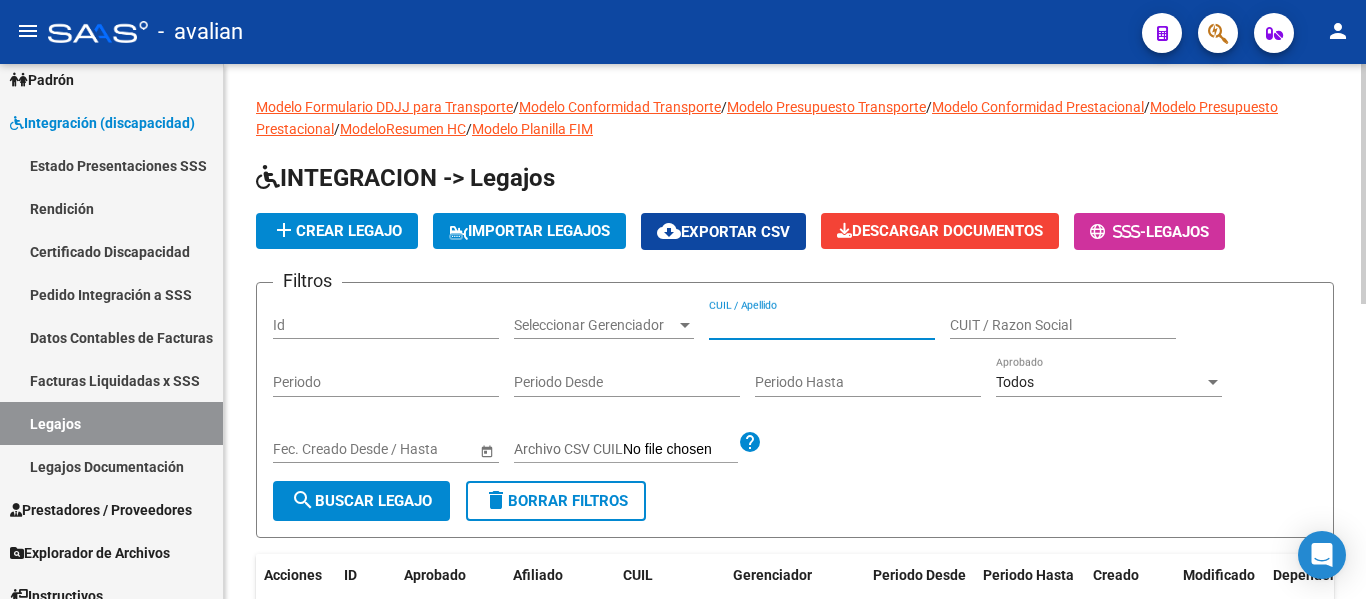 paste on "[NUMBER]" 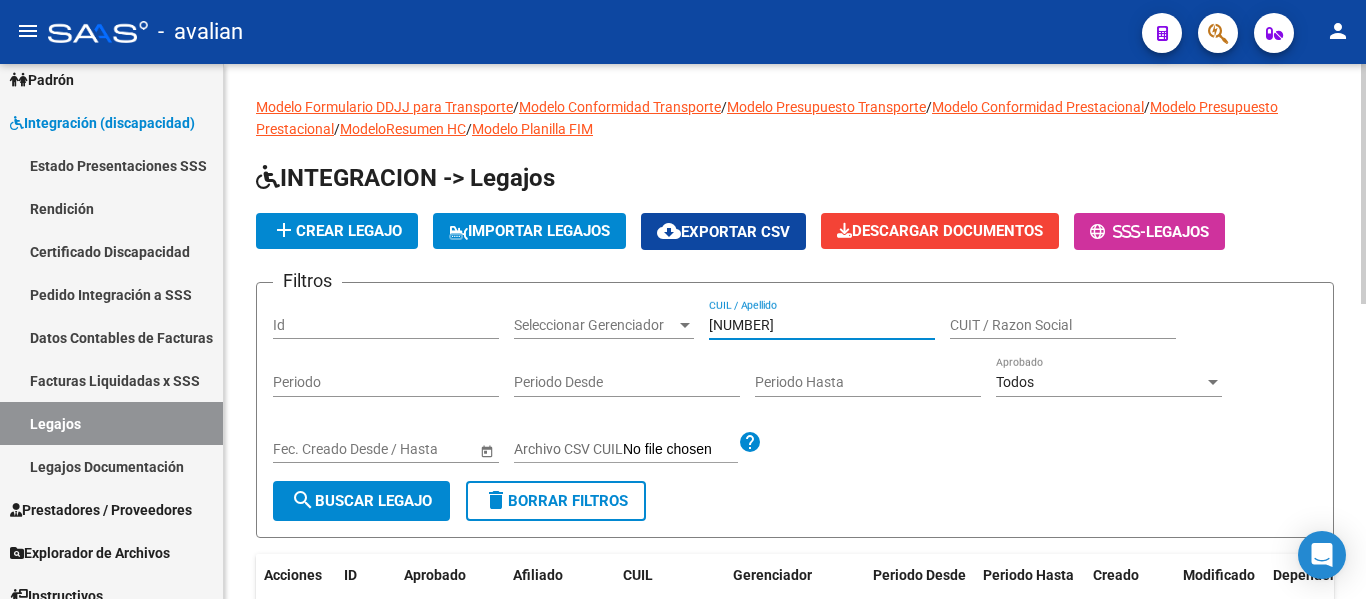 type on "[NUMBER]" 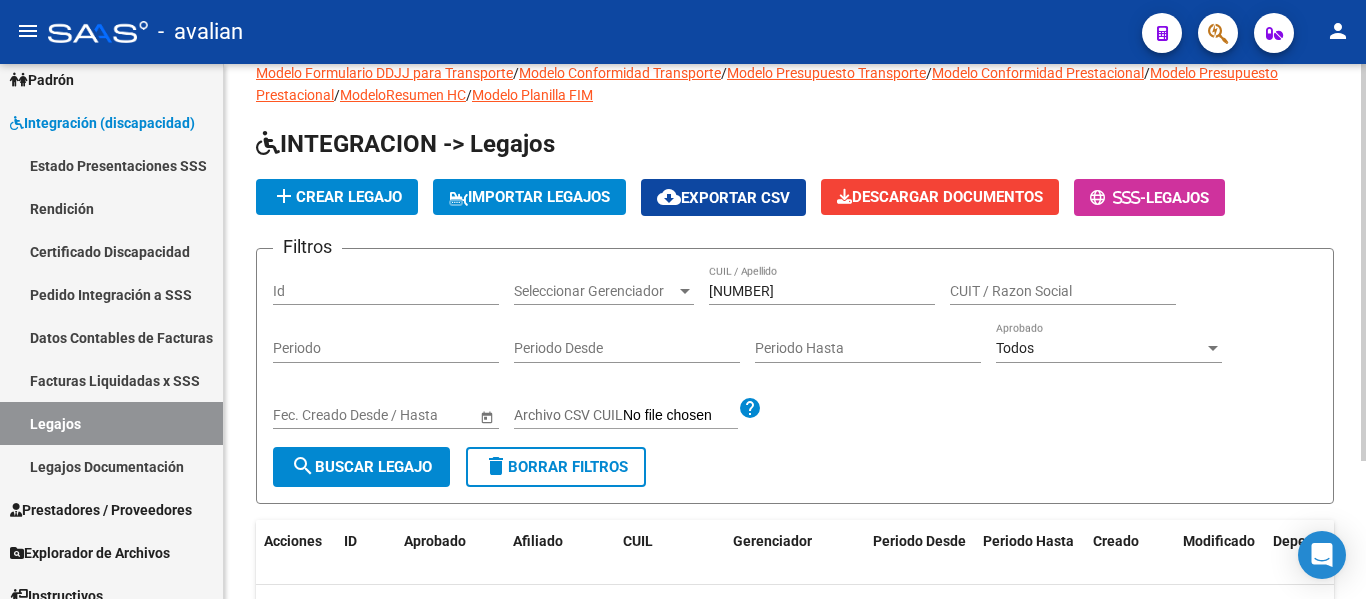 scroll, scrollTop: 0, scrollLeft: 0, axis: both 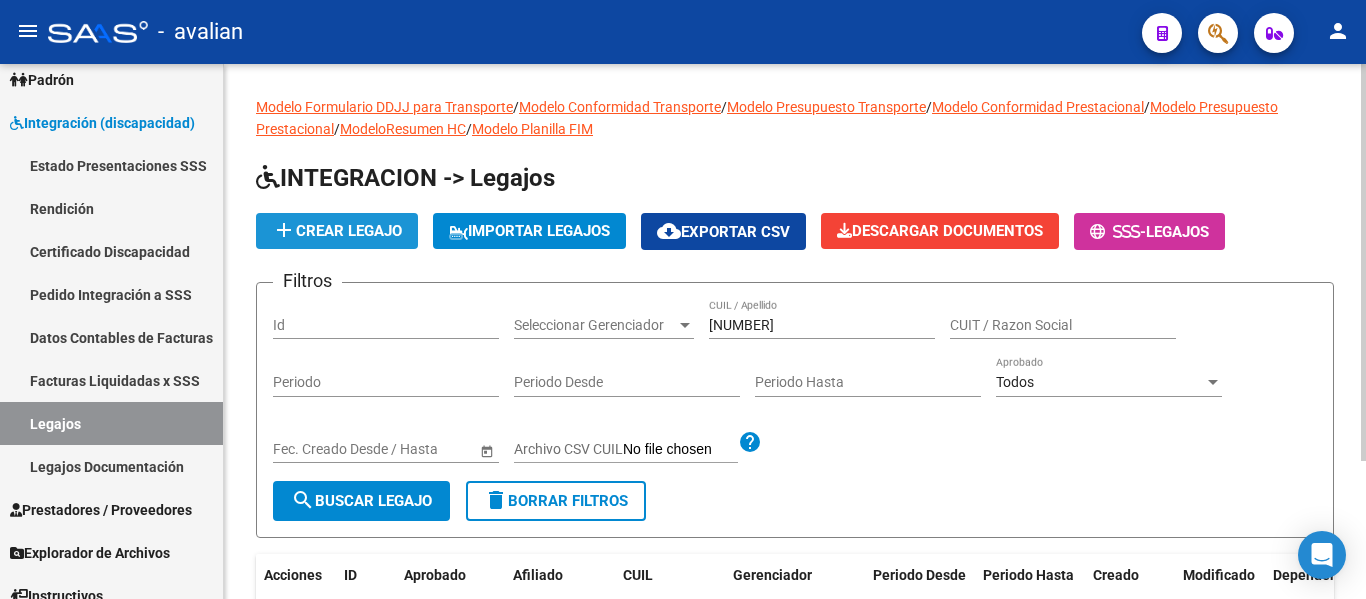 click on "add  Crear Legajo" 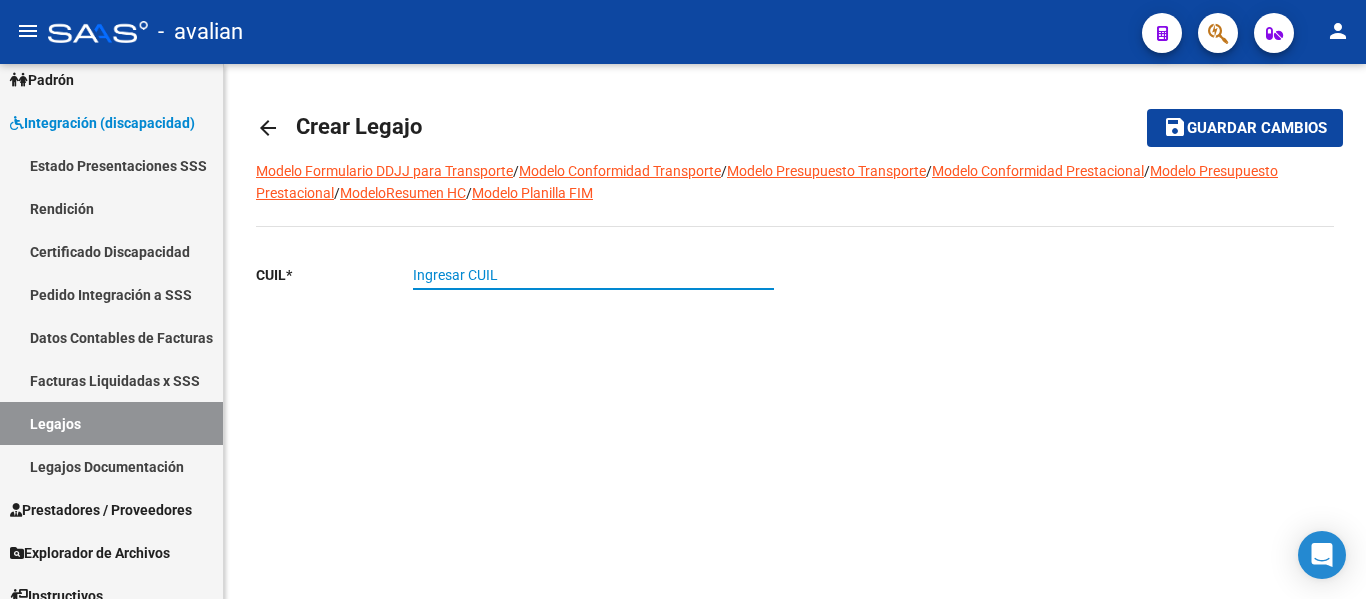 click on "Ingresar CUIL" at bounding box center [593, 275] 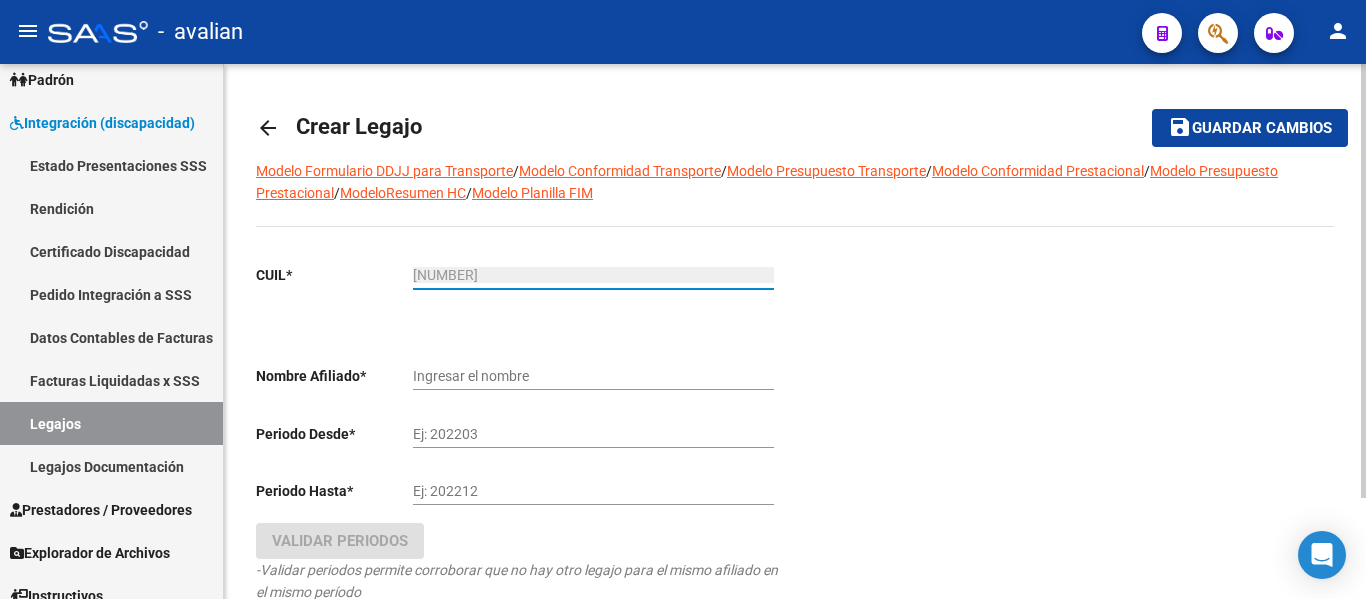 type on "[NUMBER]" 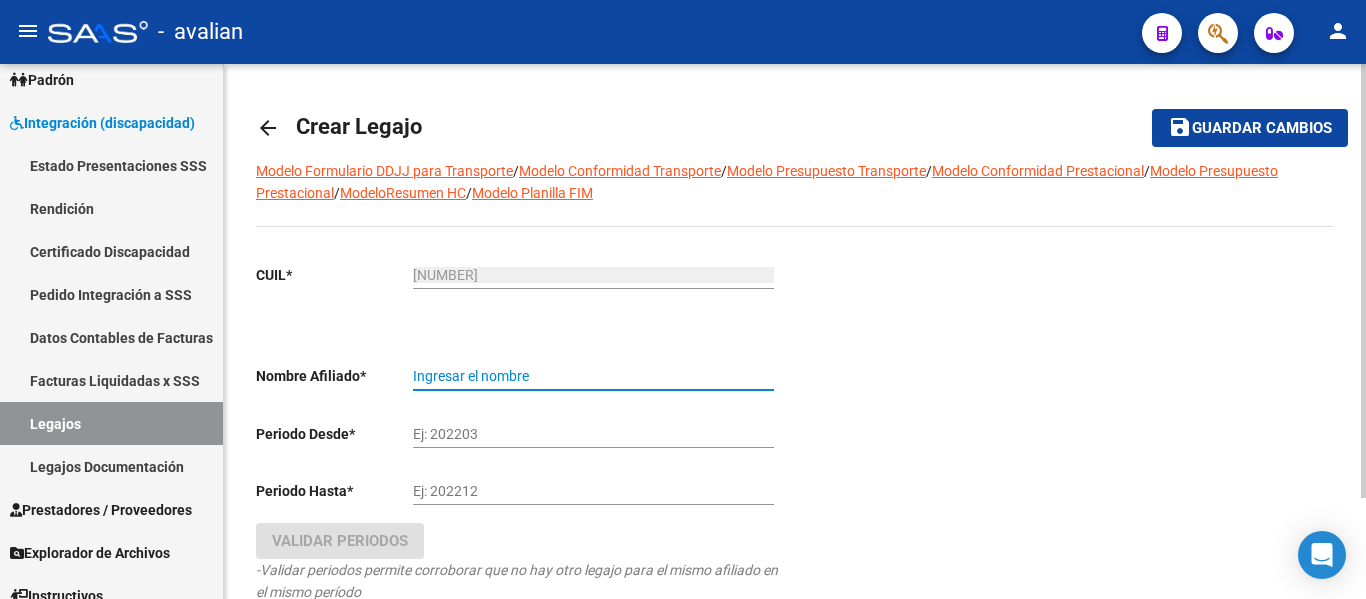 click on "Ingresar el nombre" at bounding box center (593, 376) 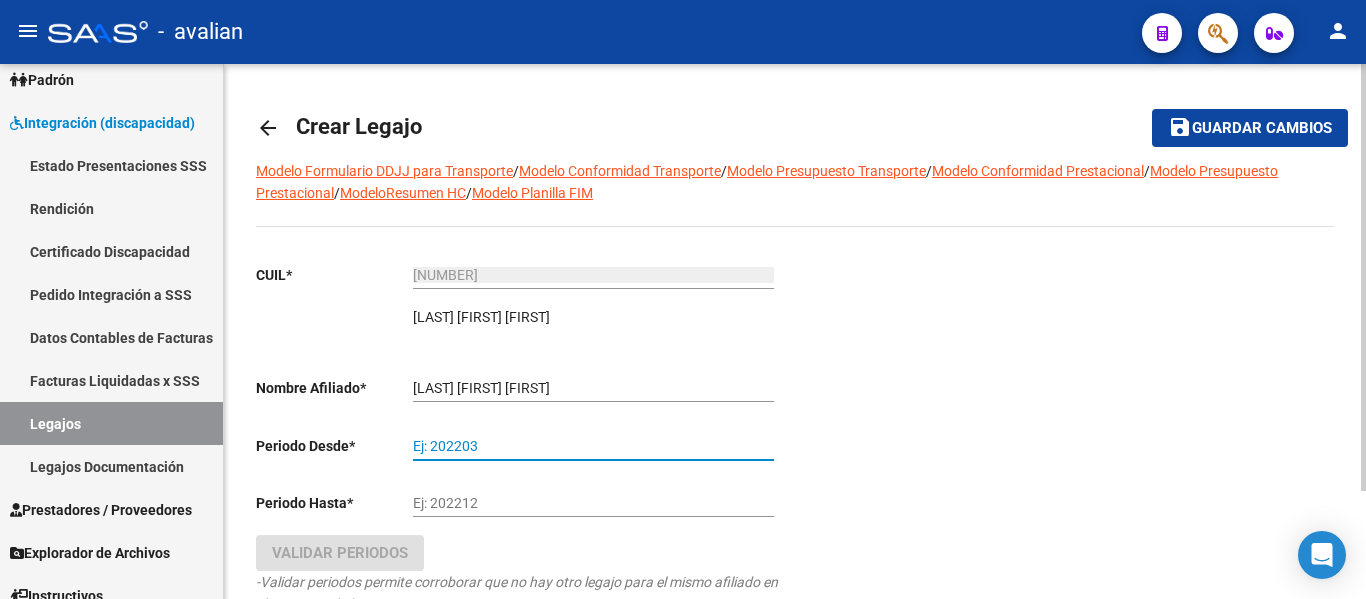 click on "Ej: 202203" at bounding box center [593, 446] 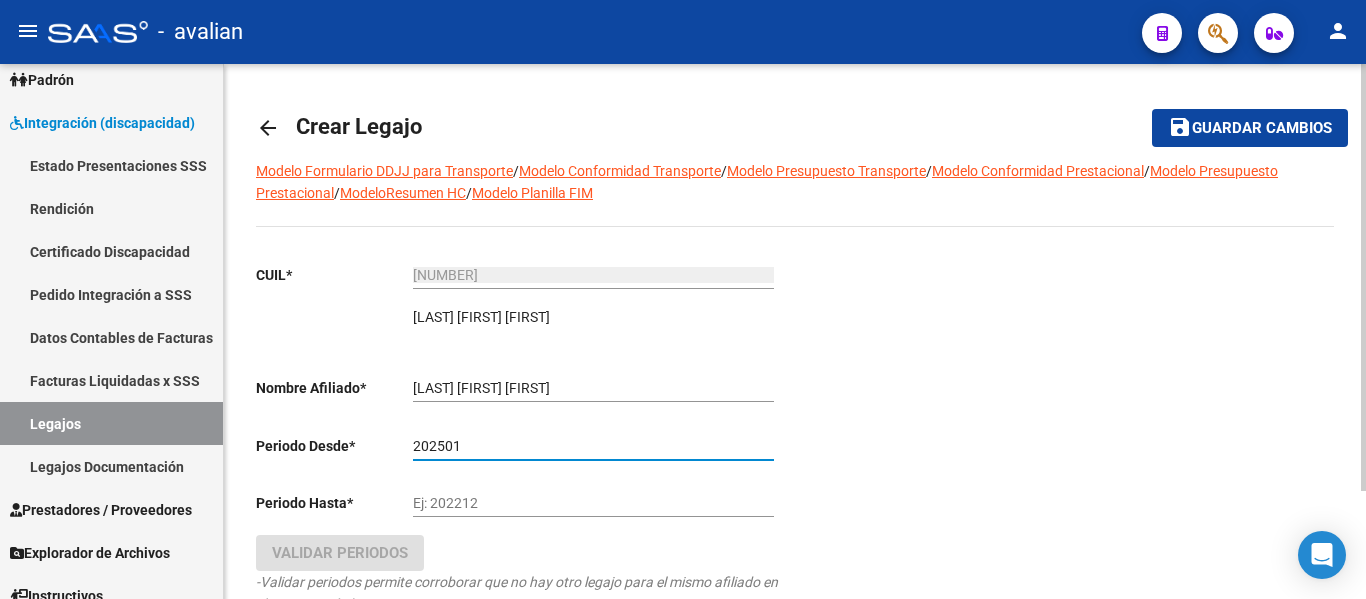 type on "202501" 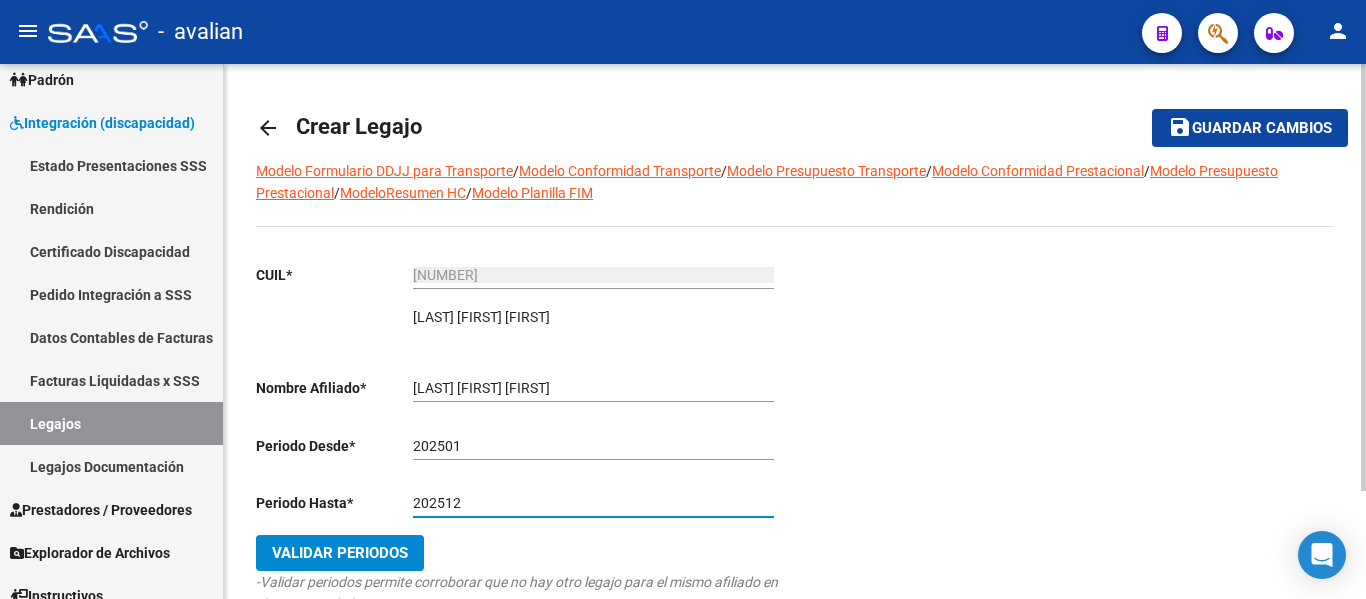 type on "202512" 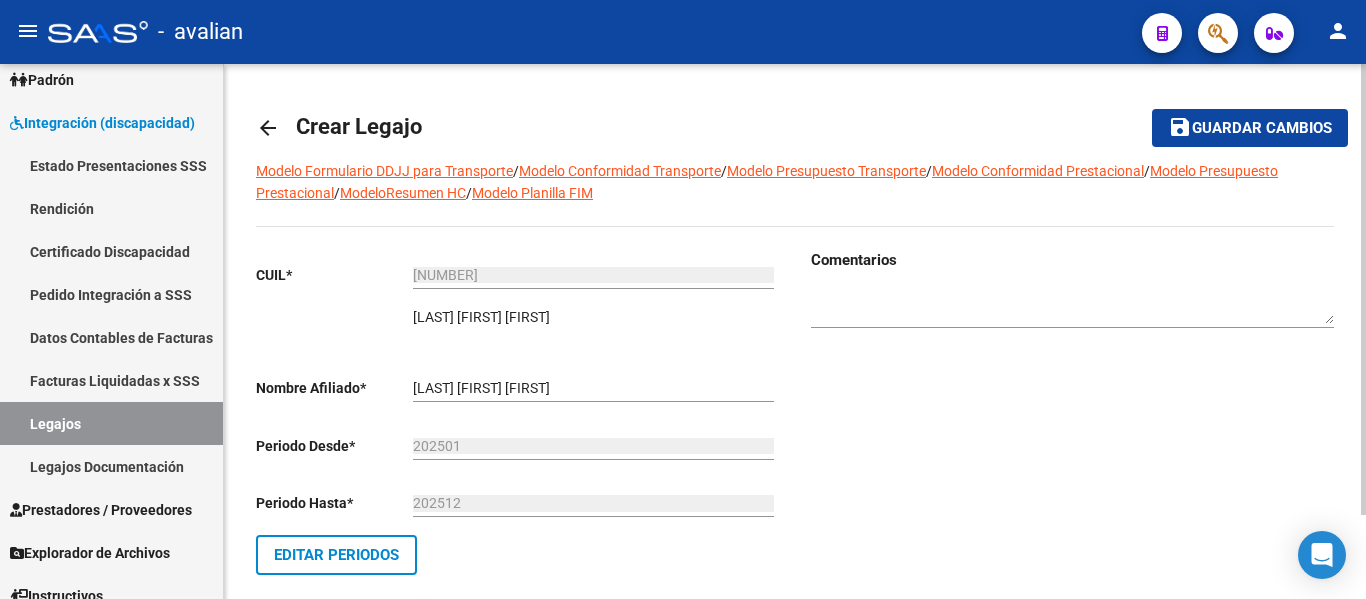 click on "Guardar cambios" 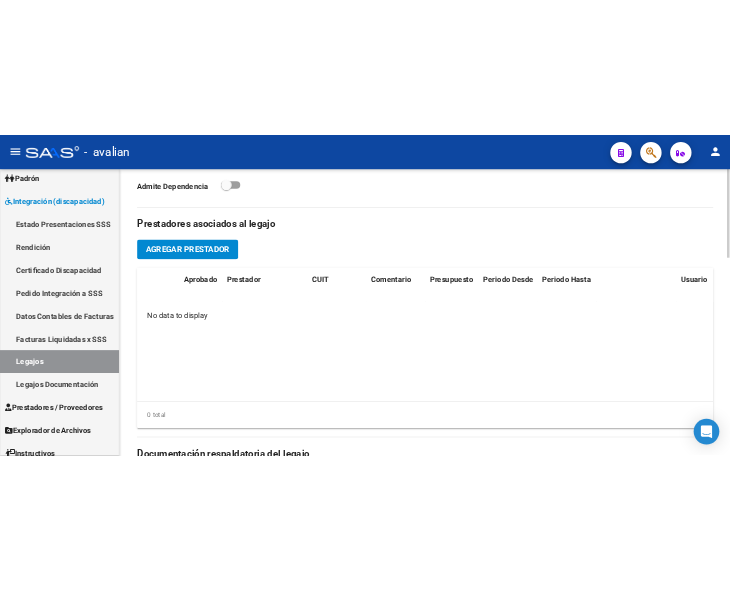 scroll, scrollTop: 700, scrollLeft: 0, axis: vertical 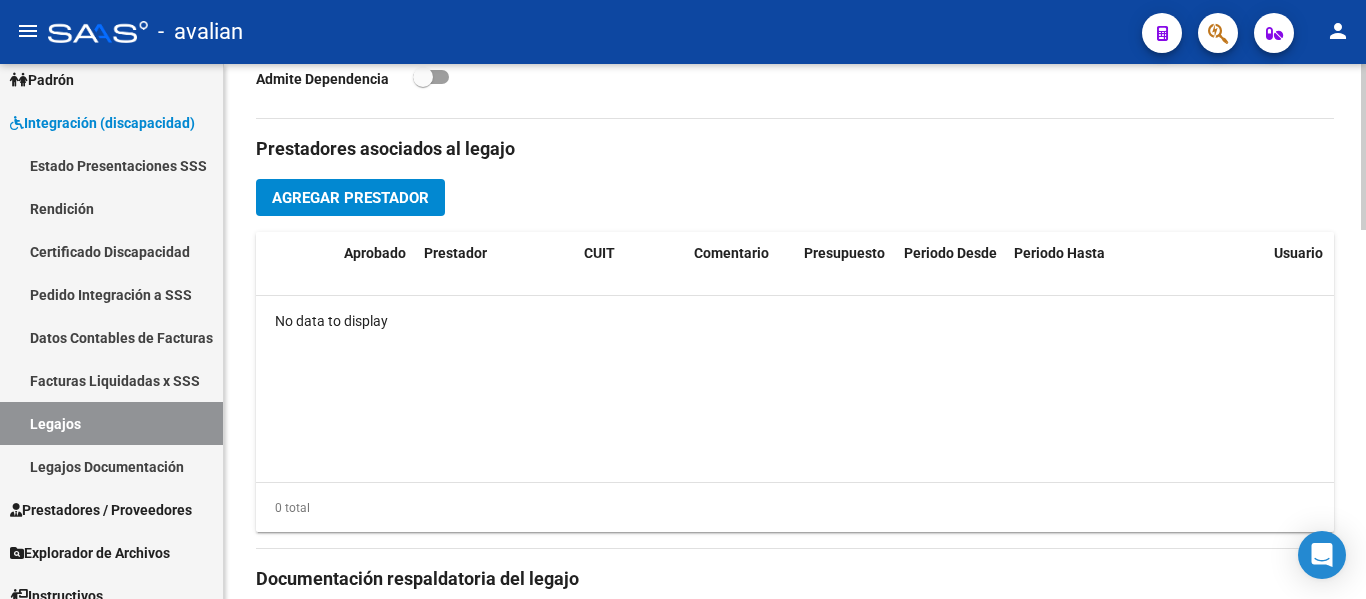 click on "0 total" 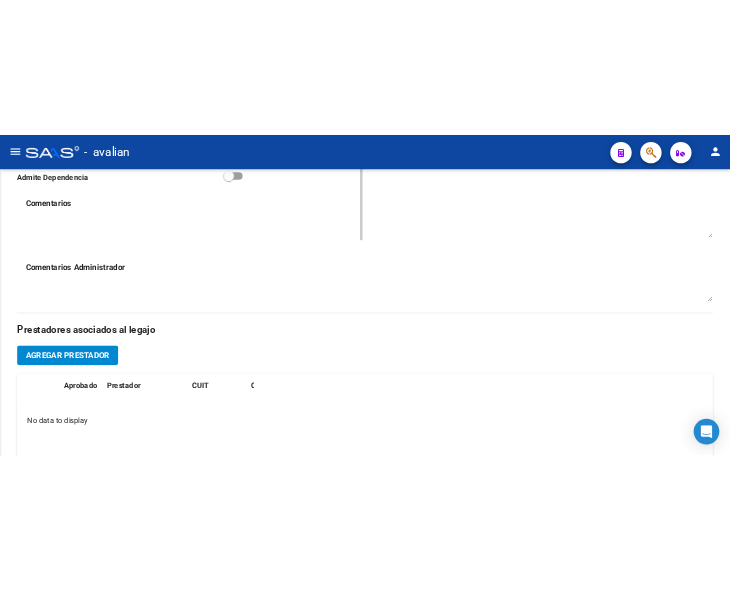 scroll, scrollTop: 798, scrollLeft: 0, axis: vertical 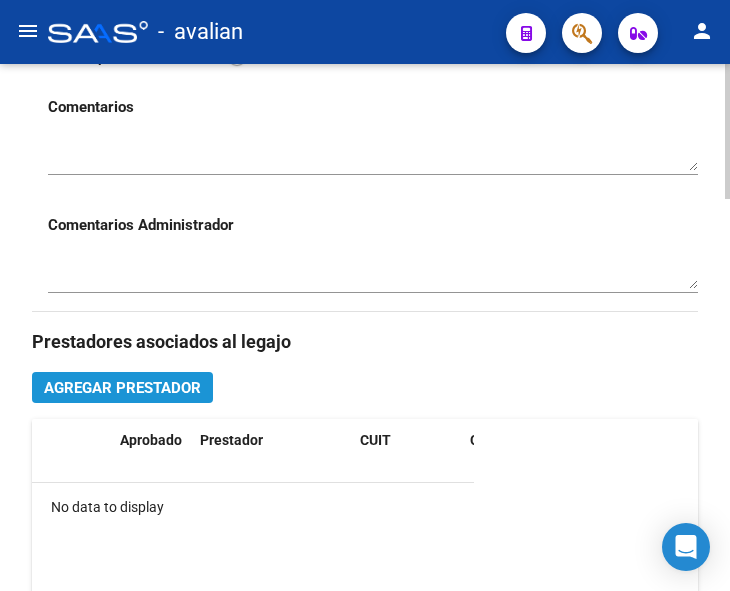 click on "Agregar Prestador" 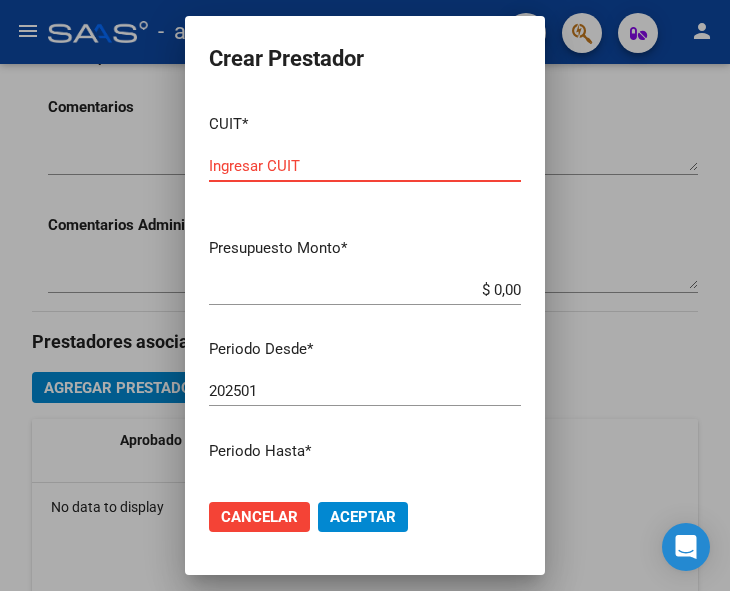 click on "Ingresar CUIT" at bounding box center (365, 166) 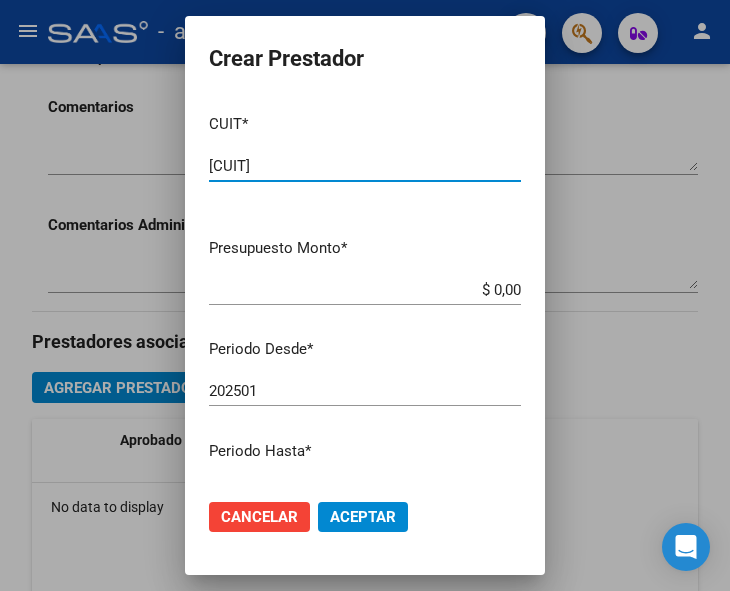 type on "[CUIT]" 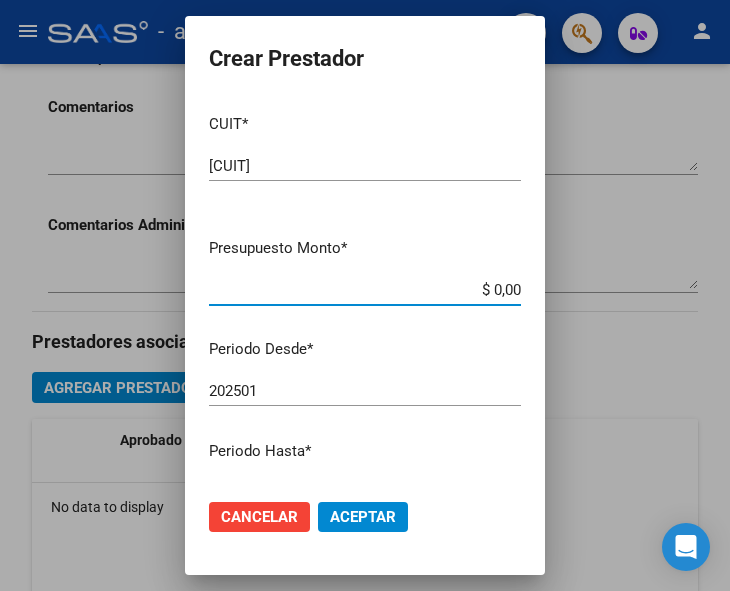drag, startPoint x: 465, startPoint y: 294, endPoint x: 557, endPoint y: 302, distance: 92.34717 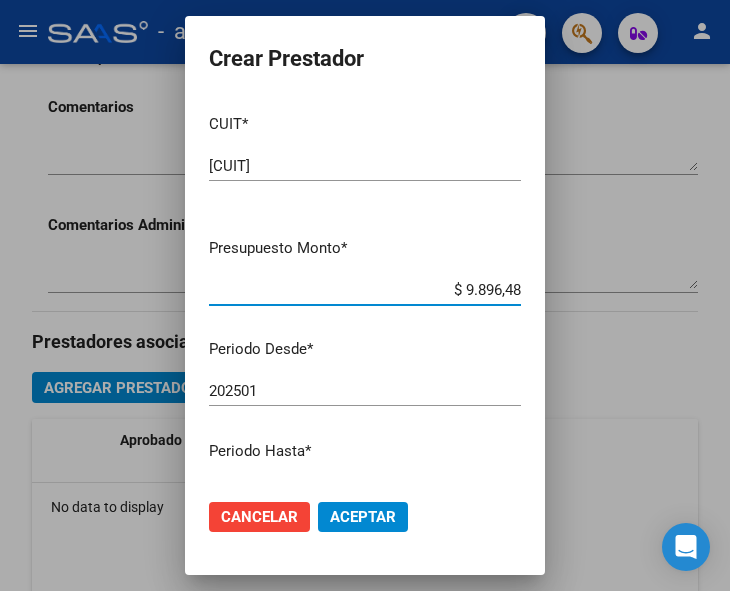type on "$ 98.964,88" 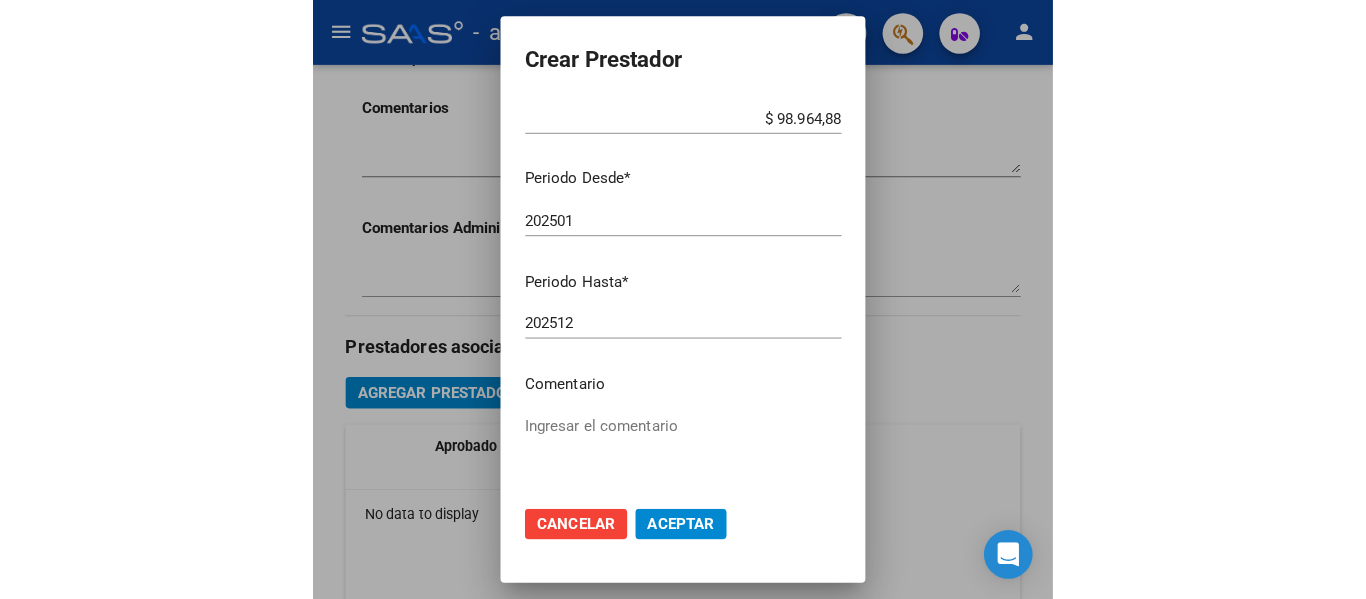 scroll, scrollTop: 300, scrollLeft: 0, axis: vertical 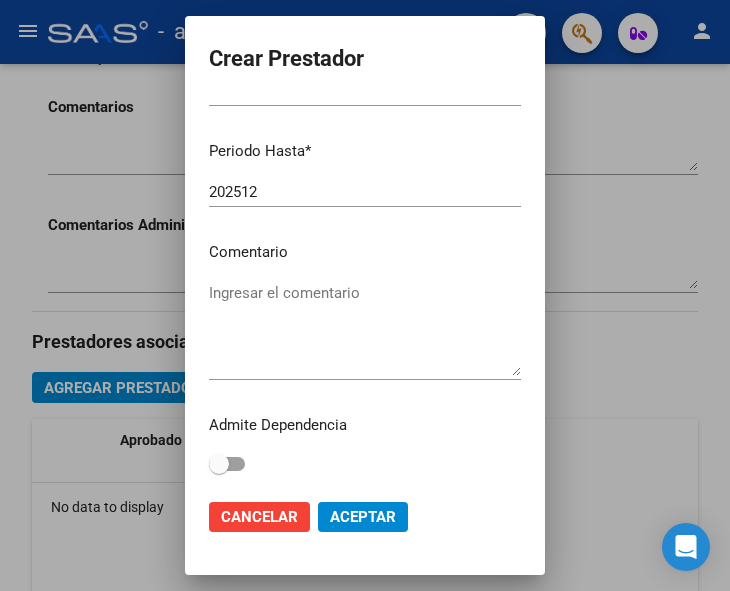 click on "Ingresar el comentario" at bounding box center [365, 329] 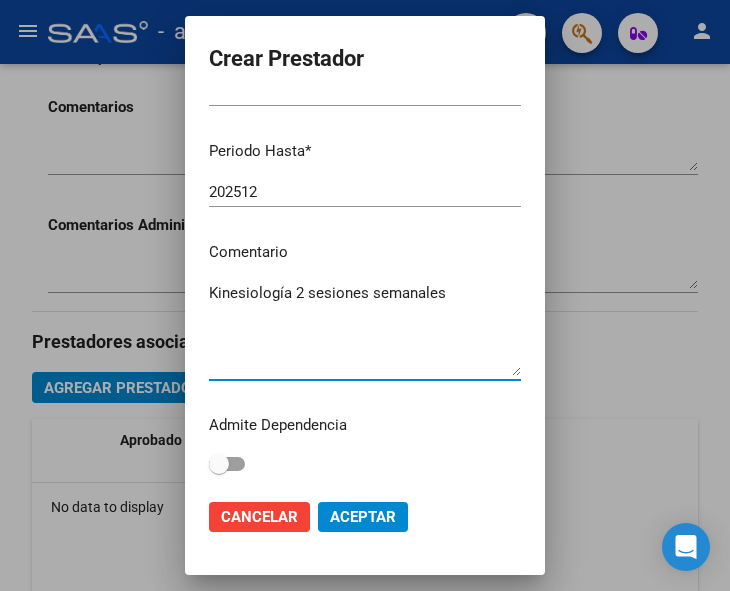 type on "Kinesiología 2 sesiones semanales" 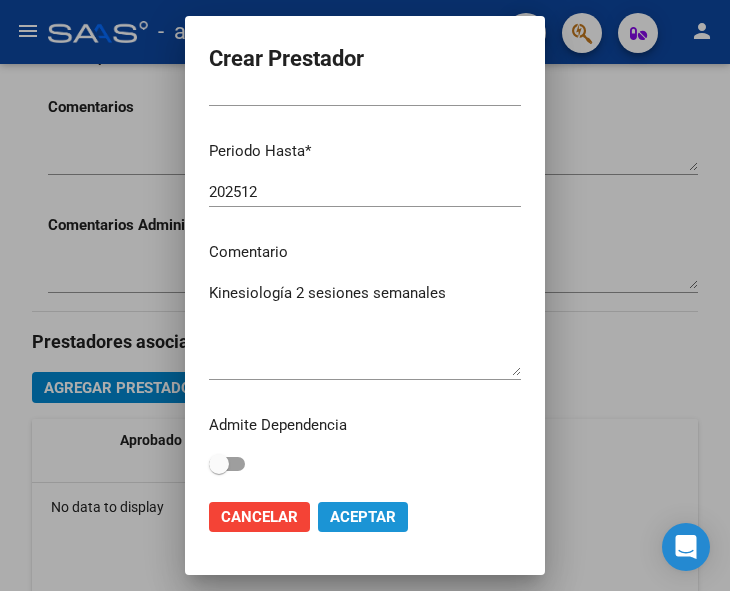 drag, startPoint x: 367, startPoint y: 519, endPoint x: 357, endPoint y: 527, distance: 12.806249 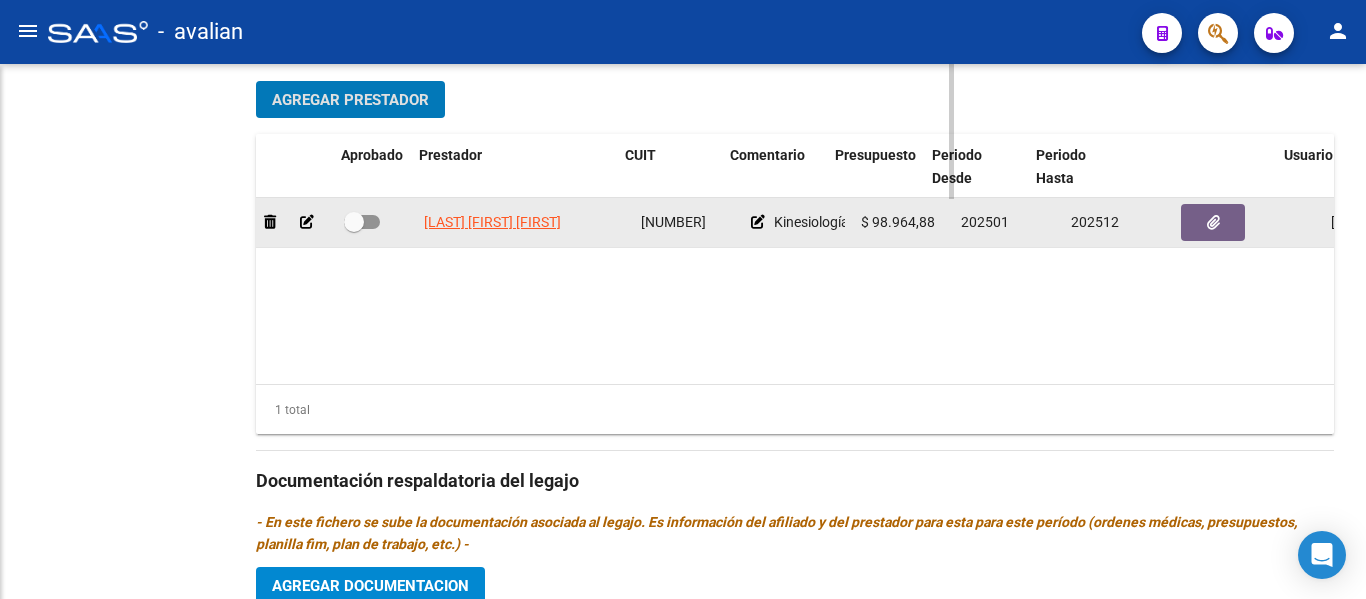 scroll, scrollTop: 722, scrollLeft: 0, axis: vertical 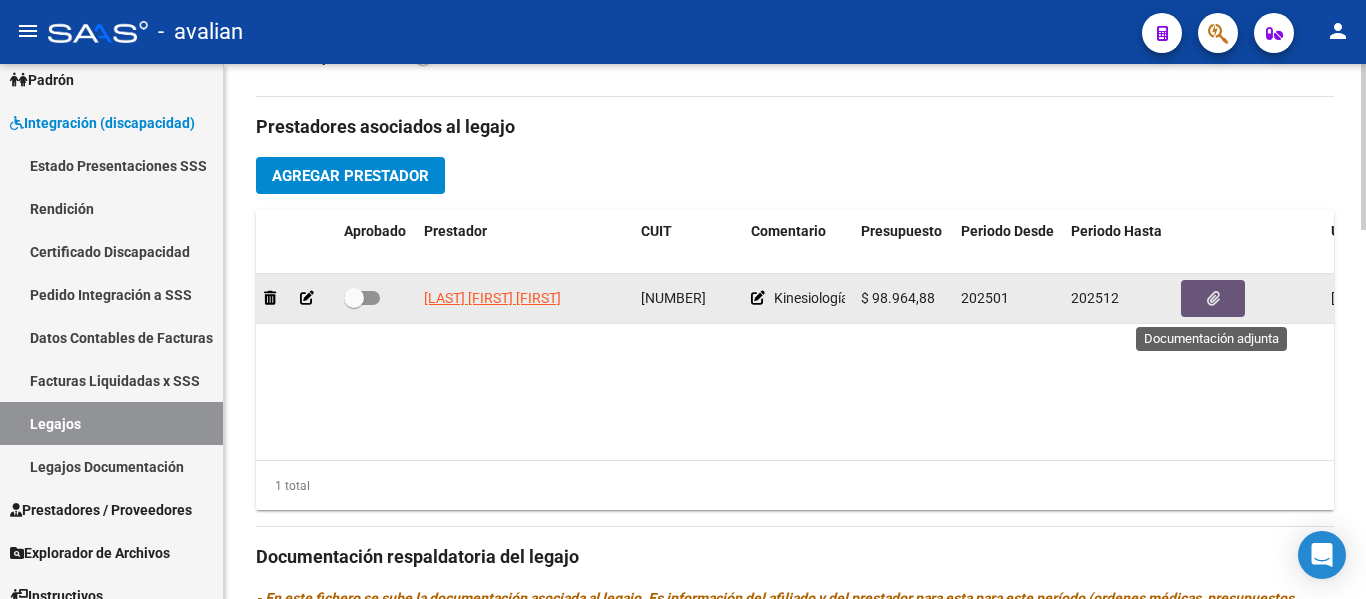 click 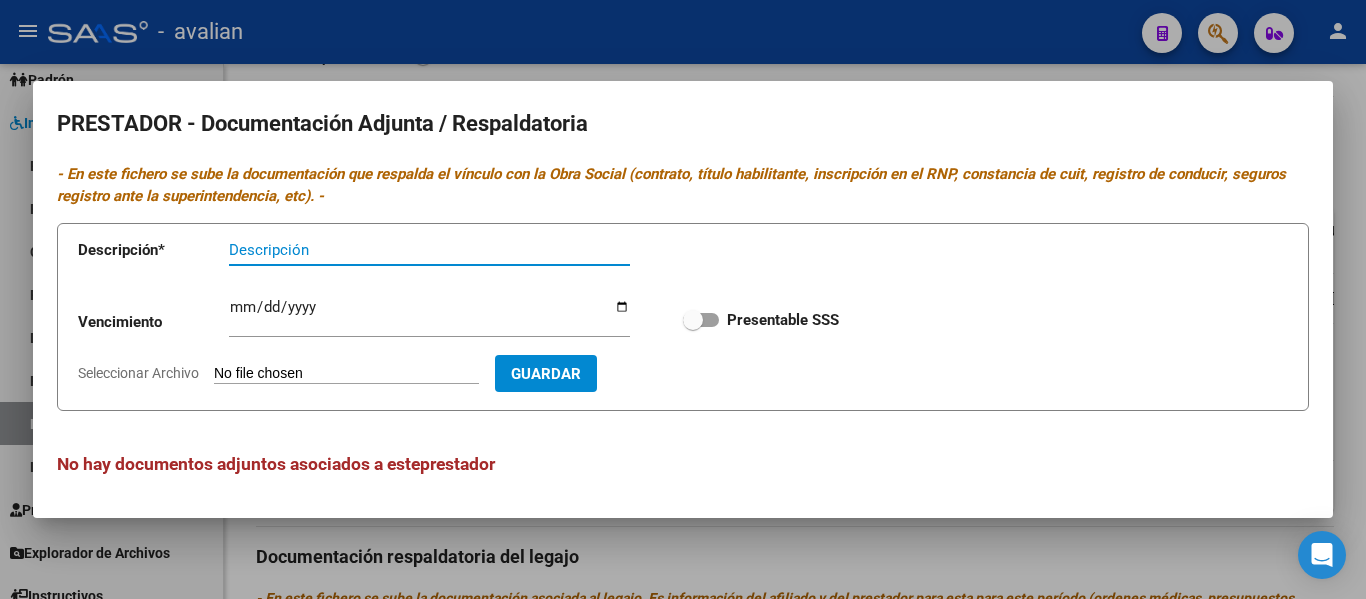 scroll, scrollTop: 1, scrollLeft: 0, axis: vertical 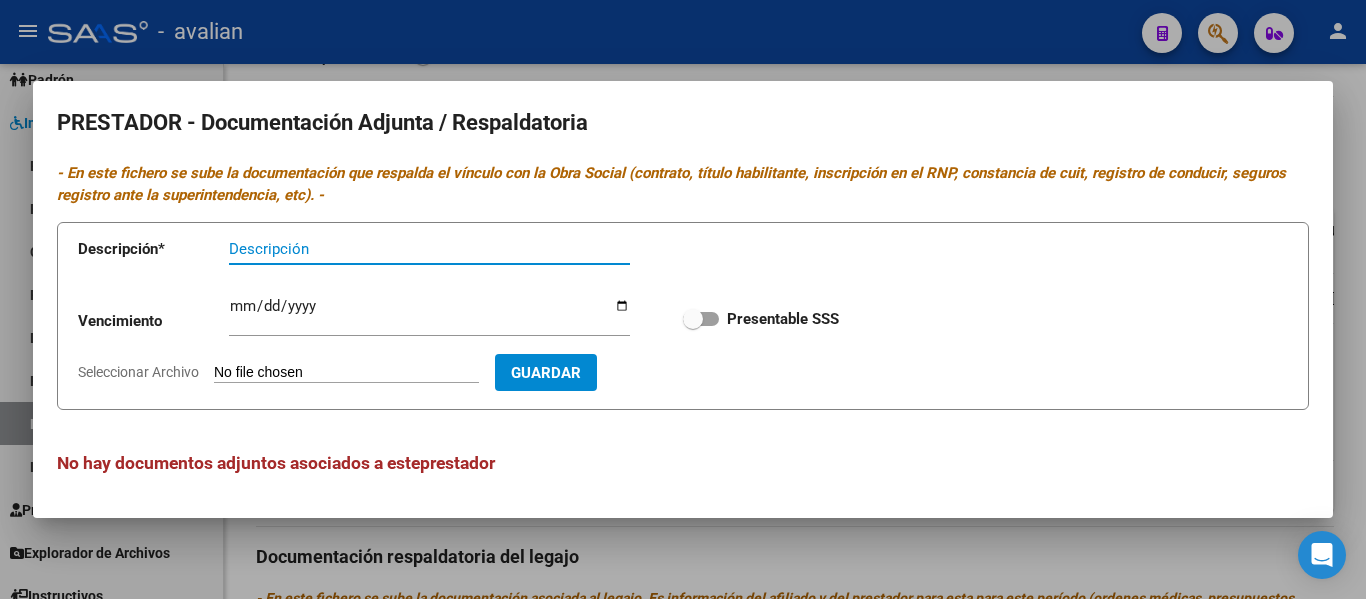 type 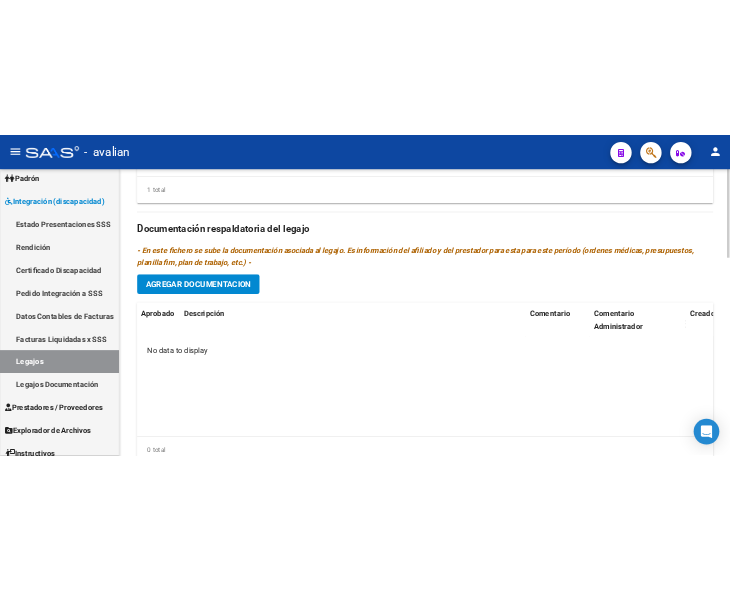 scroll, scrollTop: 1185, scrollLeft: 0, axis: vertical 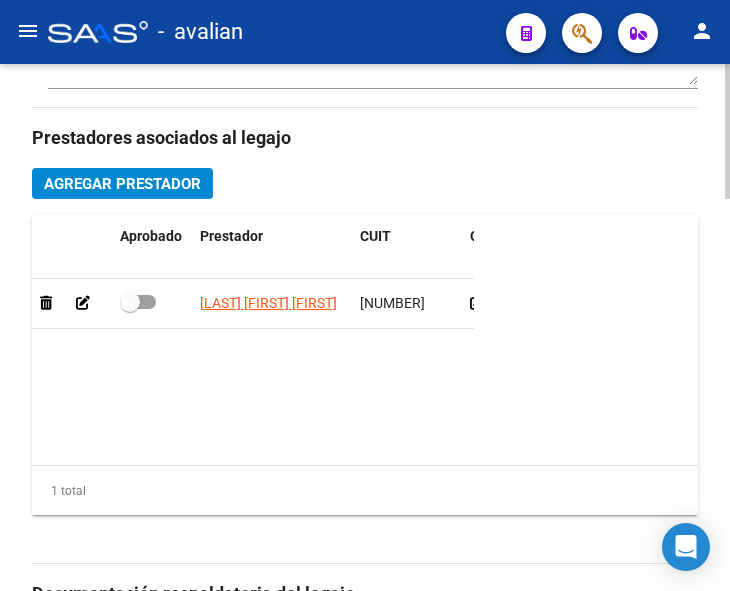 click on "Agregar Prestador" 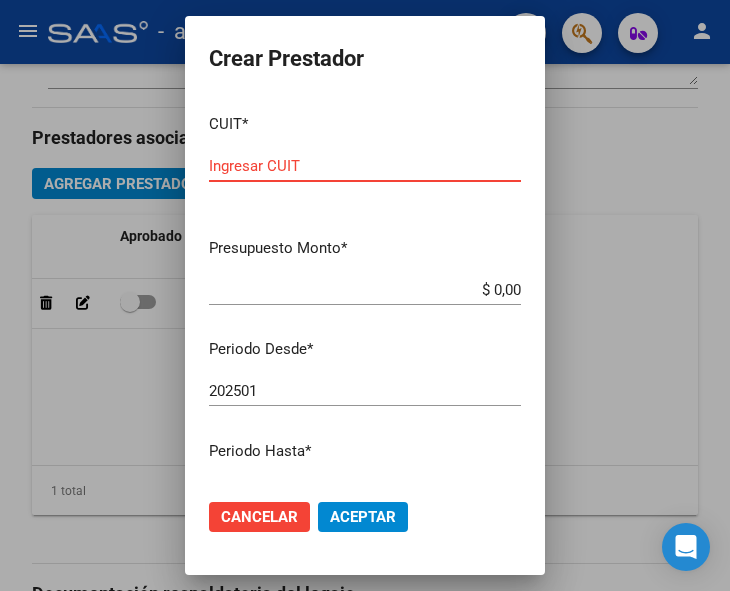 click on "Ingresar CUIT" at bounding box center (365, 166) 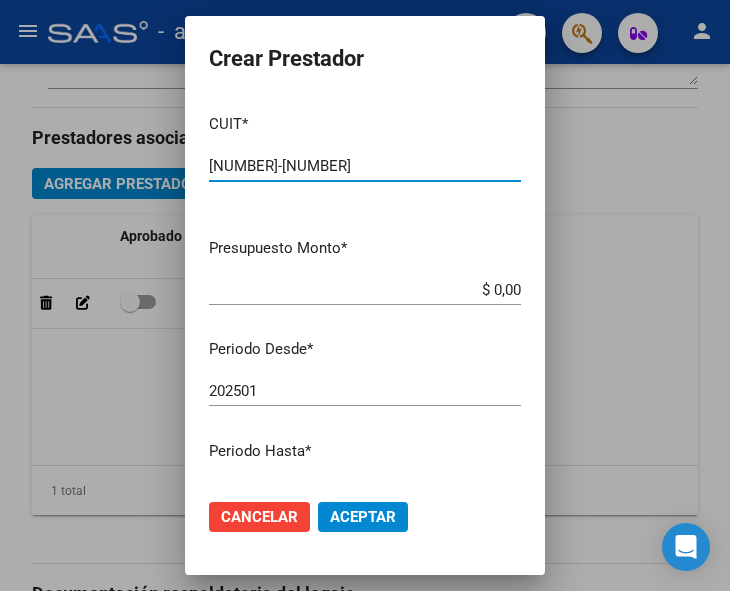 type on "[NUMBER]-[NUMBER]" 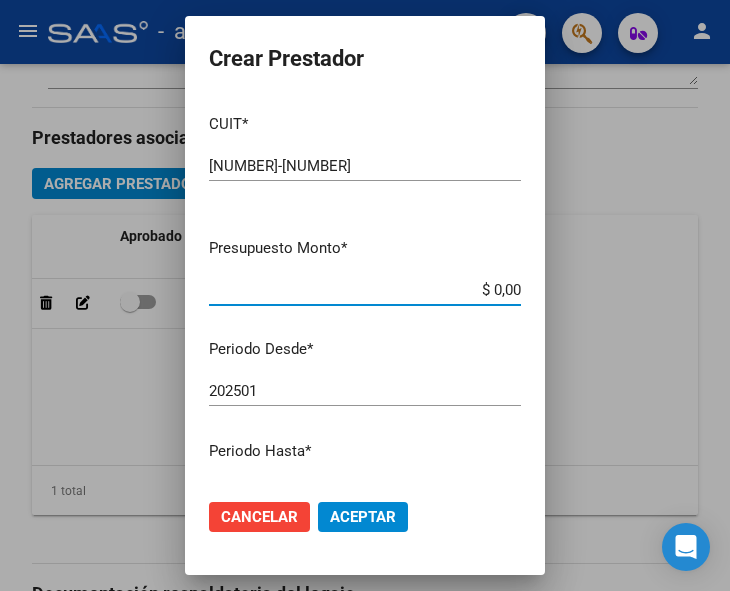 drag, startPoint x: 440, startPoint y: 289, endPoint x: 524, endPoint y: 298, distance: 84.48077 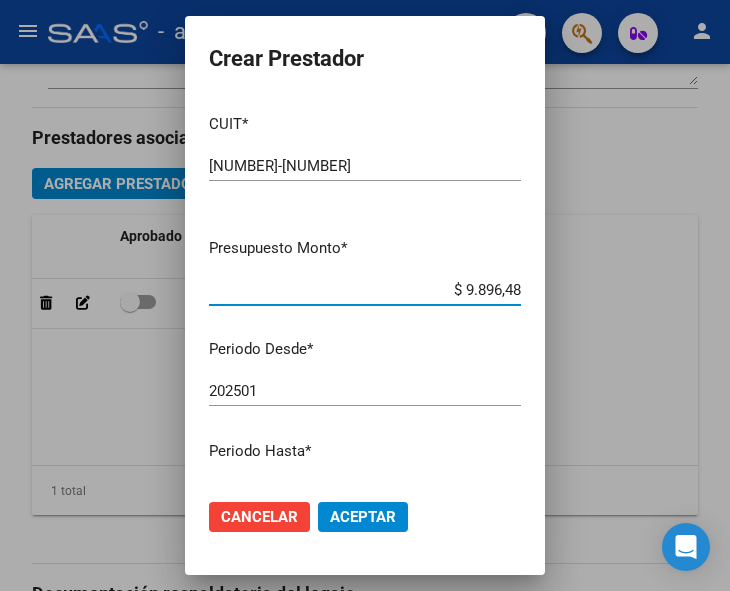 type on "$ 98.964,88" 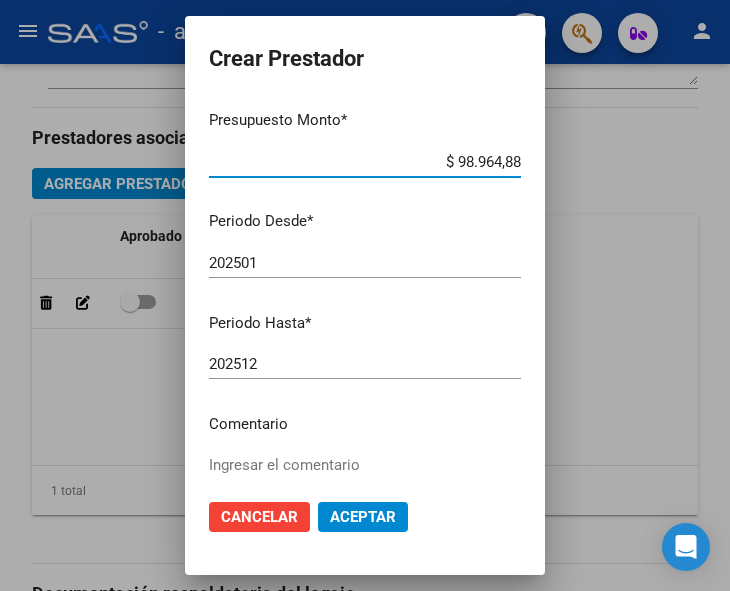 scroll, scrollTop: 200, scrollLeft: 0, axis: vertical 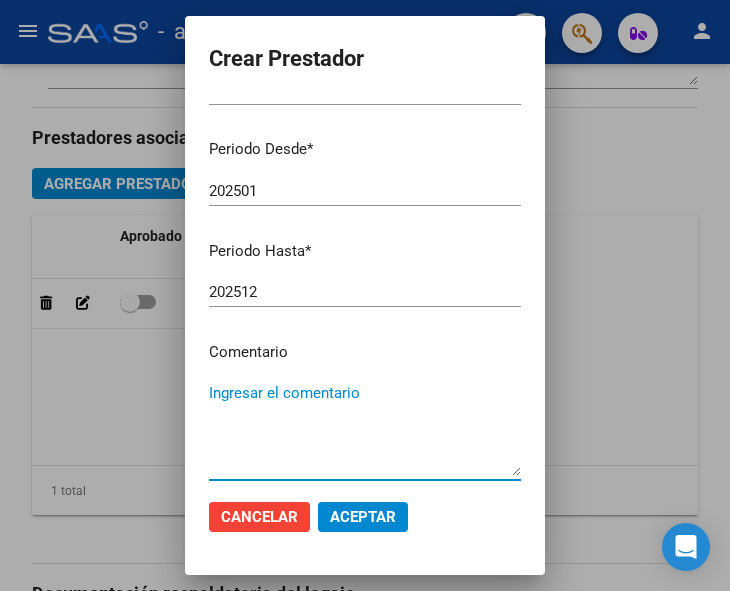 click on "Ingresar el comentario" at bounding box center (365, 429) 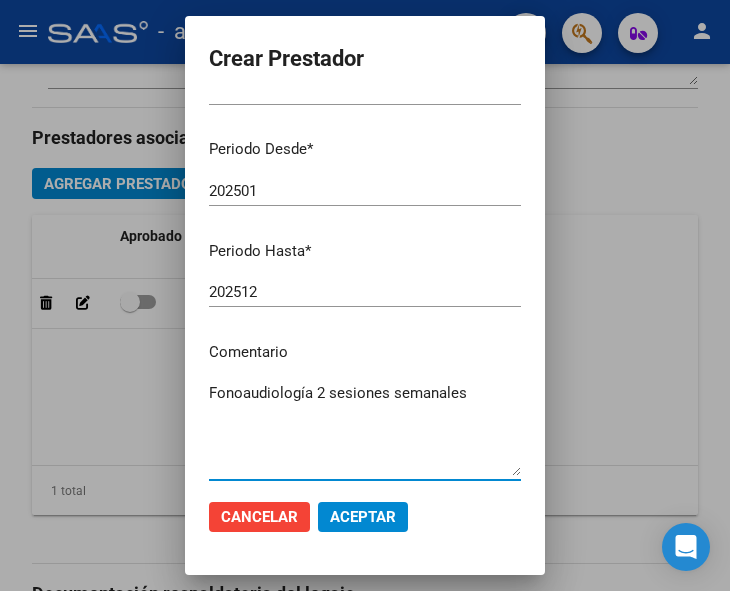 type on "Fonoaudiología 2 sesiones semanales" 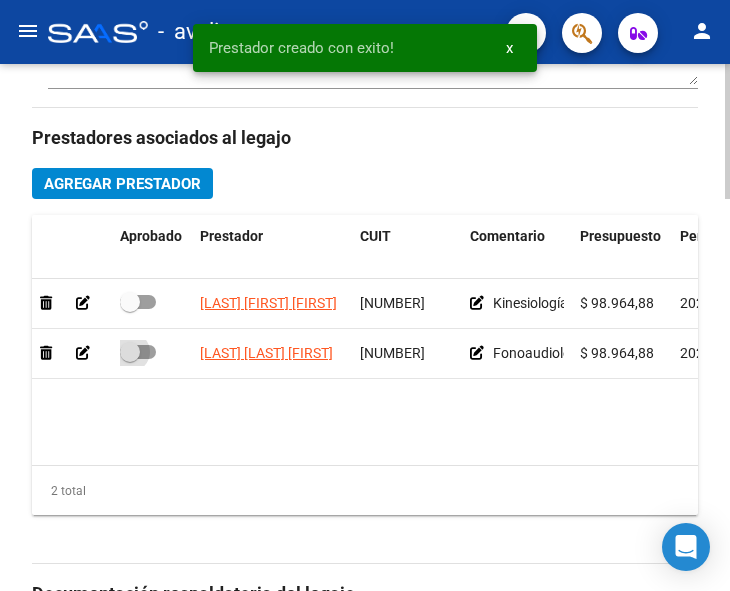 click at bounding box center (138, 352) 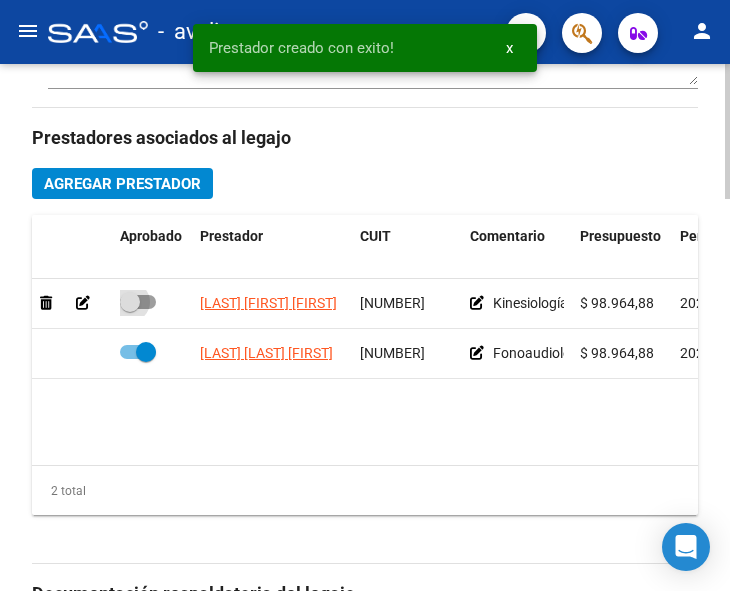 click at bounding box center (138, 302) 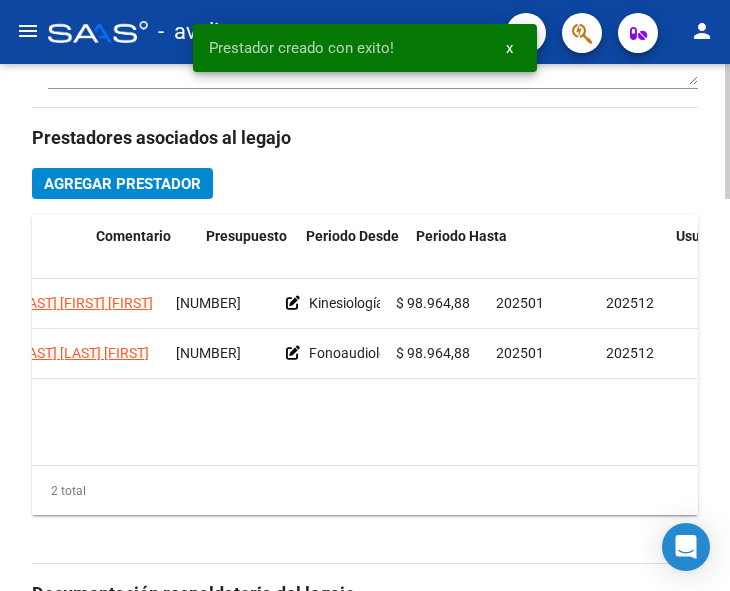 scroll, scrollTop: 0, scrollLeft: 416, axis: horizontal 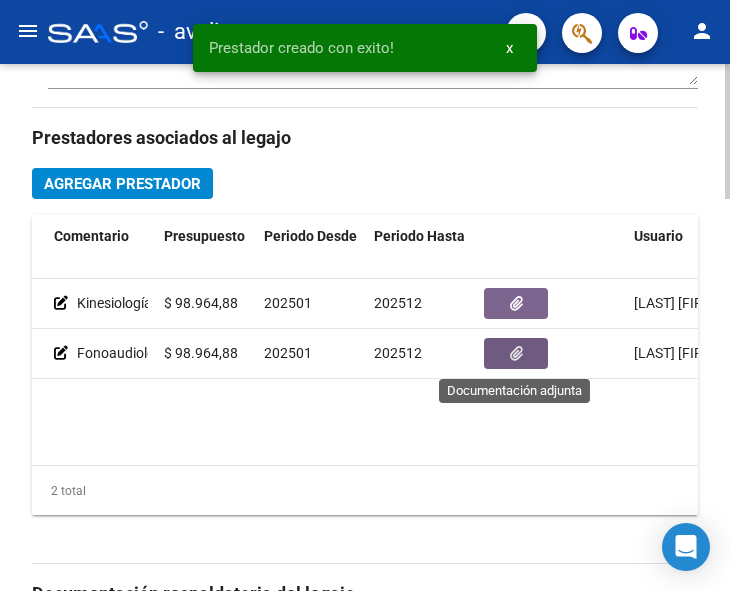 click 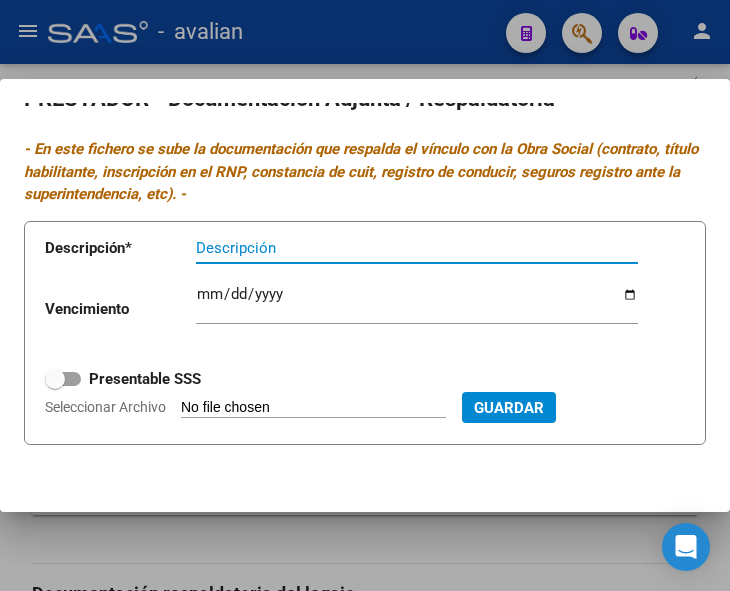 scroll, scrollTop: 0, scrollLeft: 0, axis: both 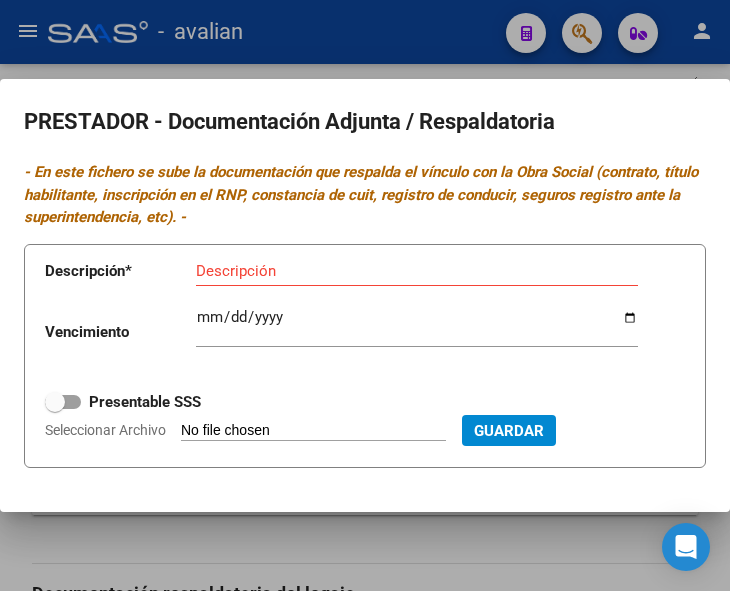 click at bounding box center (365, 295) 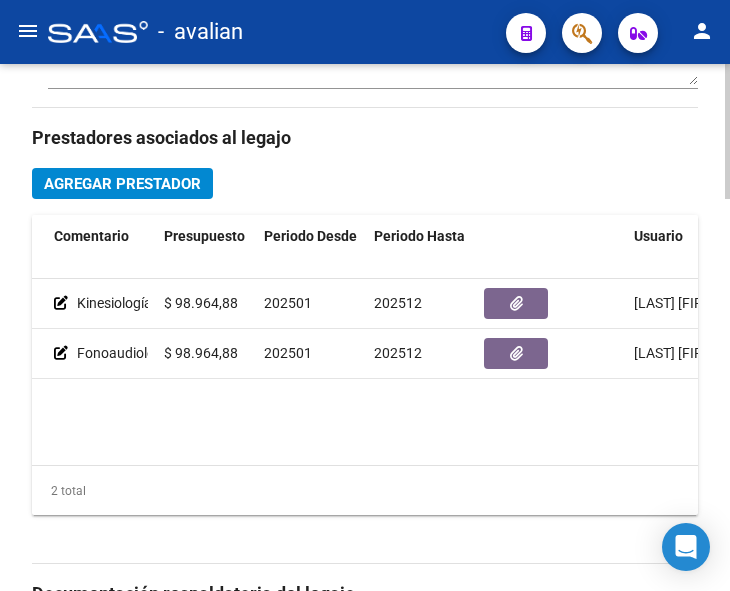 scroll, scrollTop: 0, scrollLeft: 564, axis: horizontal 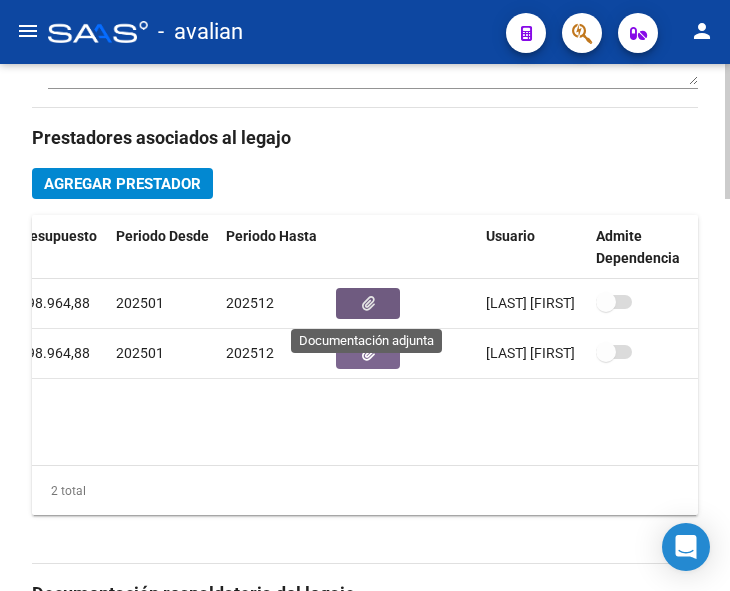 click 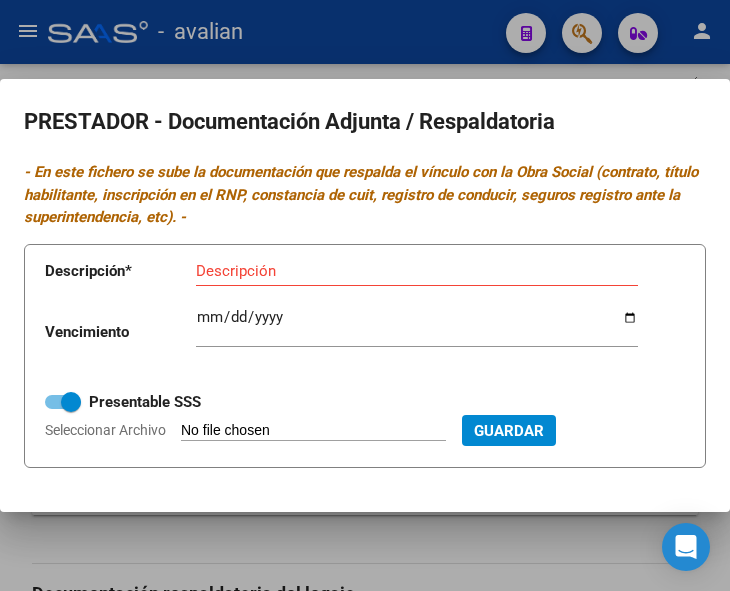 click on "Seleccionar Archivo" at bounding box center [313, 431] 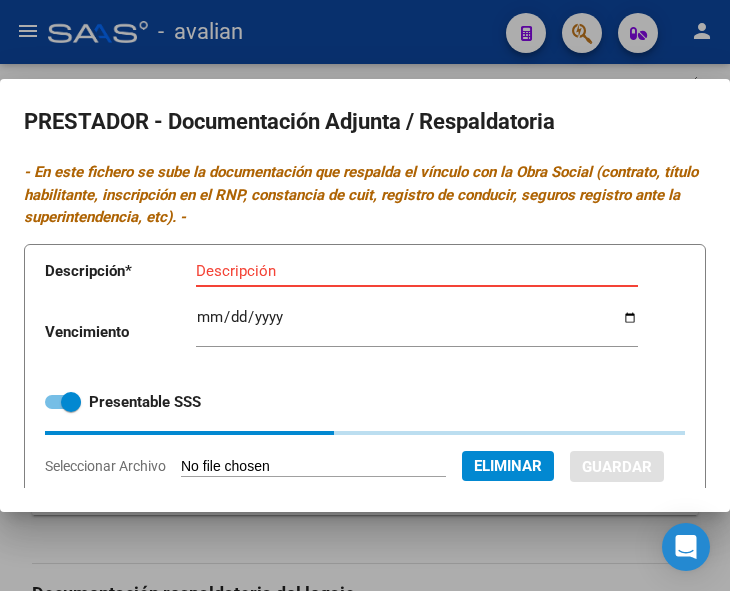 click on "Descripción" at bounding box center (417, 271) 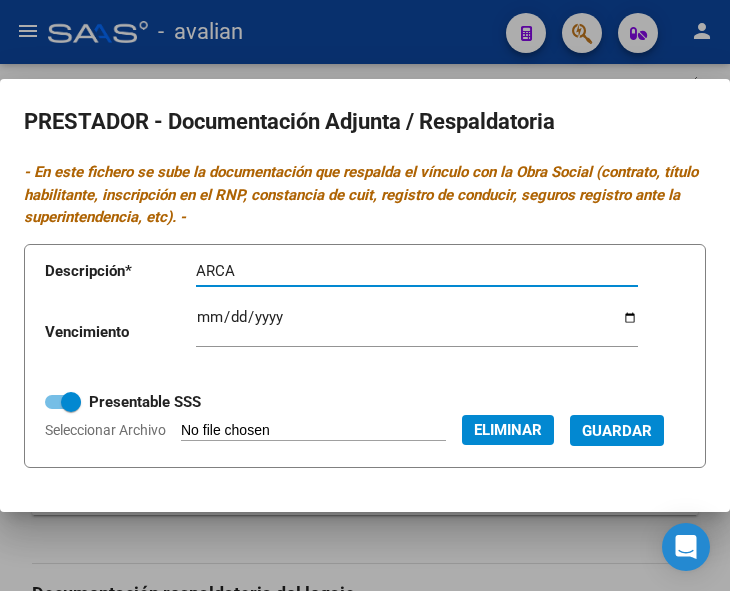 type on "ARCA" 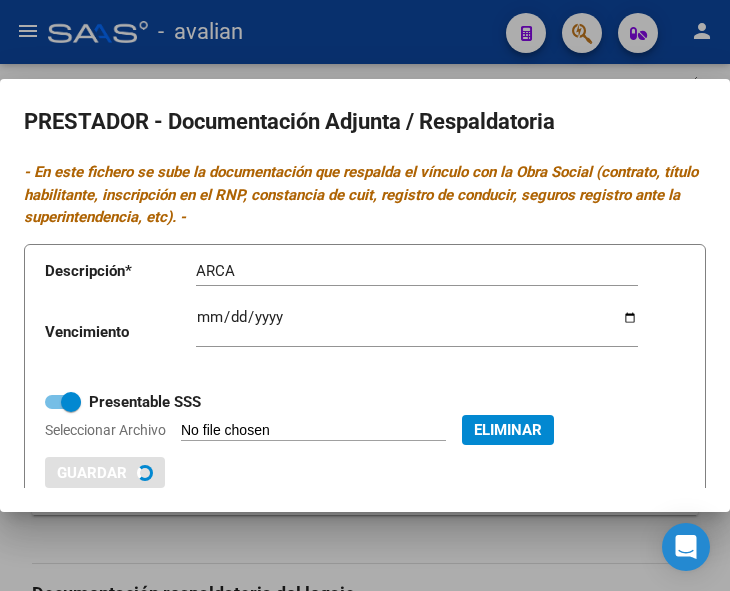 type 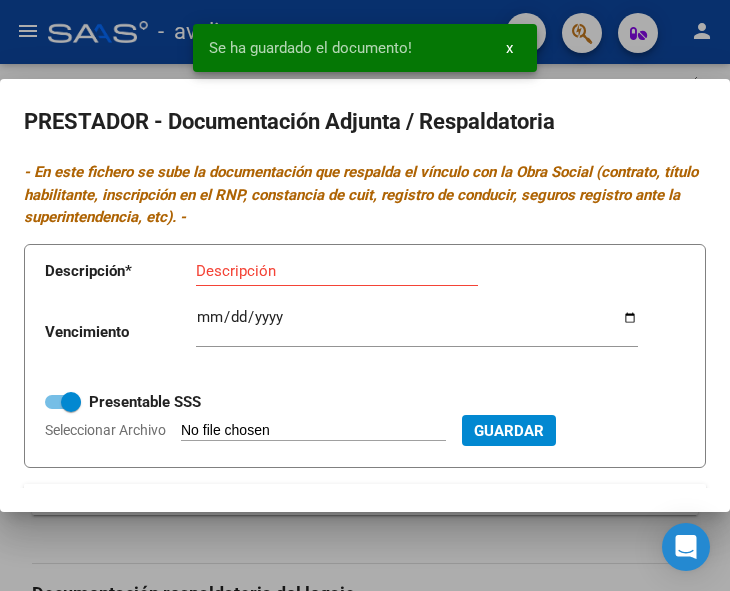 click on "Seleccionar Archivo" at bounding box center (313, 431) 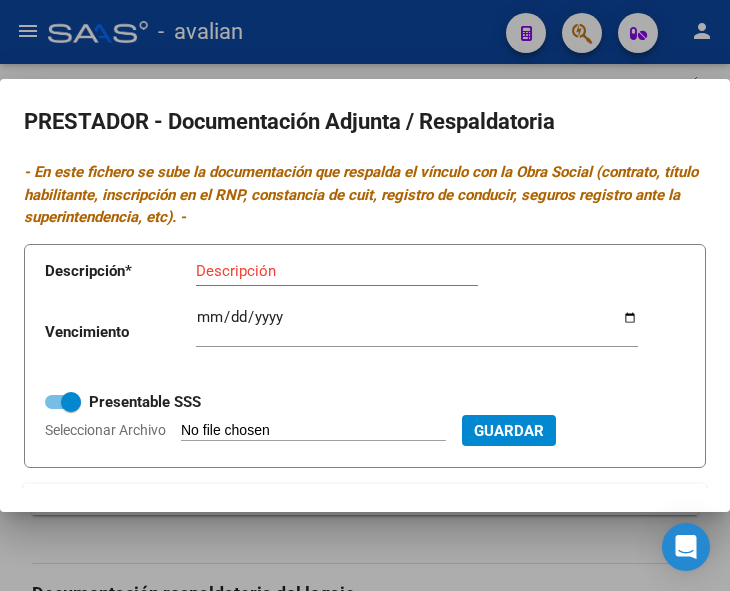 type on "C:\fakepath\K TF.jpg" 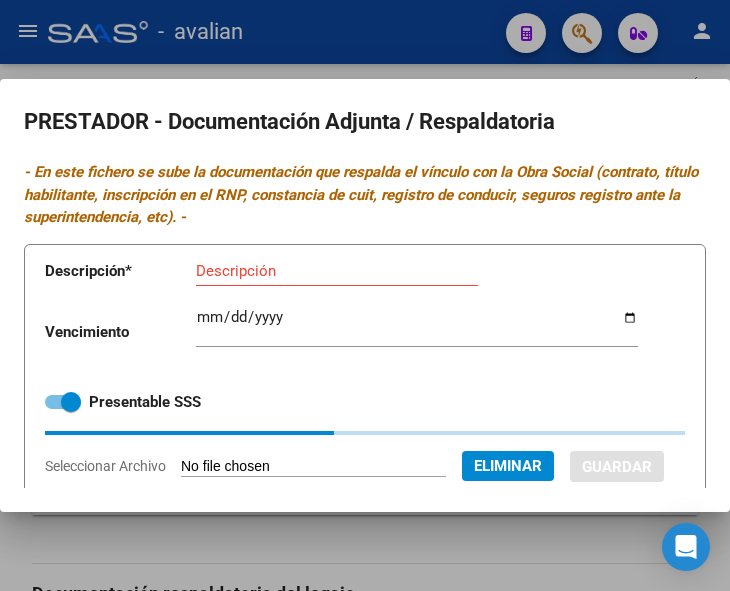 click on "Descripción" at bounding box center [337, 271] 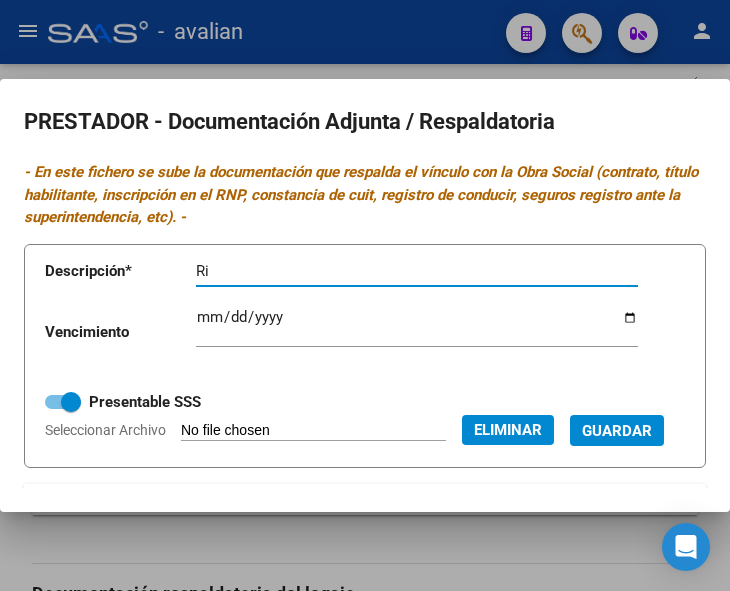 type on "R" 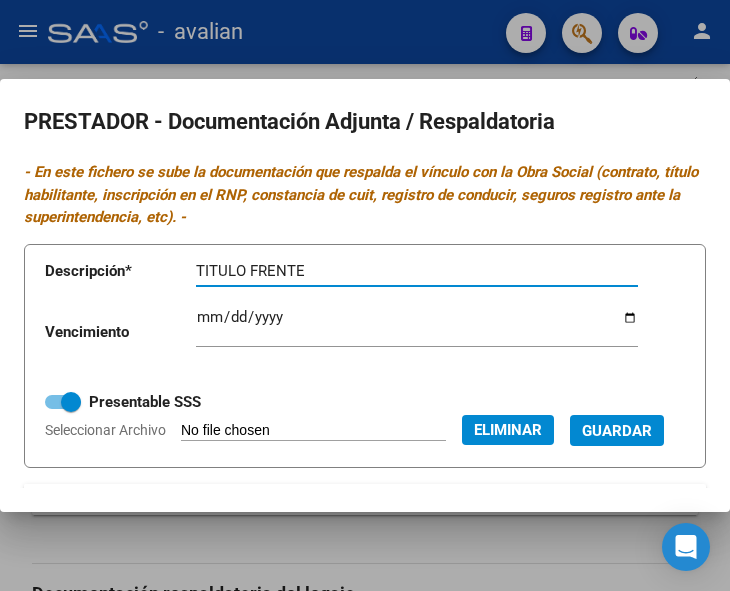 type on "TITULO FRENTE" 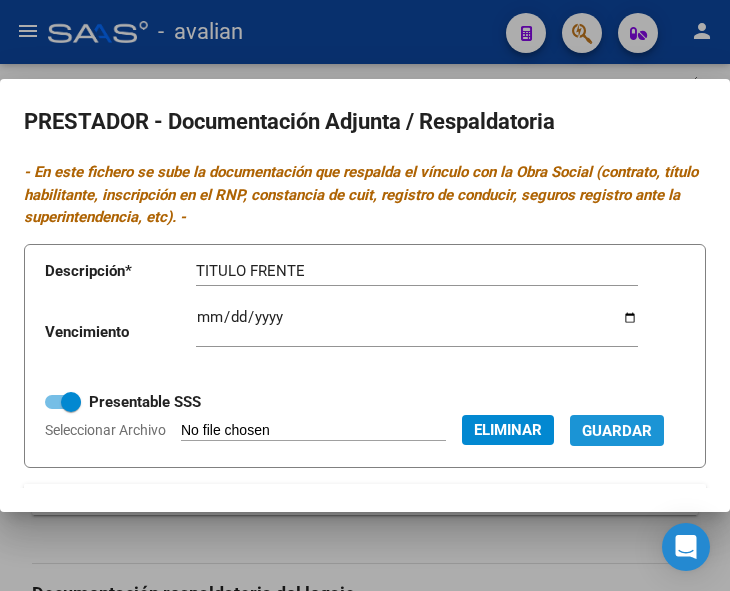 click on "Guardar" at bounding box center (617, 431) 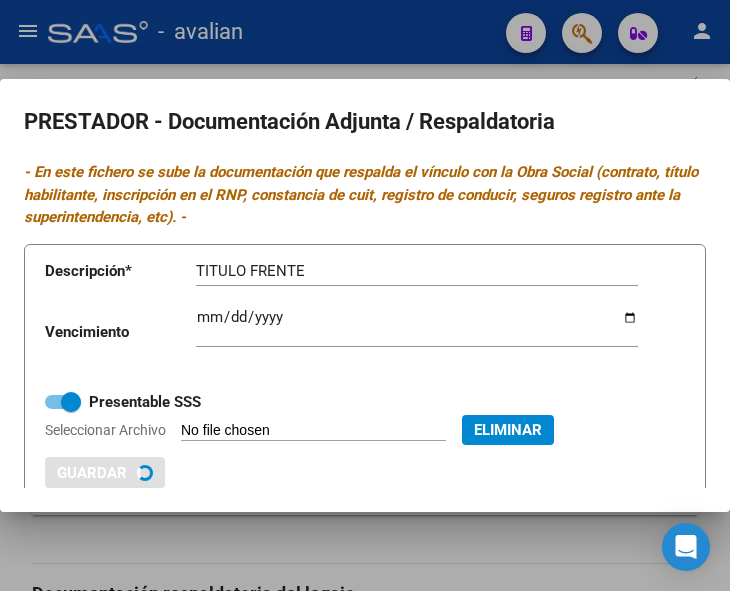 type 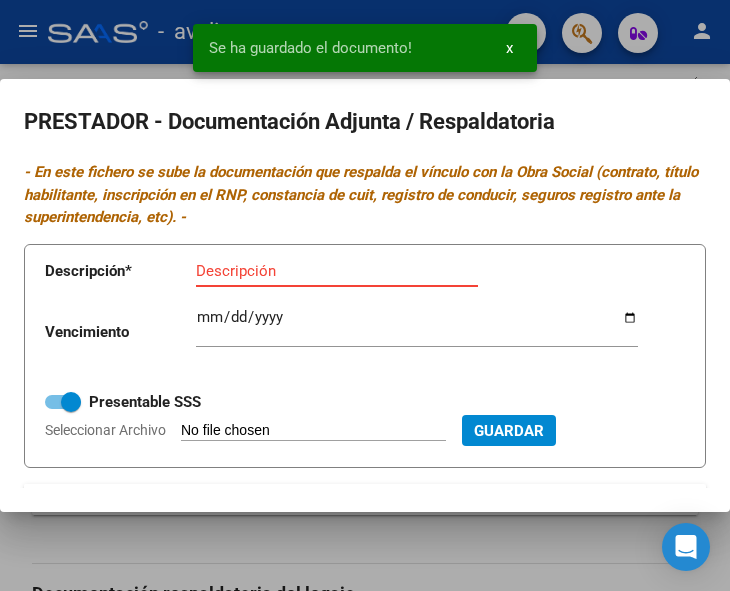click on "Descripción" at bounding box center (337, 271) 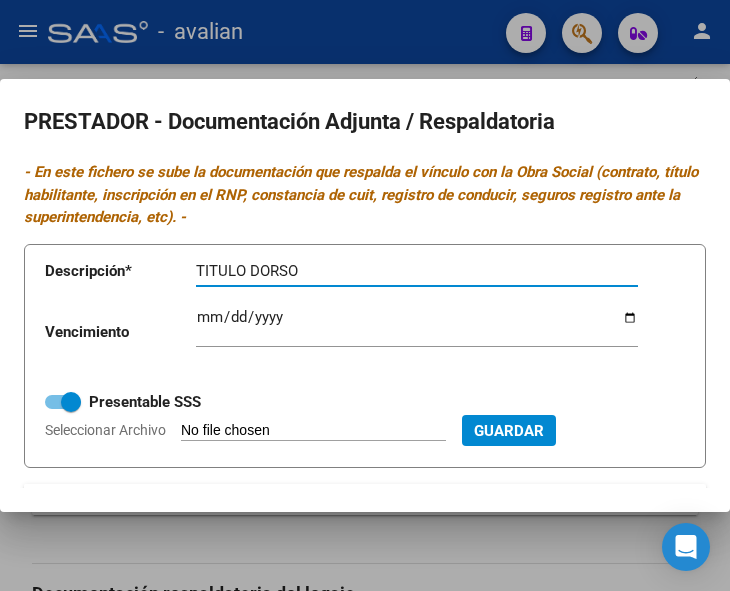 type on "TITULO DORSO" 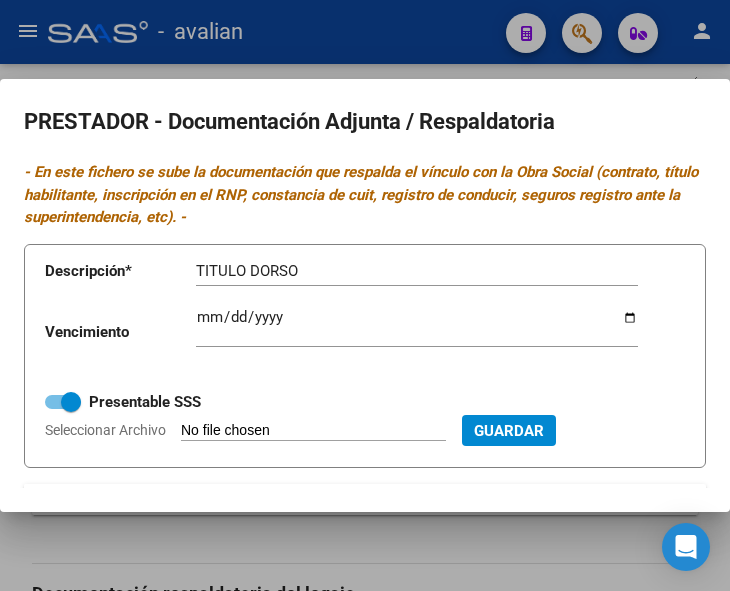 click on "Seleccionar Archivo" at bounding box center [313, 431] 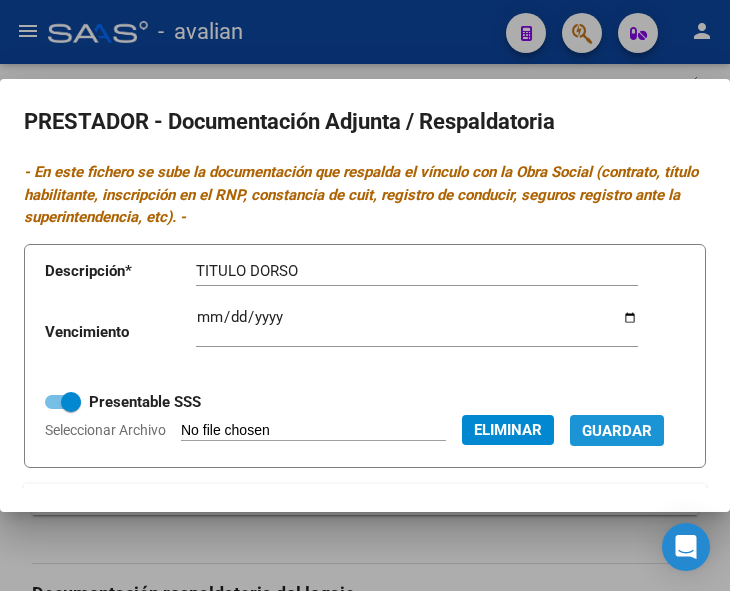click on "Guardar" at bounding box center [617, 431] 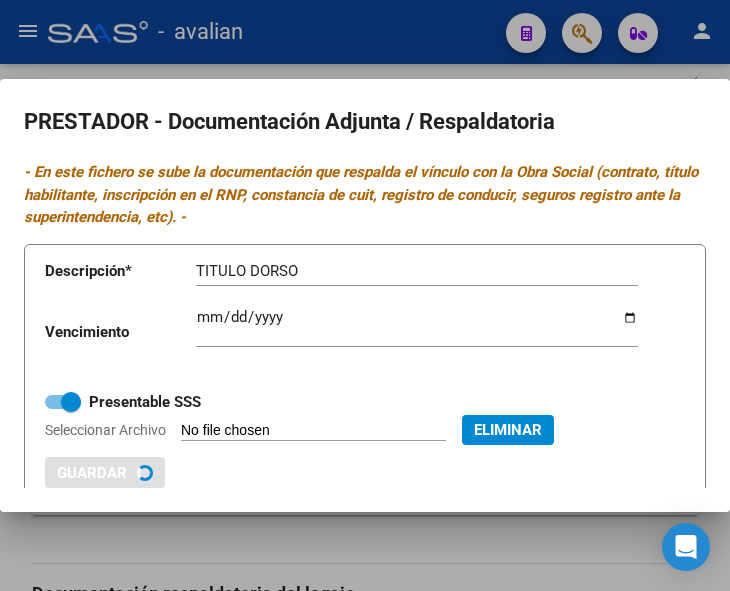 type 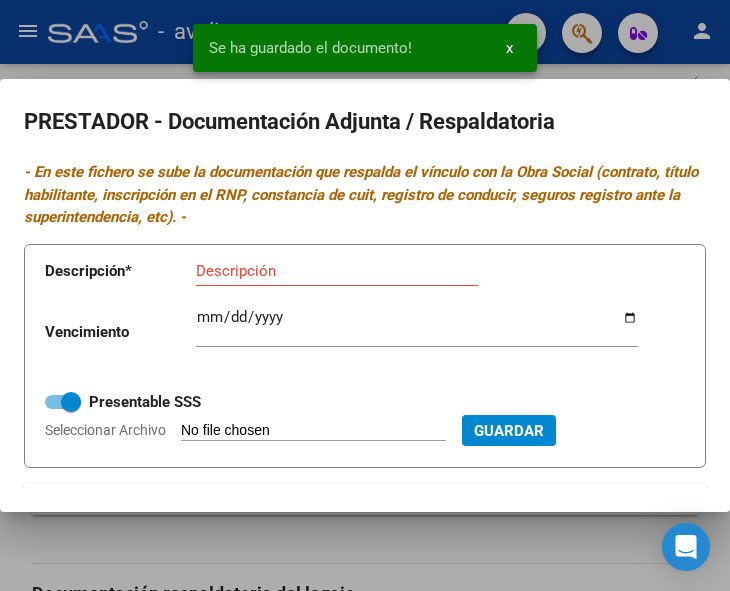 click on "Seleccionar Archivo" at bounding box center [313, 431] 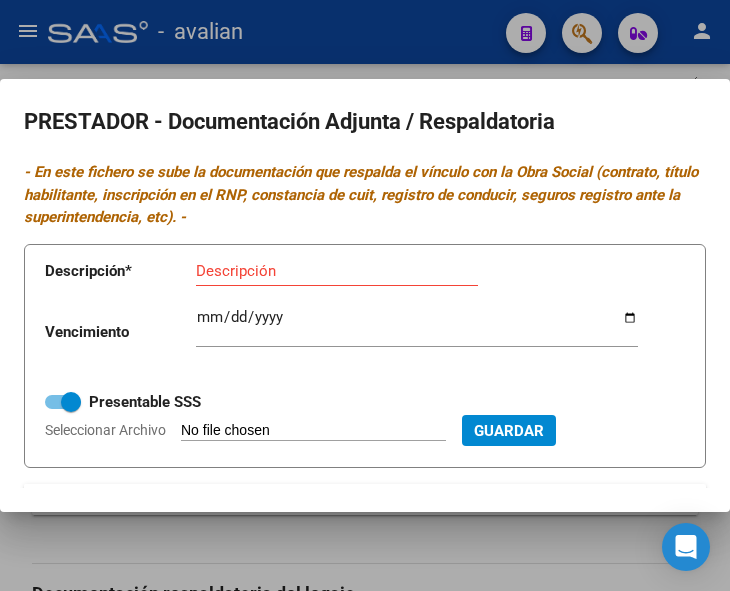 type on "C:\fakepath\Kine CBU.jpg" 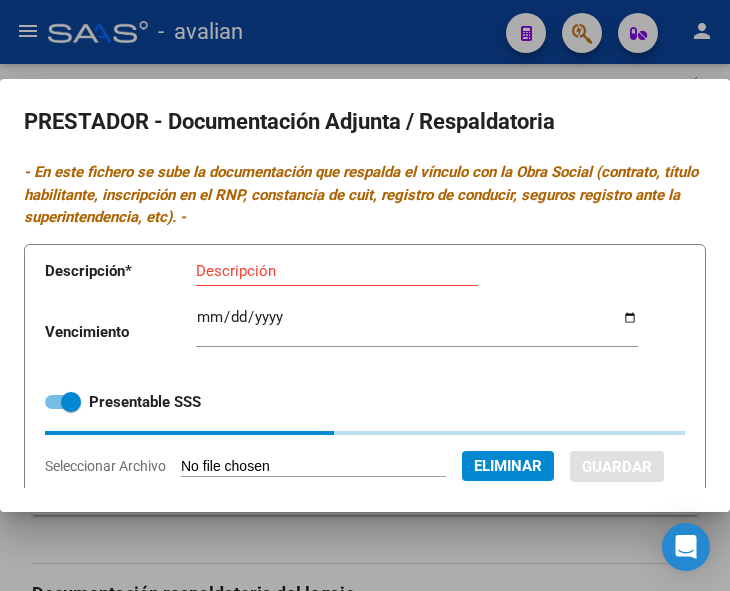 click on "Descripción" at bounding box center [337, 271] 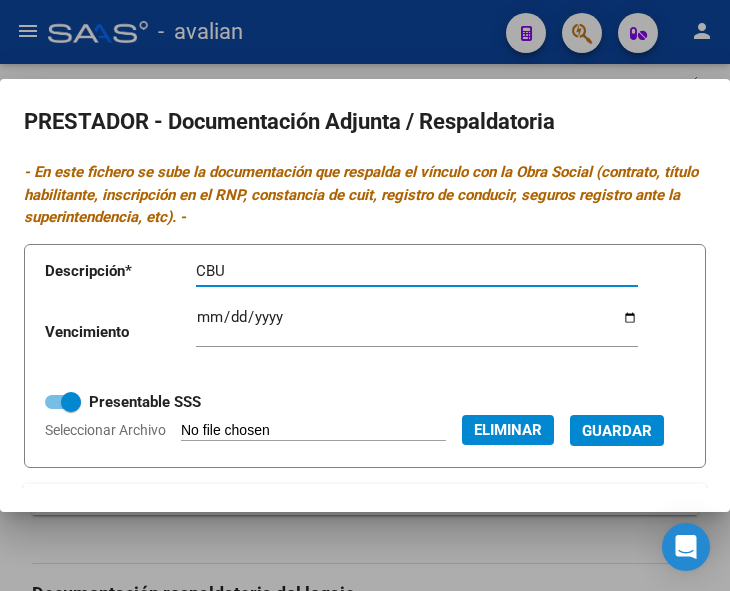 type on "CBU" 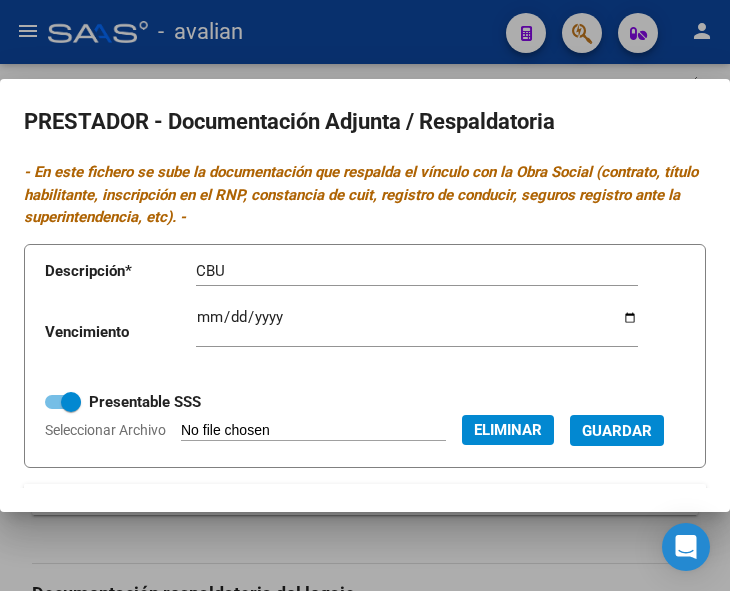 drag, startPoint x: 529, startPoint y: 429, endPoint x: 190, endPoint y: 476, distance: 342.2426 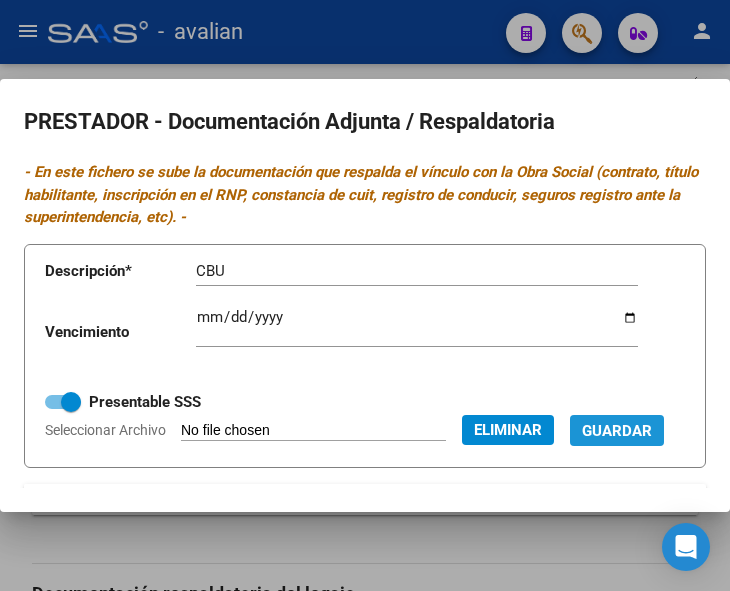 click on "Guardar" at bounding box center (617, 431) 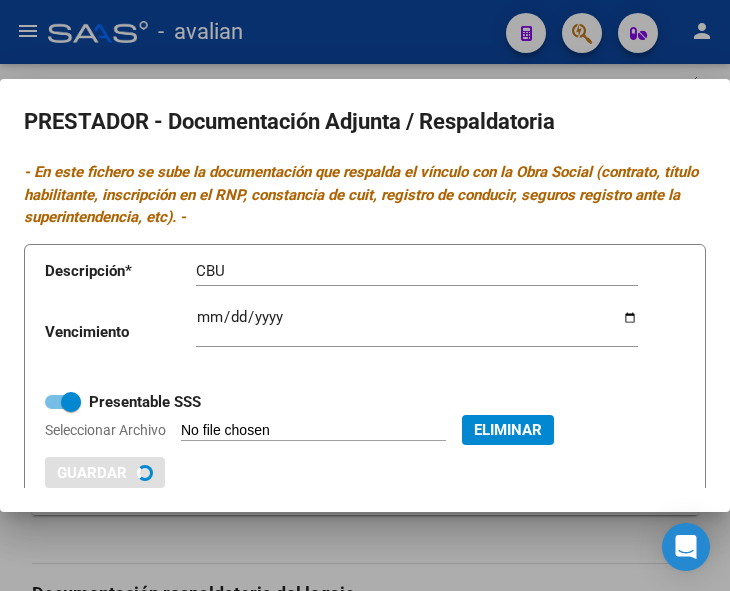 type 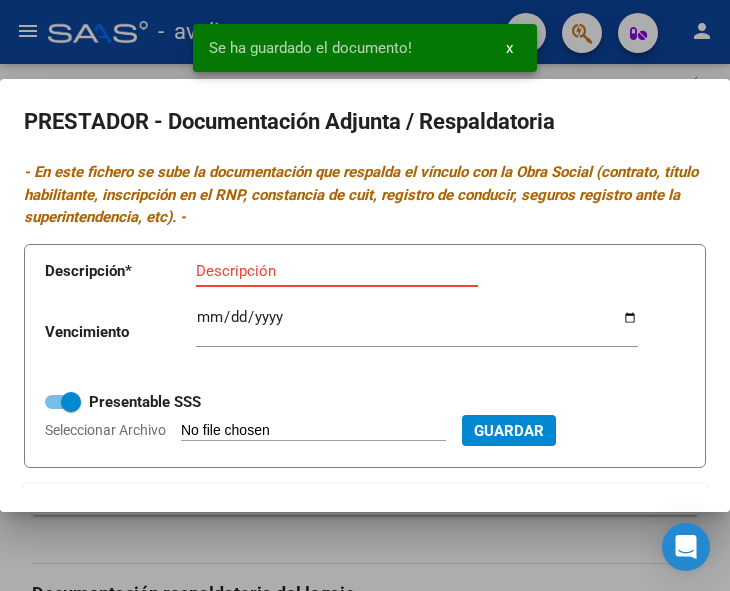 click on "Descripción" at bounding box center (337, 271) 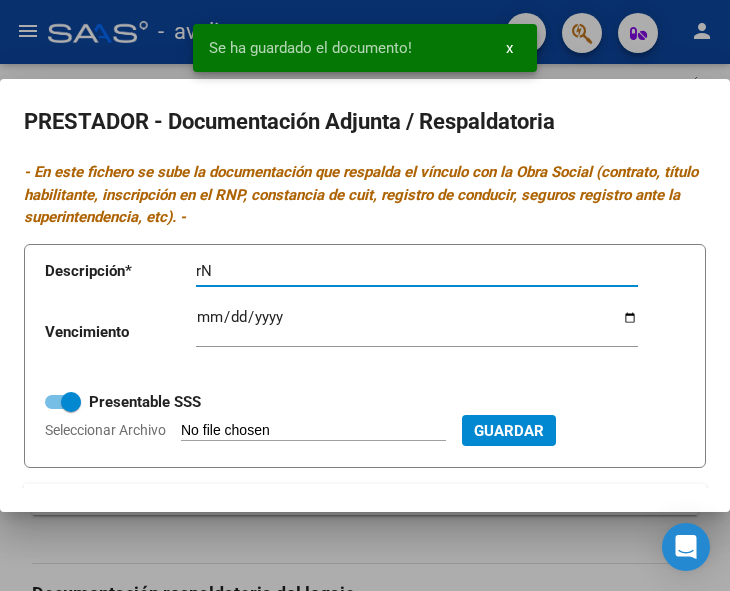 type on "r" 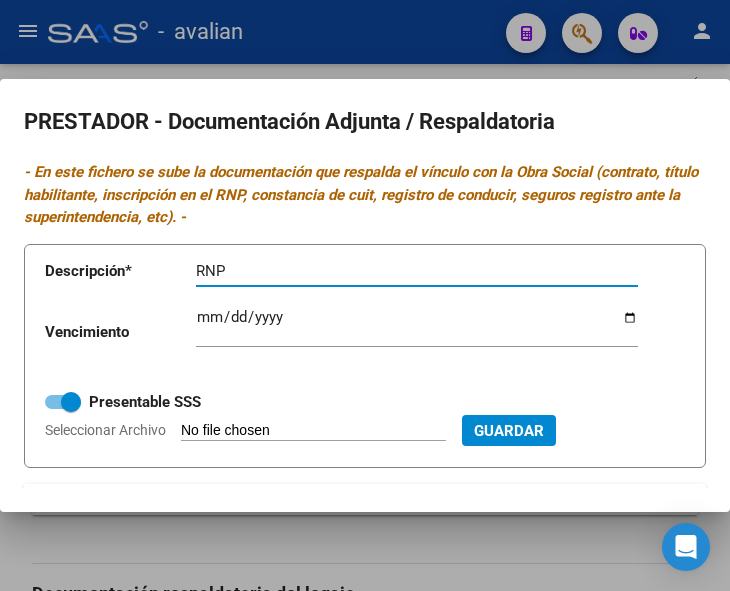 type on "RNP" 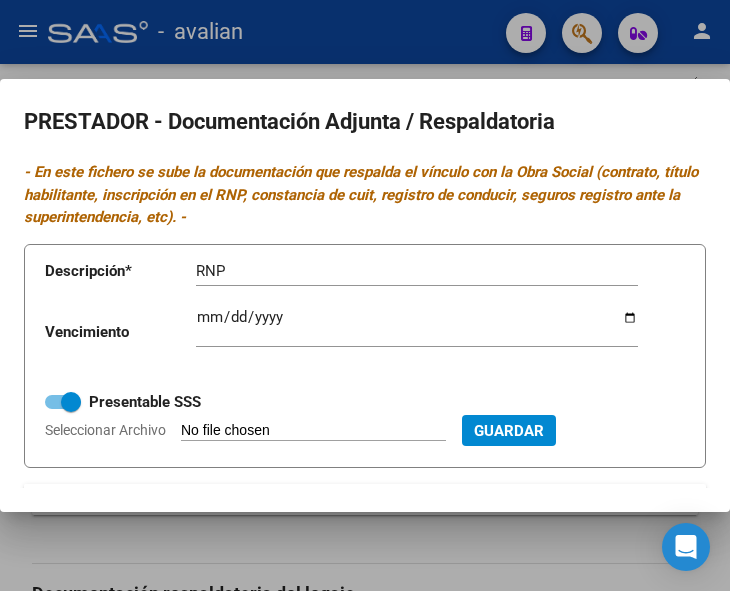 click on "Seleccionar Archivo" at bounding box center (313, 431) 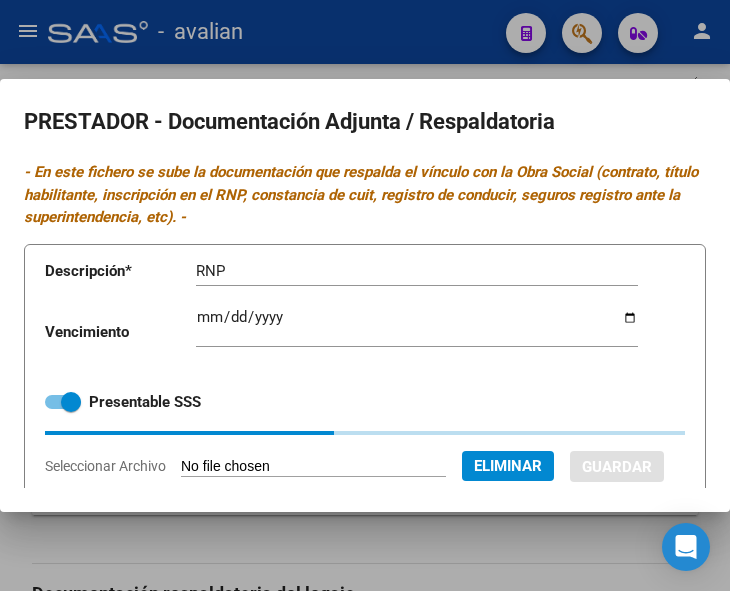 click on "Ingresar vencimiento" at bounding box center [417, 325] 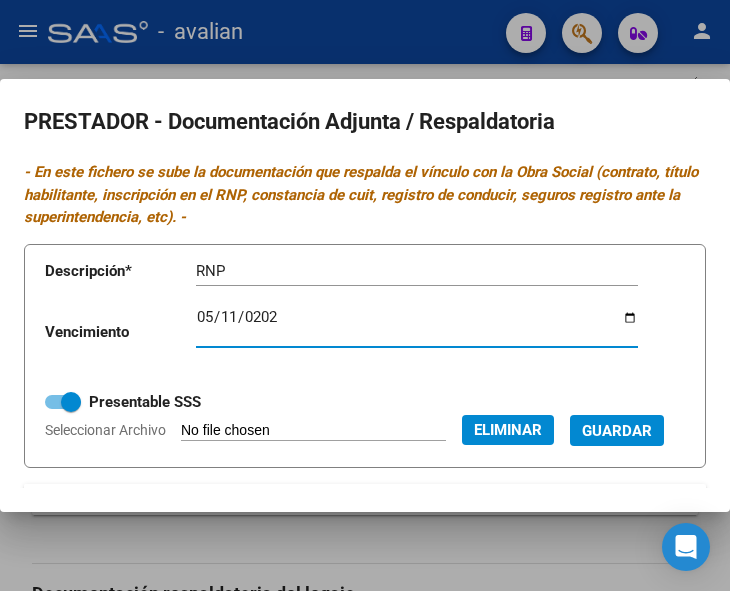 type on "[DATE]" 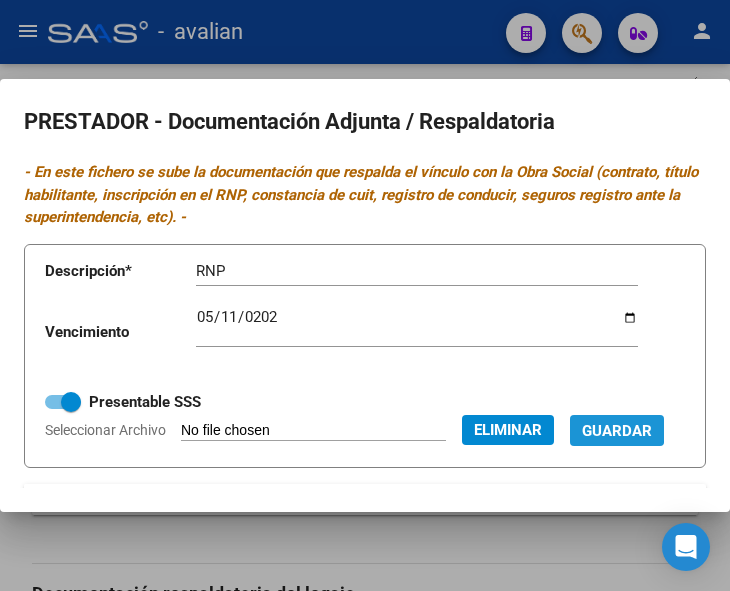 click on "Guardar" at bounding box center [617, 431] 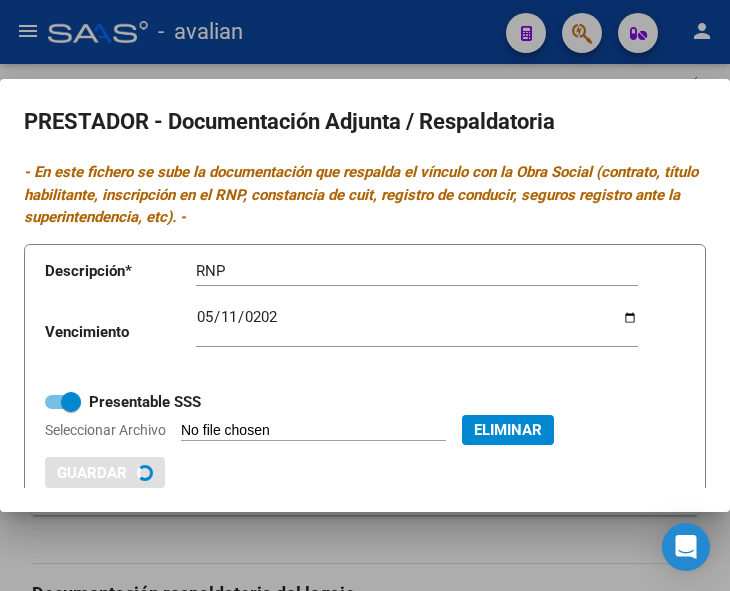 type 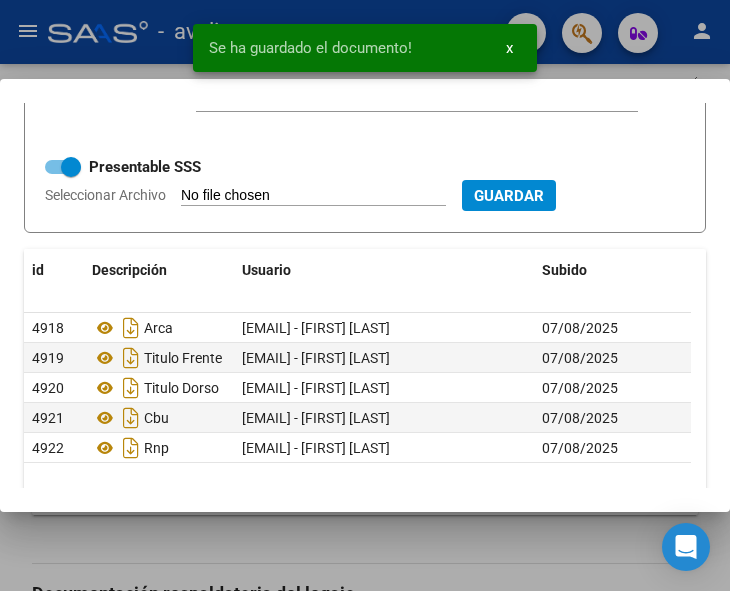 scroll, scrollTop: 200, scrollLeft: 0, axis: vertical 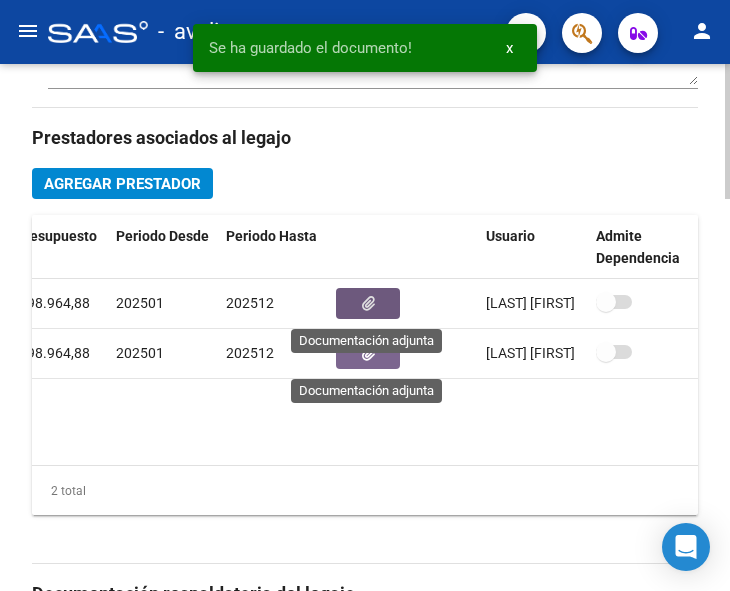 click 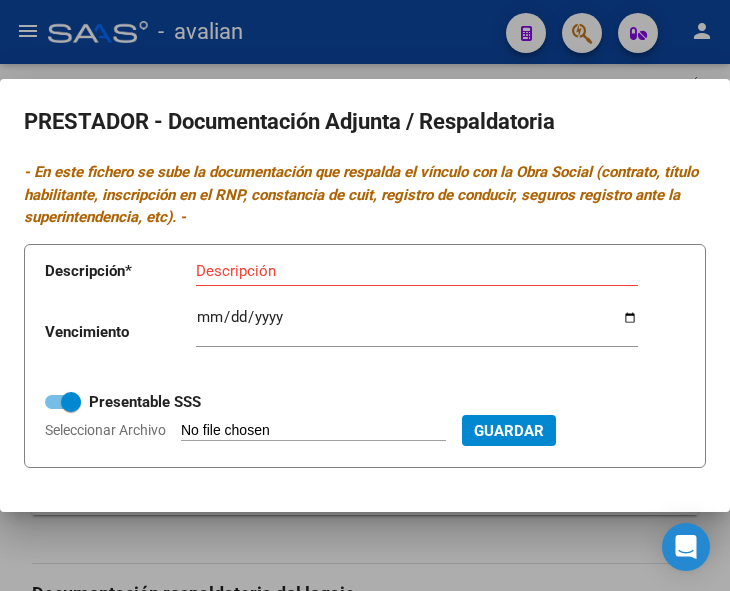 click on "Seleccionar Archivo" at bounding box center (313, 431) 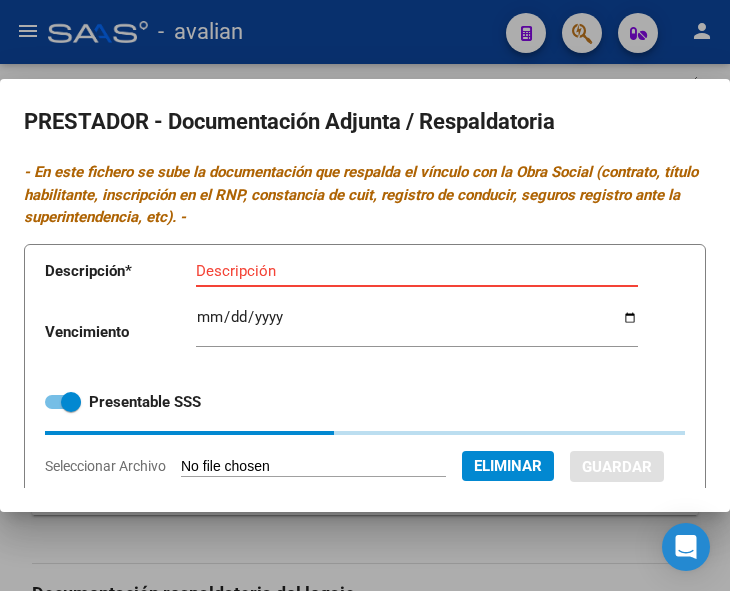 click on "Descripción" at bounding box center [417, 271] 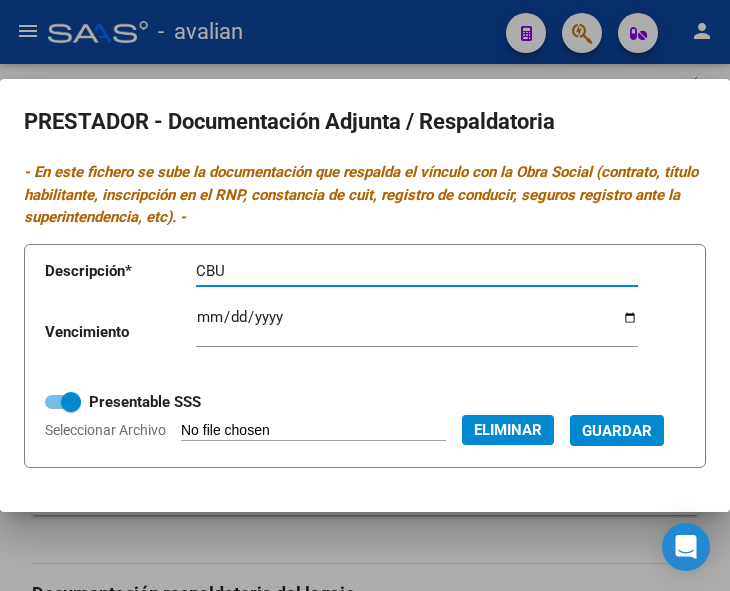 type on "CBU" 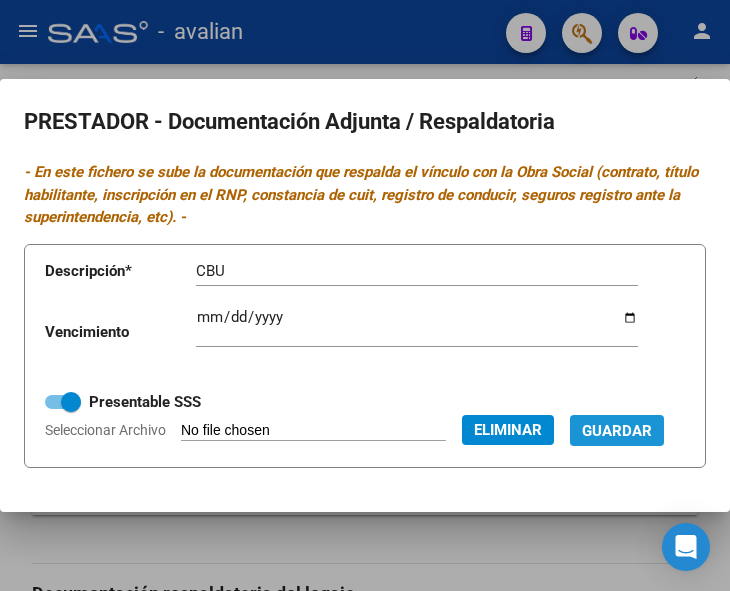 click on "Guardar" at bounding box center (617, 431) 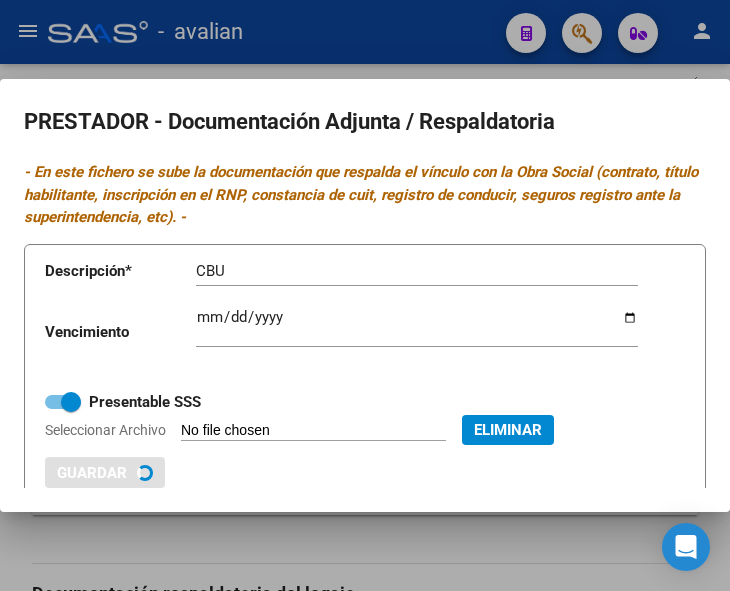 type 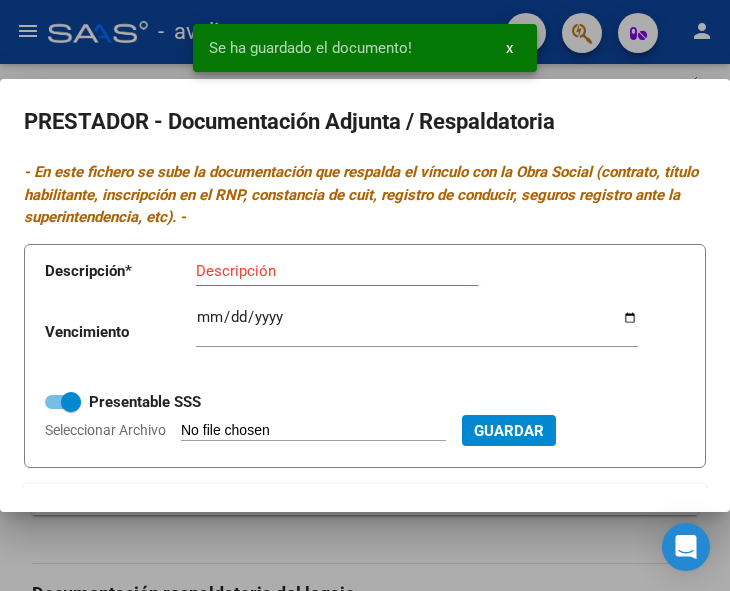 click on "Seleccionar Archivo" at bounding box center (313, 431) 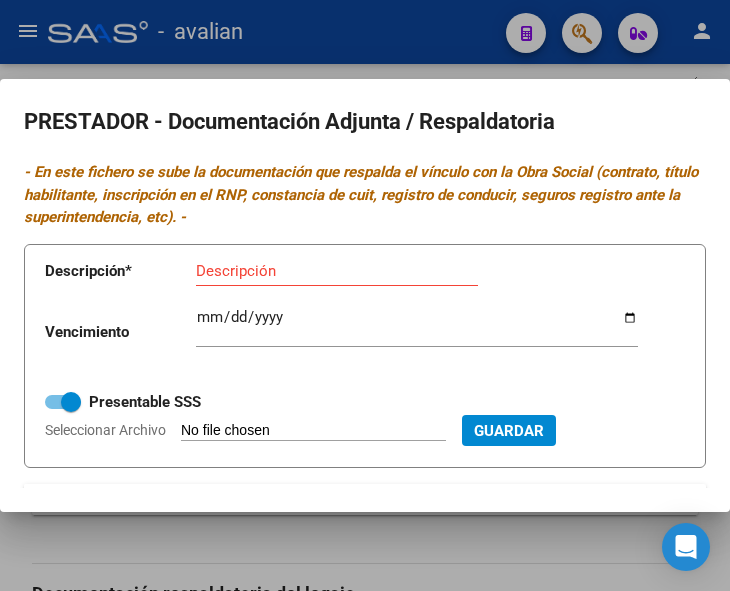type on "C:\fakepath\Fono TF.jpg" 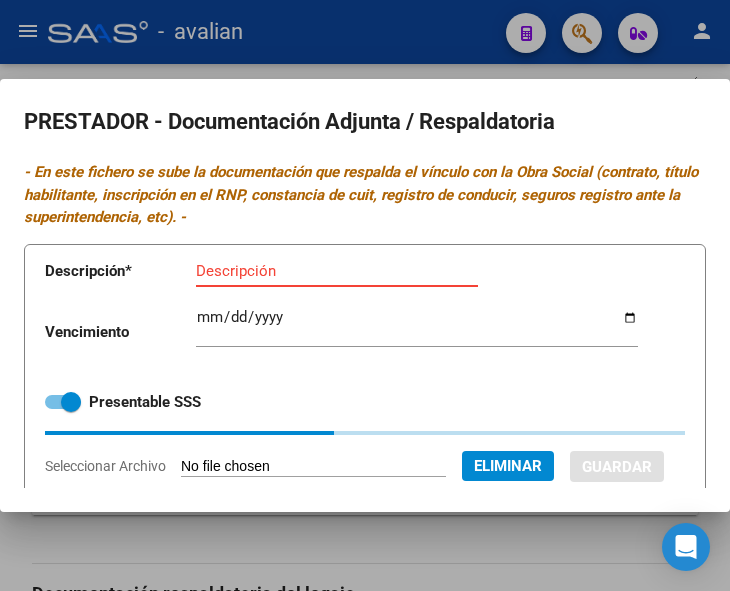 click on "Descripción" at bounding box center [337, 271] 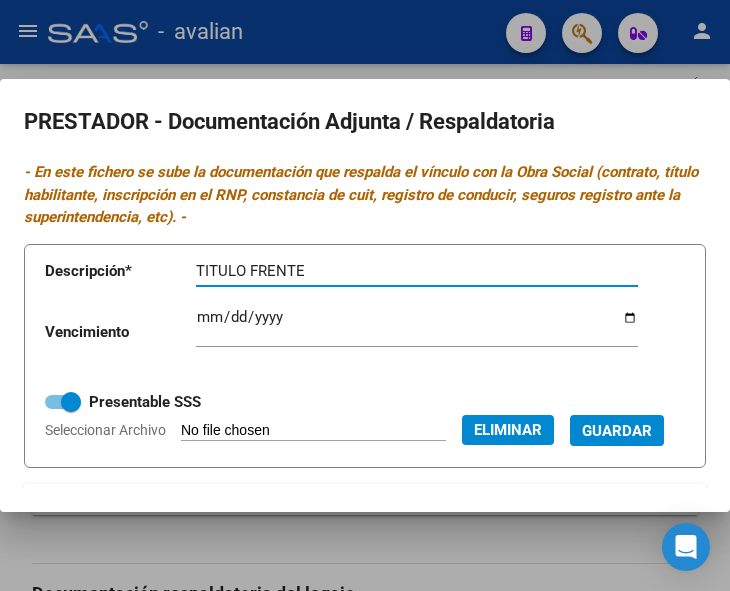 type on "TITULO FRENTE" 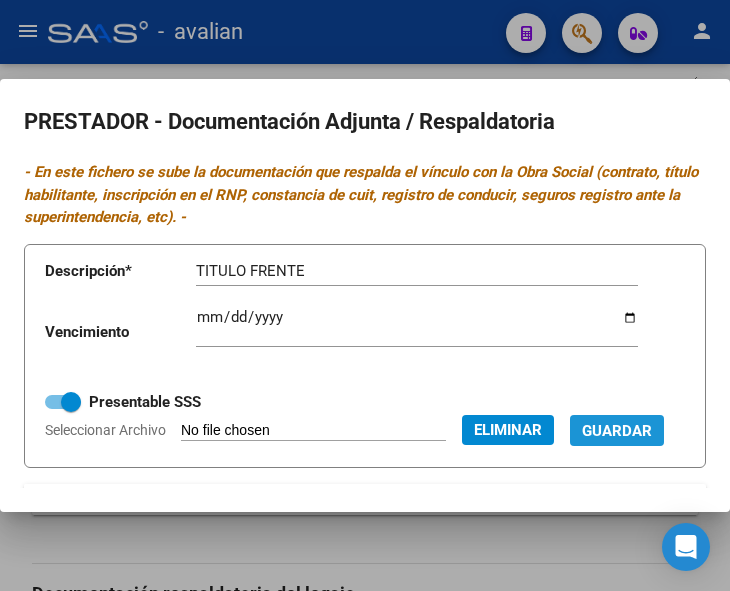 click on "Guardar" at bounding box center [617, 431] 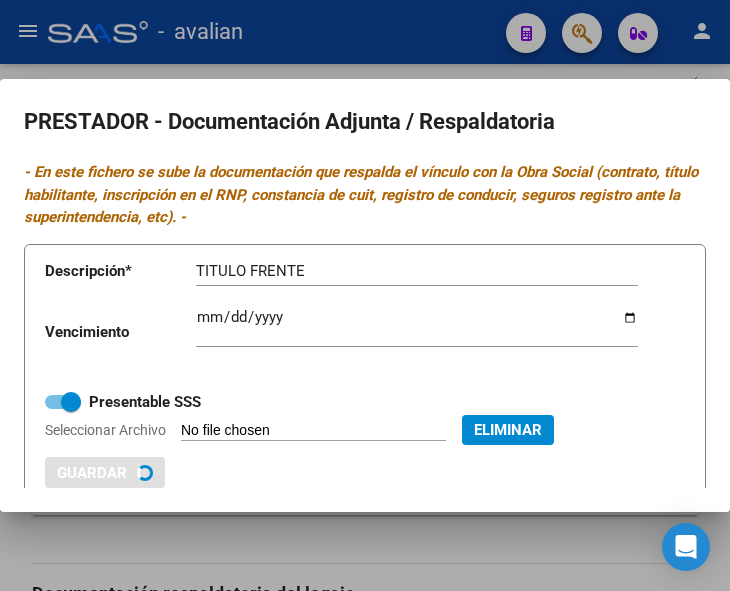 type 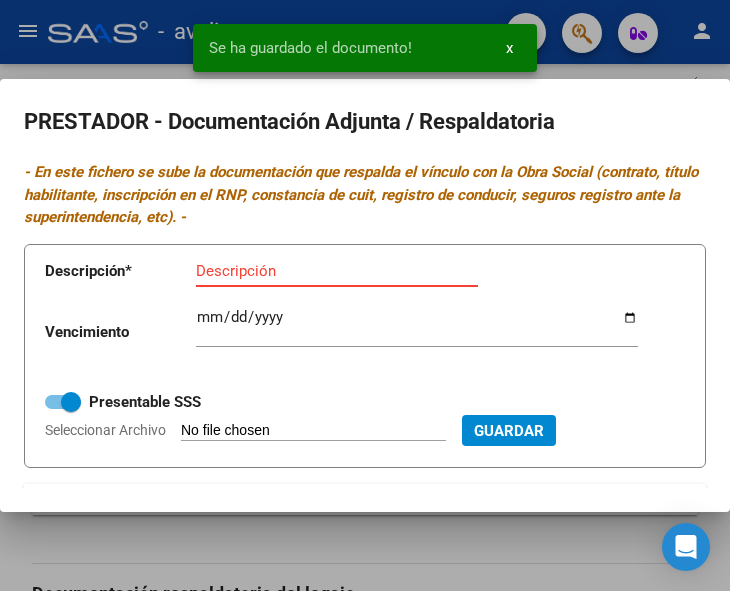 click on "Descripción" at bounding box center [337, 271] 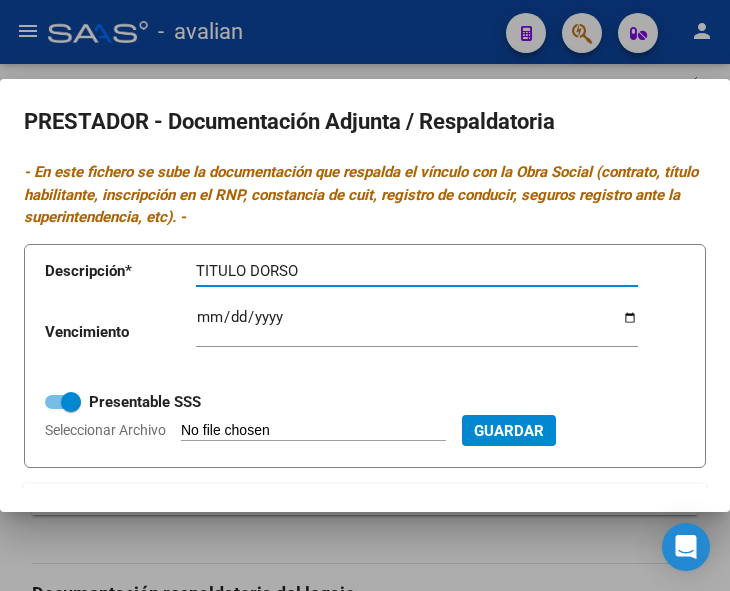 type on "TITULO DORSO" 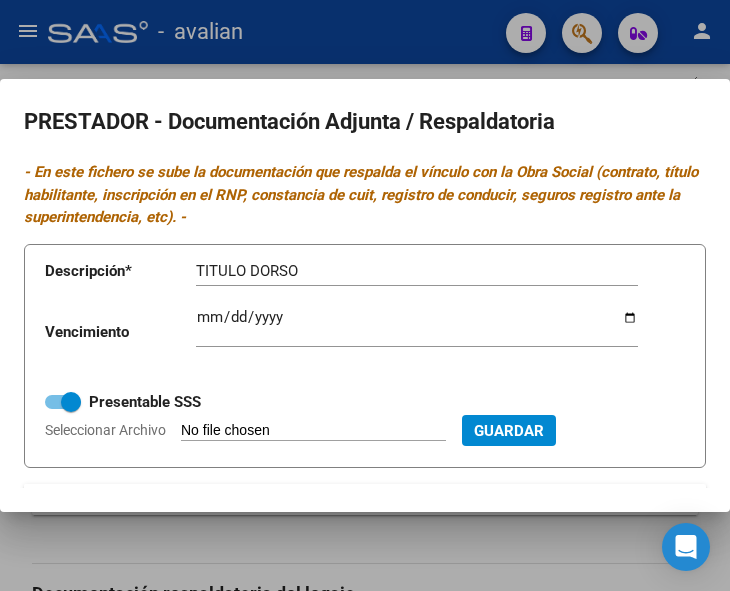 click on "Seleccionar Archivo" at bounding box center [313, 431] 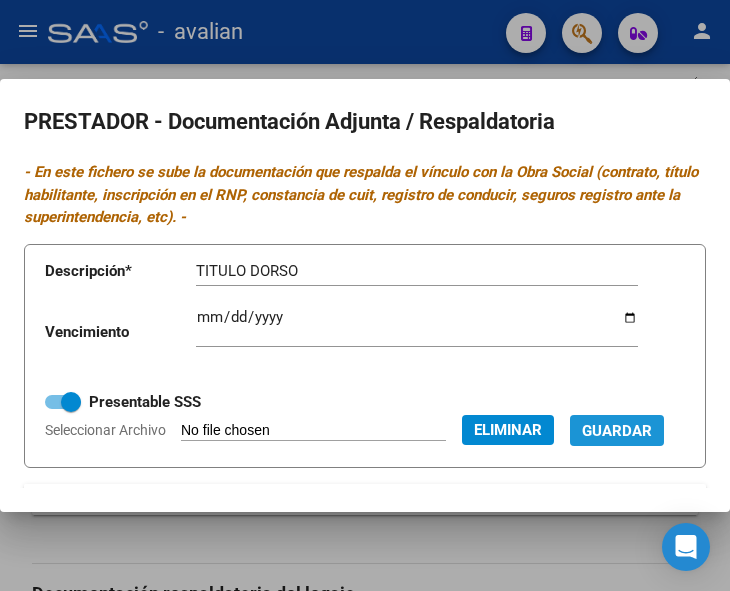 click on "Guardar" at bounding box center [617, 431] 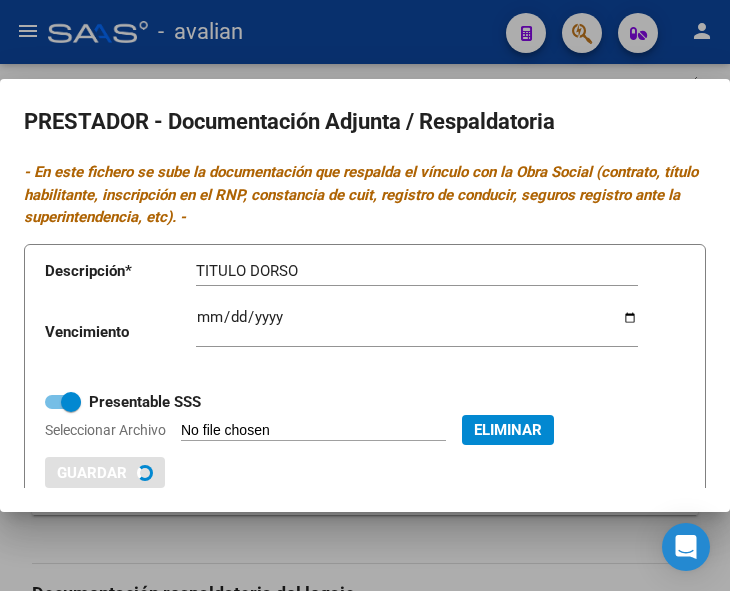 type 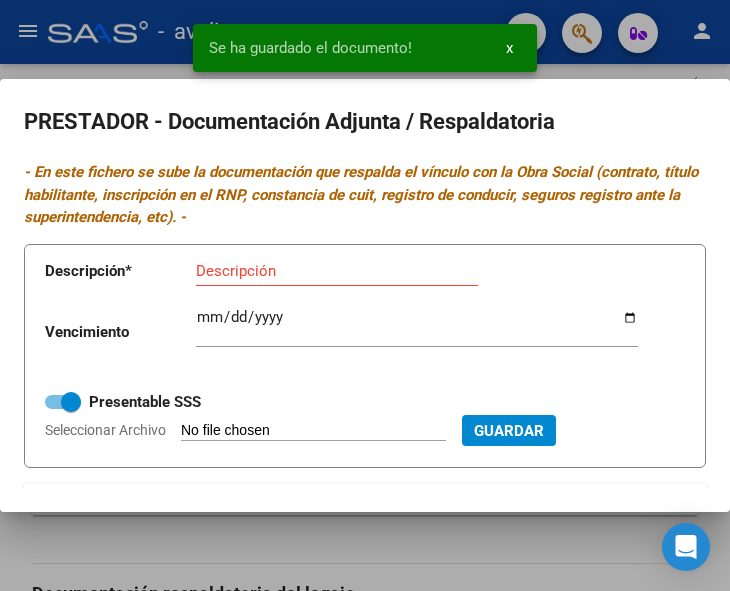 click on "Seleccionar Archivo" at bounding box center (313, 431) 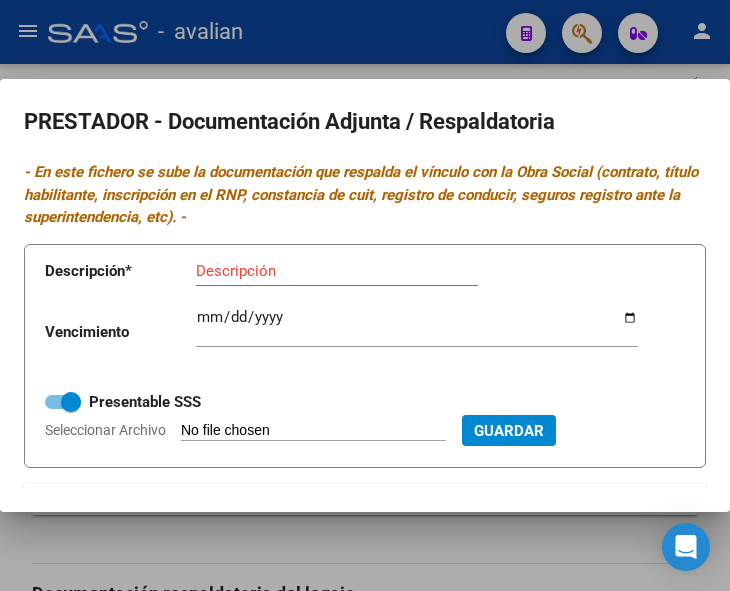 type on "C:\fakepath\[FILENAME]" 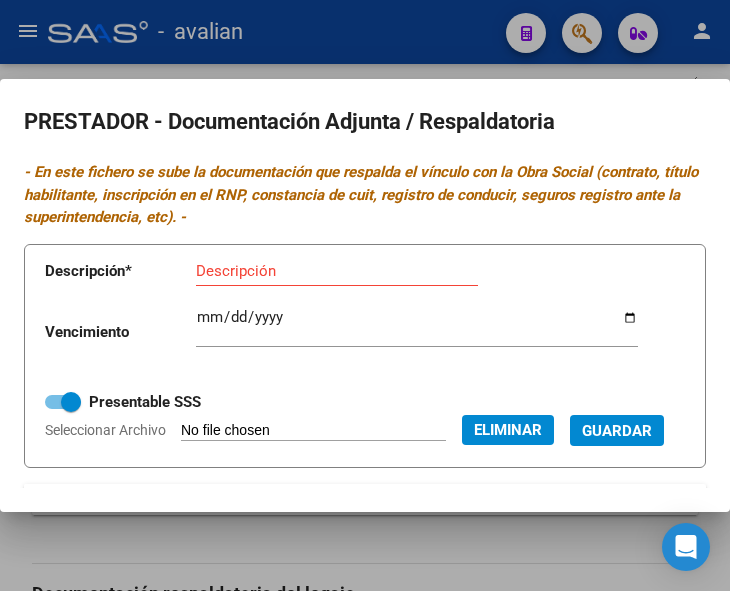 drag, startPoint x: 249, startPoint y: 264, endPoint x: 243, endPoint y: 278, distance: 15.231546 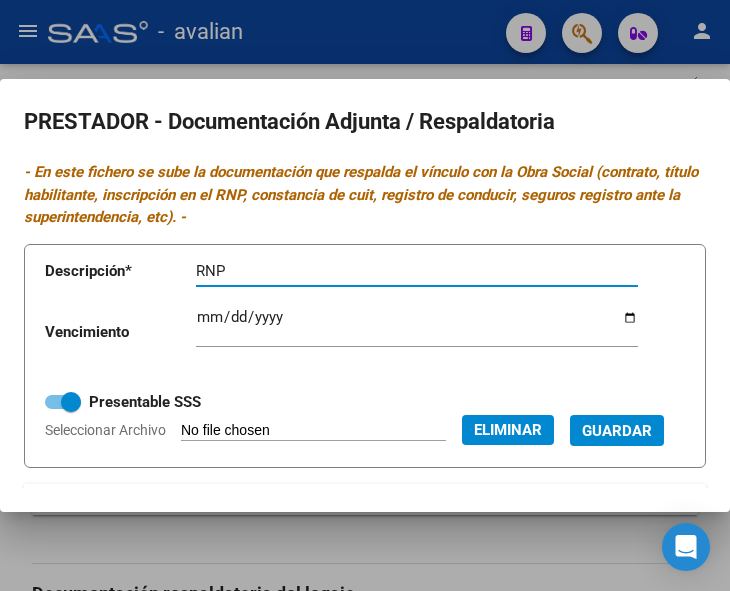 type on "RNP" 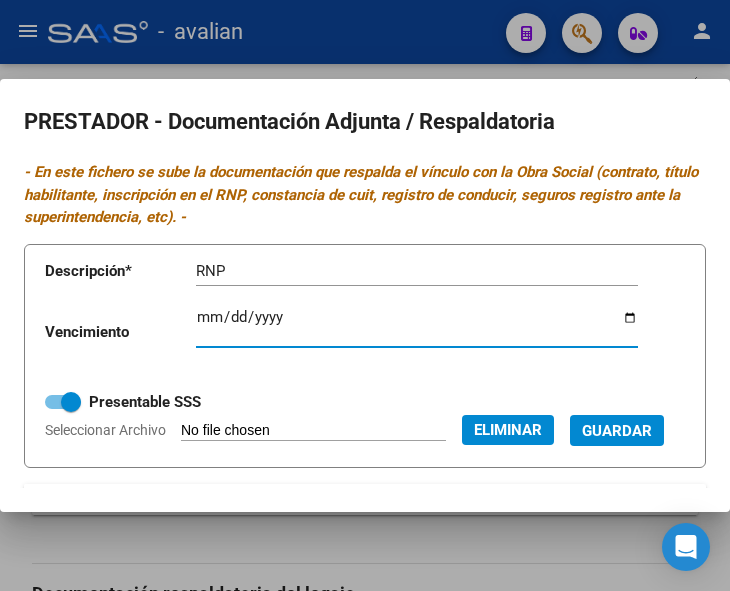 click on "Ingresar vencimiento" at bounding box center (417, 325) 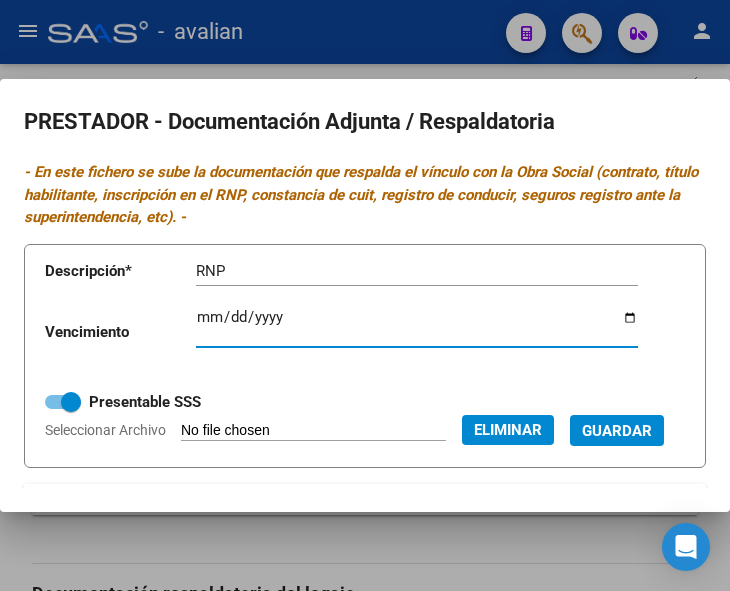 type on "2025-02-19" 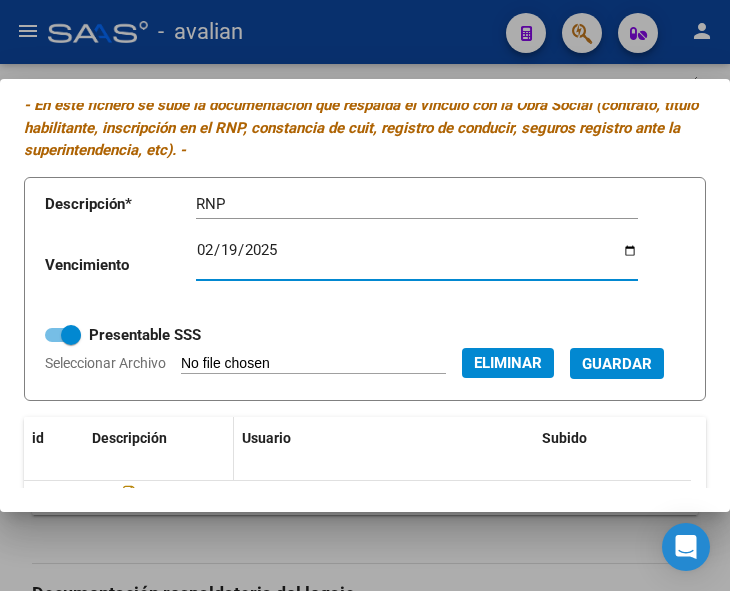 scroll, scrollTop: 100, scrollLeft: 0, axis: vertical 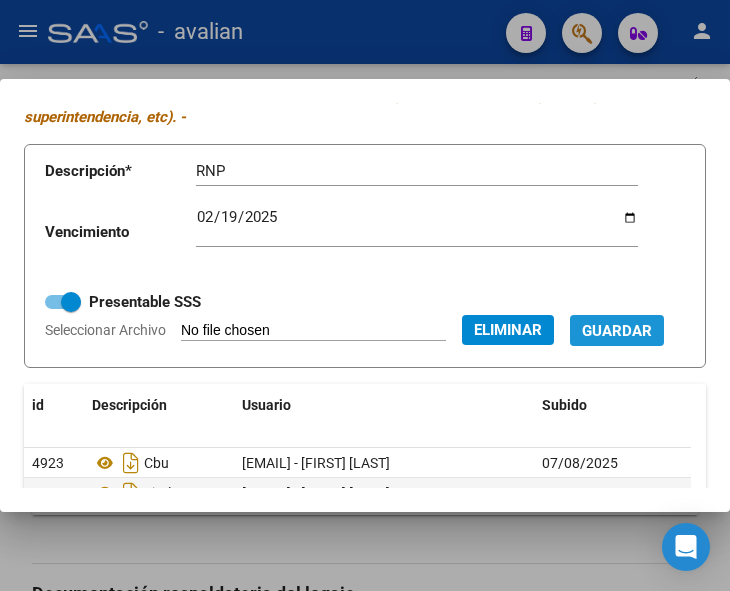 click on "Guardar" at bounding box center (617, 330) 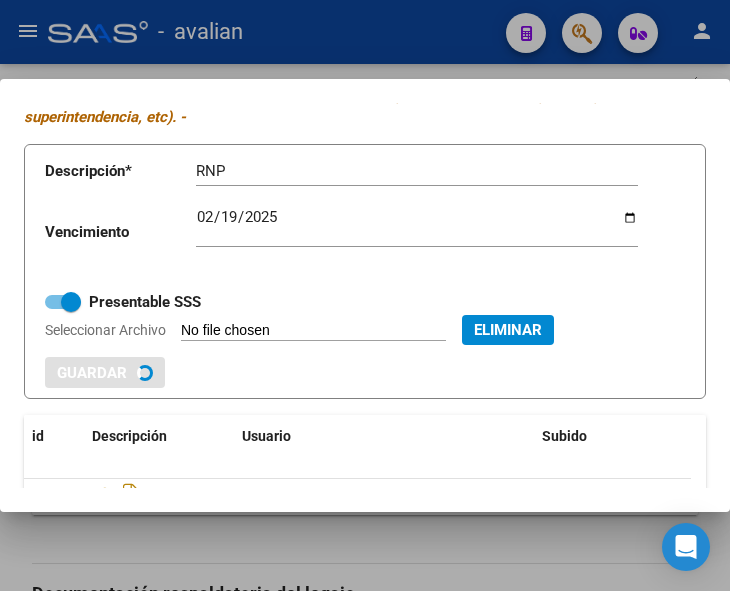 type 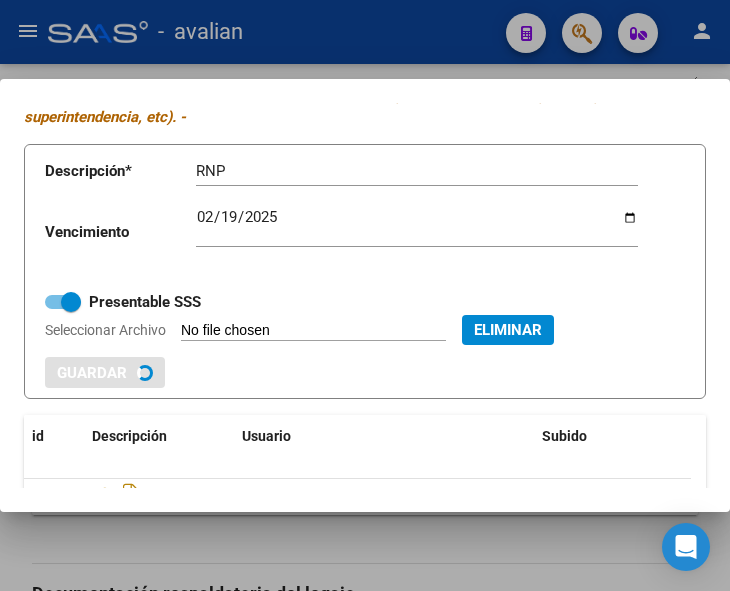 type 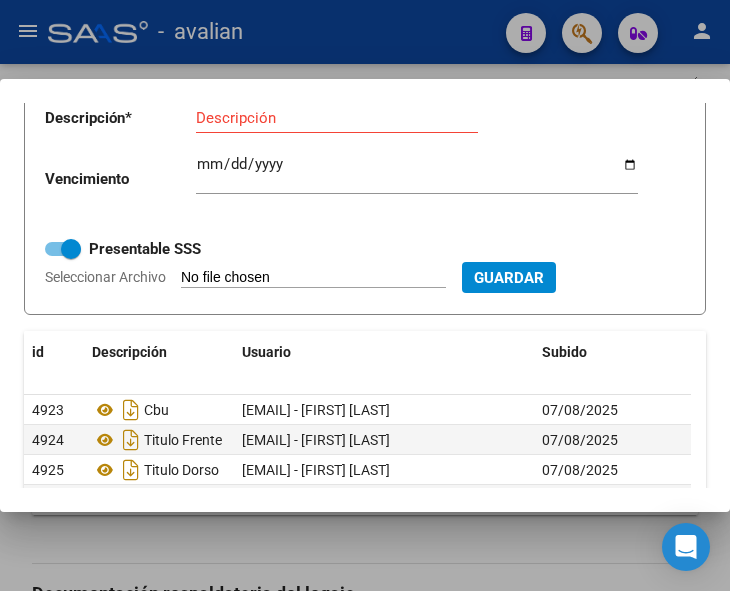 scroll, scrollTop: 144, scrollLeft: 0, axis: vertical 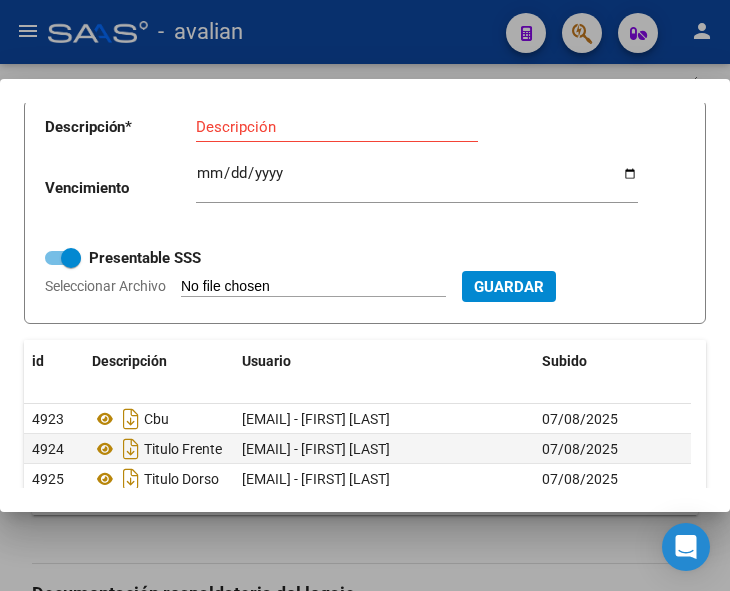 type 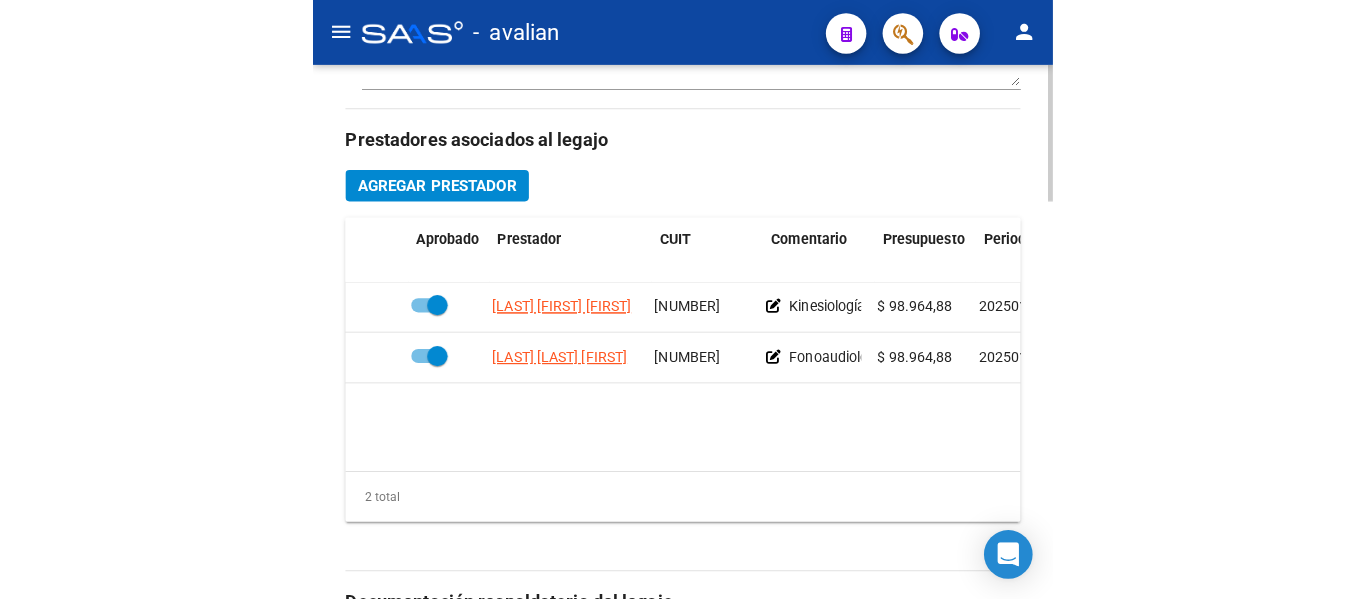 scroll, scrollTop: 0, scrollLeft: 0, axis: both 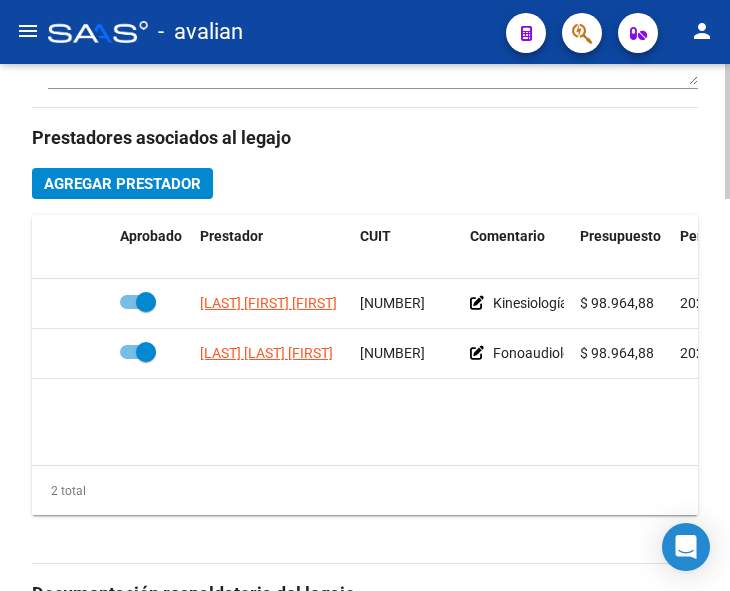 drag, startPoint x: 363, startPoint y: 353, endPoint x: 446, endPoint y: 357, distance: 83.09633 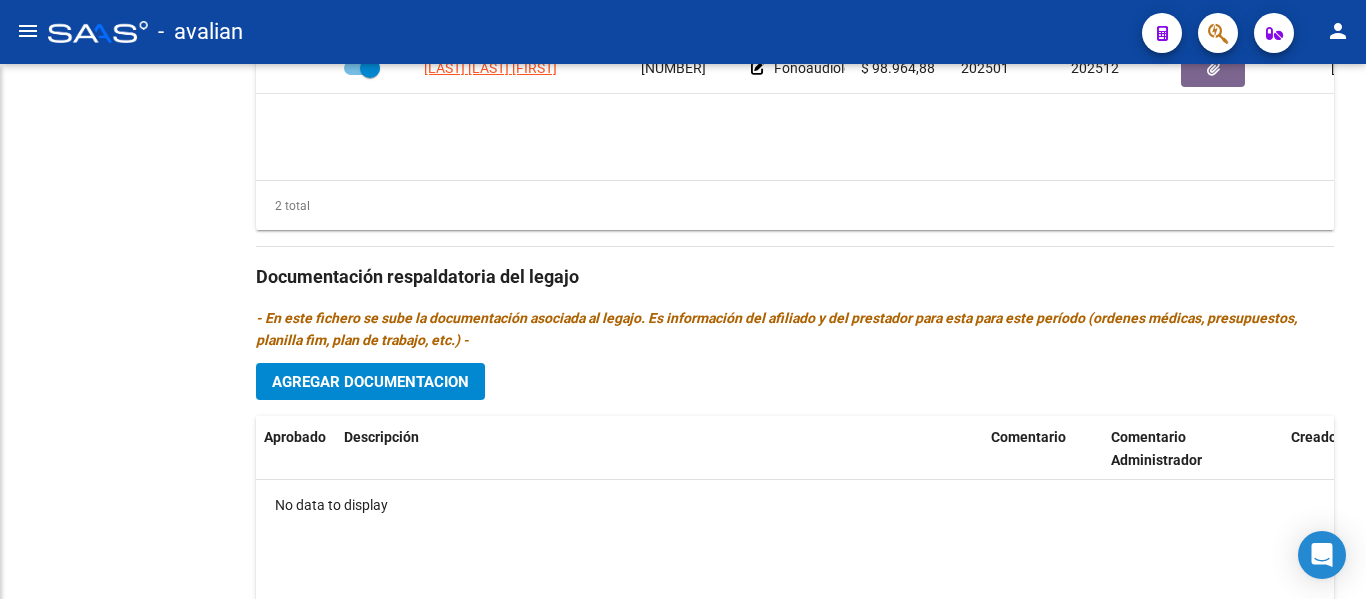 scroll, scrollTop: 926, scrollLeft: 0, axis: vertical 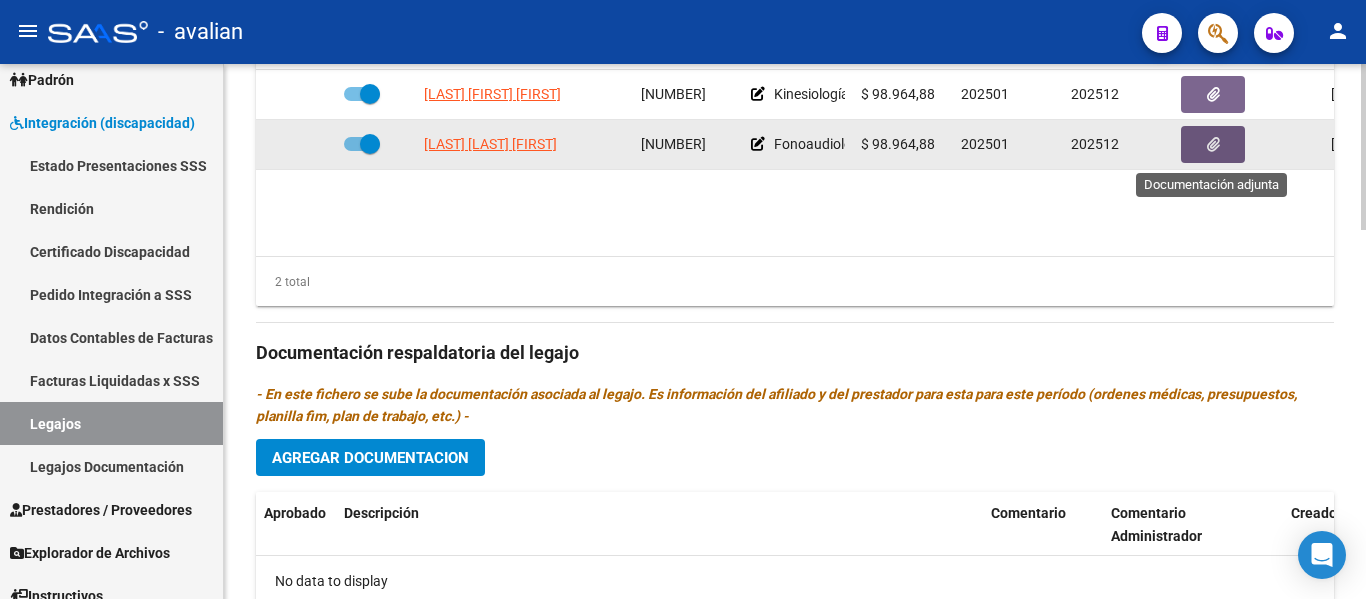 click 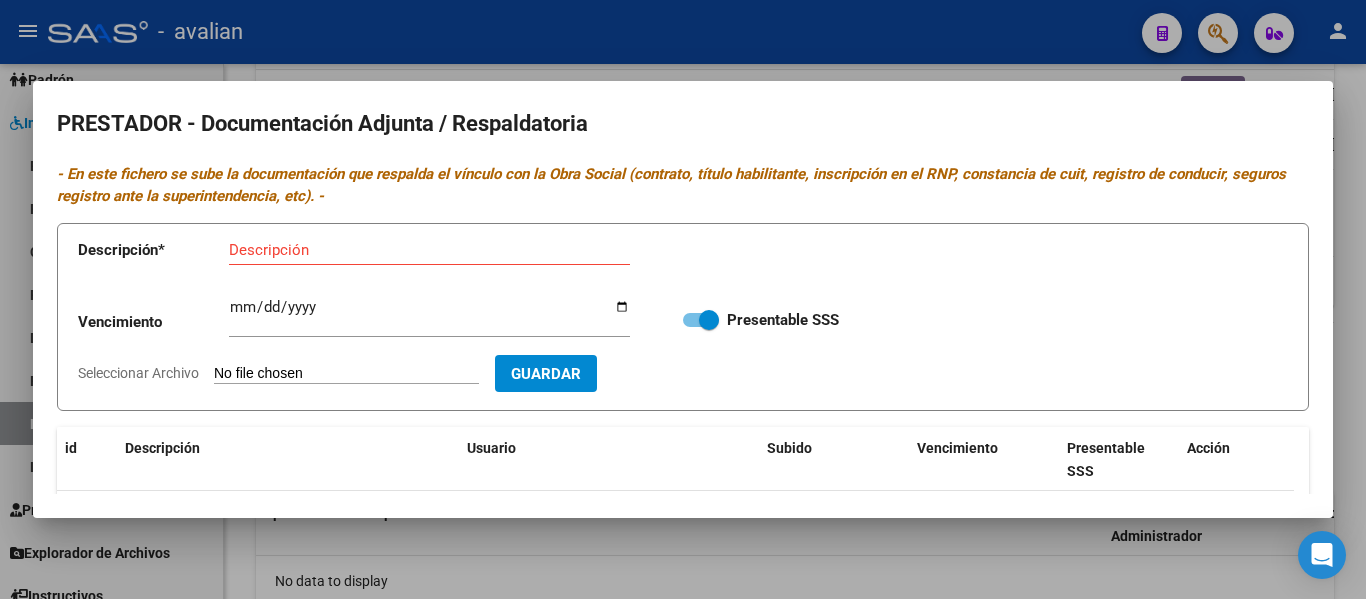click on "Seleccionar Archivo" at bounding box center [346, 374] 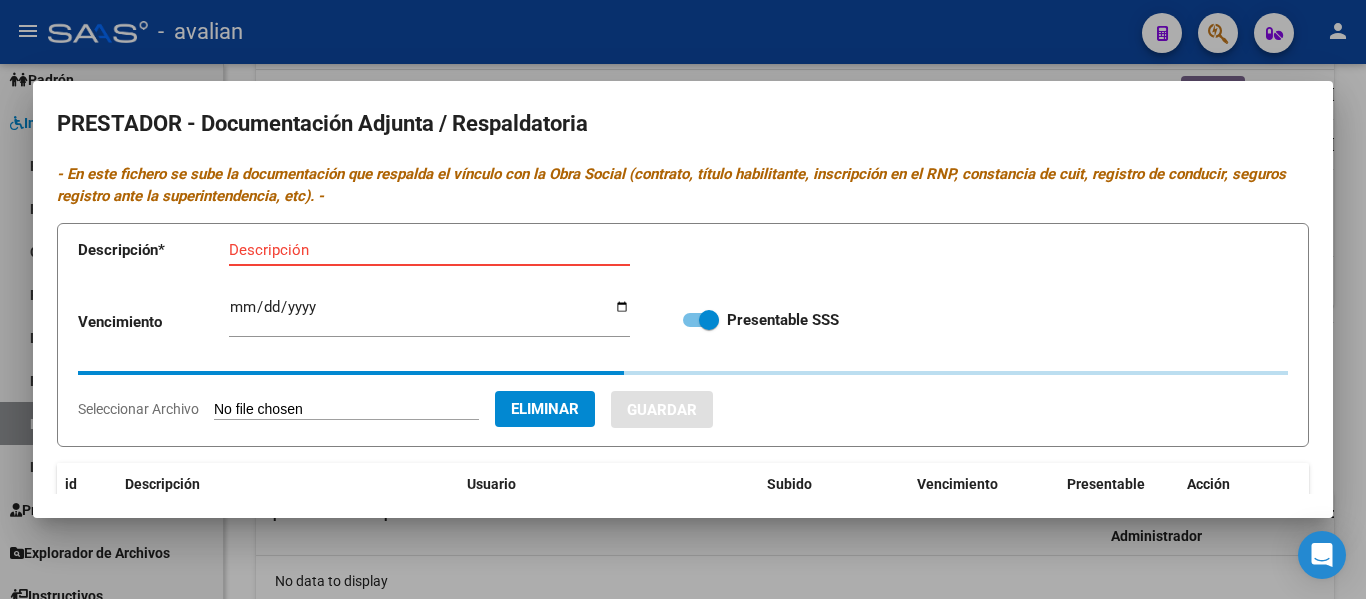 click on "Descripción" at bounding box center (429, 250) 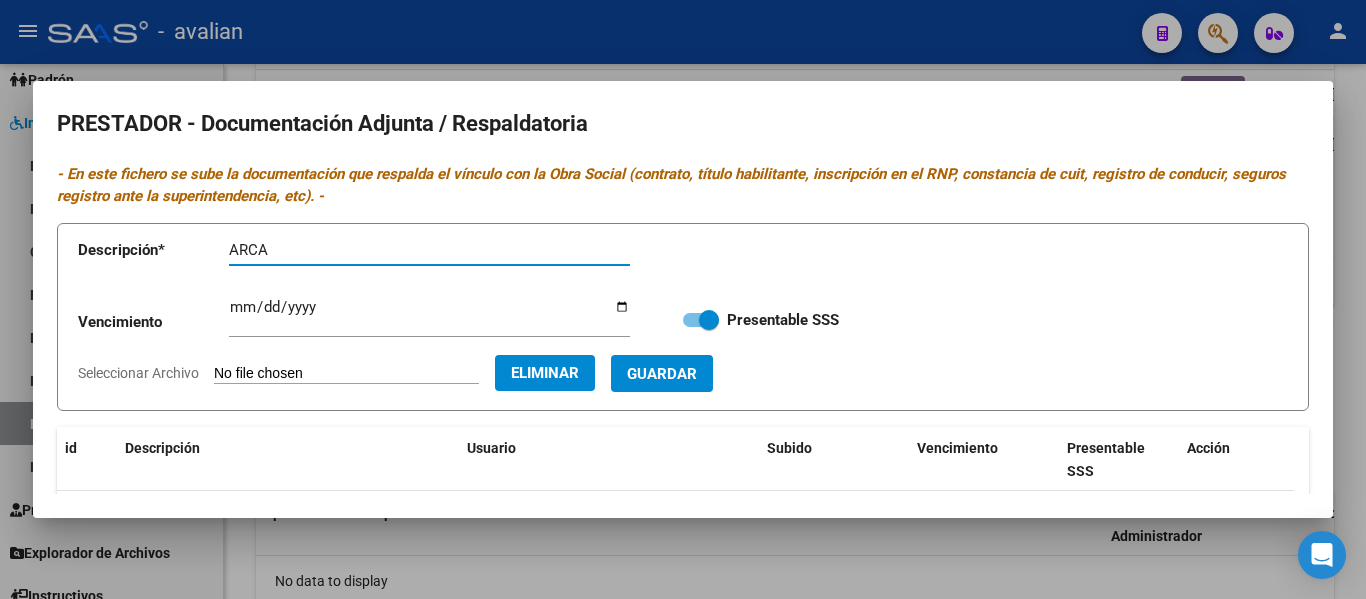 type on "ARCA" 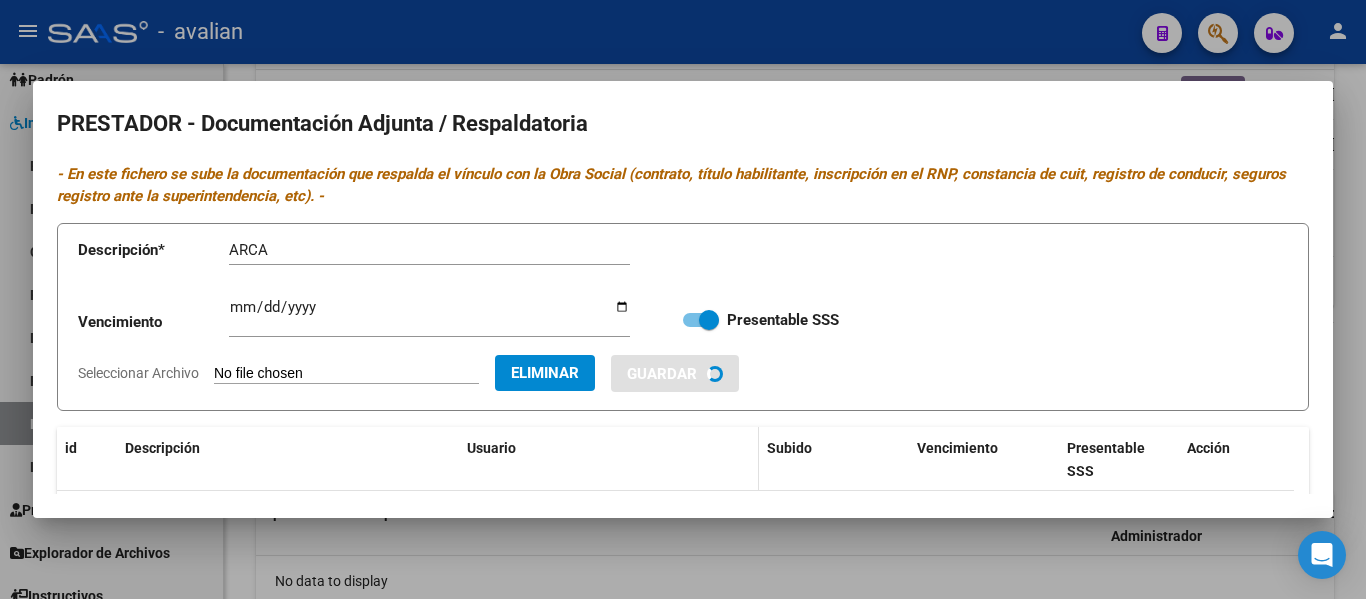 type 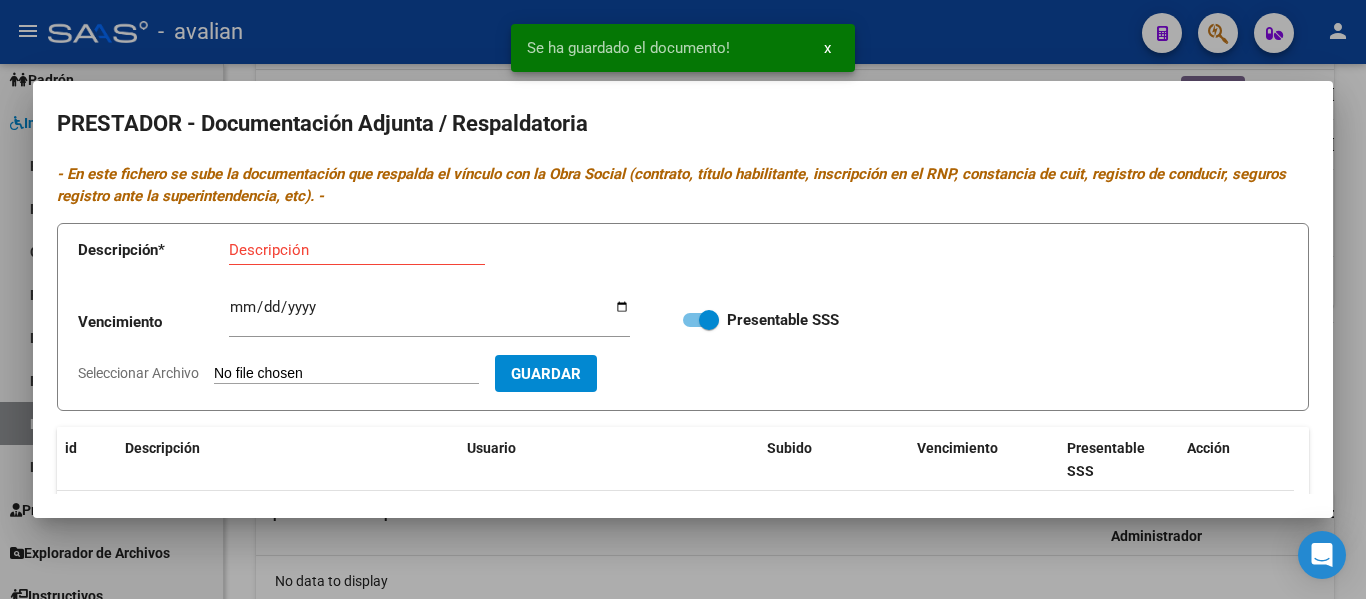 click at bounding box center (683, 299) 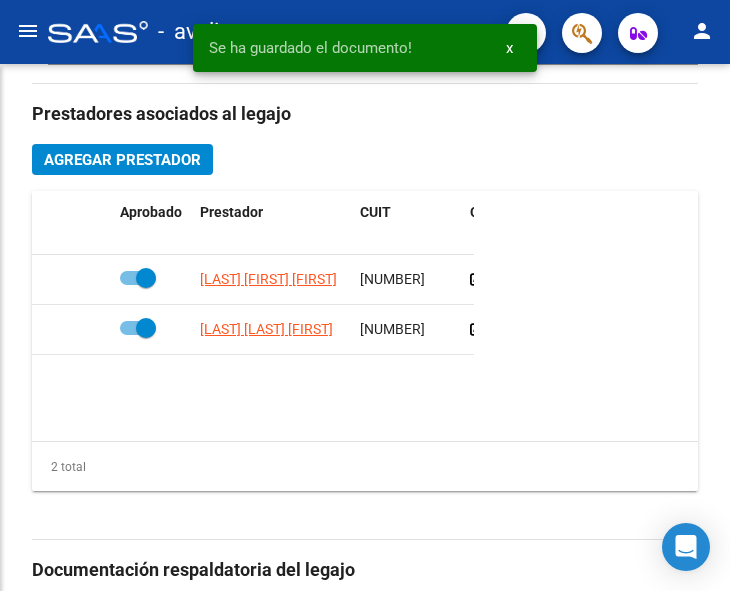 scroll, scrollTop: 1004, scrollLeft: 0, axis: vertical 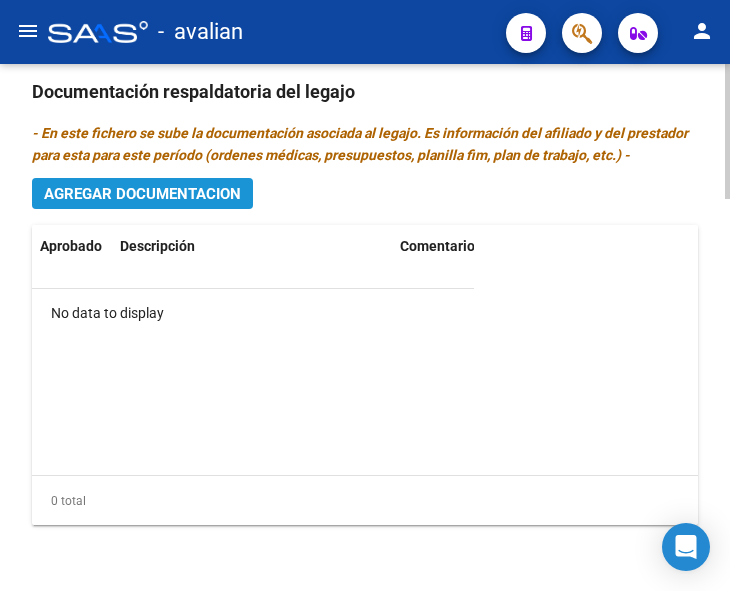 click on "Agregar Documentacion" 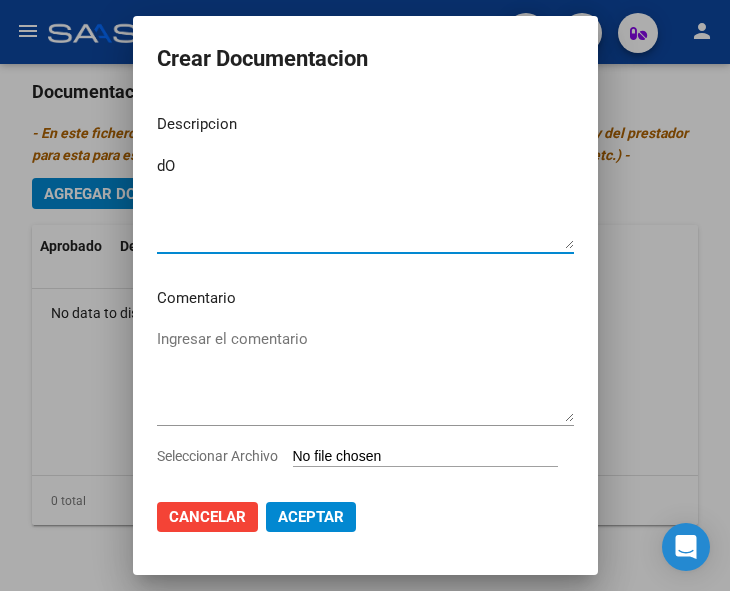 type on "d" 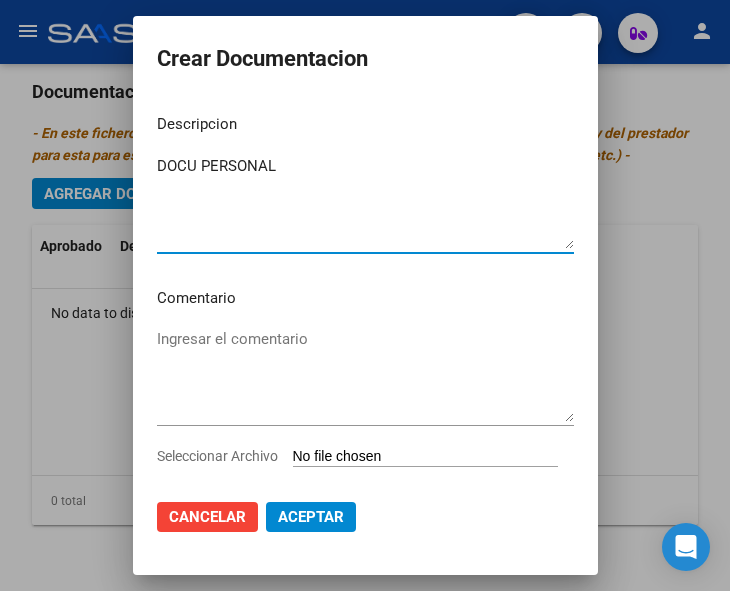 type on "DOCU PERSONAL" 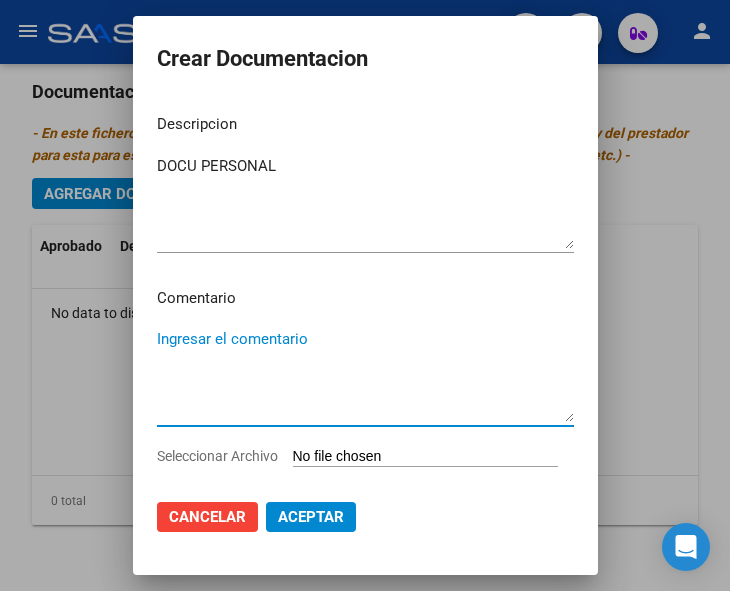 click on "Ingresar el comentario" at bounding box center [365, 375] 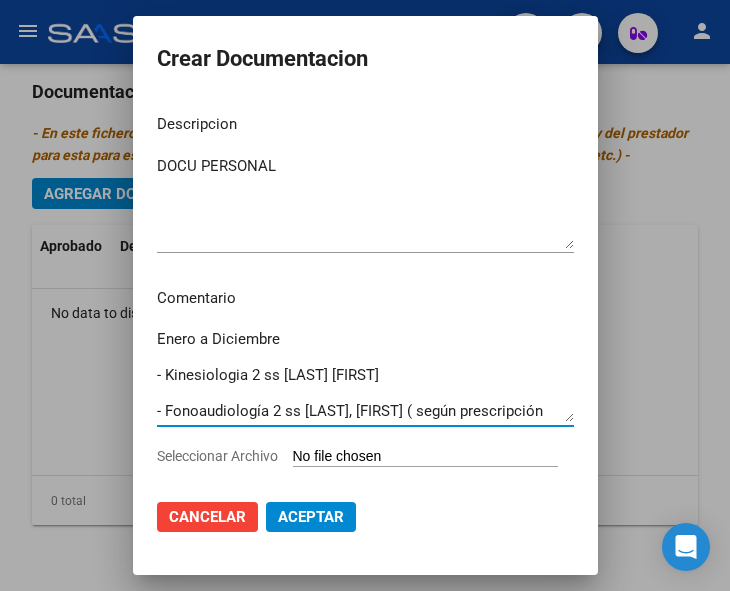 click on "Enero a Diciembre
- Kinesiologia 2 ss [LAST] [FIRST]
- Fonoaudiología 2 ss [LAST], [FIRST] ( según prescripción médica)" at bounding box center [365, 375] 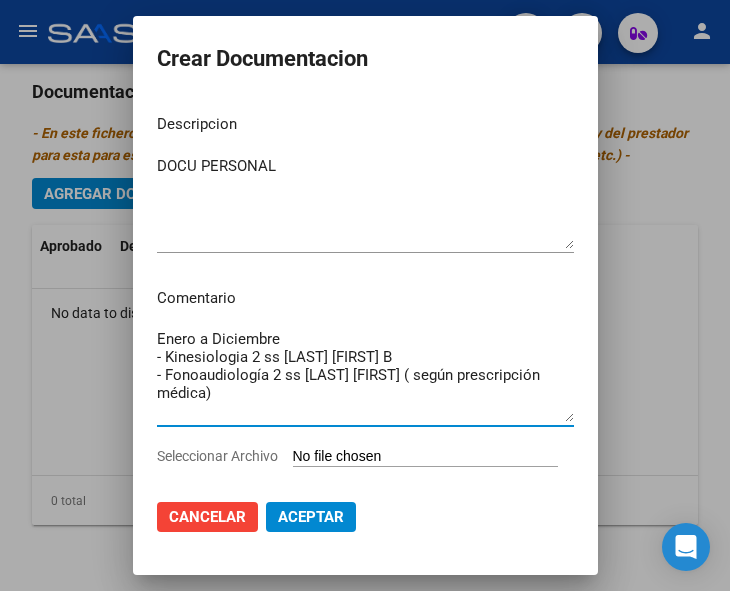 type on "Enero a Diciembre
- Kinesiologia 2 ss [LAST] [FIRST] B
- Fonoaudiología 2 ss [LAST] [FIRST] ( según prescripción médica)" 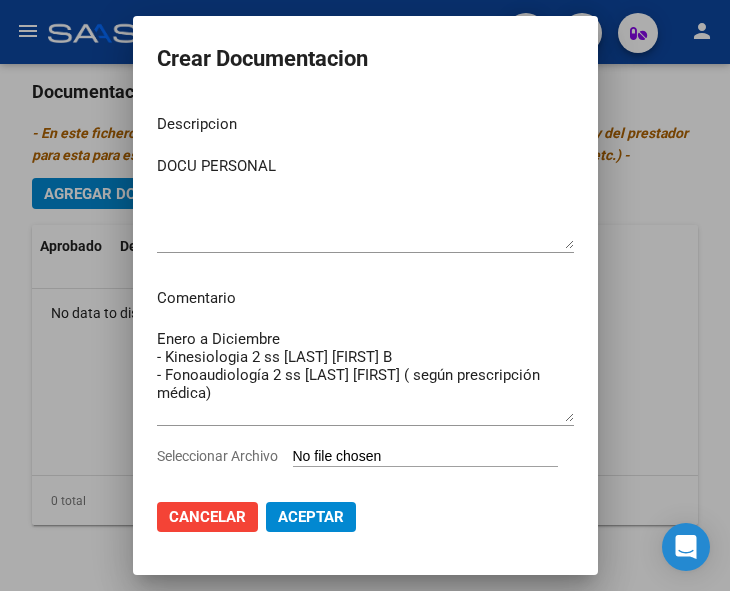 click on "Seleccionar Archivo" at bounding box center (425, 457) 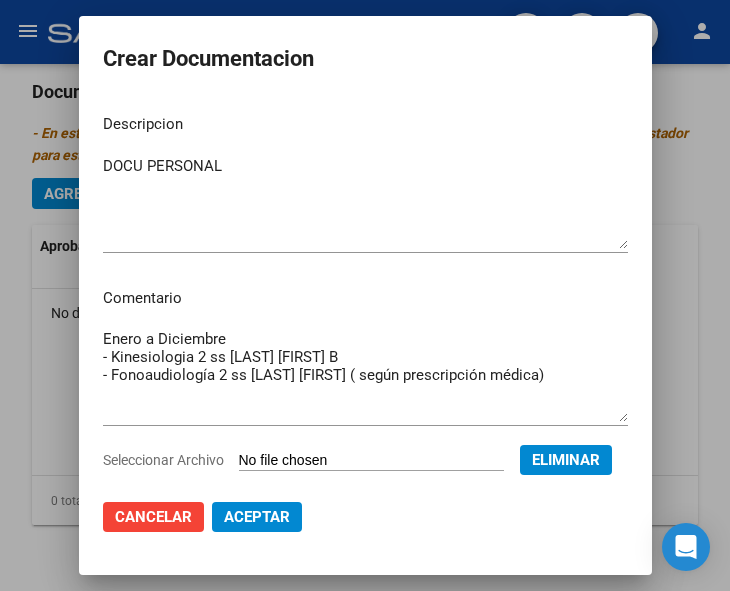click on "Cancelar Aceptar" 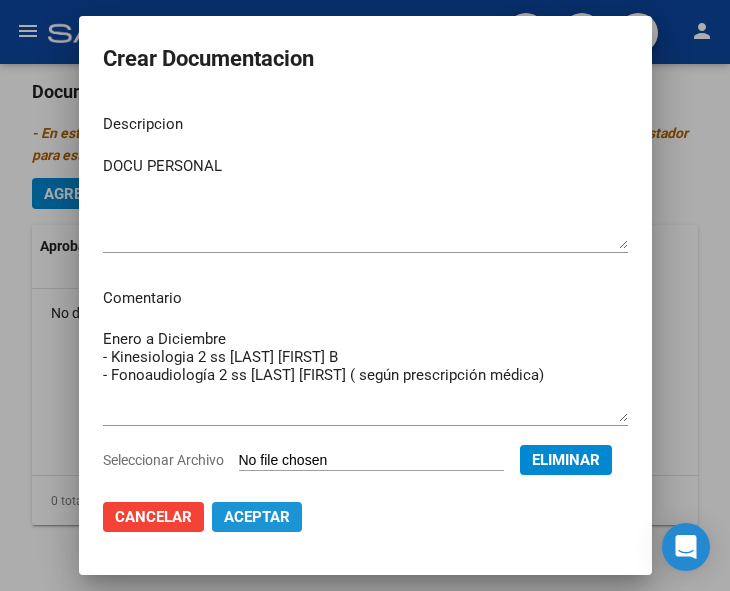 click on "Aceptar" 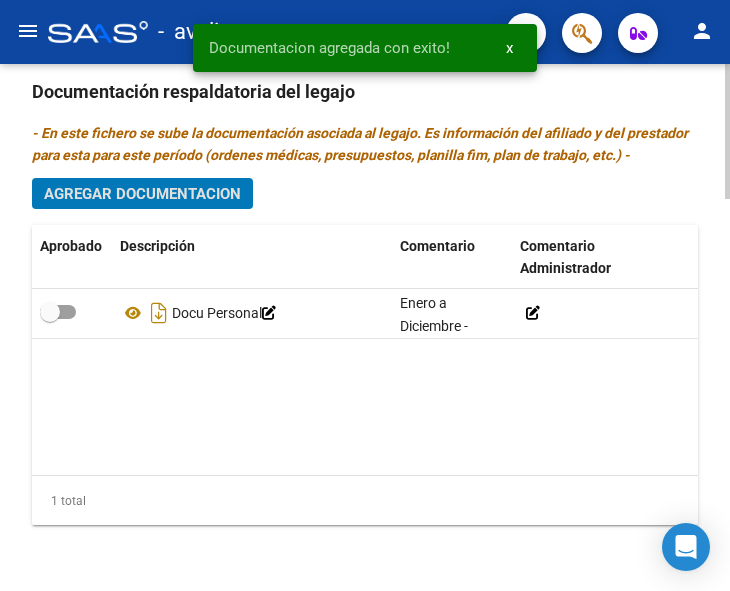 click on "Agregar Documentacion" 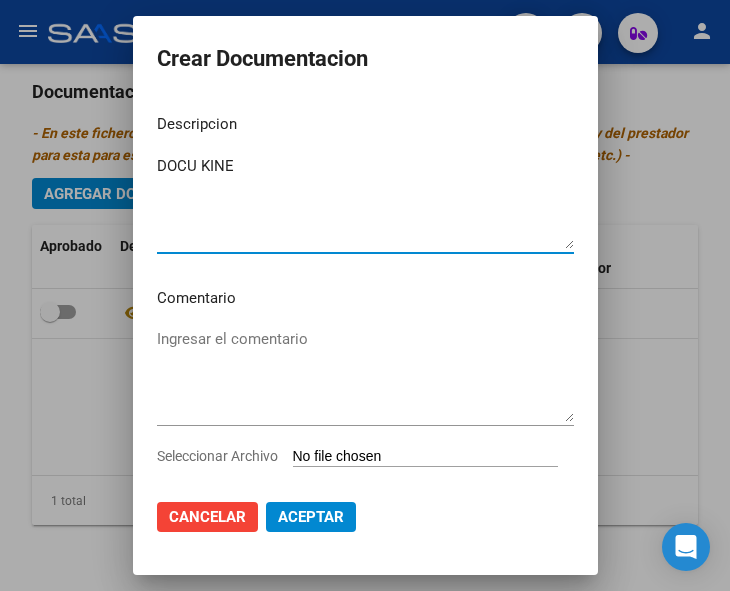 type on "DOCU KINE" 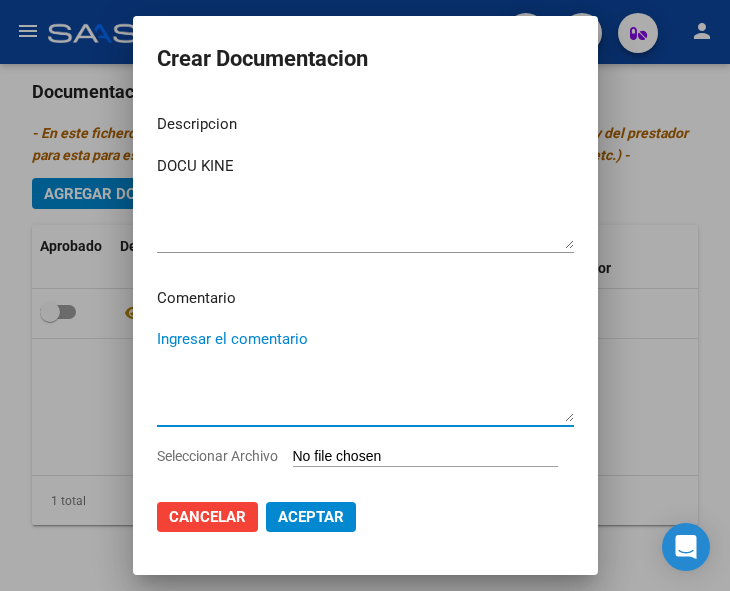 paste on "Enero a Diciembre
- Kinesiologia 2 ss [LAST] [FIRST]
- Fonoaudiología 2 ss [LAST], [FIRST] ( según prescripción médica)" 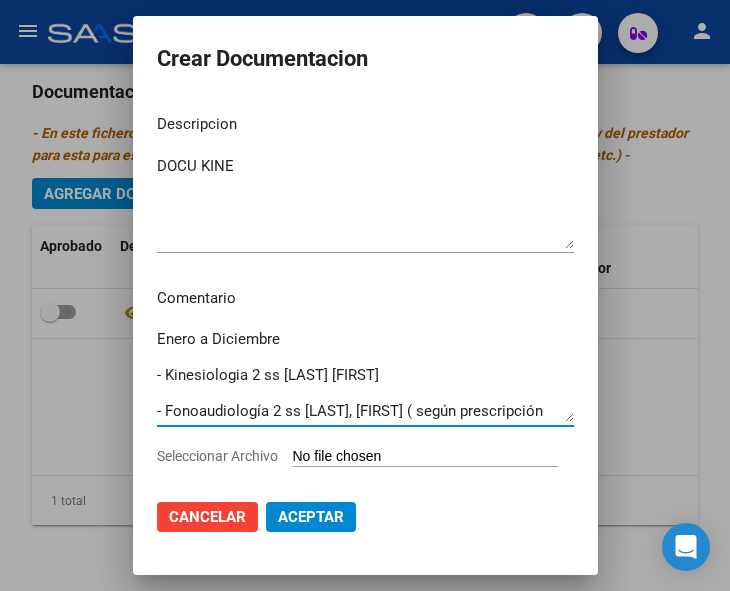 drag, startPoint x: 553, startPoint y: 406, endPoint x: 72, endPoint y: 410, distance: 481.01663 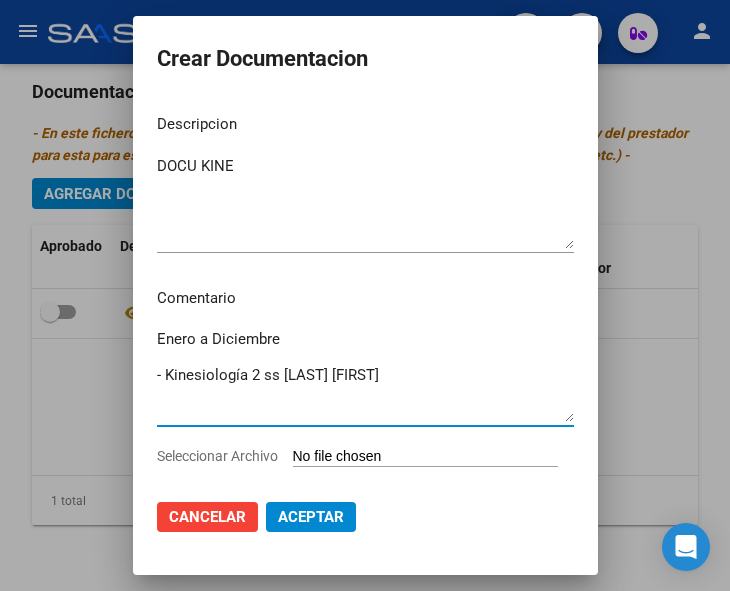 click on "Enero a Diciembre
- Kinesiología 2 ss [LAST] [FIRST]" at bounding box center (365, 375) 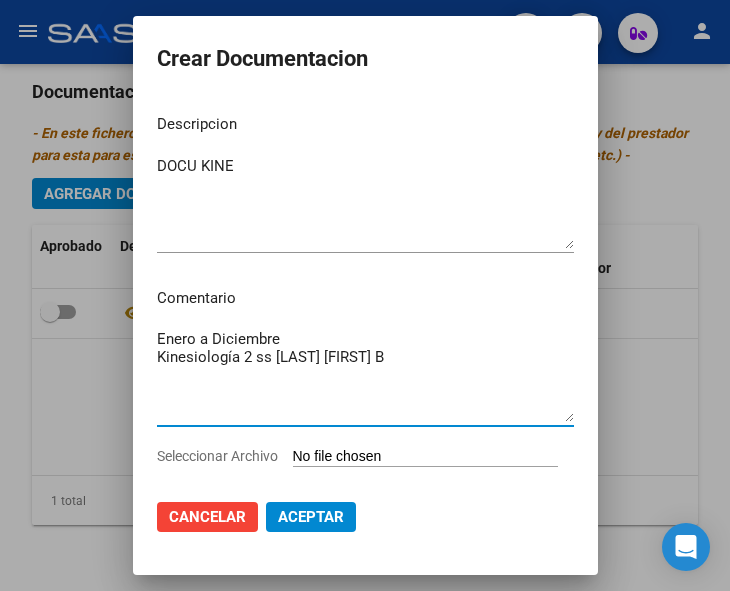 type on "Enero a Diciembre
Kinesiología 2 ss [LAST] [FIRST] B" 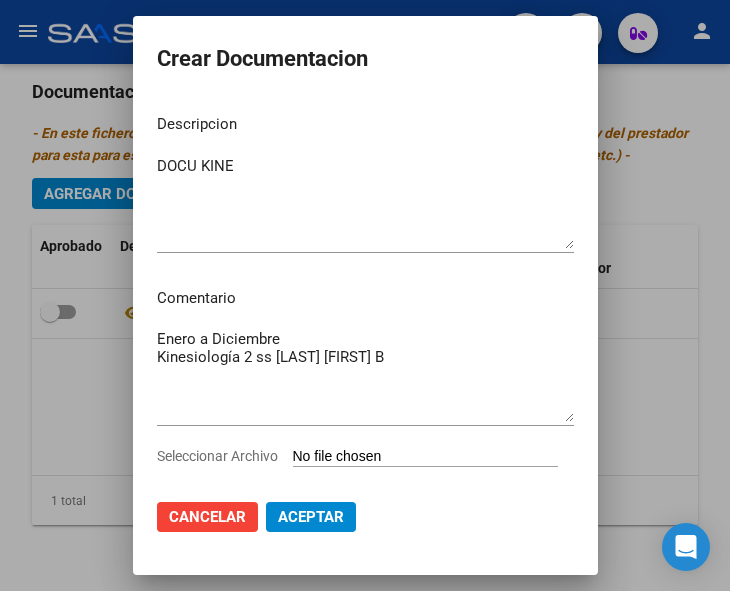 type on "C:\fakepath\[FILENAME]" 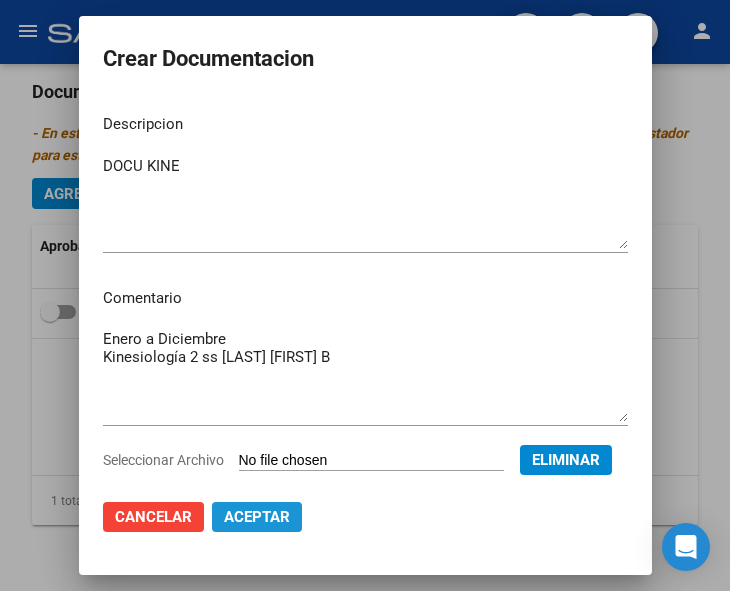 click on "Aceptar" 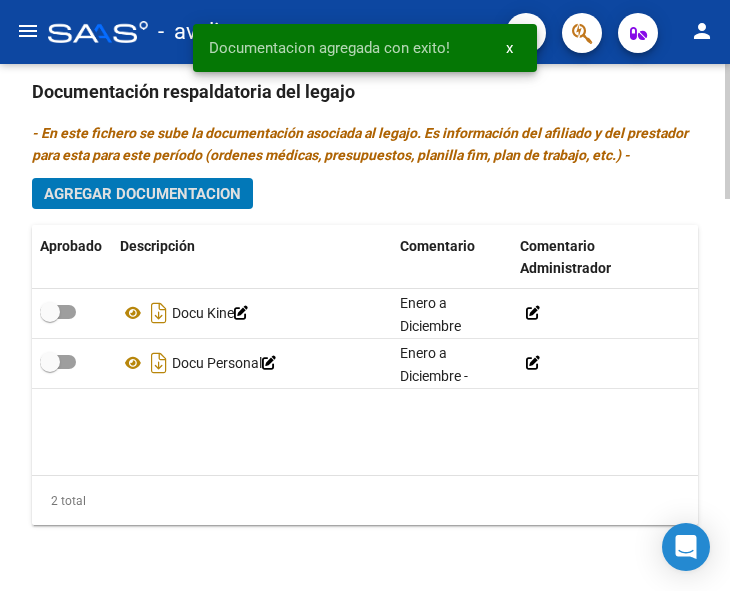 click on "Agregar Documentacion" 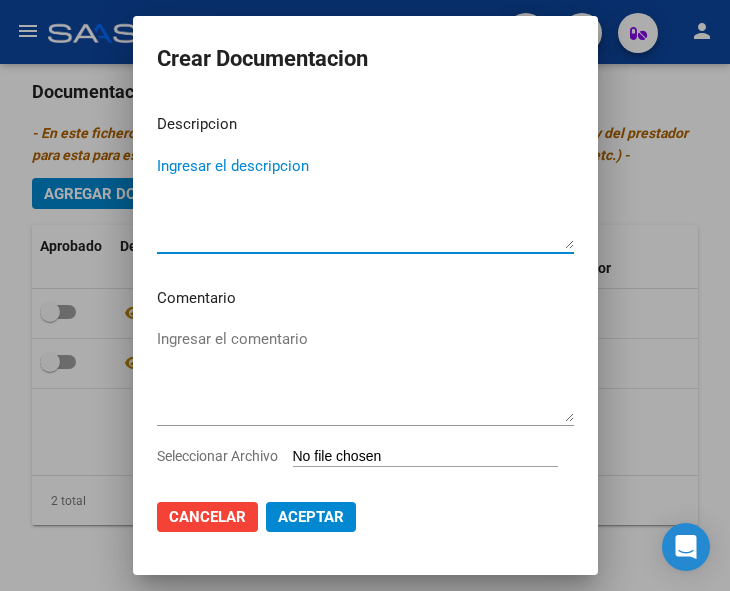 click on "Ingresar el descripcion" at bounding box center [365, 202] 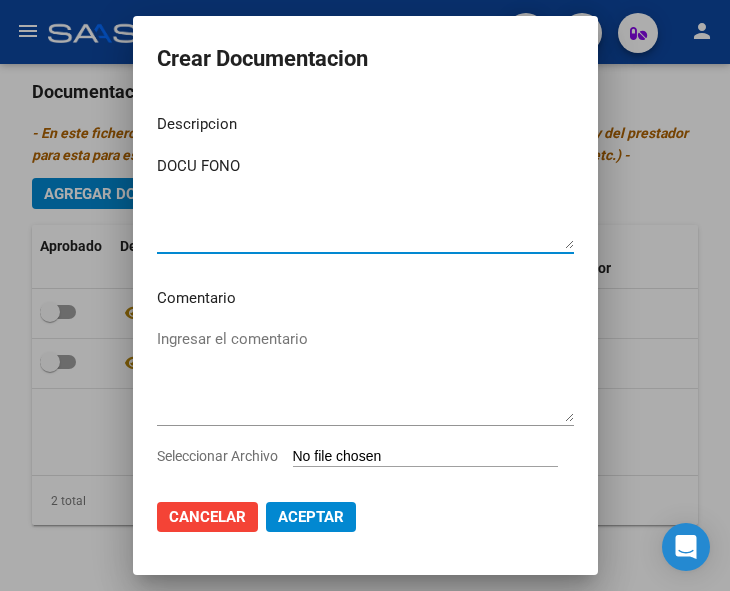 type on "DOCU FONO" 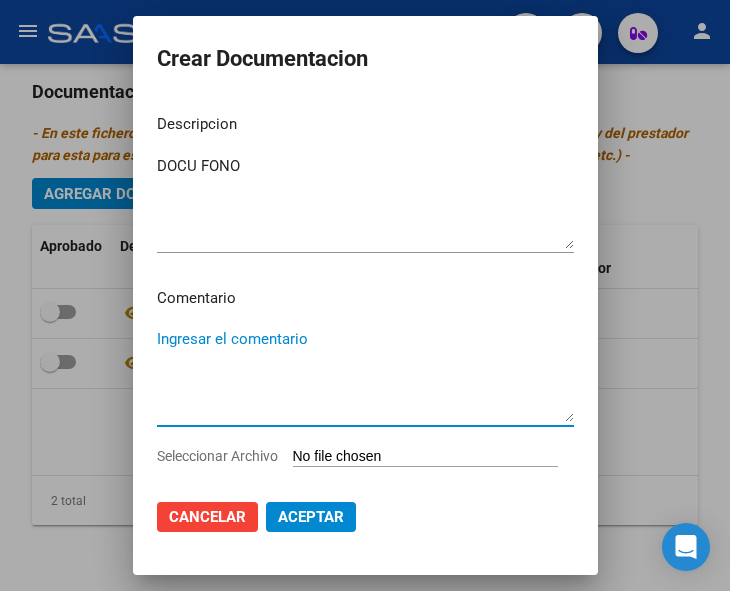 click on "Ingresar el comentario" at bounding box center [365, 375] 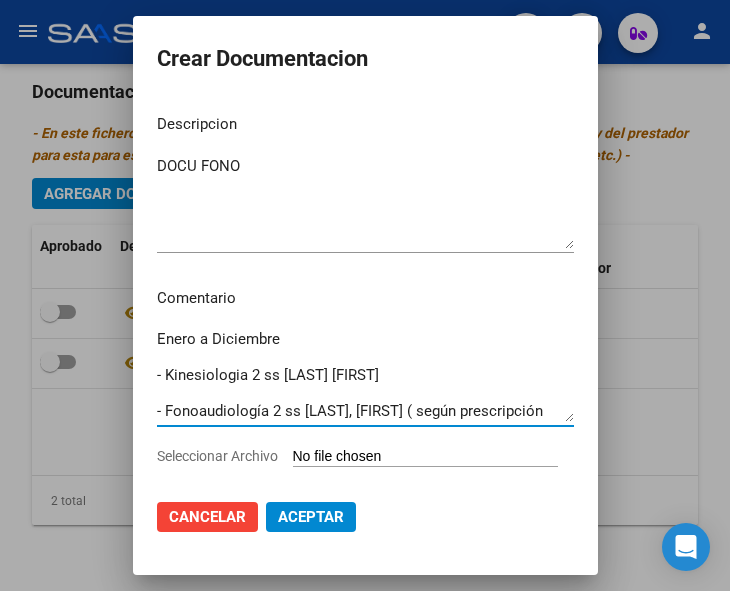 drag, startPoint x: 372, startPoint y: 372, endPoint x: 110, endPoint y: 368, distance: 262.03052 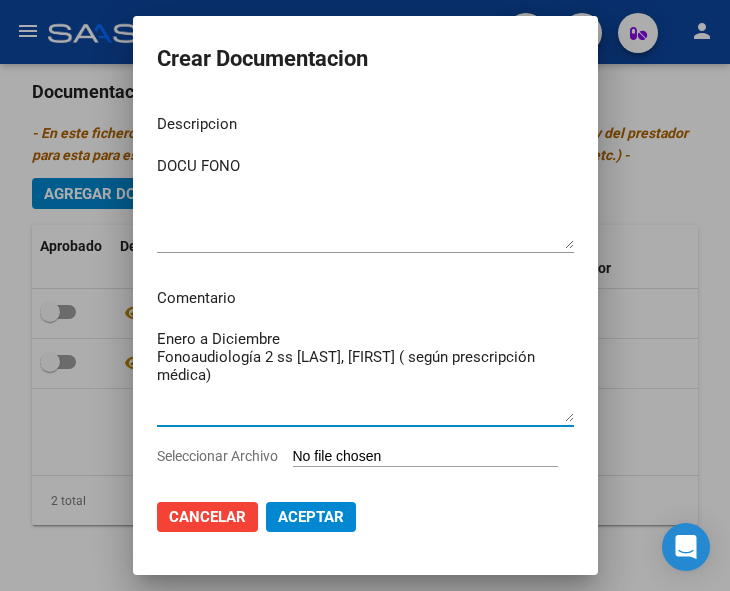 type on "Enero a Diciembre
Fonoaudiología 2 ss [LAST], [FIRST] ( según prescripción médica)" 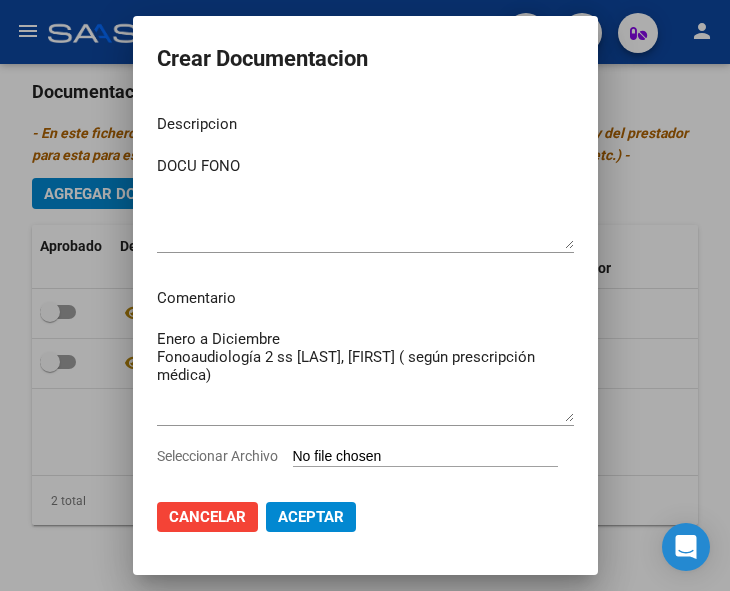 click on "Seleccionar Archivo" at bounding box center (425, 457) 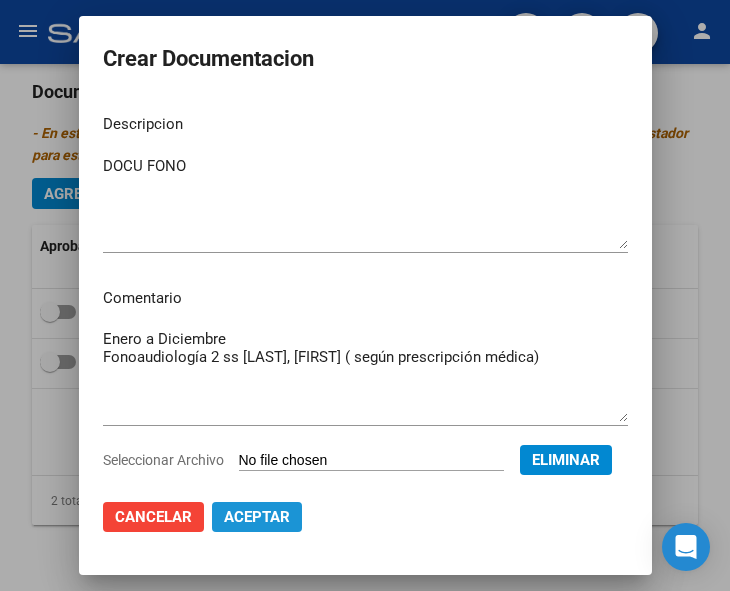 click on "Aceptar" 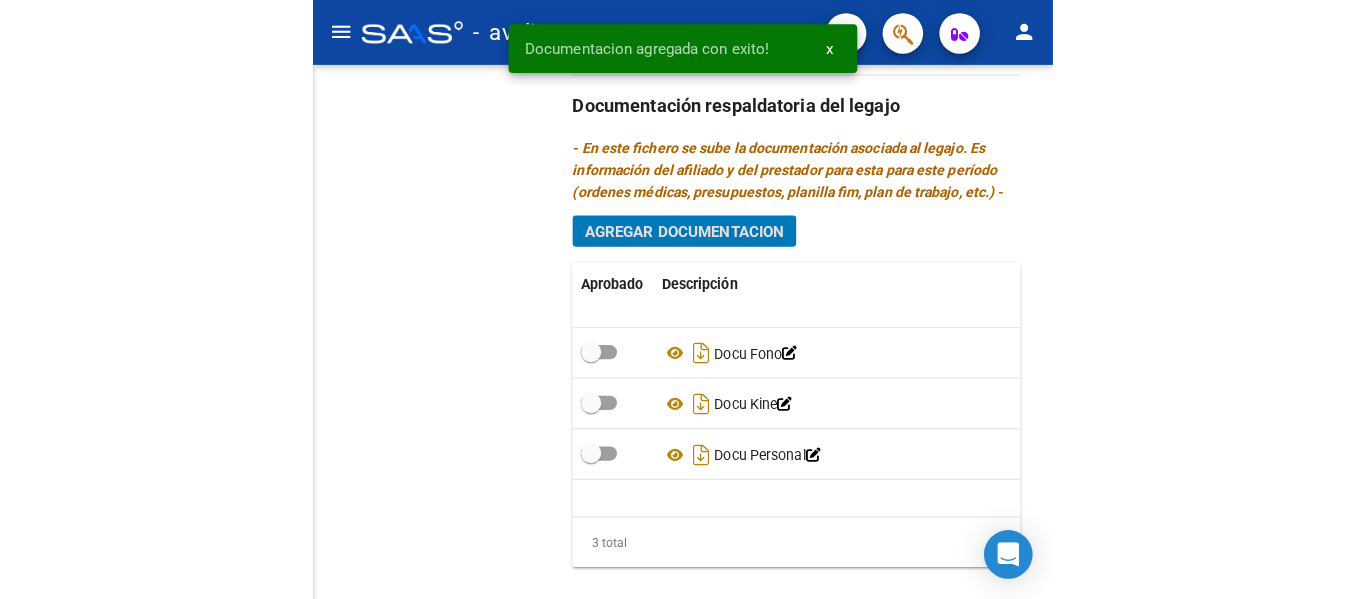 scroll, scrollTop: 1185, scrollLeft: 0, axis: vertical 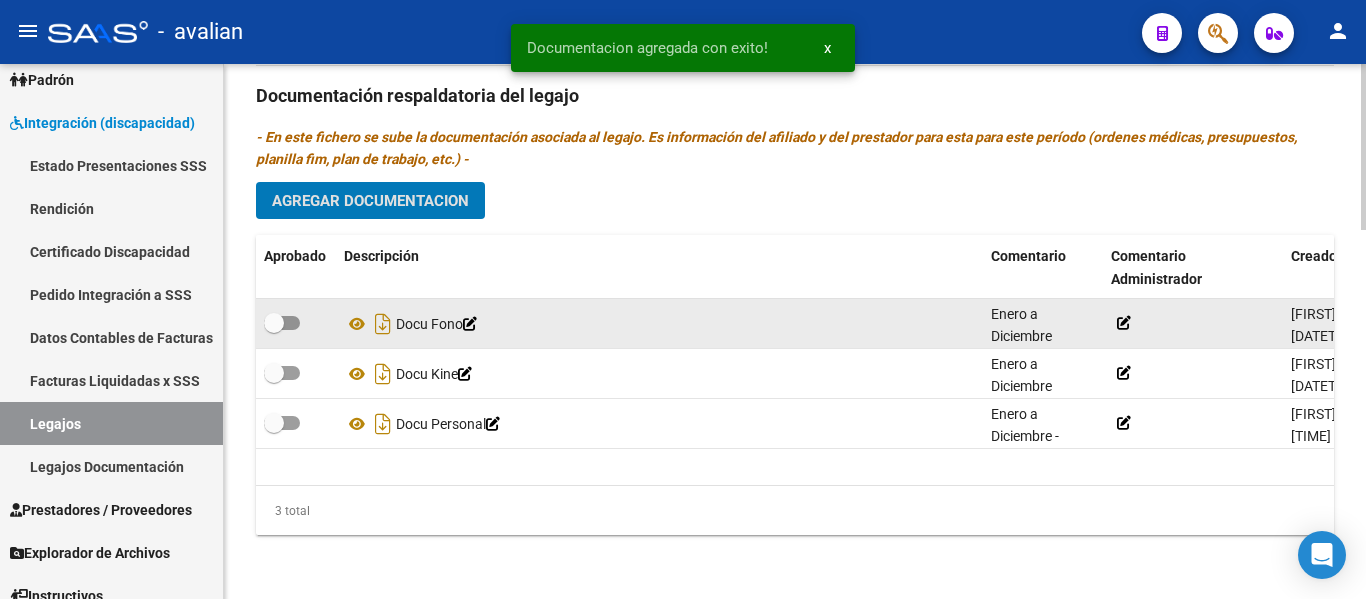 click at bounding box center [282, 323] 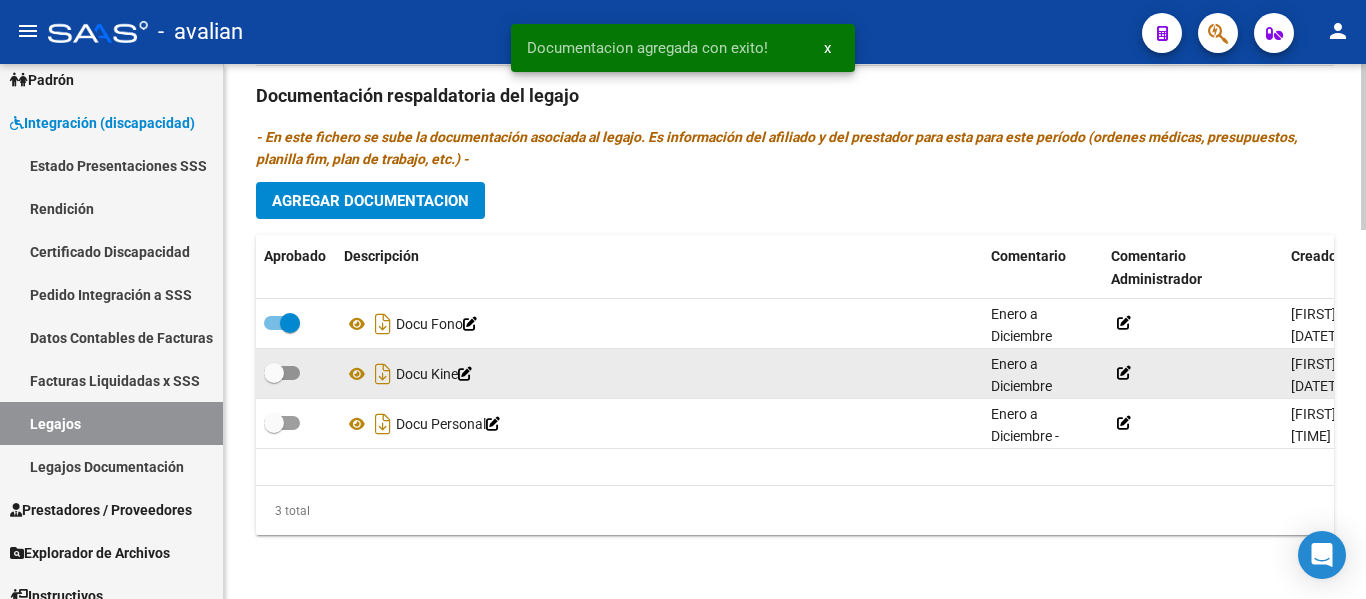 click at bounding box center [282, 373] 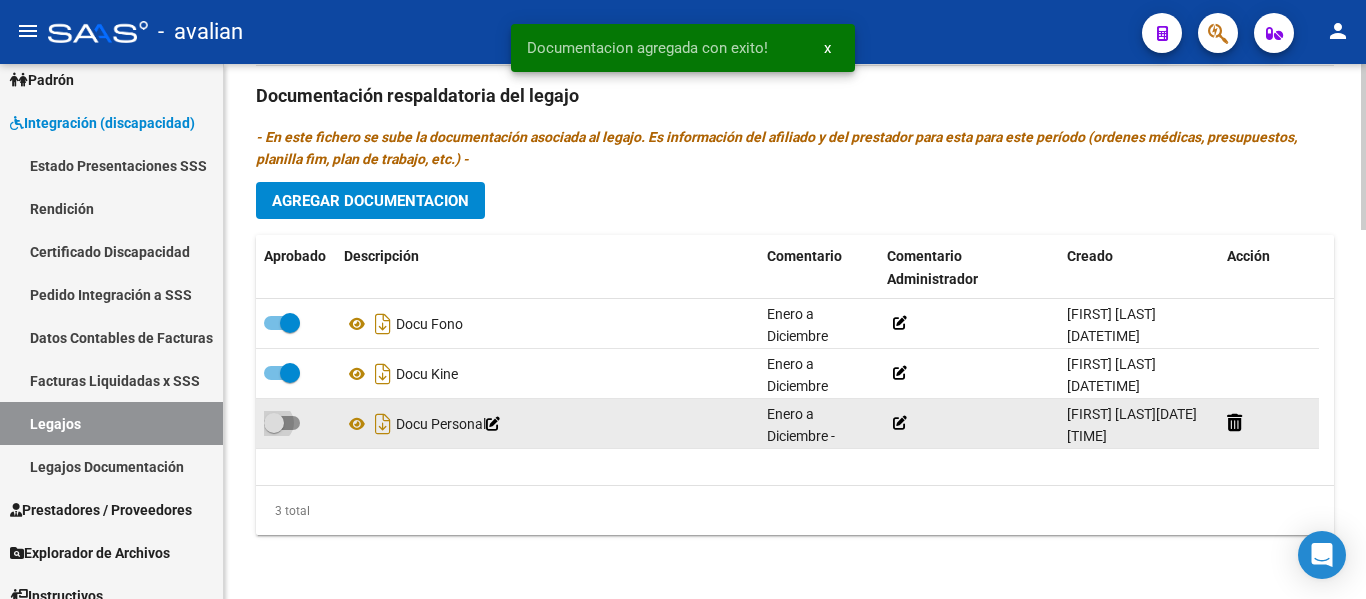 click at bounding box center [282, 423] 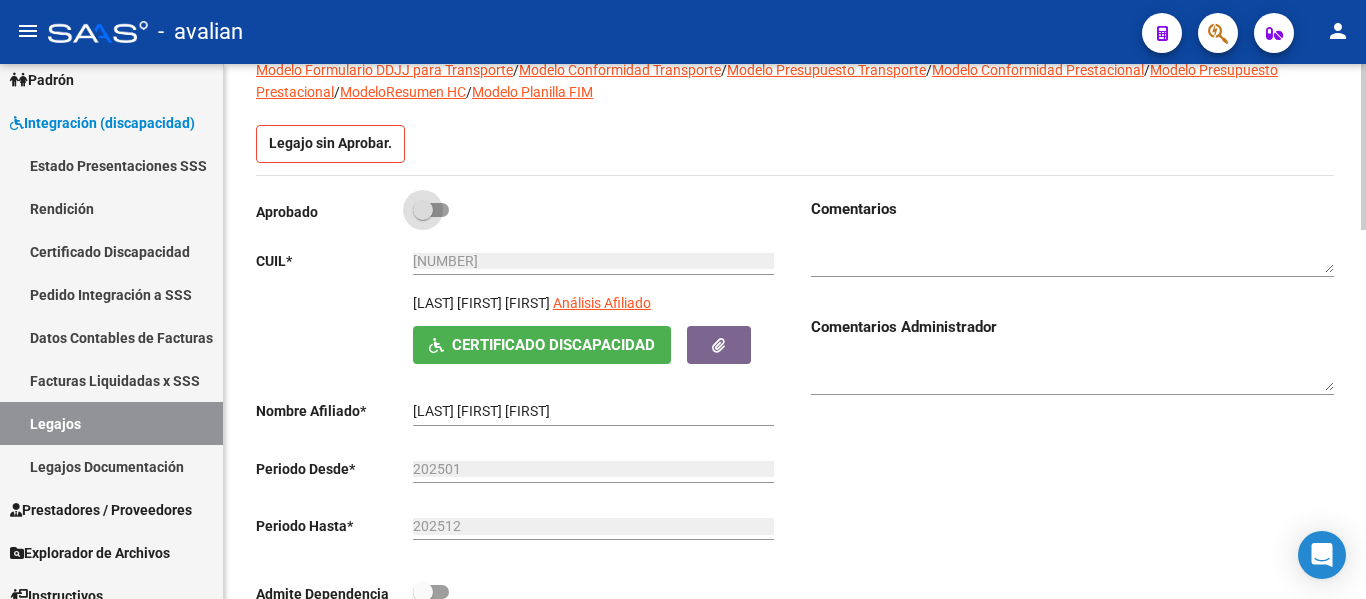 click at bounding box center [431, 210] 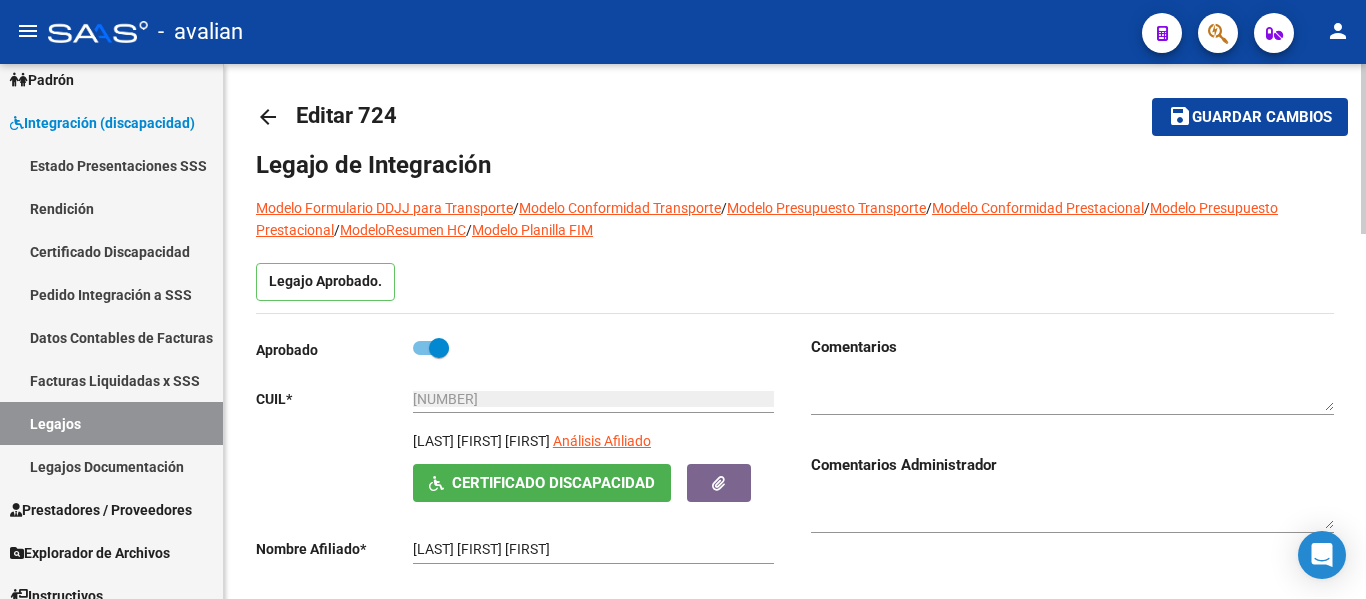 scroll, scrollTop: 0, scrollLeft: 0, axis: both 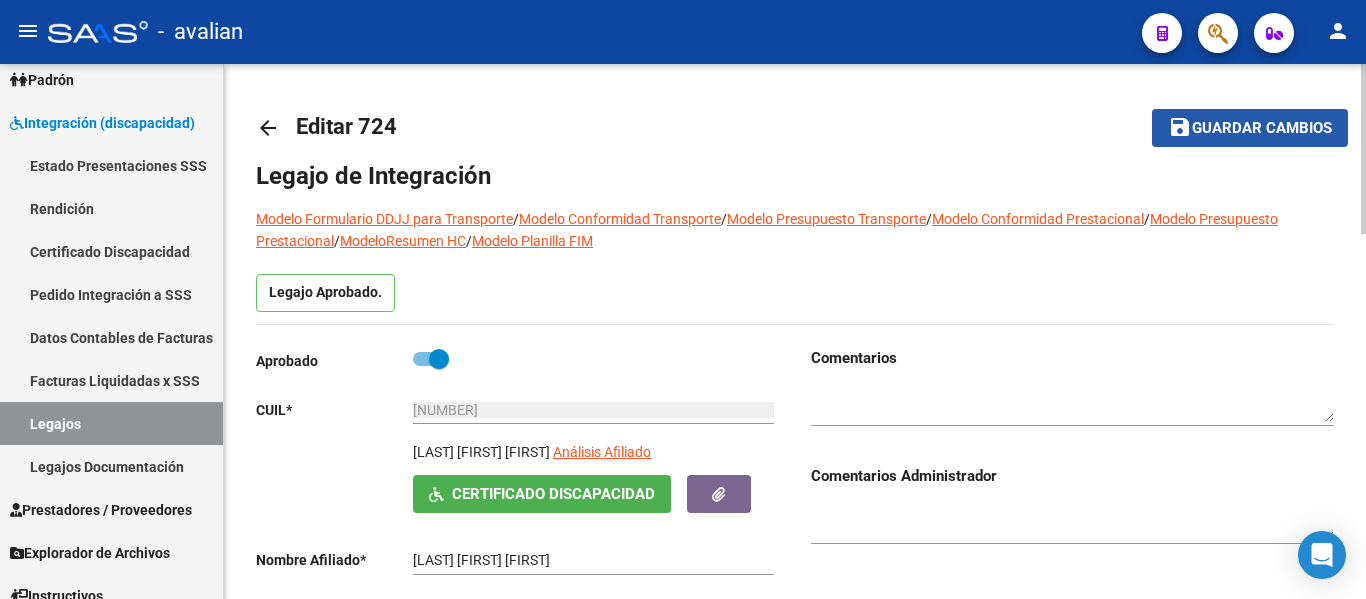 click on "Guardar cambios" 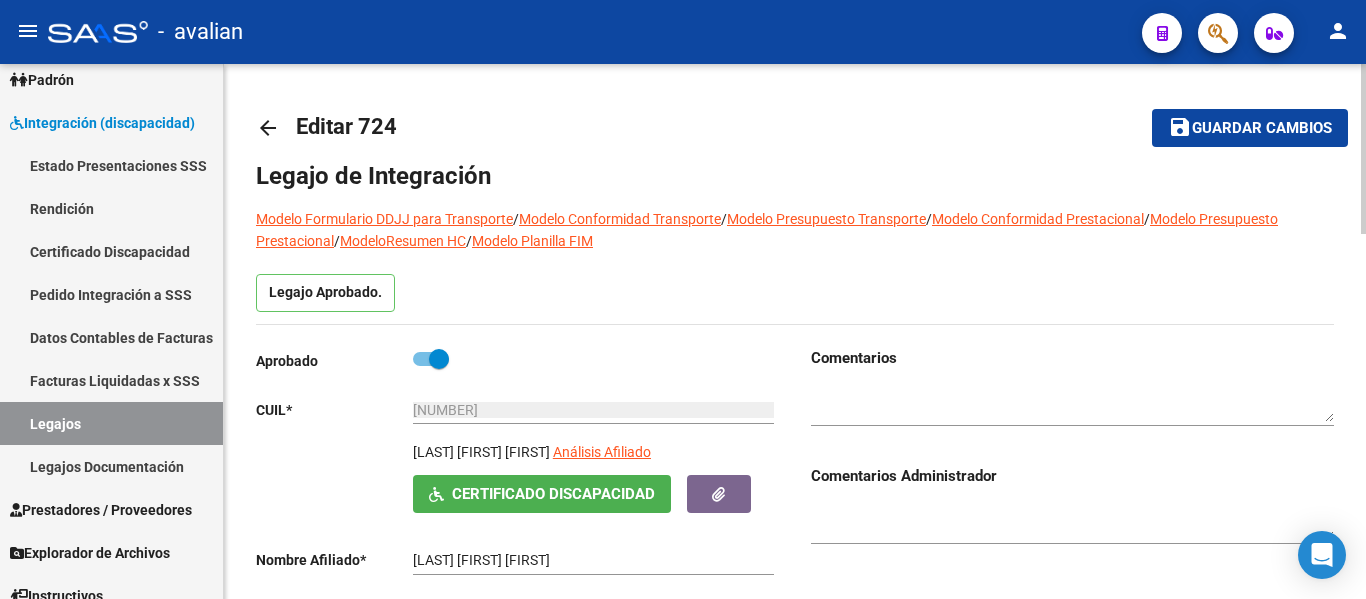 click on "Guardar cambios" 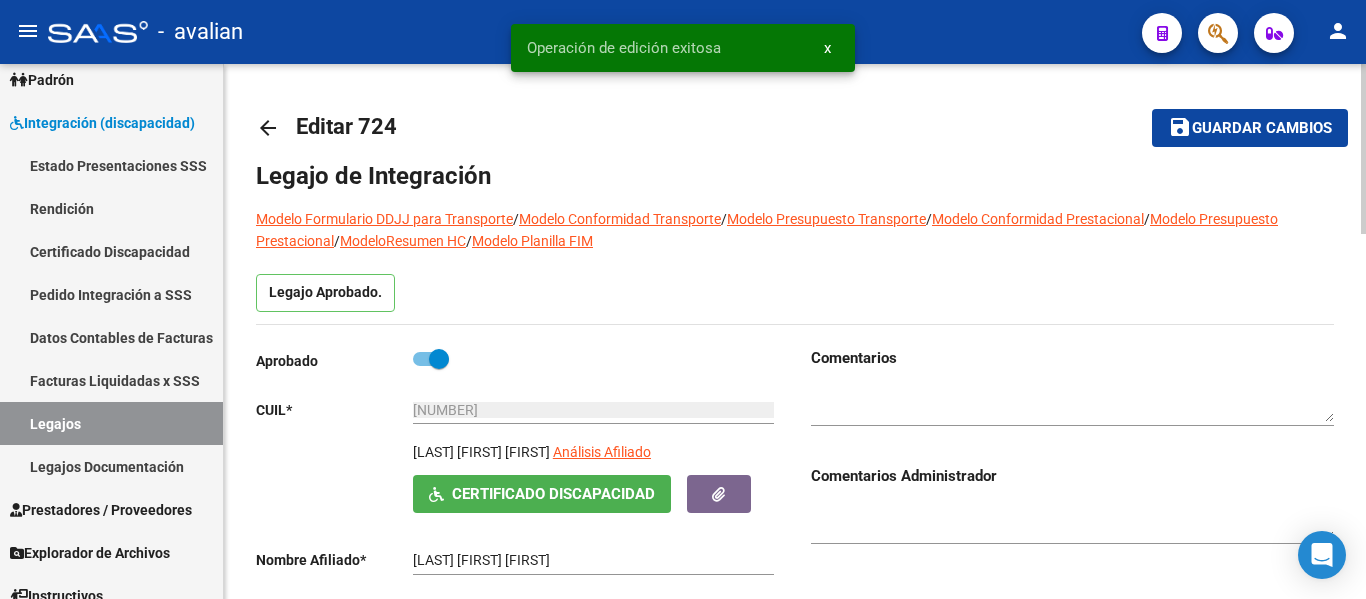 click on "arrow_back" 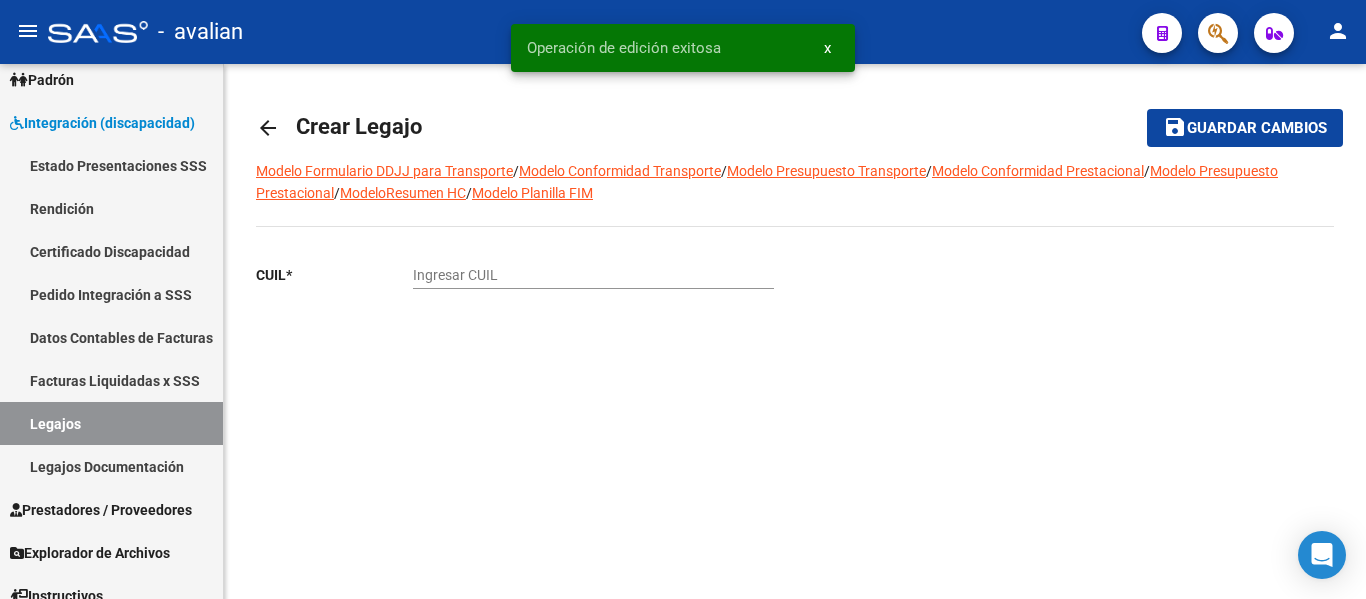 click on "arrow_back" 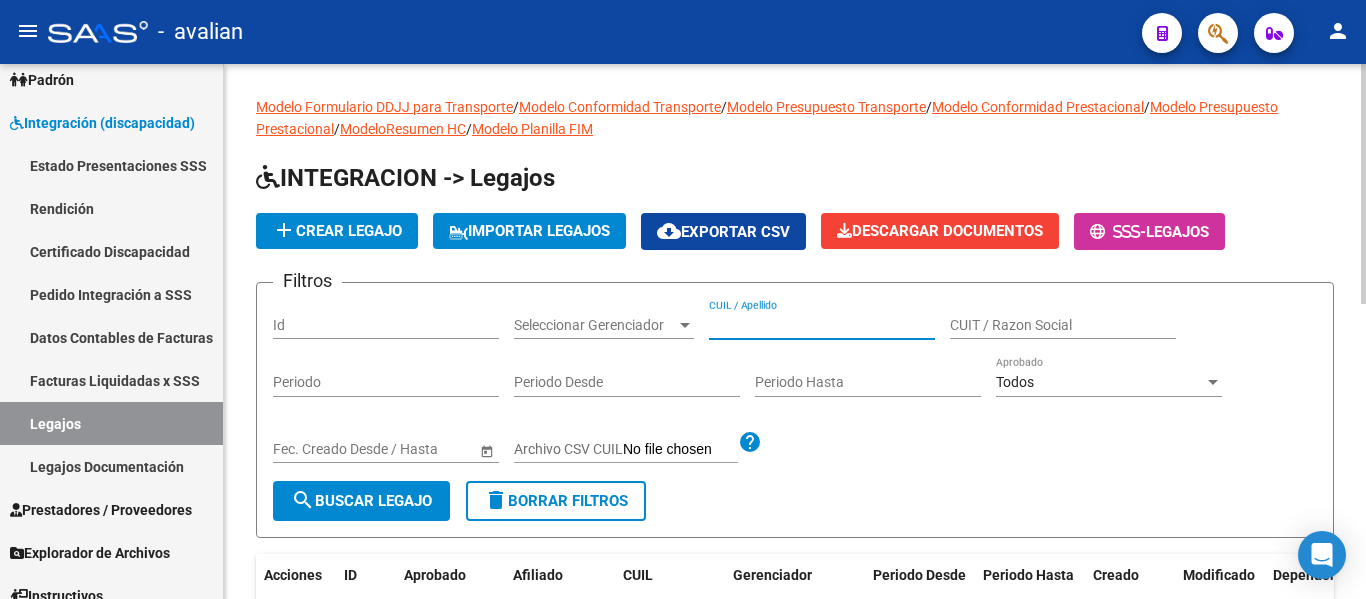 click on "CUIL / Apellido" at bounding box center (822, 325) 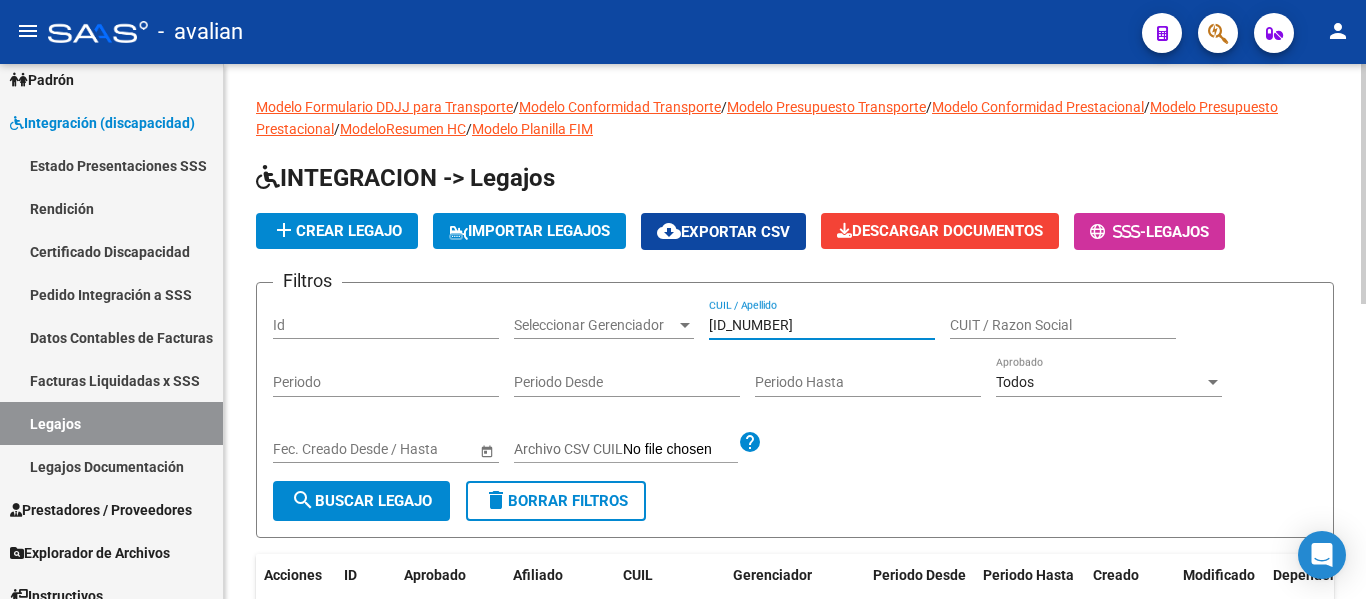 type on "[ID_NUMBER]" 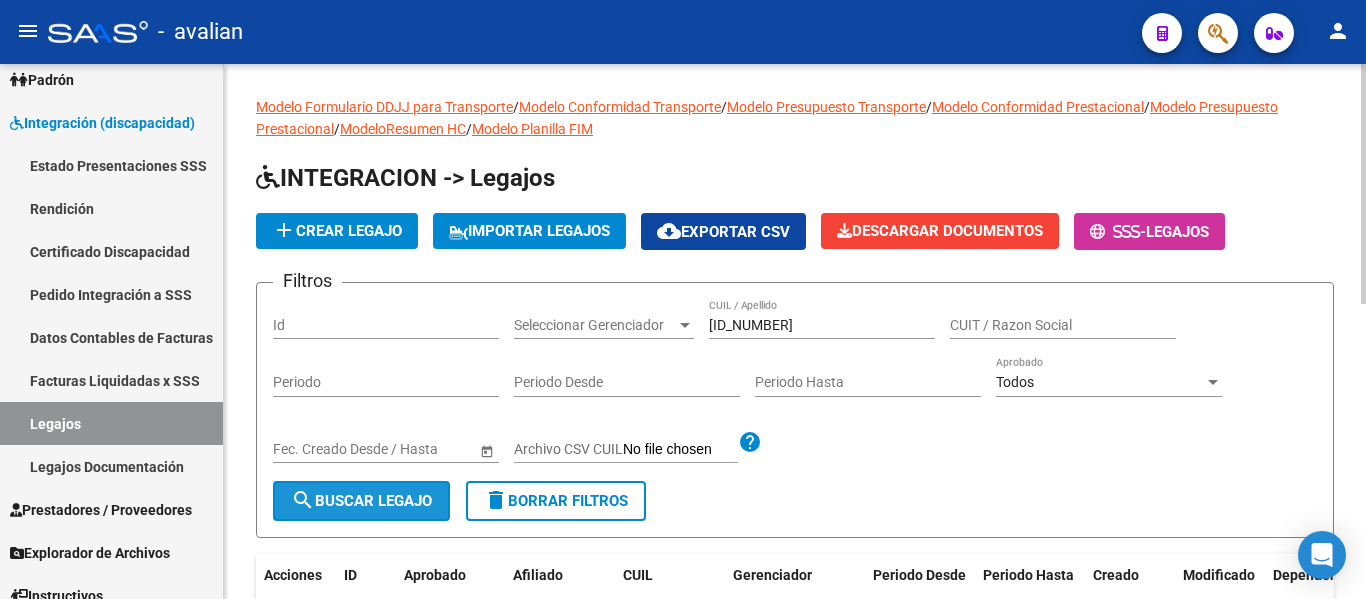 click on "search  Buscar Legajo" 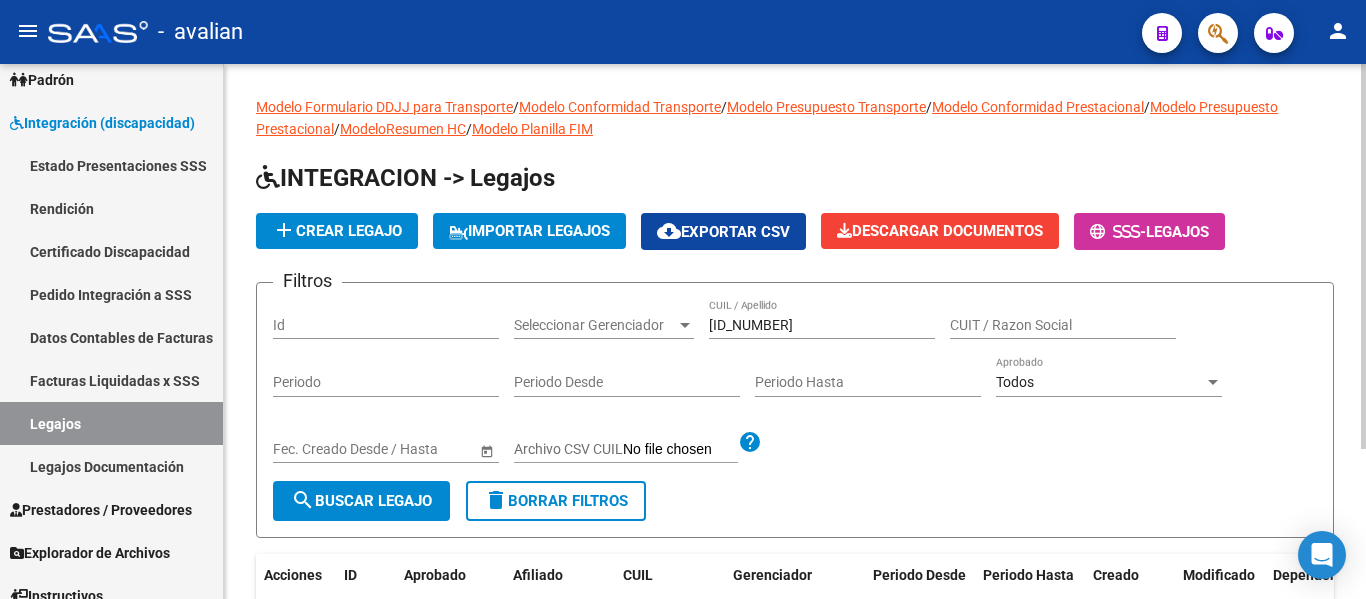 scroll, scrollTop: 200, scrollLeft: 0, axis: vertical 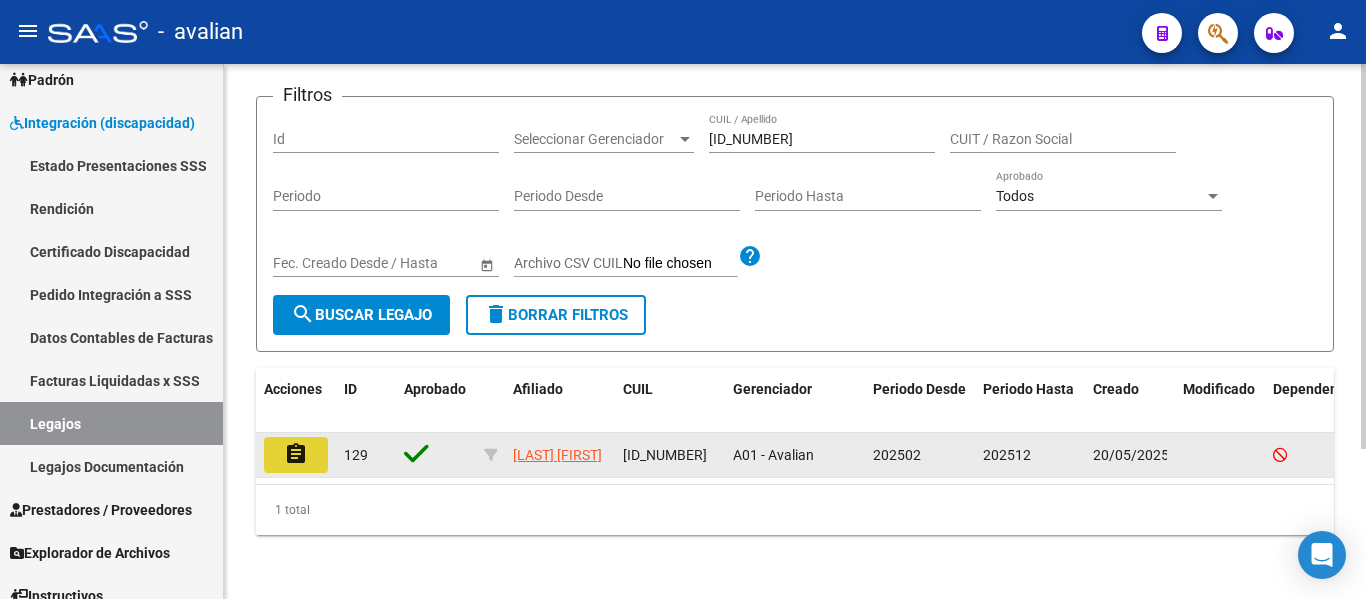 click on "assignment" 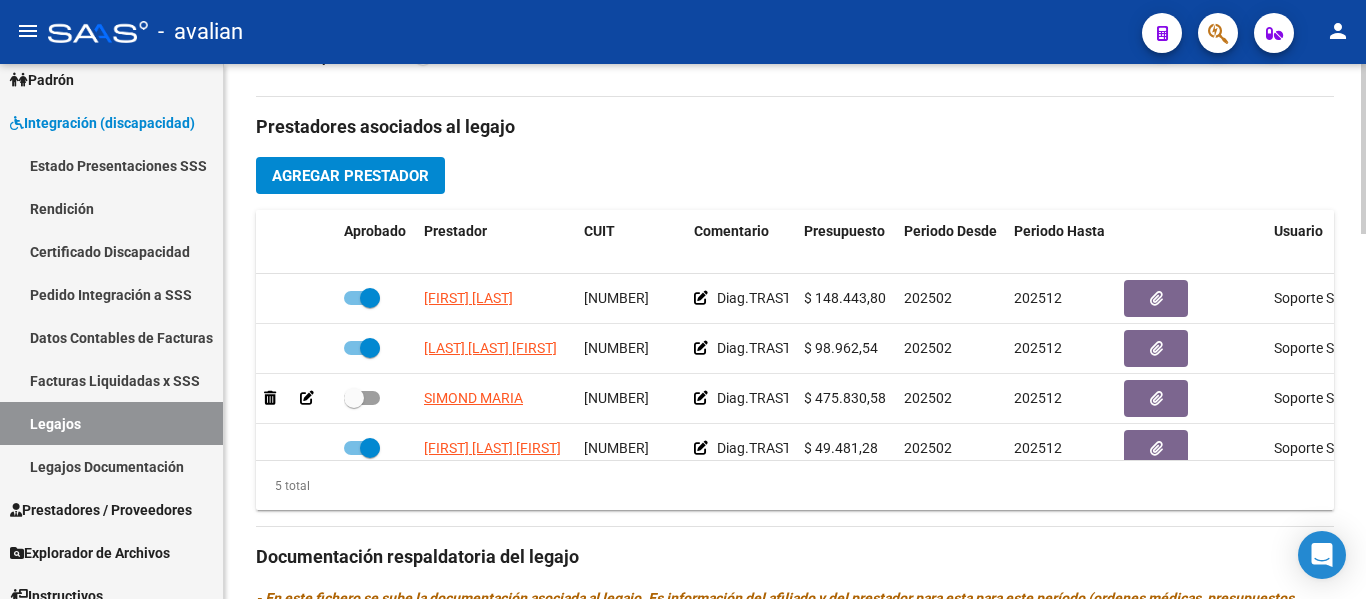 scroll, scrollTop: 700, scrollLeft: 0, axis: vertical 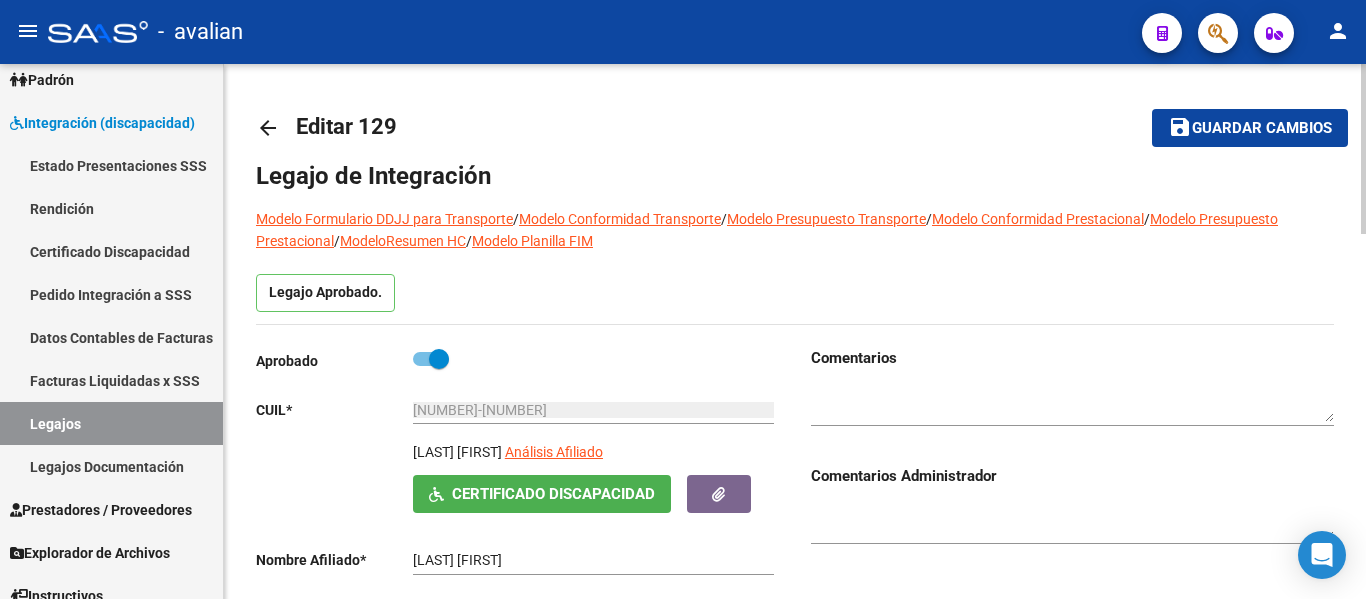click on "save Guardar cambios" 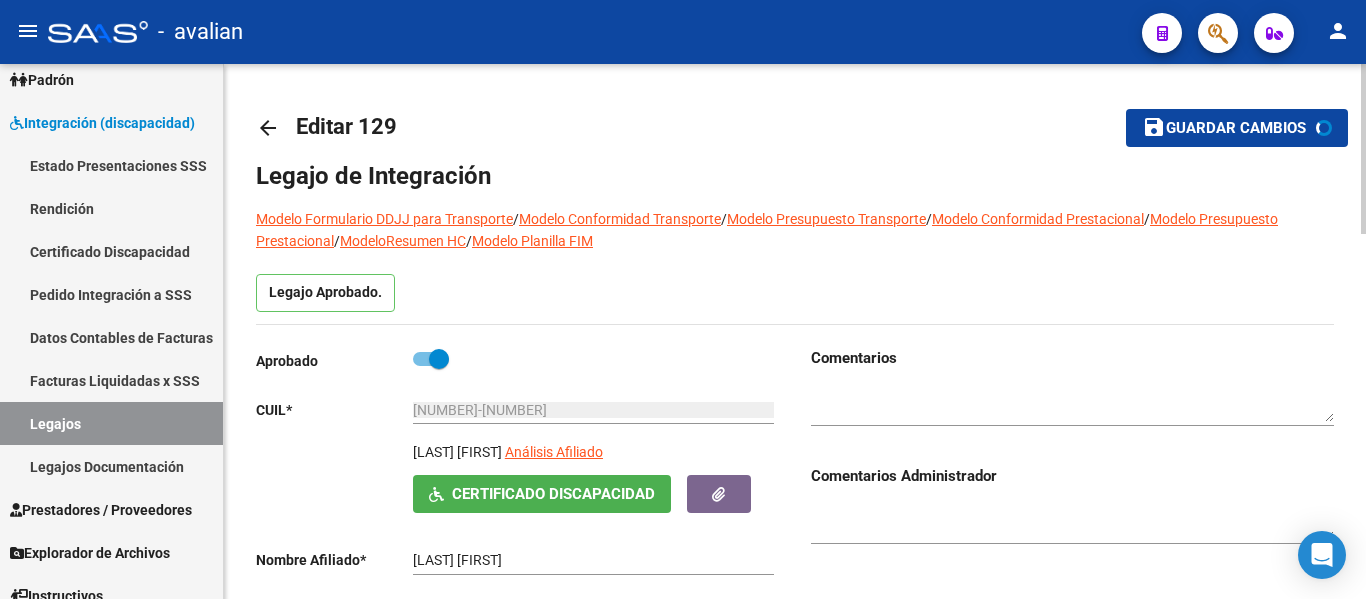 click on "arrow_back" 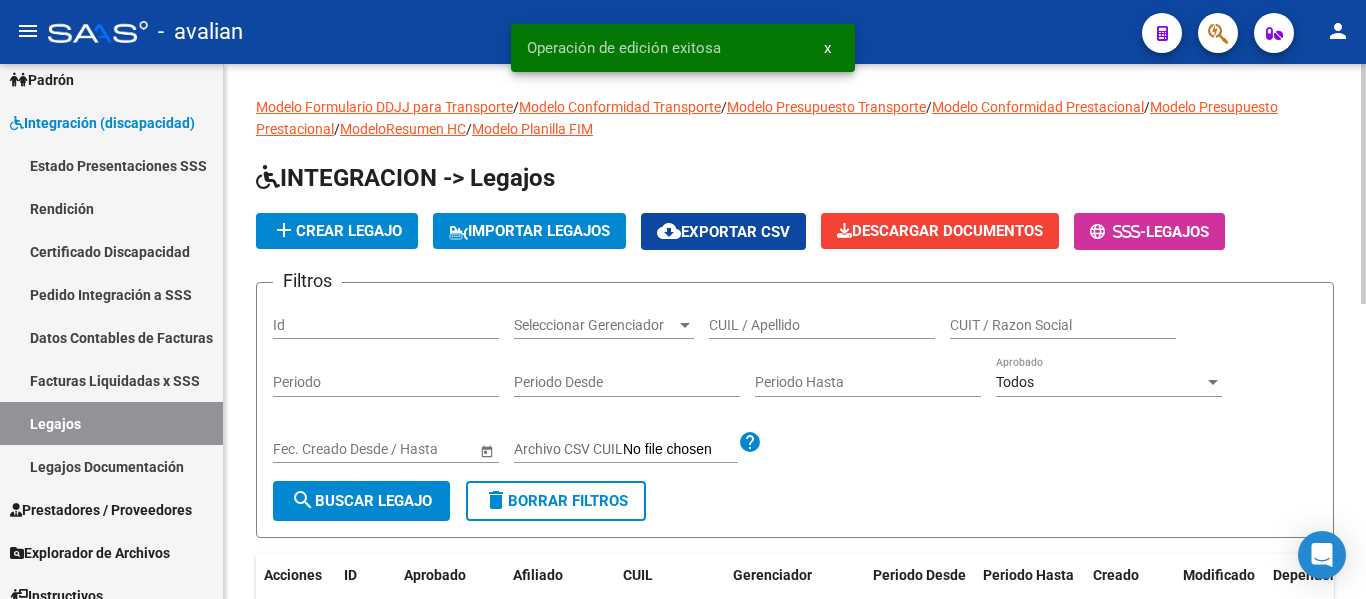 click on "CUIL / Apellido" 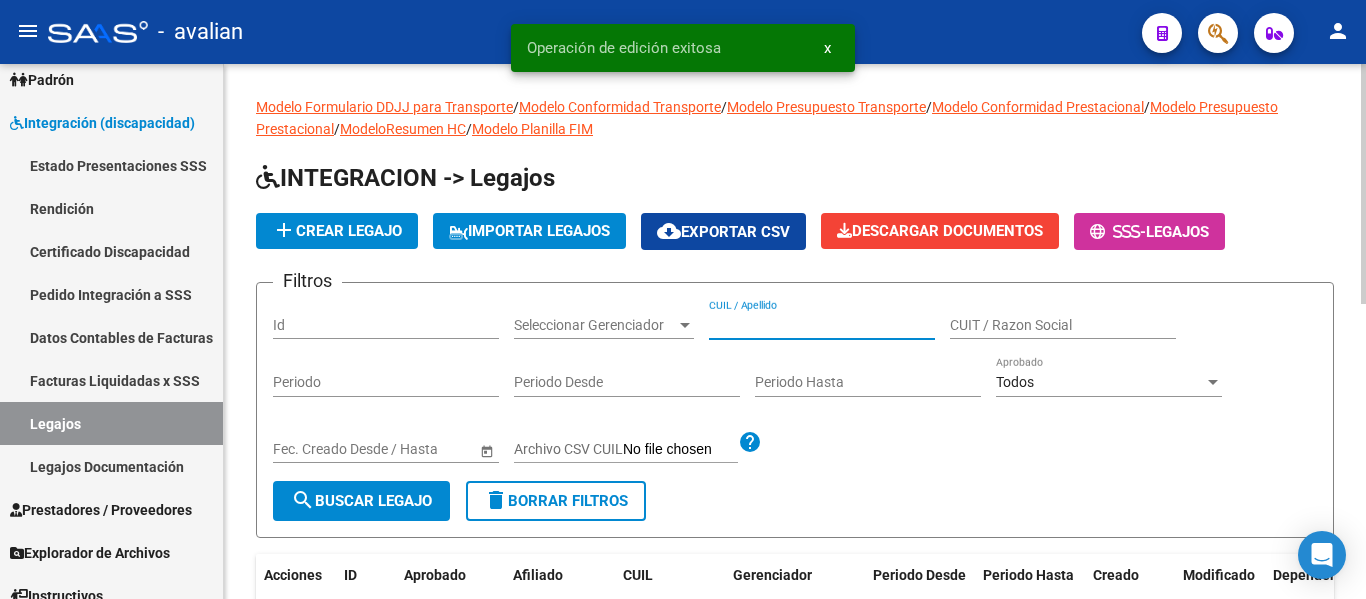 paste on "20581211946" 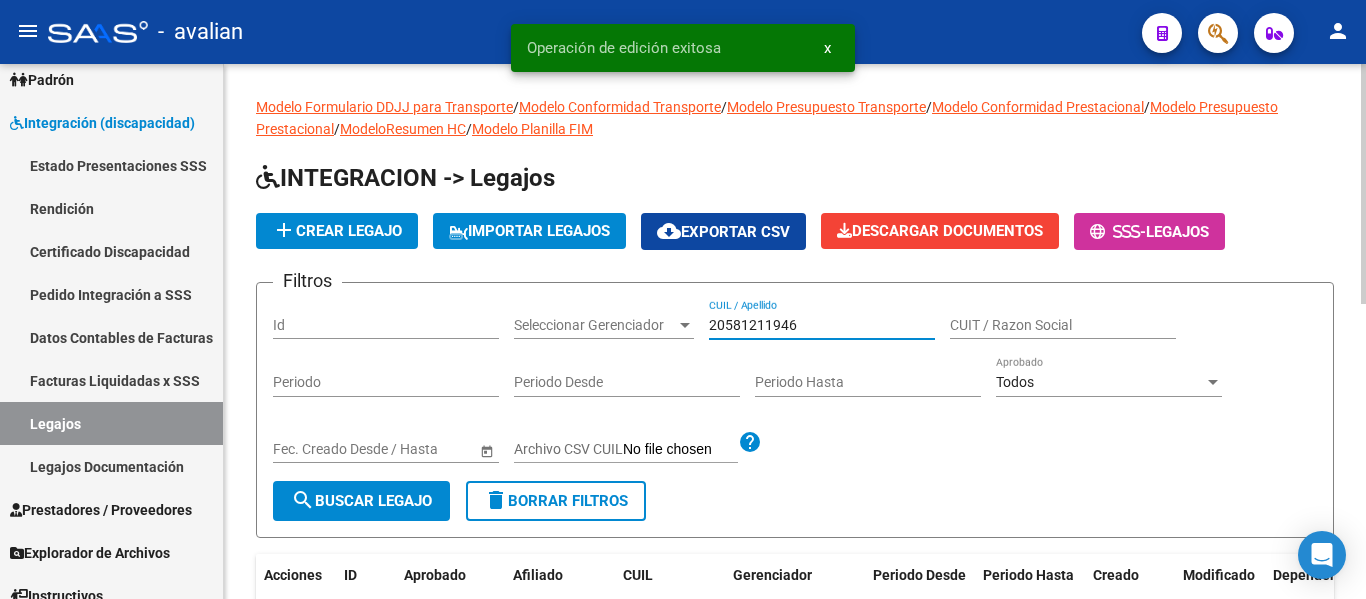 type on "20581211946" 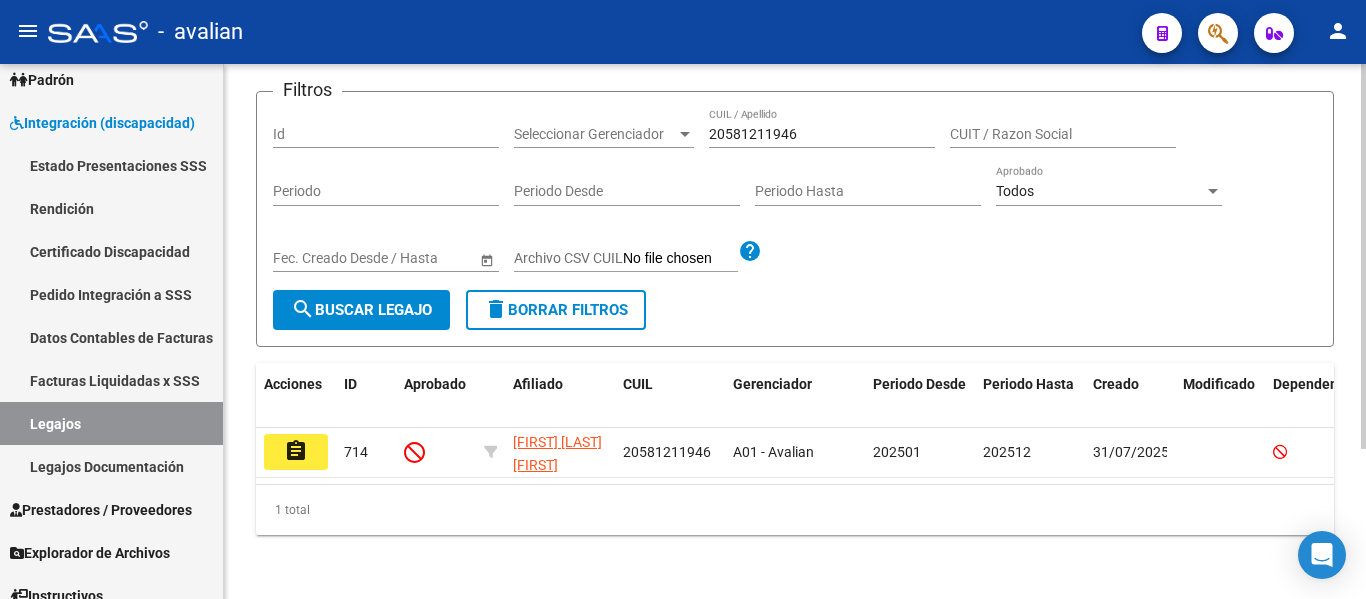 scroll, scrollTop: 200, scrollLeft: 0, axis: vertical 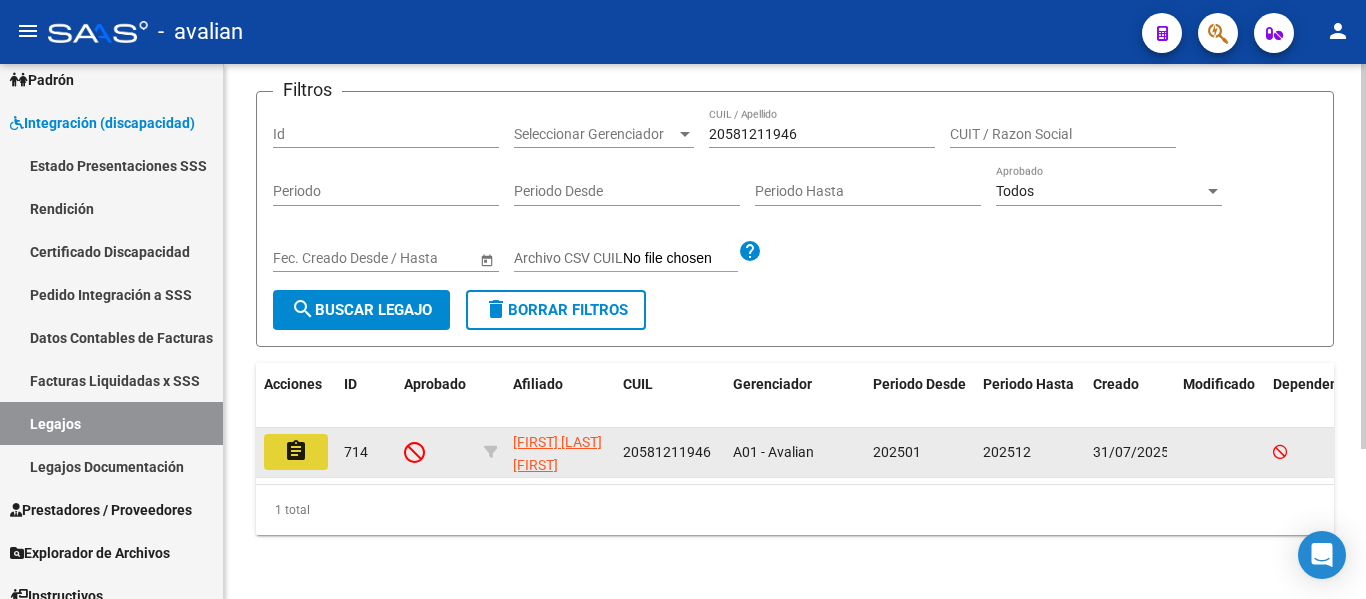 click on "assignment" 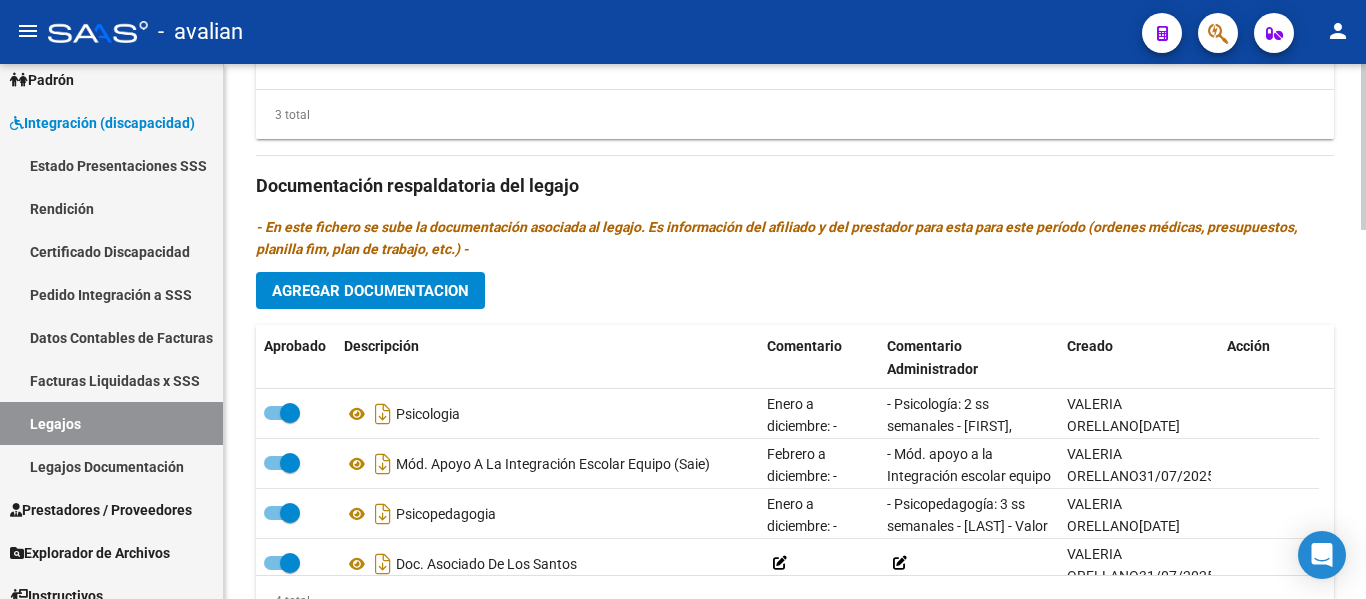 scroll, scrollTop: 1100, scrollLeft: 0, axis: vertical 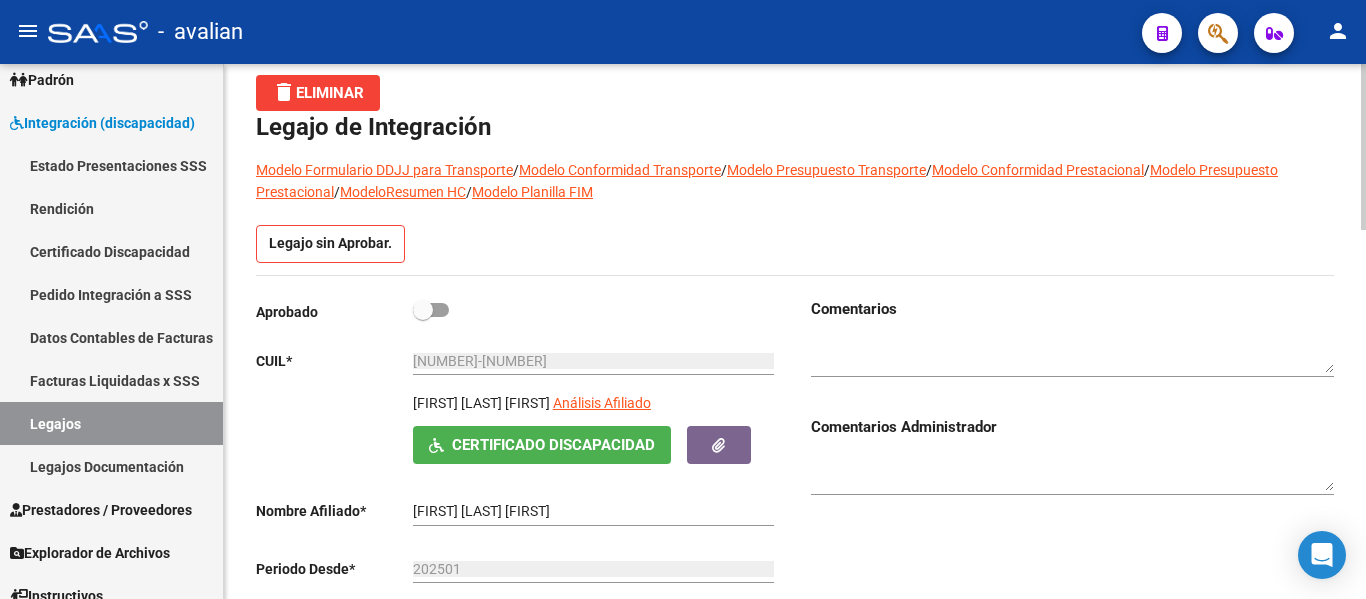 click at bounding box center [431, 310] 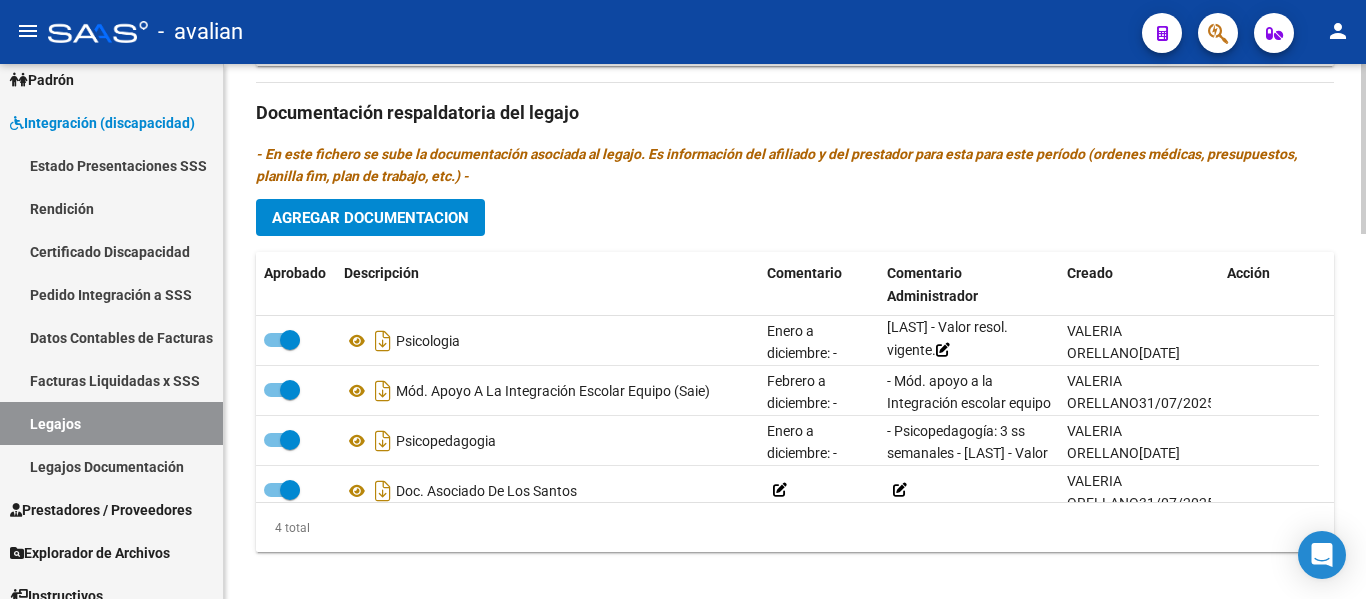 scroll, scrollTop: 1149, scrollLeft: 0, axis: vertical 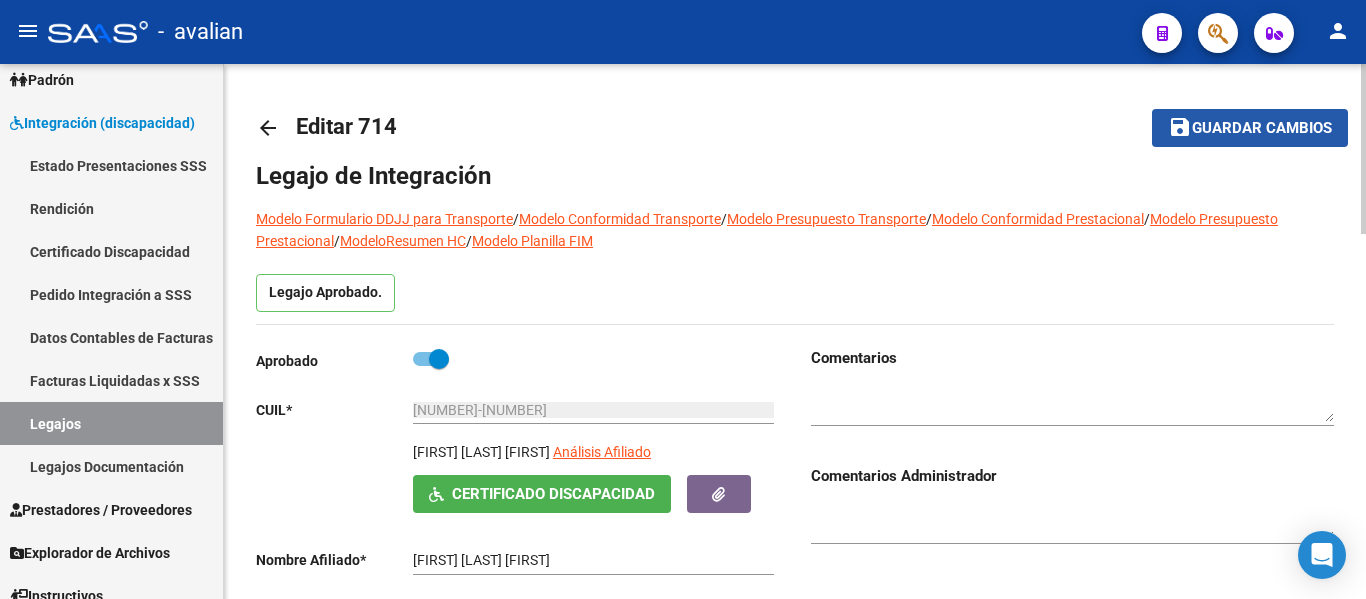 click on "save Guardar cambios" 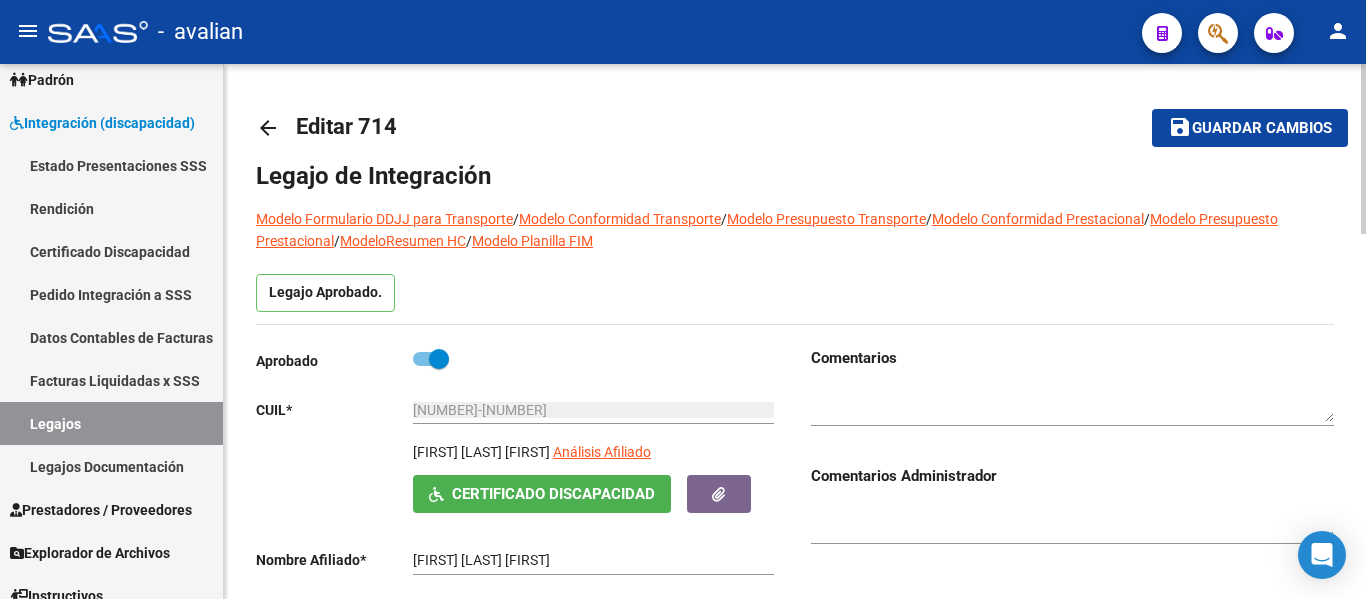 click on "Guardar cambios" 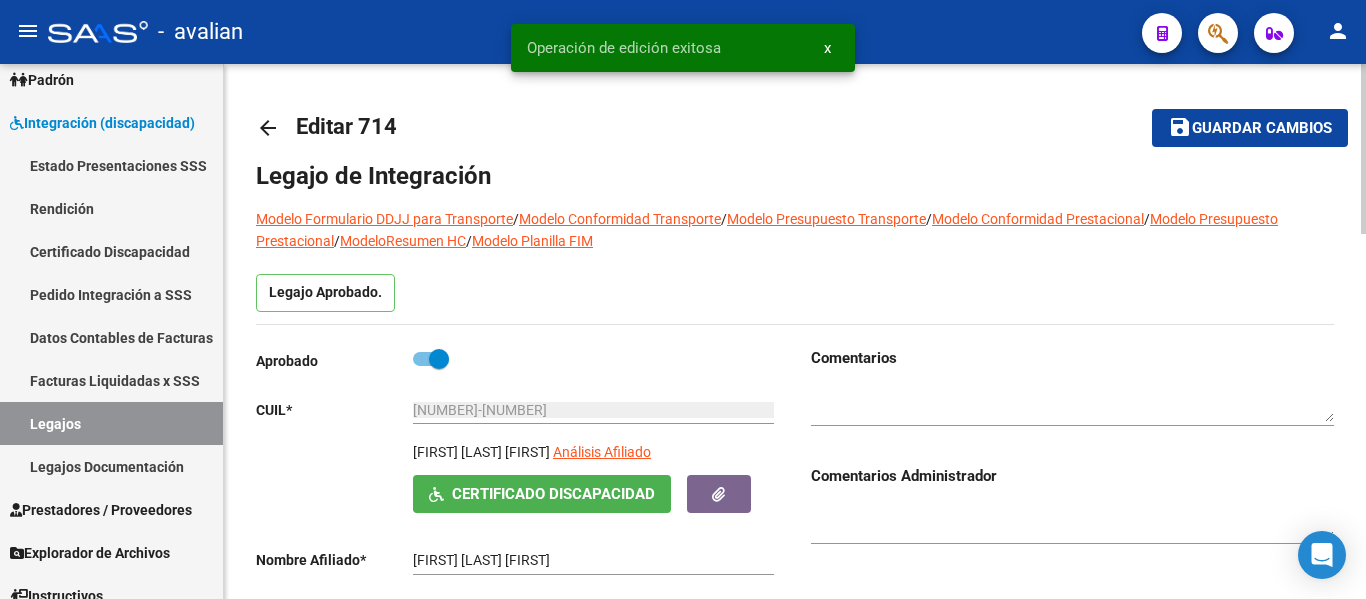 click on "arrow_back" 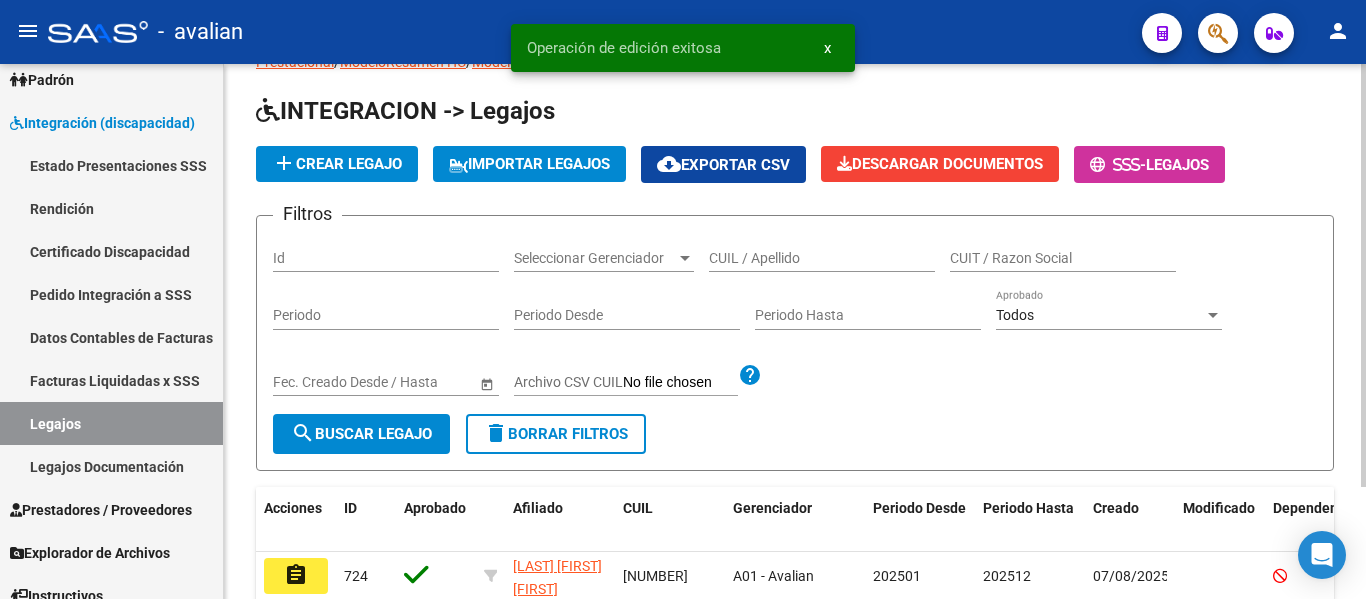 scroll, scrollTop: 141, scrollLeft: 0, axis: vertical 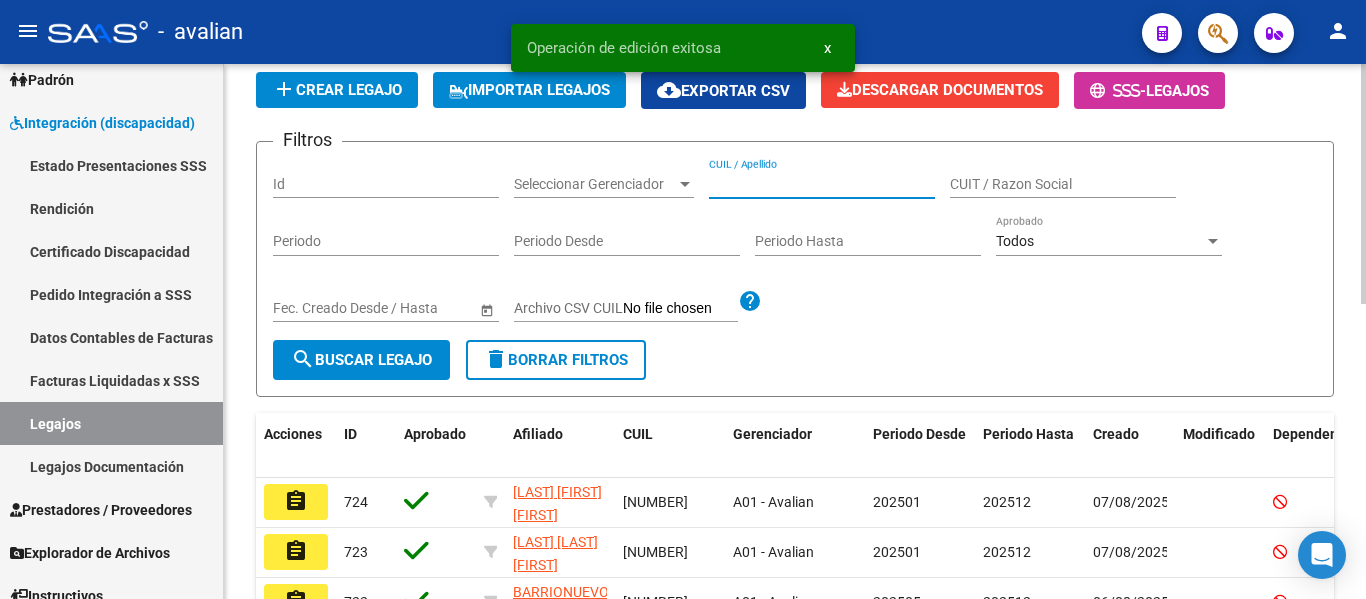 click on "CUIL / Apellido" at bounding box center (822, 184) 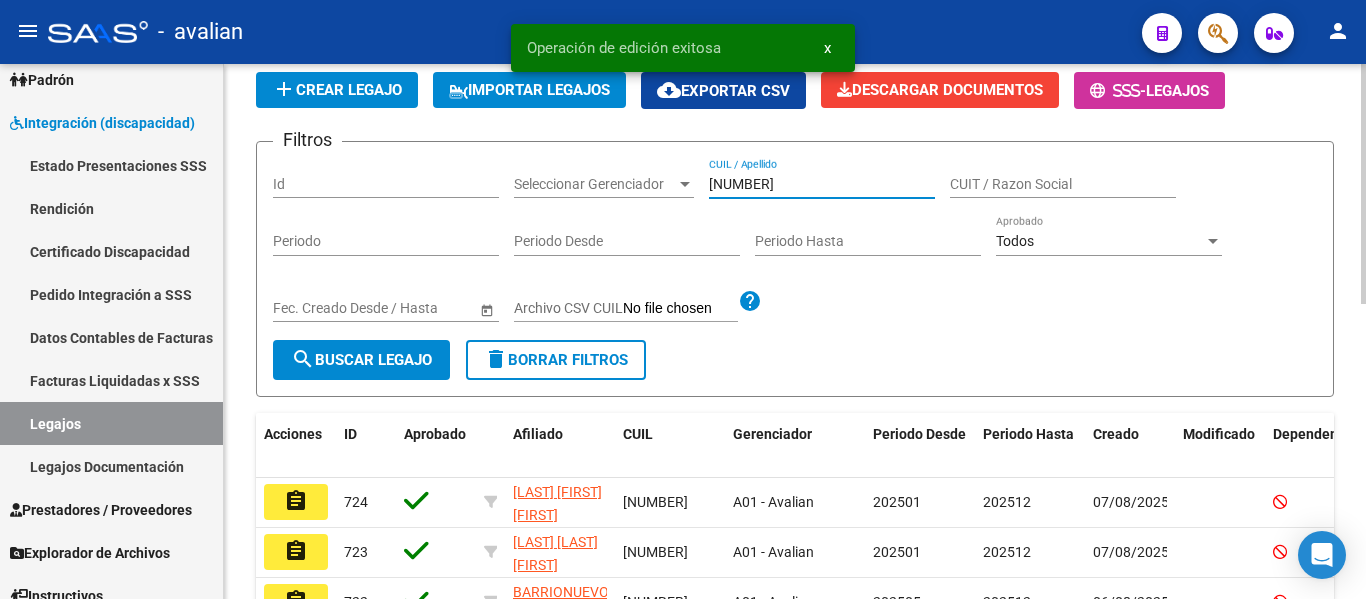 type on "[NUMBER]" 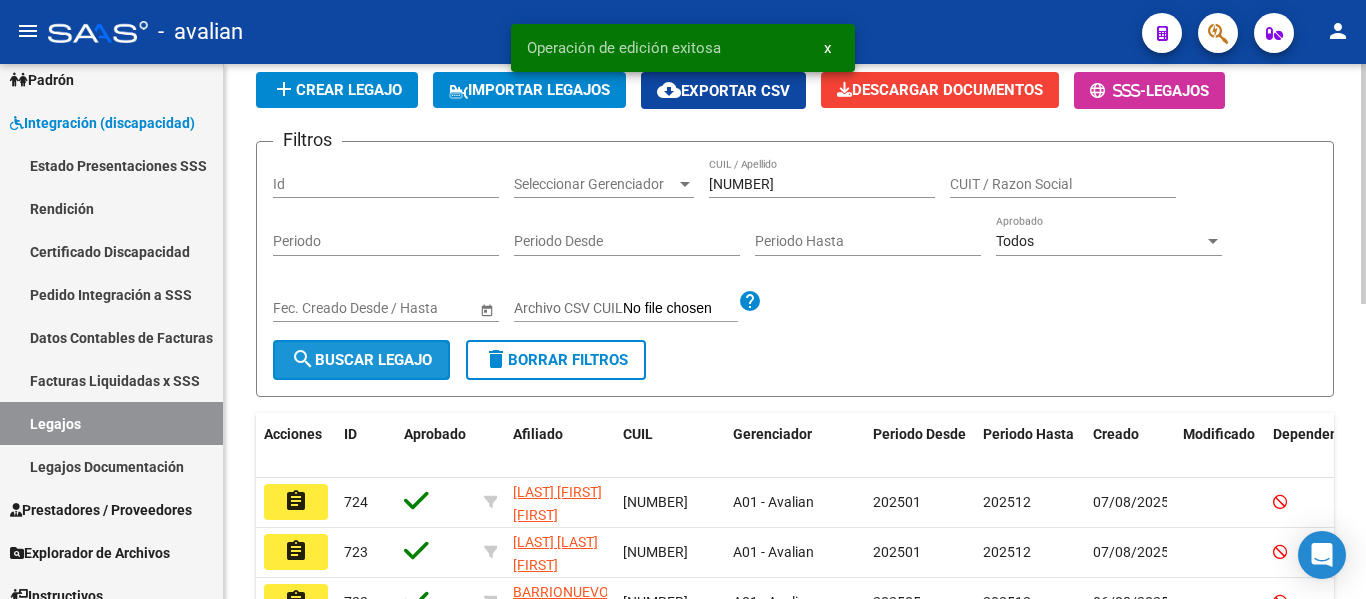 click on "search  Buscar Legajo" 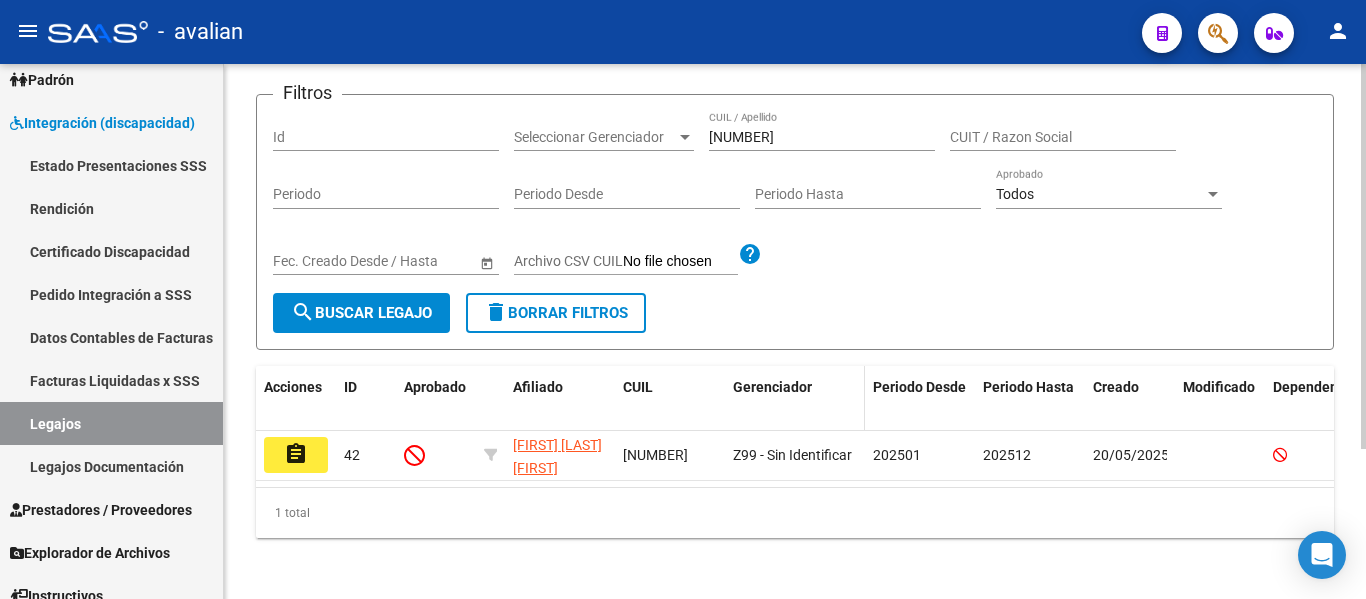 scroll, scrollTop: 208, scrollLeft: 0, axis: vertical 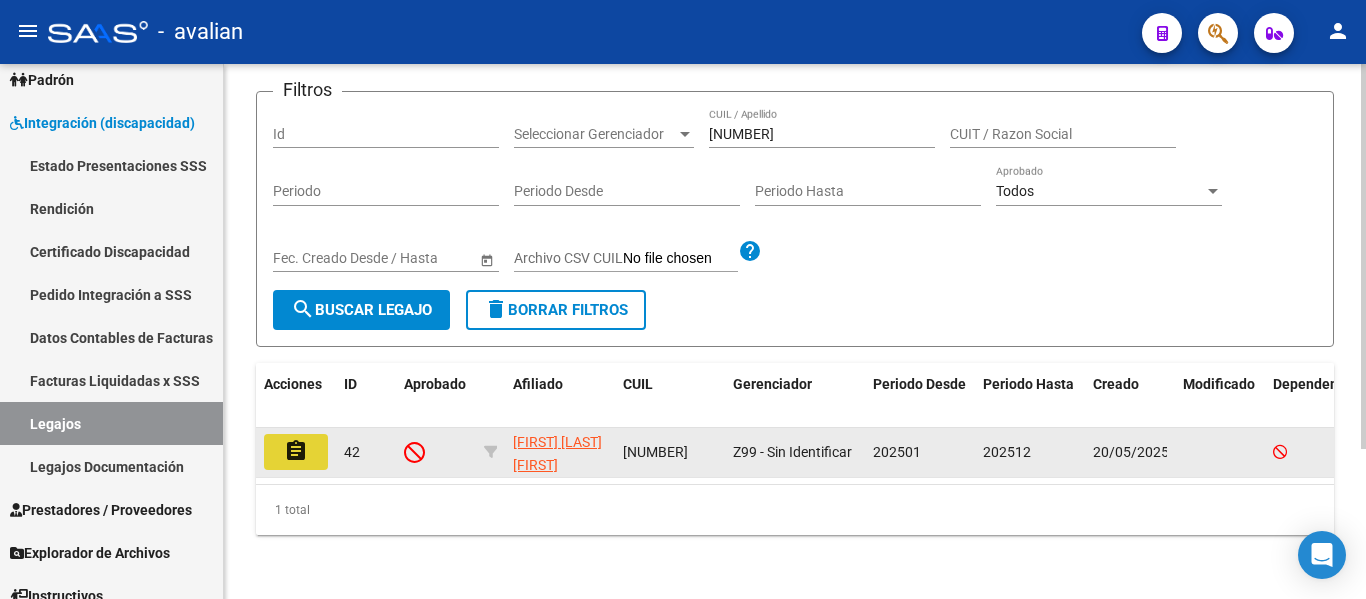 click on "assignment" 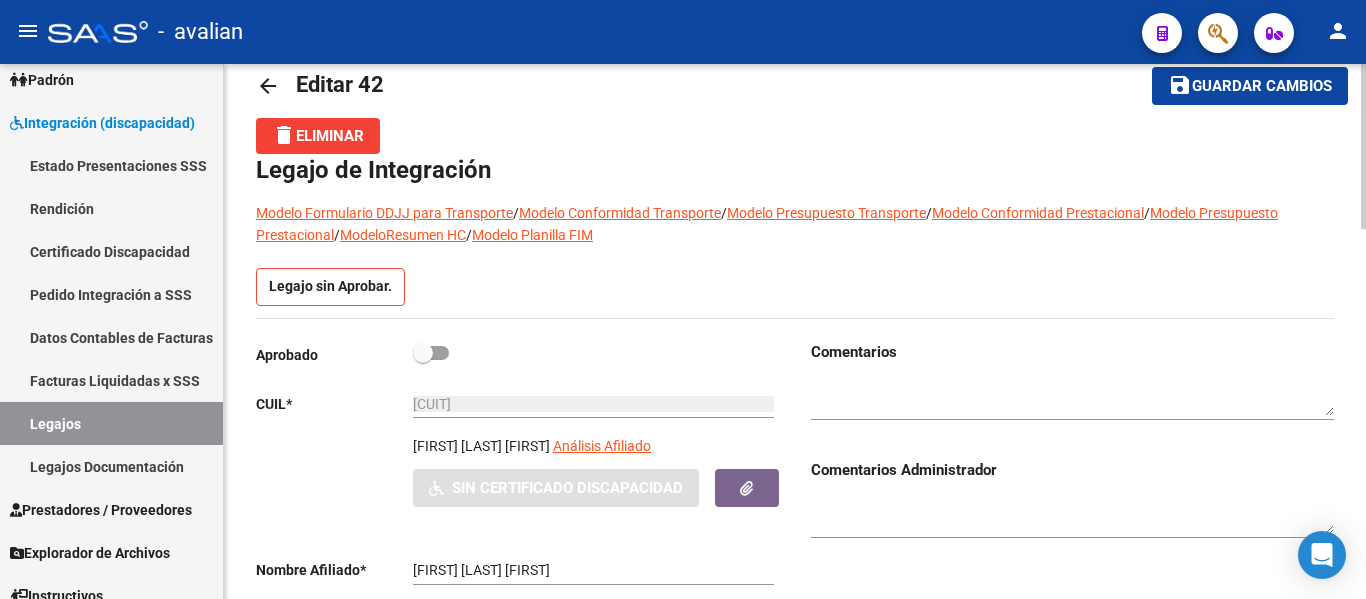 scroll, scrollTop: 0, scrollLeft: 0, axis: both 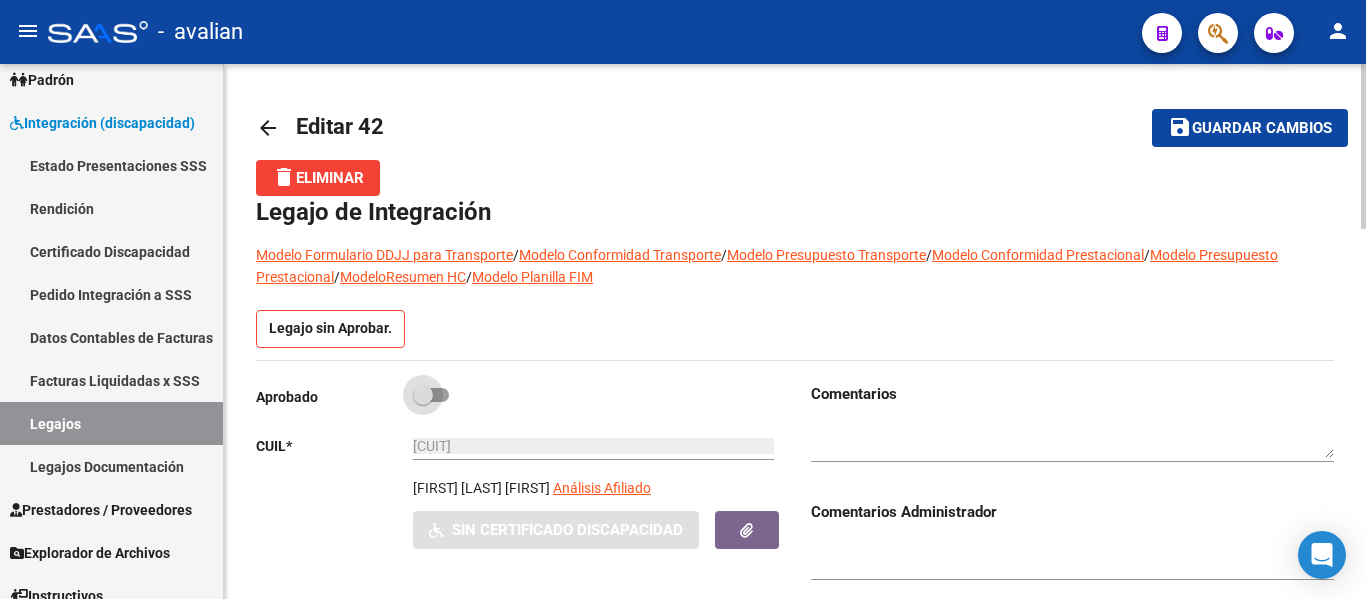 click at bounding box center [431, 395] 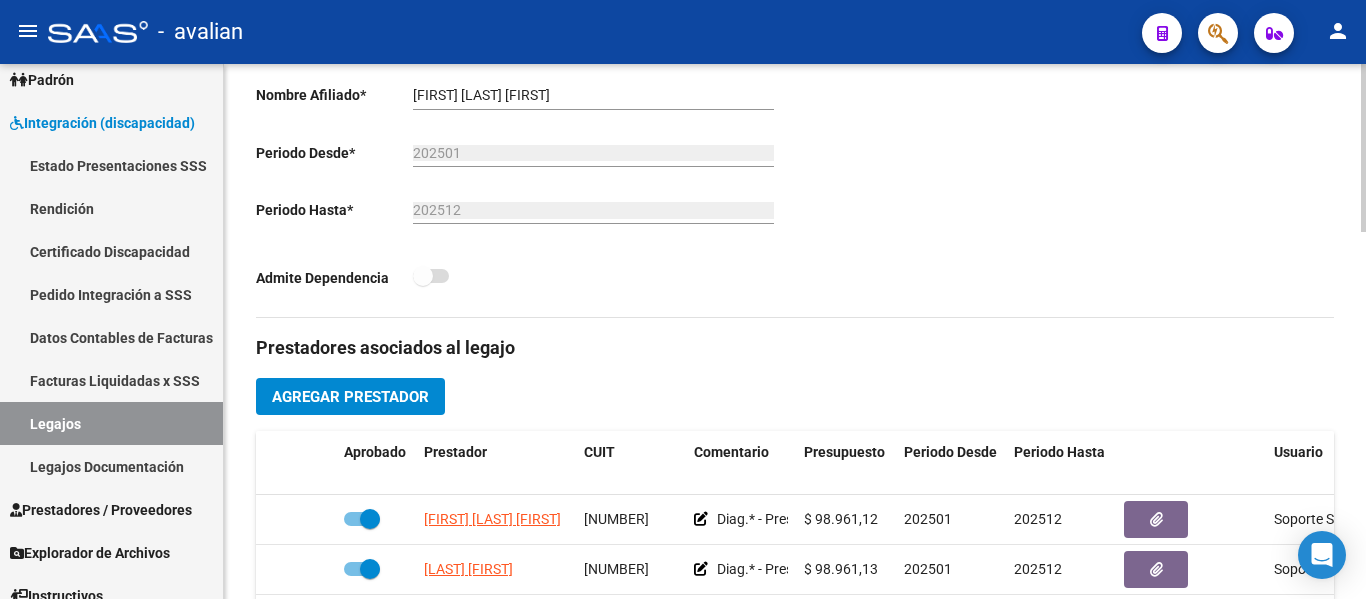 scroll, scrollTop: 600, scrollLeft: 0, axis: vertical 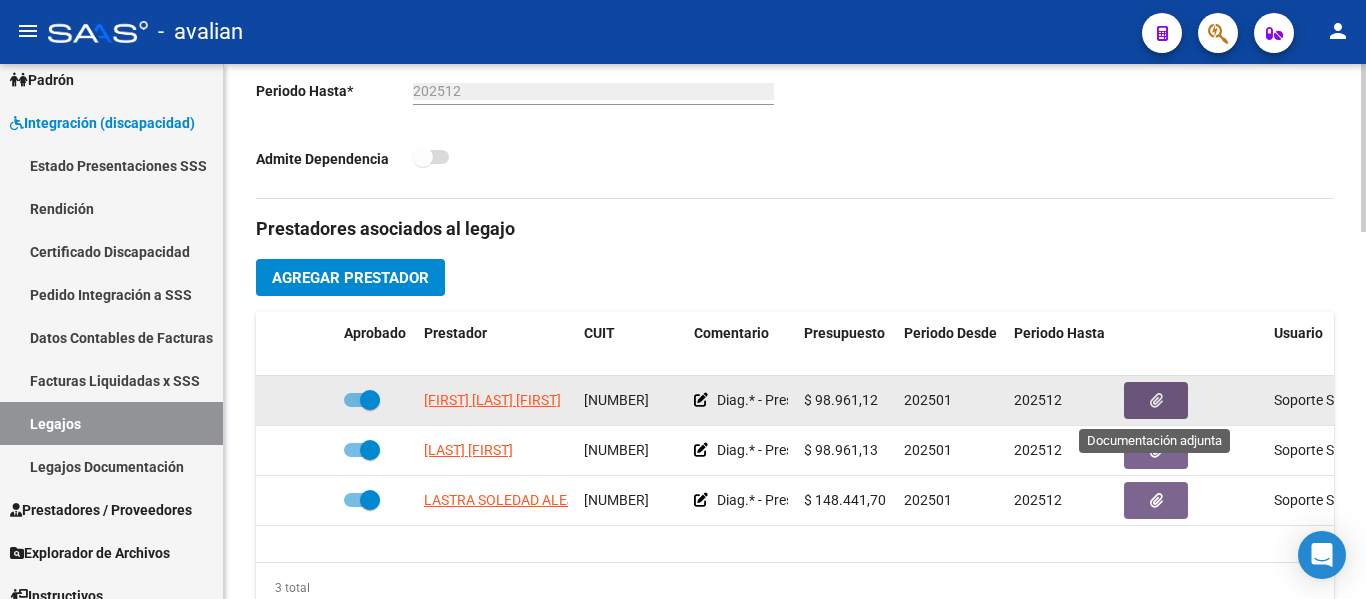 click 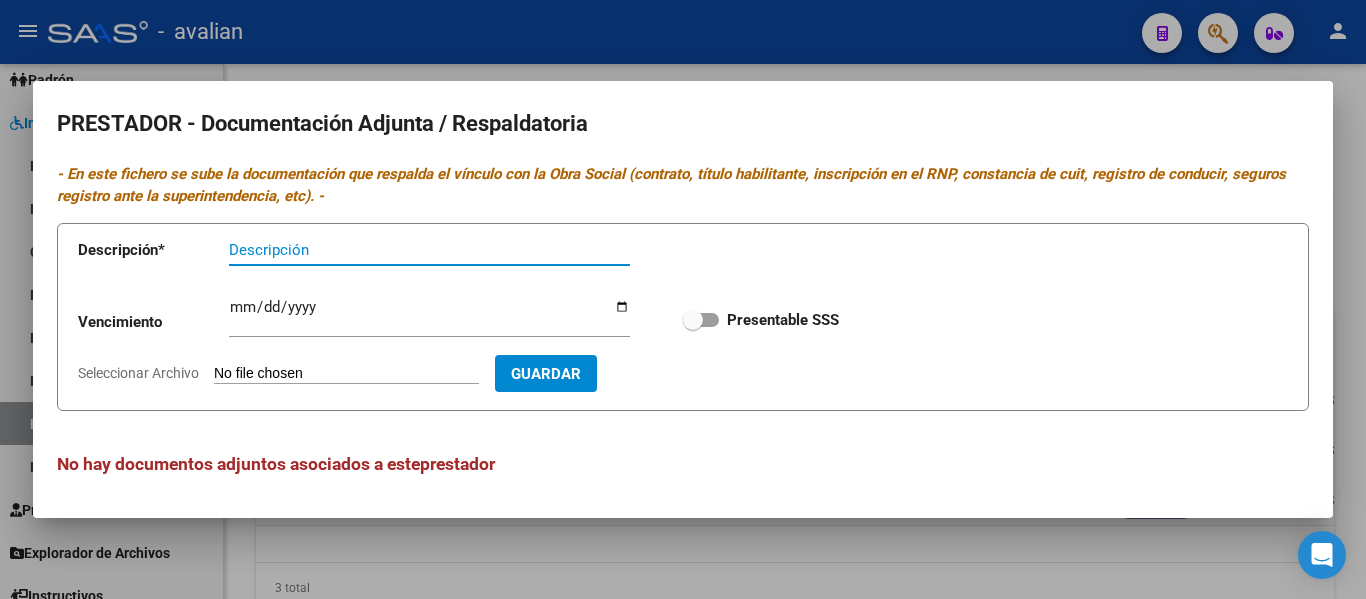 scroll, scrollTop: 1, scrollLeft: 0, axis: vertical 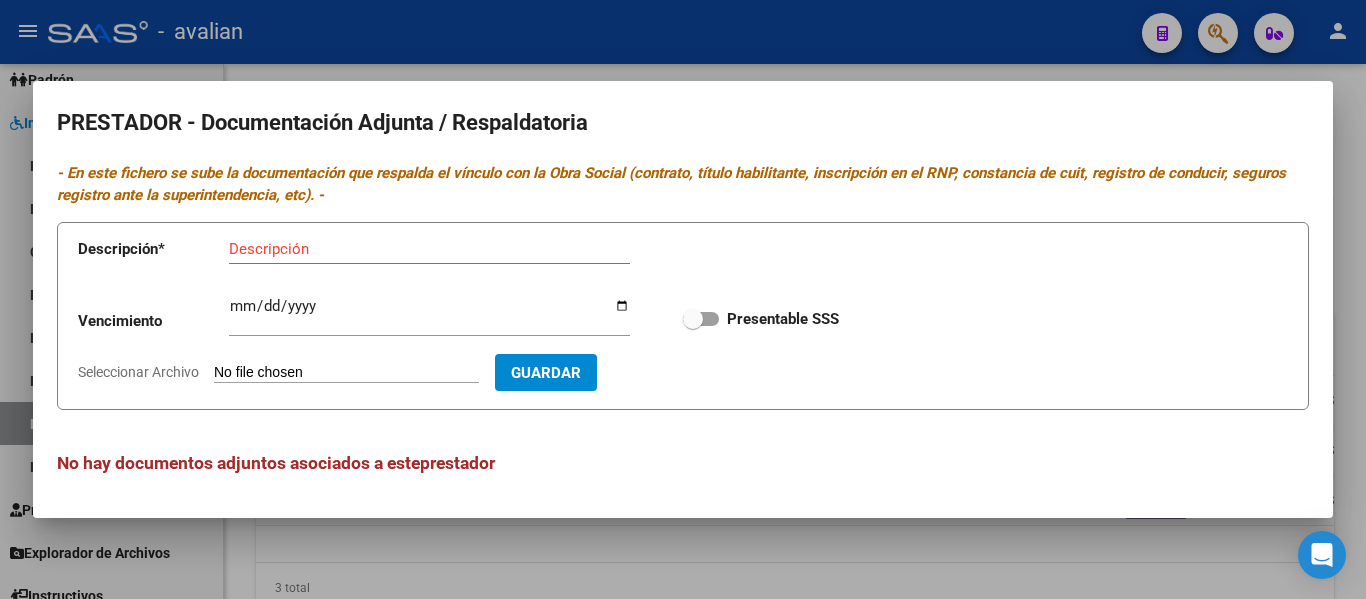 click at bounding box center (683, 299) 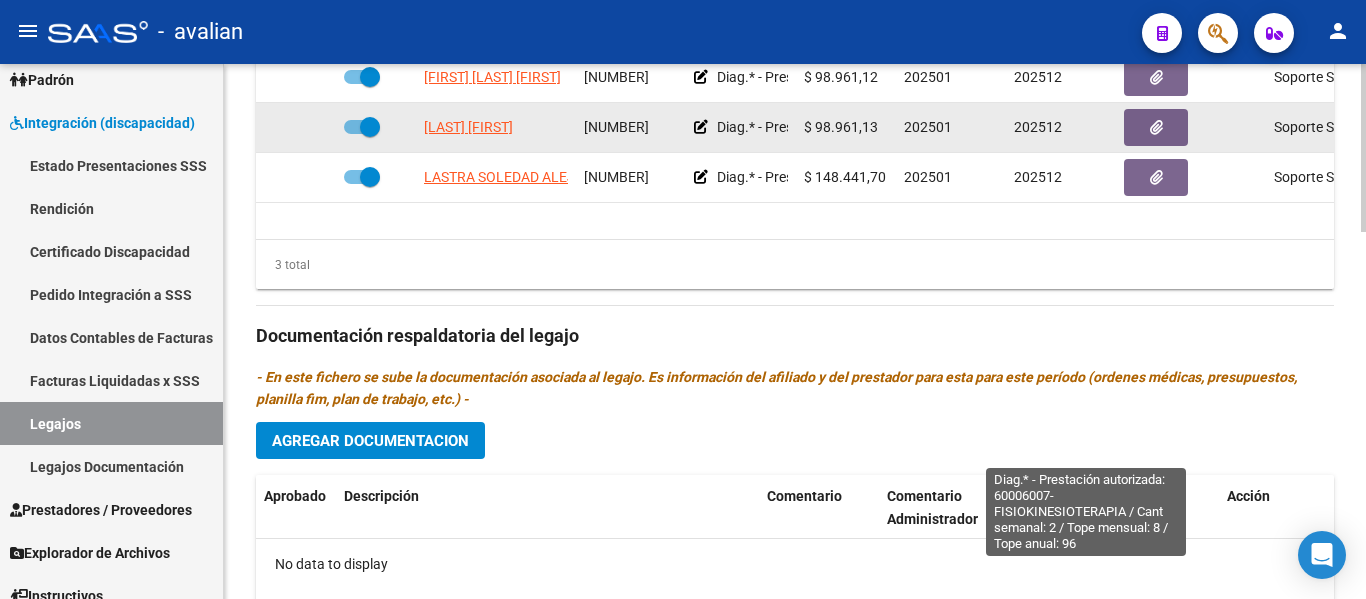scroll, scrollTop: 1000, scrollLeft: 0, axis: vertical 